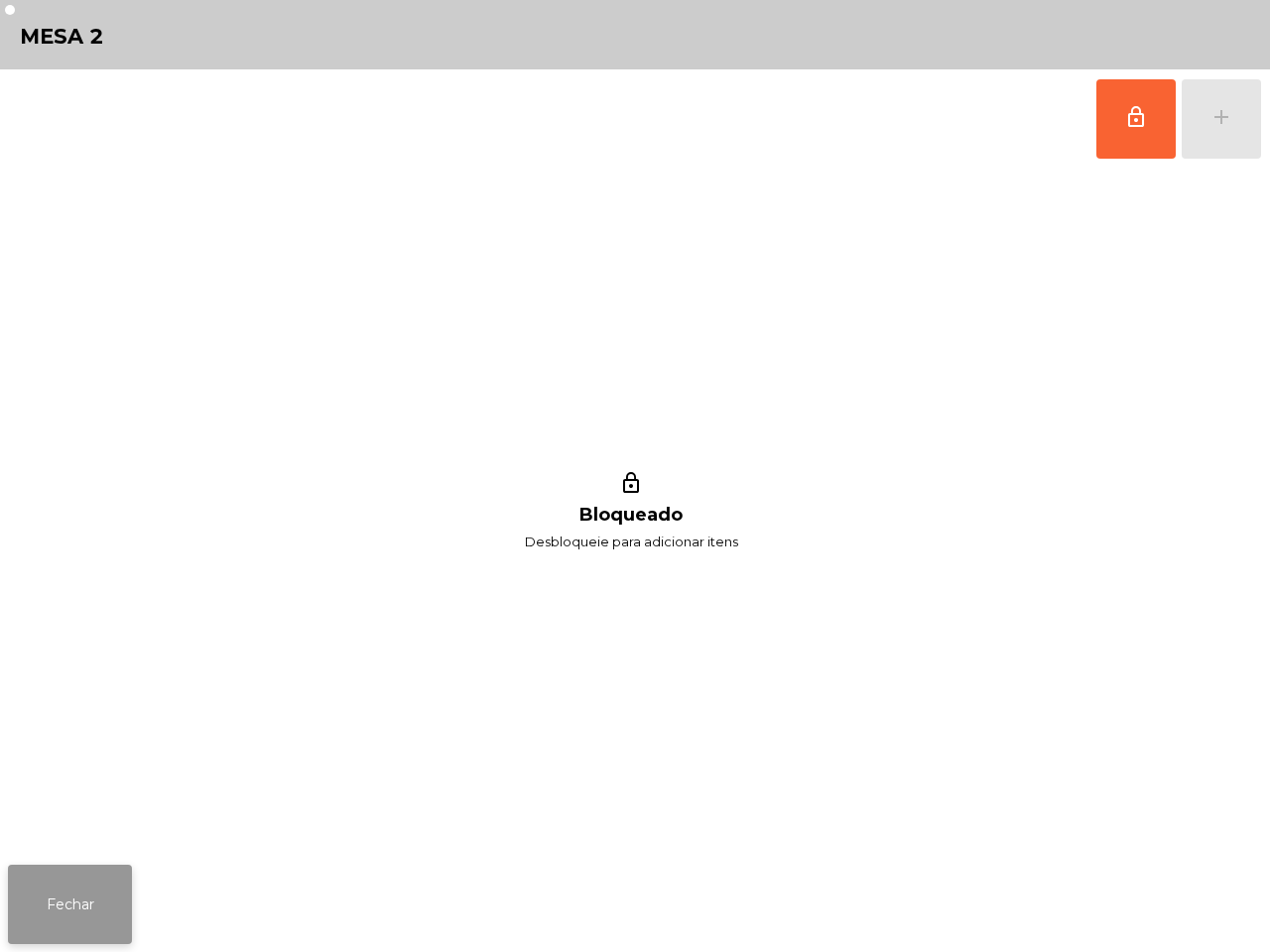 scroll, scrollTop: 0, scrollLeft: 0, axis: both 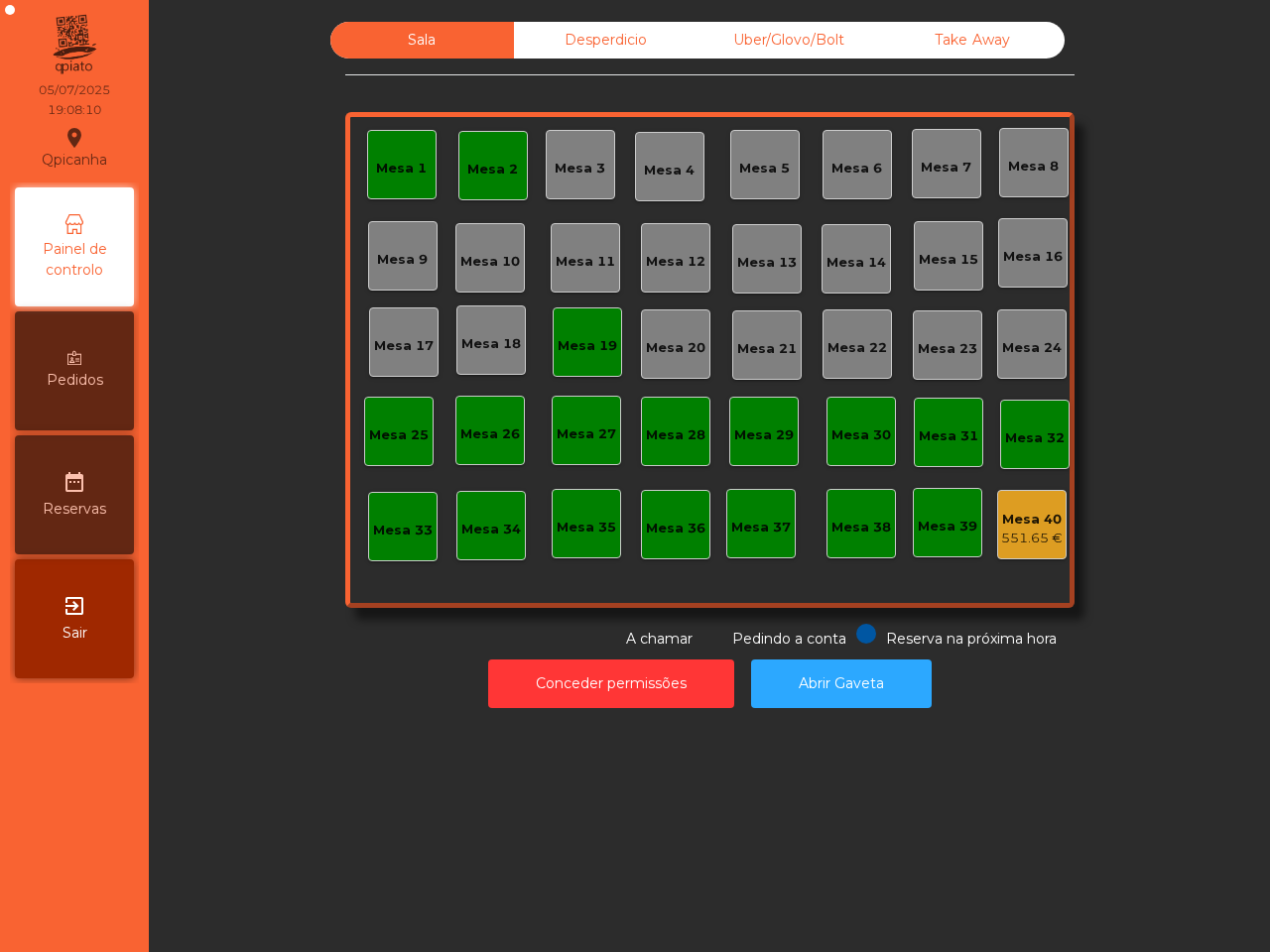 click on "Mesa 1" at bounding box center (402, 165) 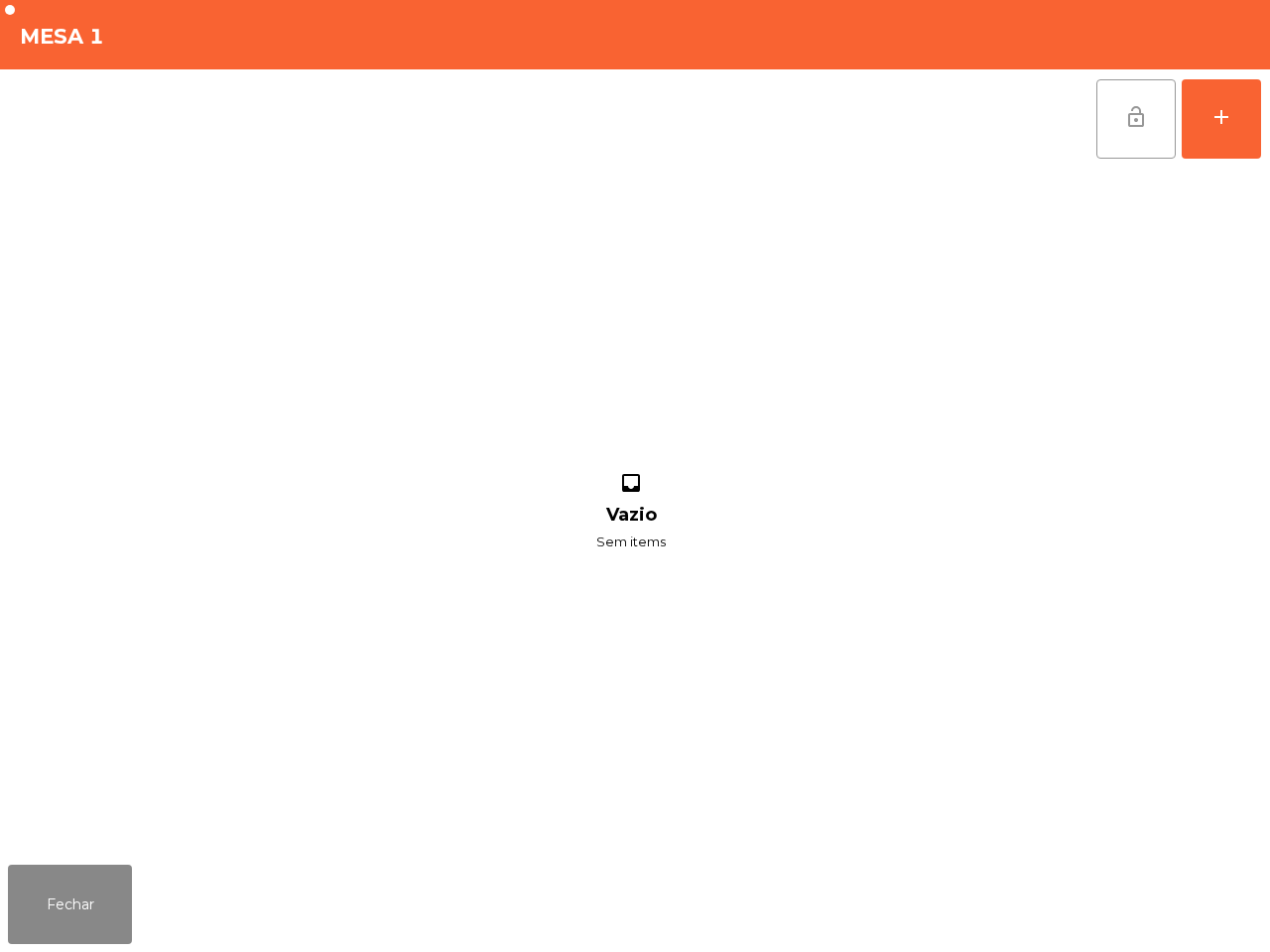 click on "lock_open" at bounding box center [1136, 117] 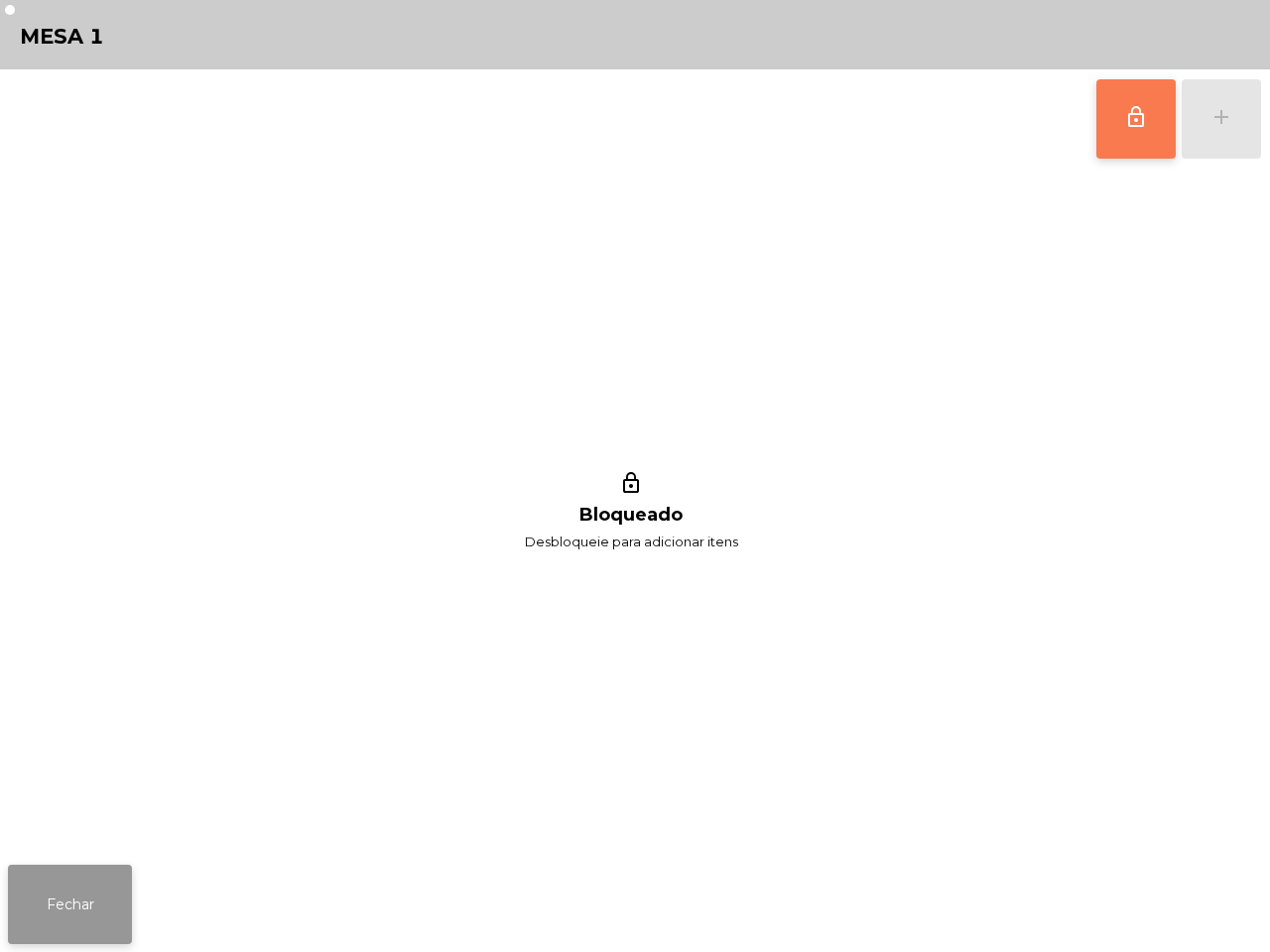 click on "Fechar" at bounding box center [69, 904] 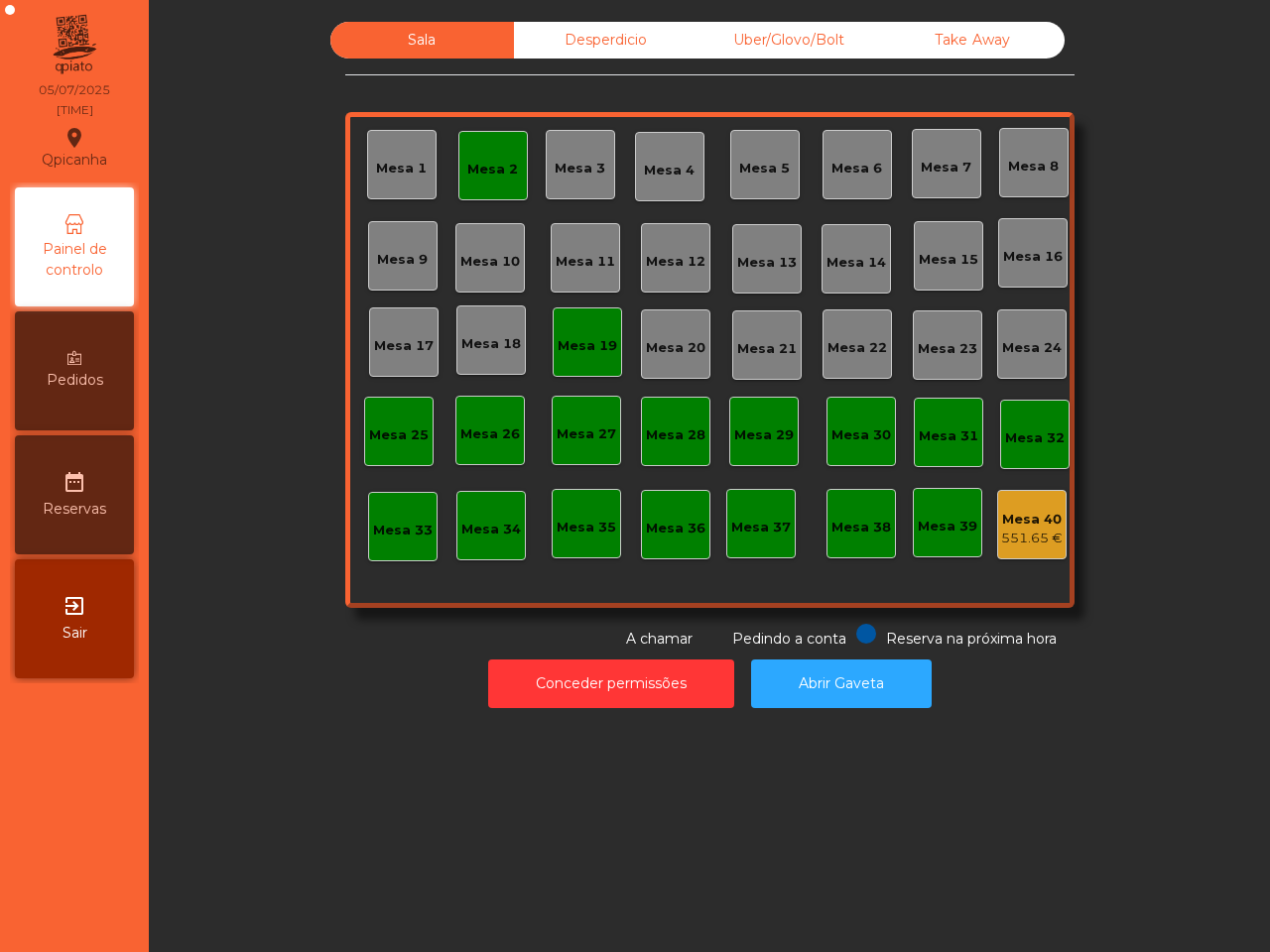 click on "Mesa 19" at bounding box center [401, 165] 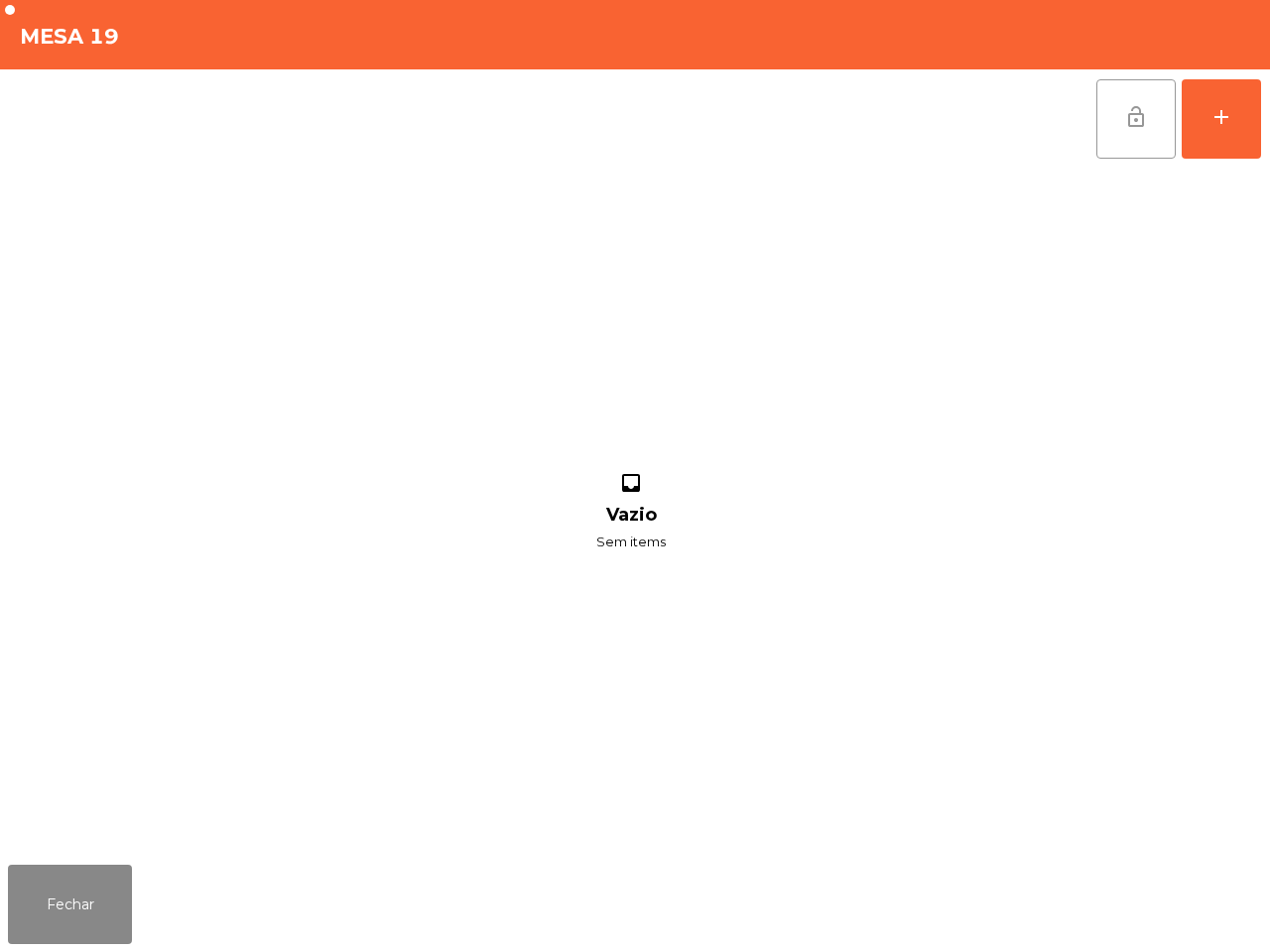 click on "lock_open" at bounding box center (1136, 119) 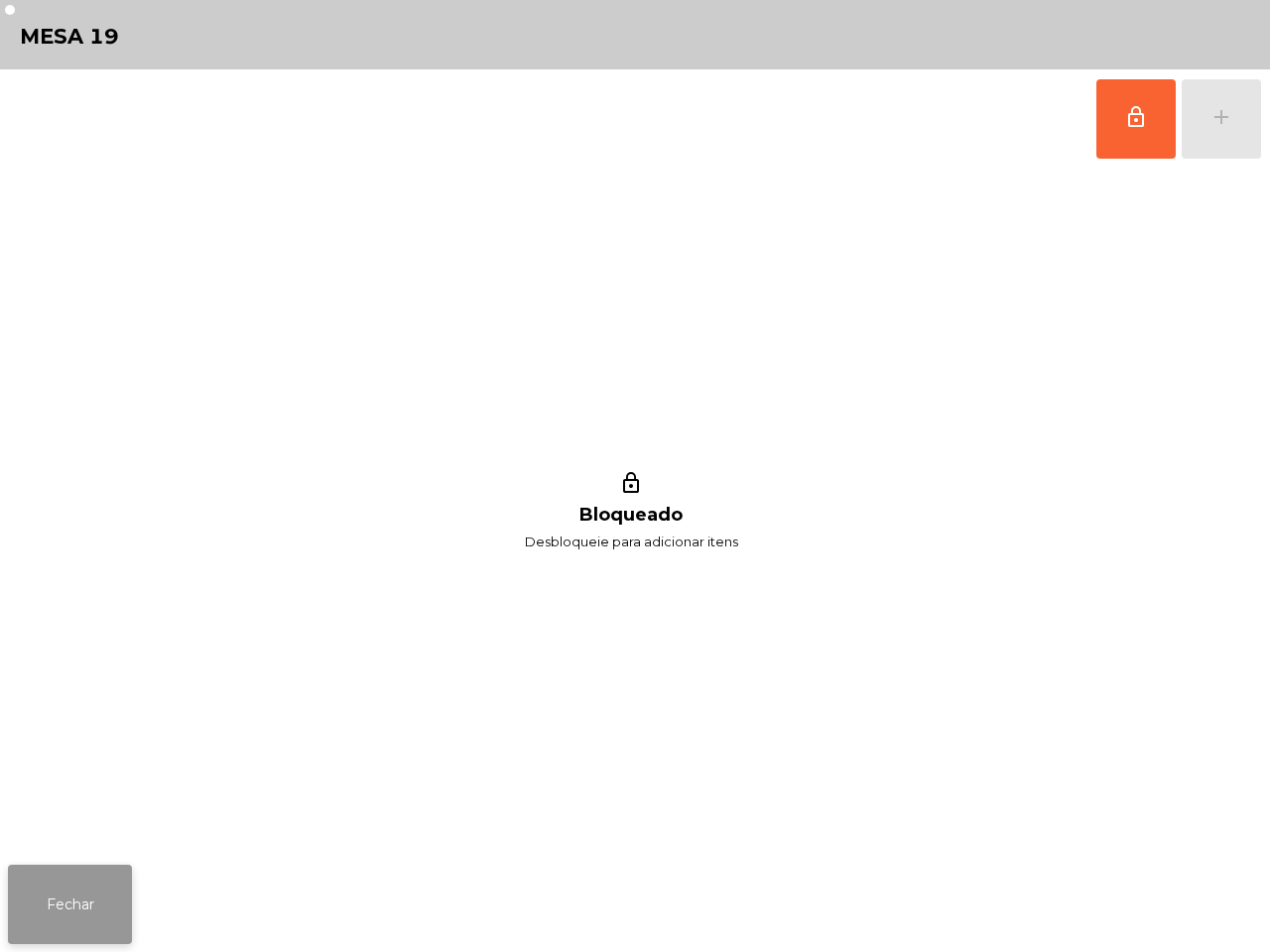 click on "Fechar" at bounding box center [69, 904] 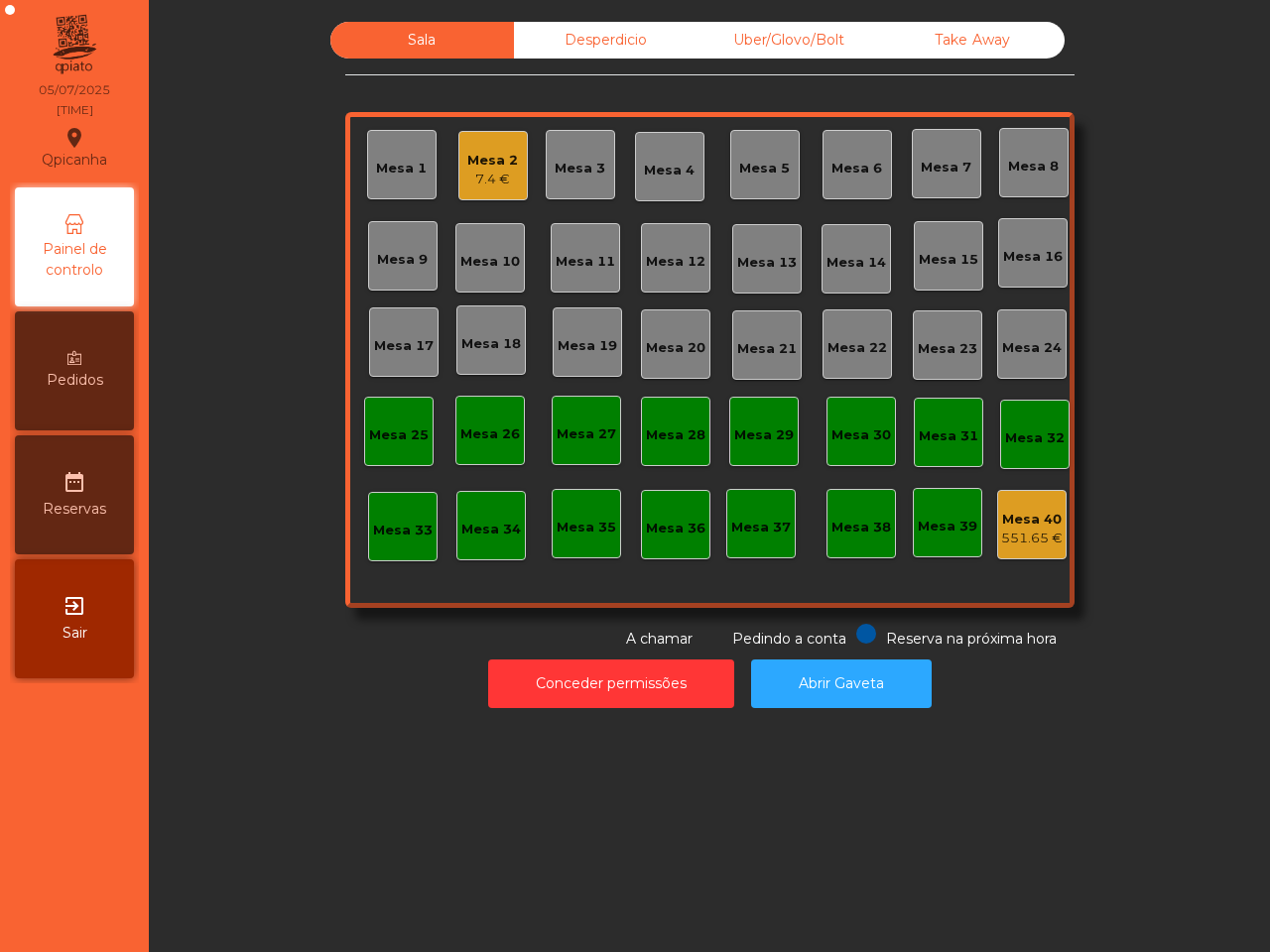 click on "Mesa 2 7.4 €" at bounding box center [492, 166] 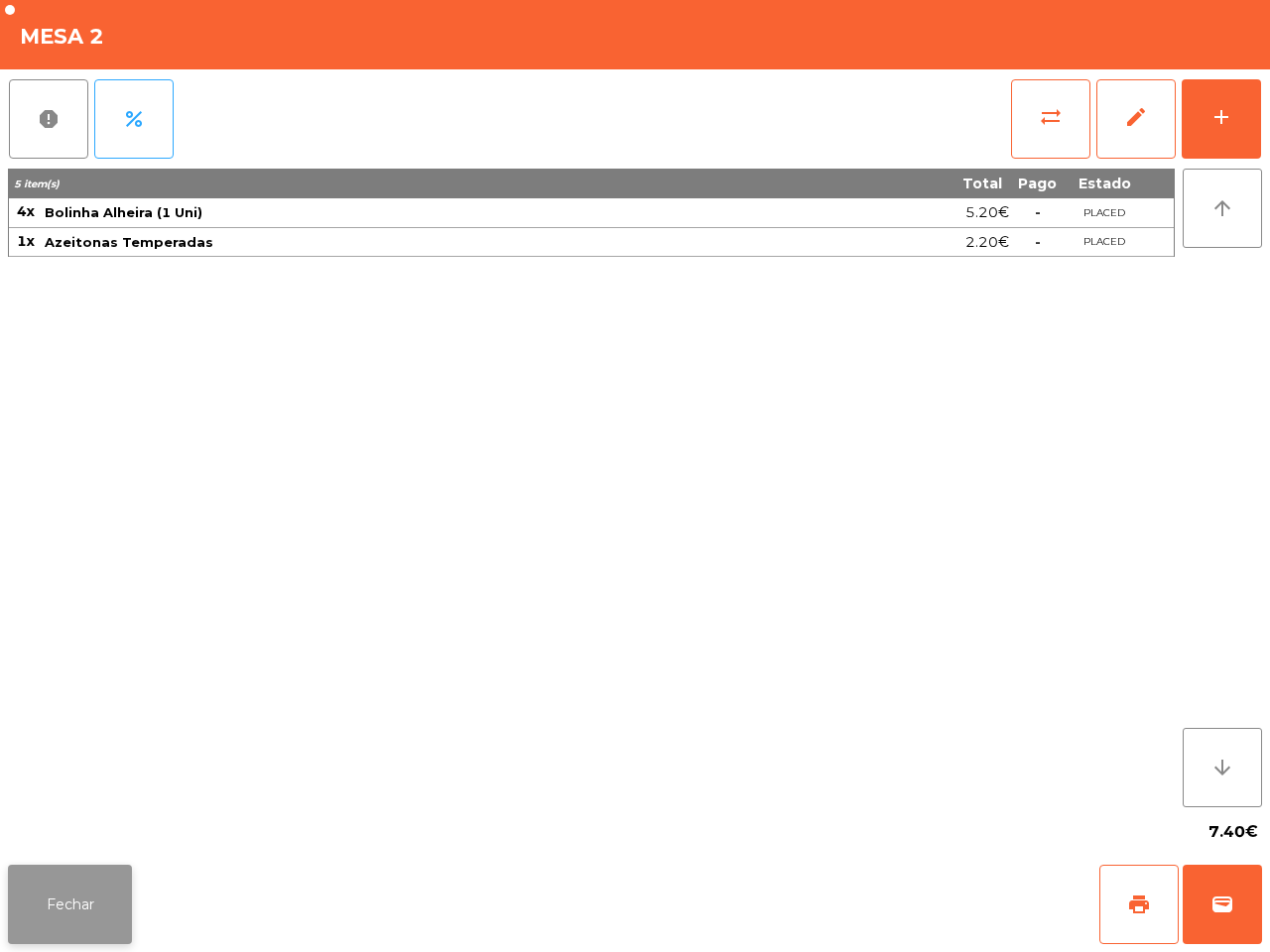 click on "Fechar" at bounding box center (69, 904) 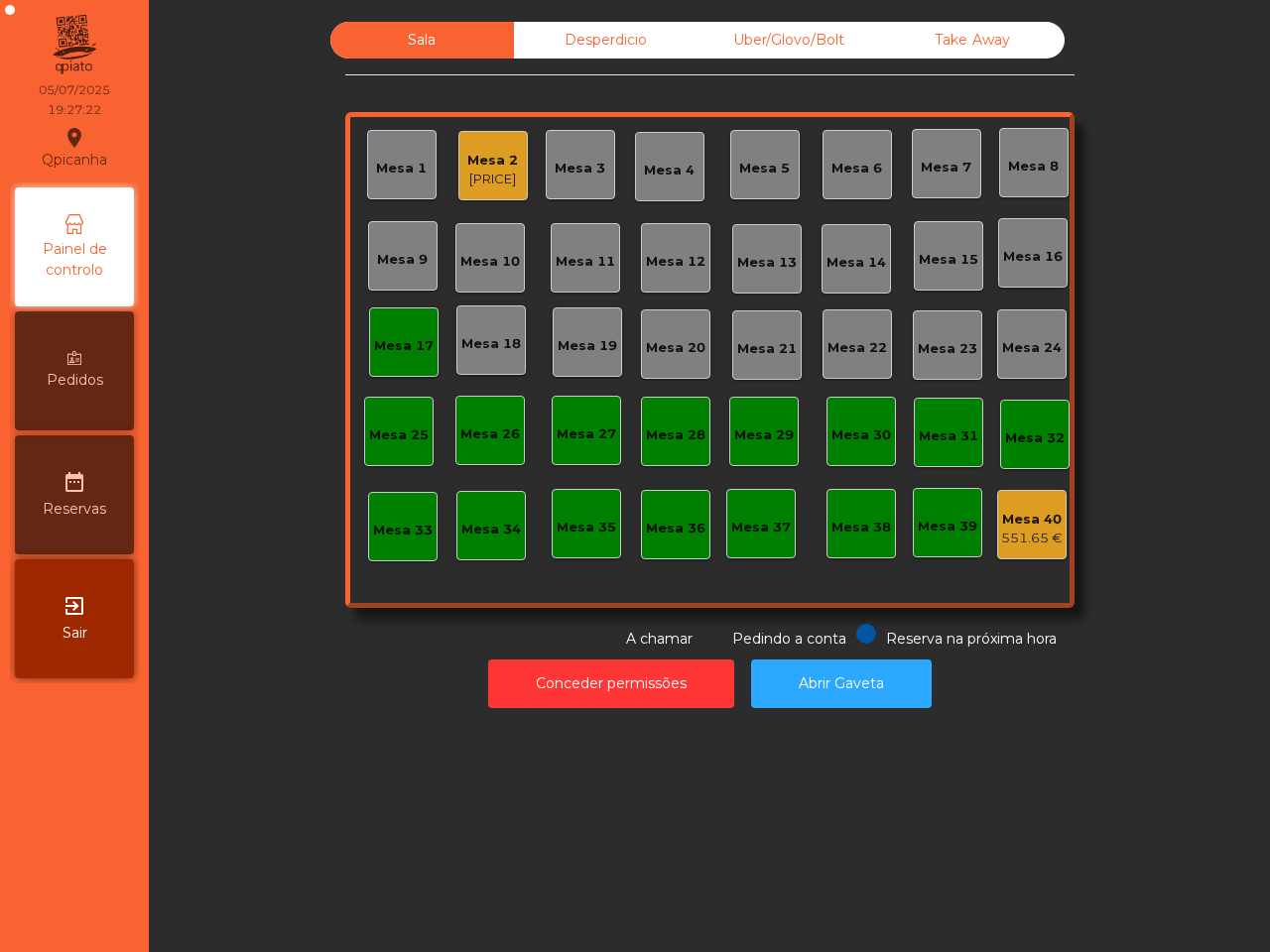 click on "Mesa 13" at bounding box center [401, 169] 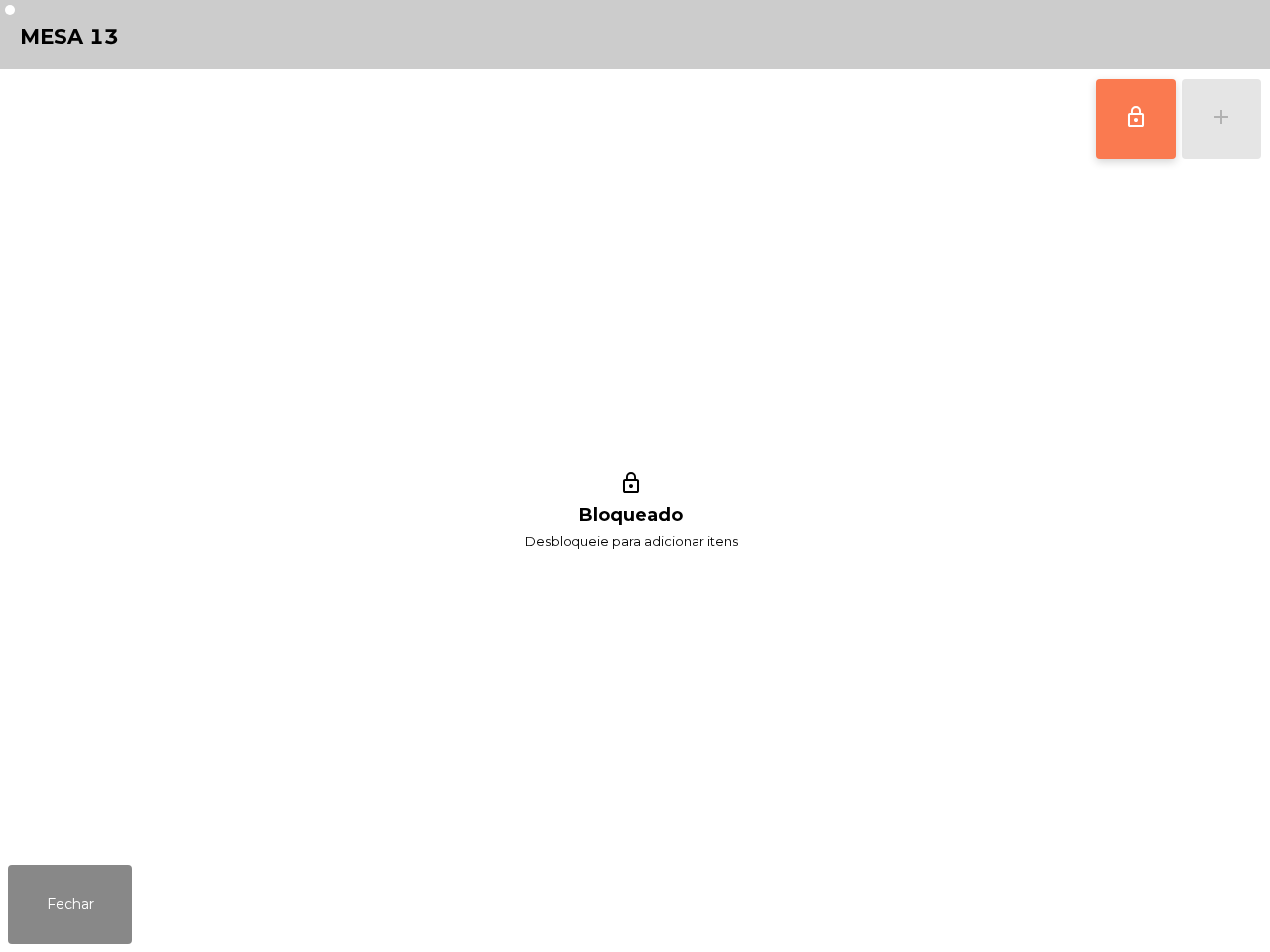 click on "lock_outline" at bounding box center [1136, 119] 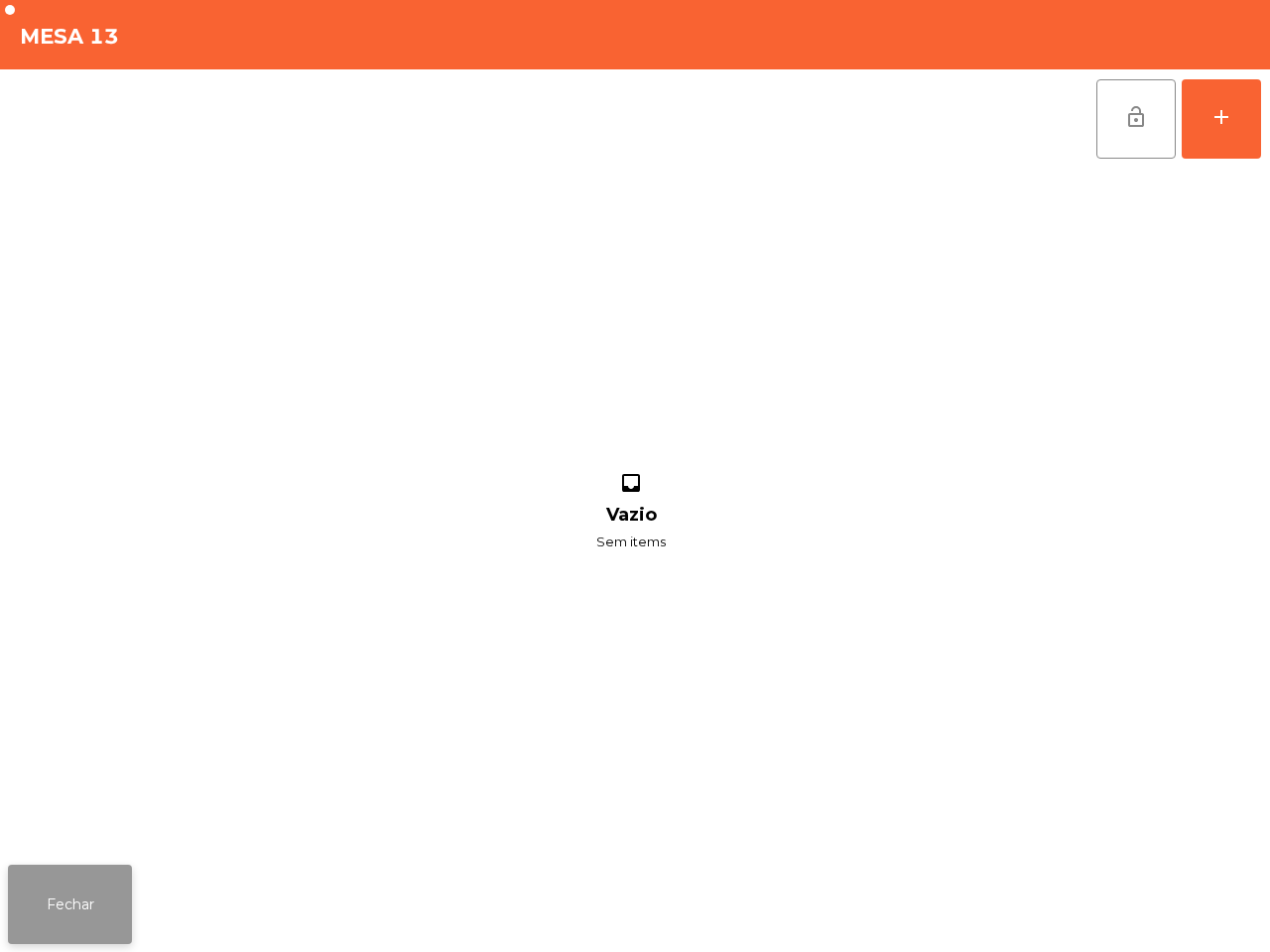 click on "Fechar" at bounding box center (69, 904) 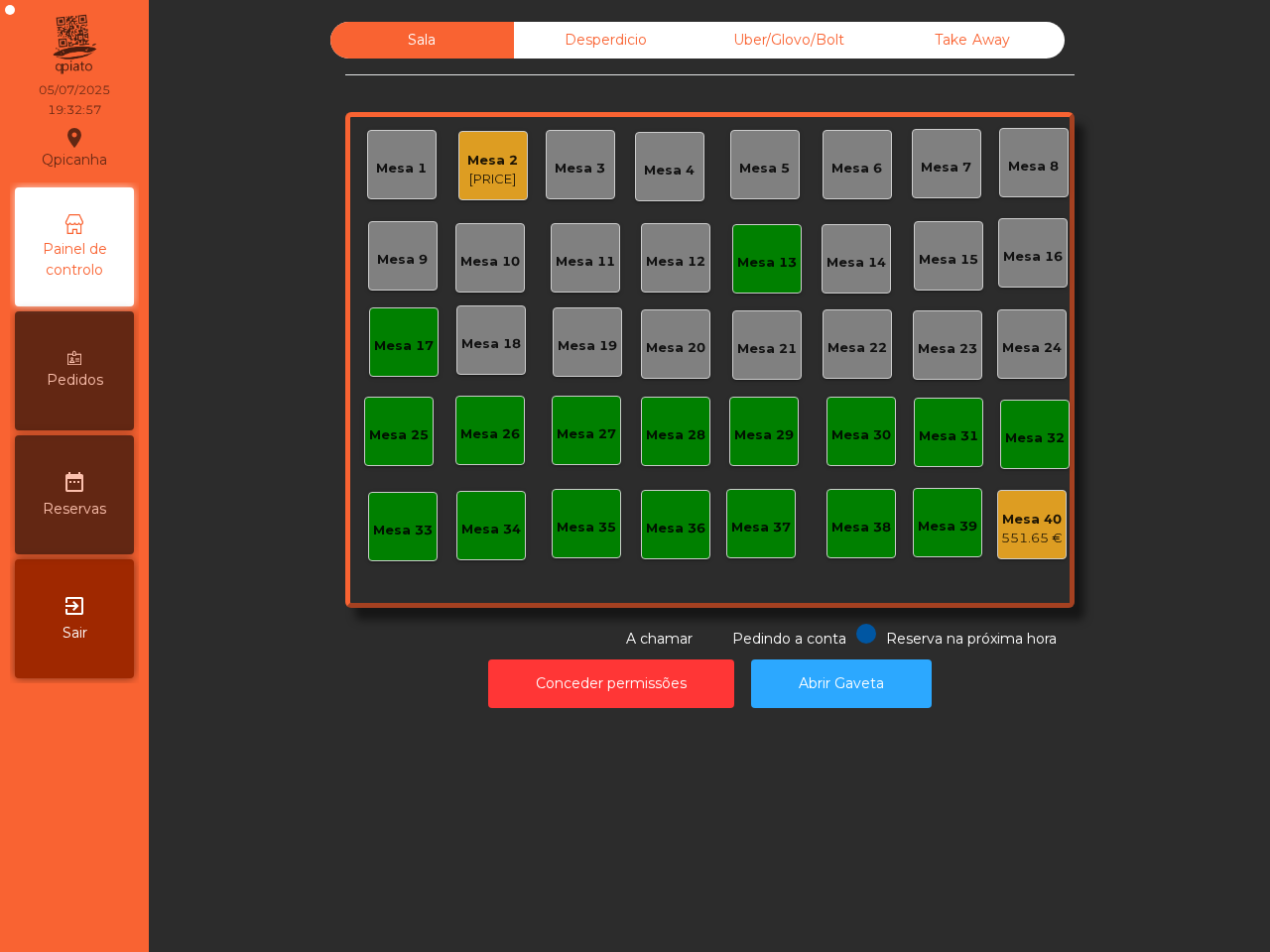 drag, startPoint x: 393, startPoint y: 695, endPoint x: 385, endPoint y: 720, distance: 26.24881 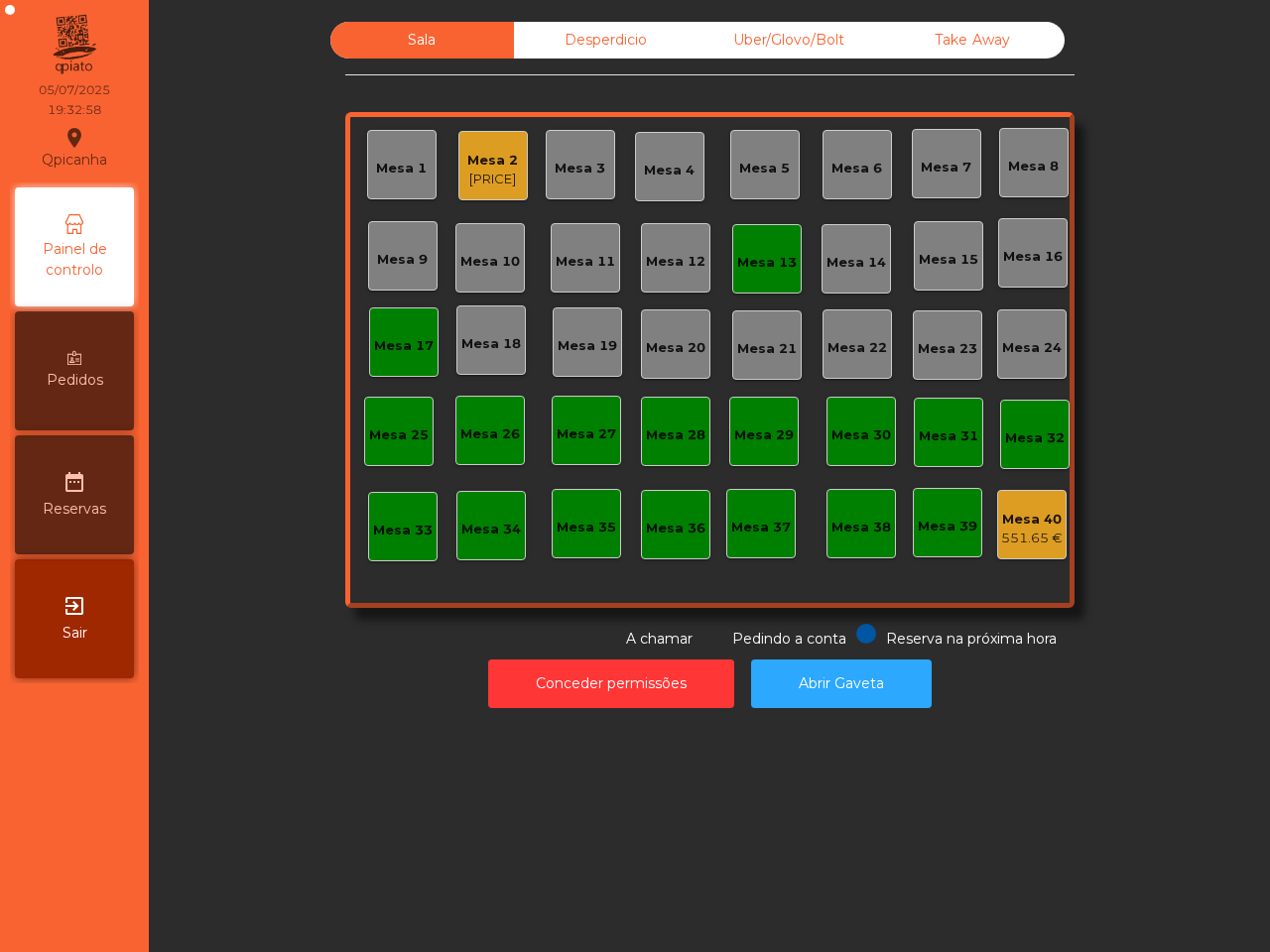 click on "Mesa 13" at bounding box center [401, 169] 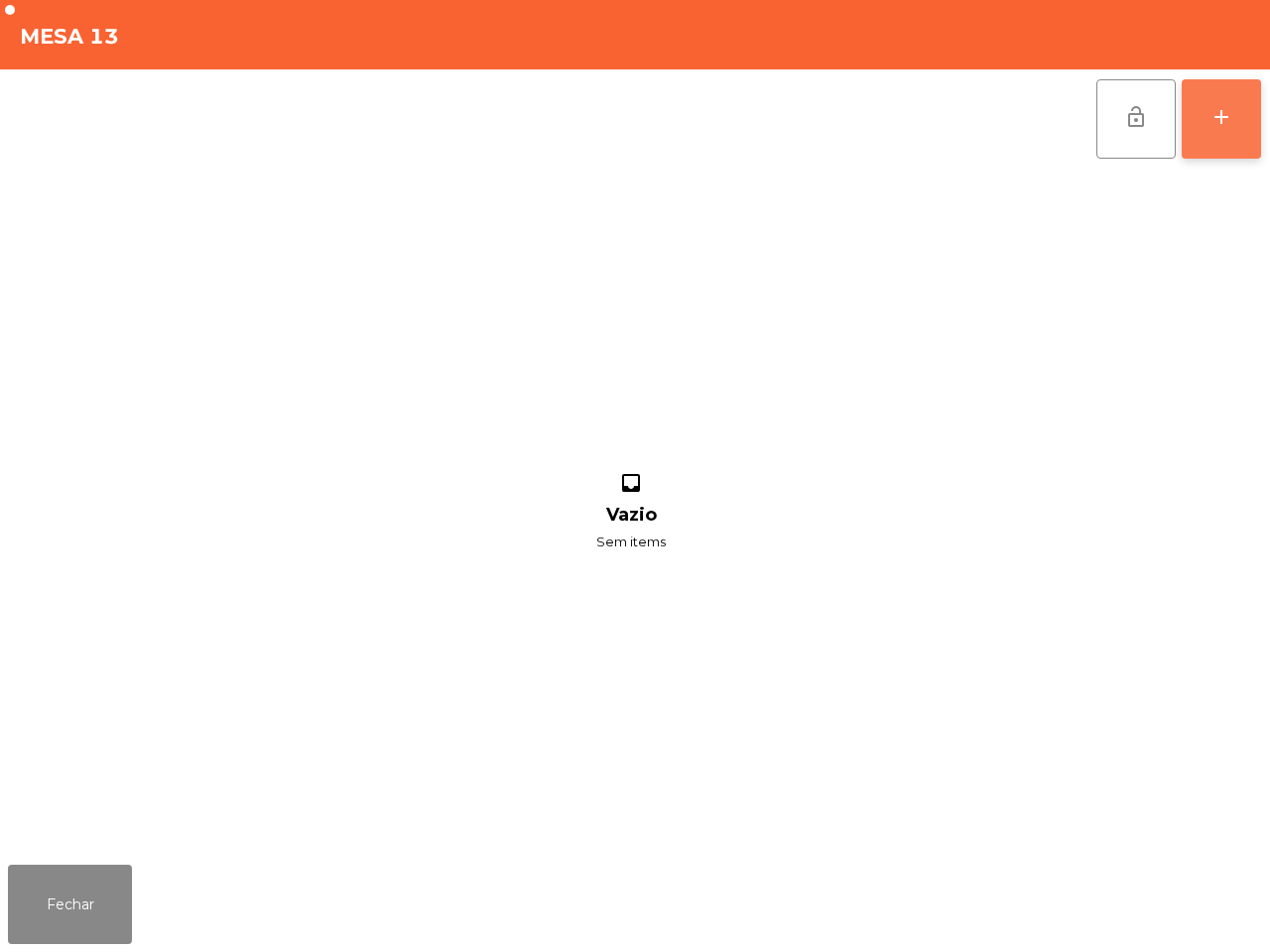 click on "add" at bounding box center [1221, 119] 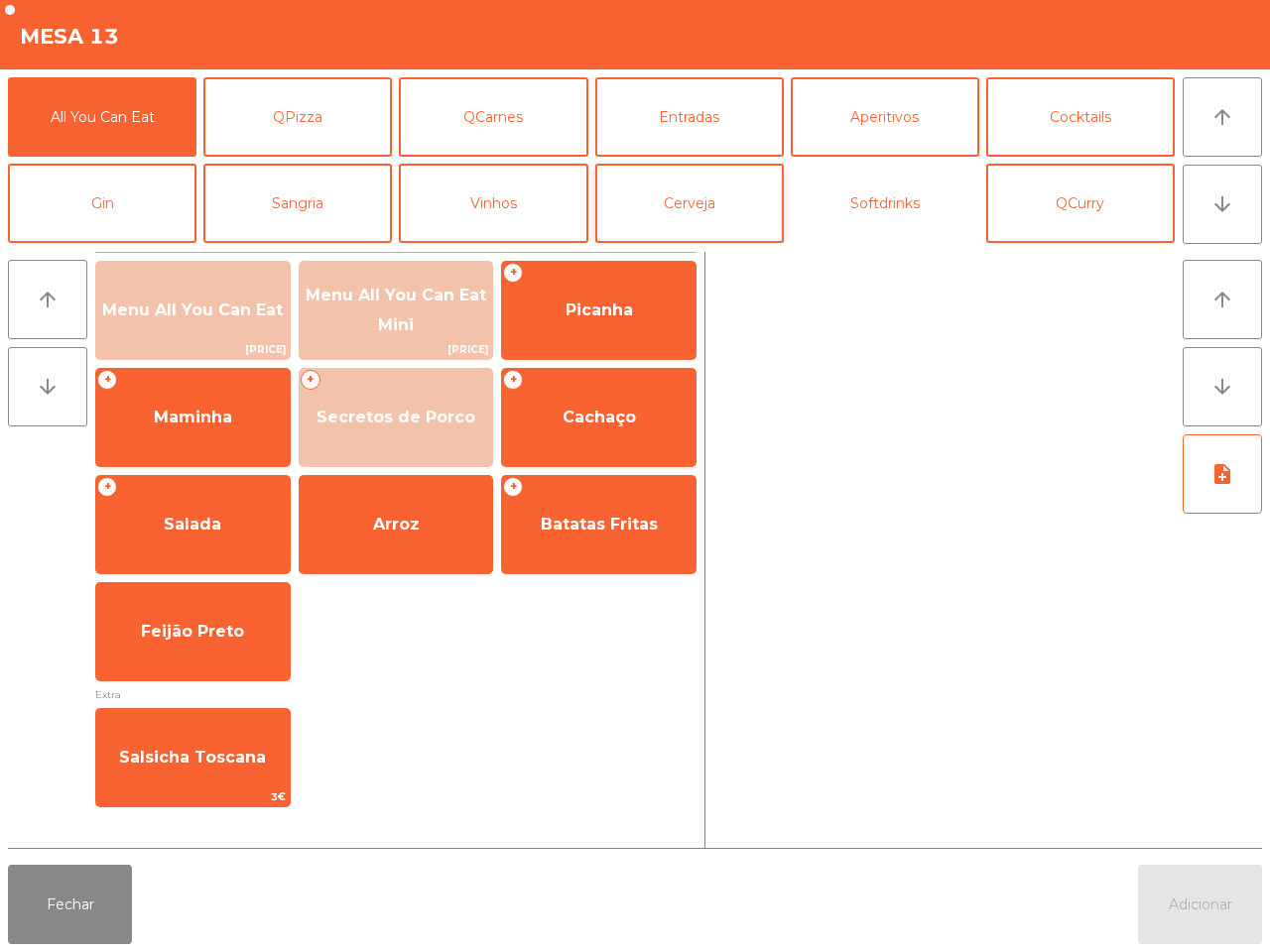 click on "Softdrinks" at bounding box center (885, 203) 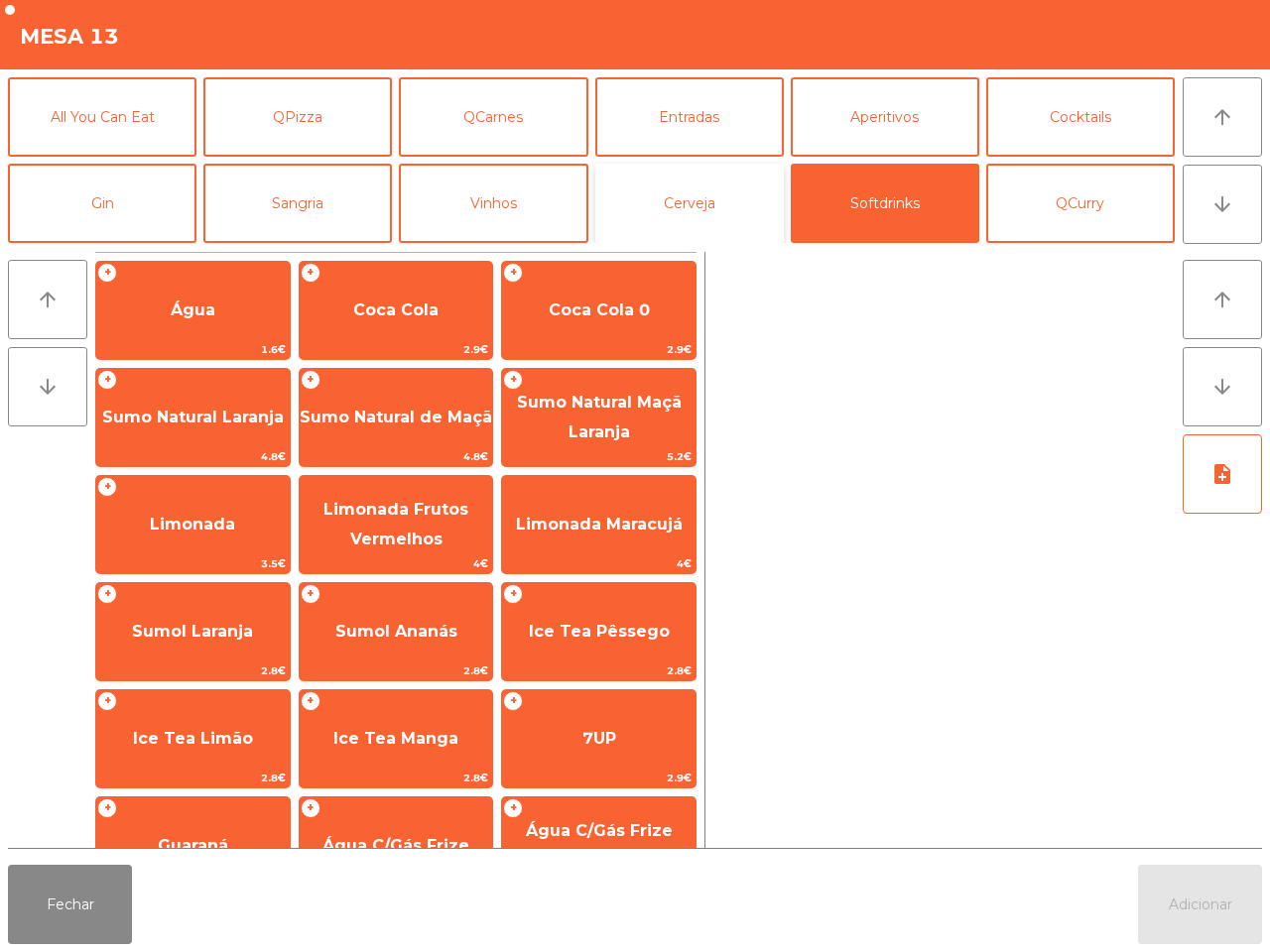 click on "Cerveja" at bounding box center (690, 203) 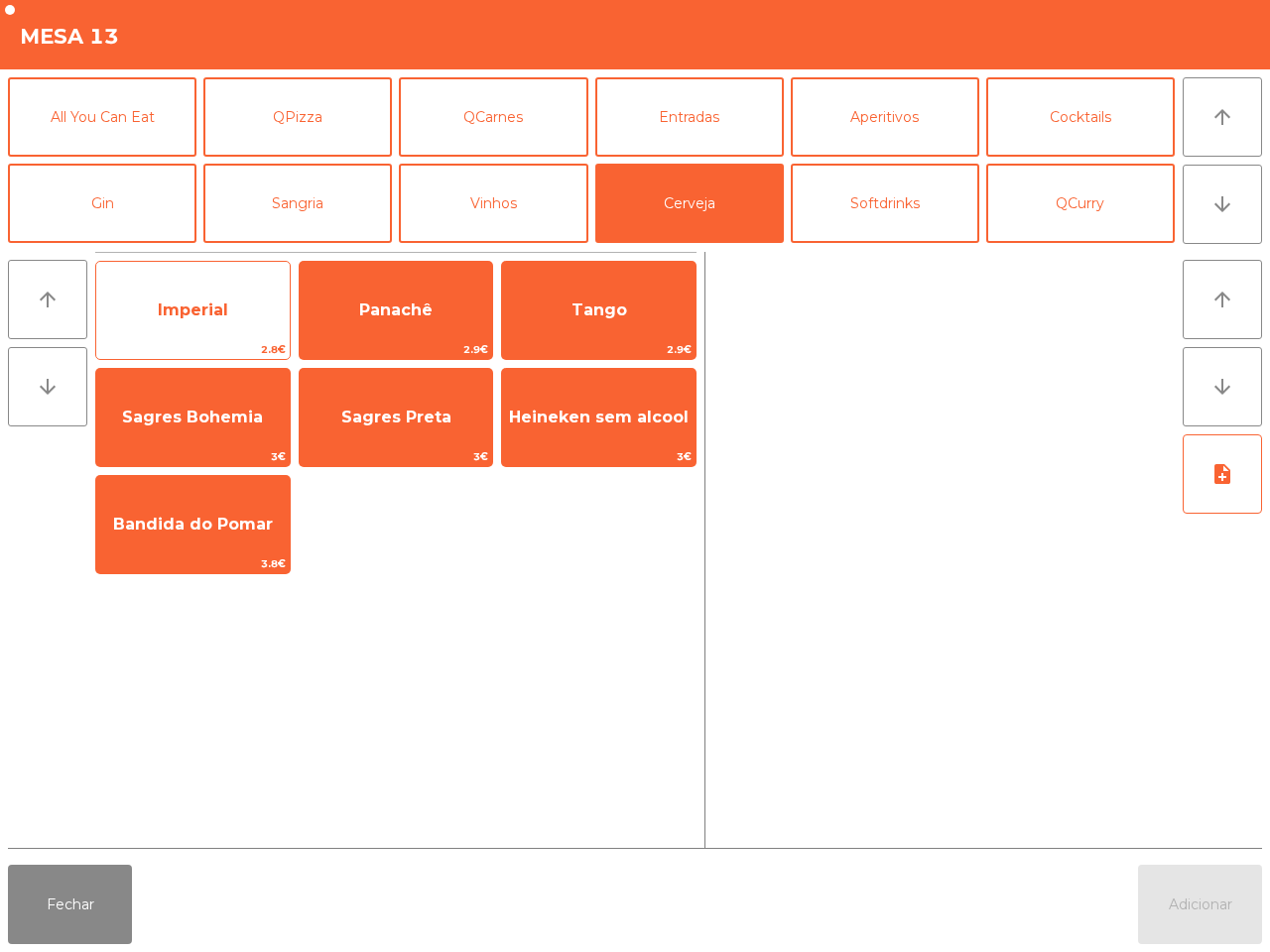 click on "Imperial" at bounding box center (192, 309) 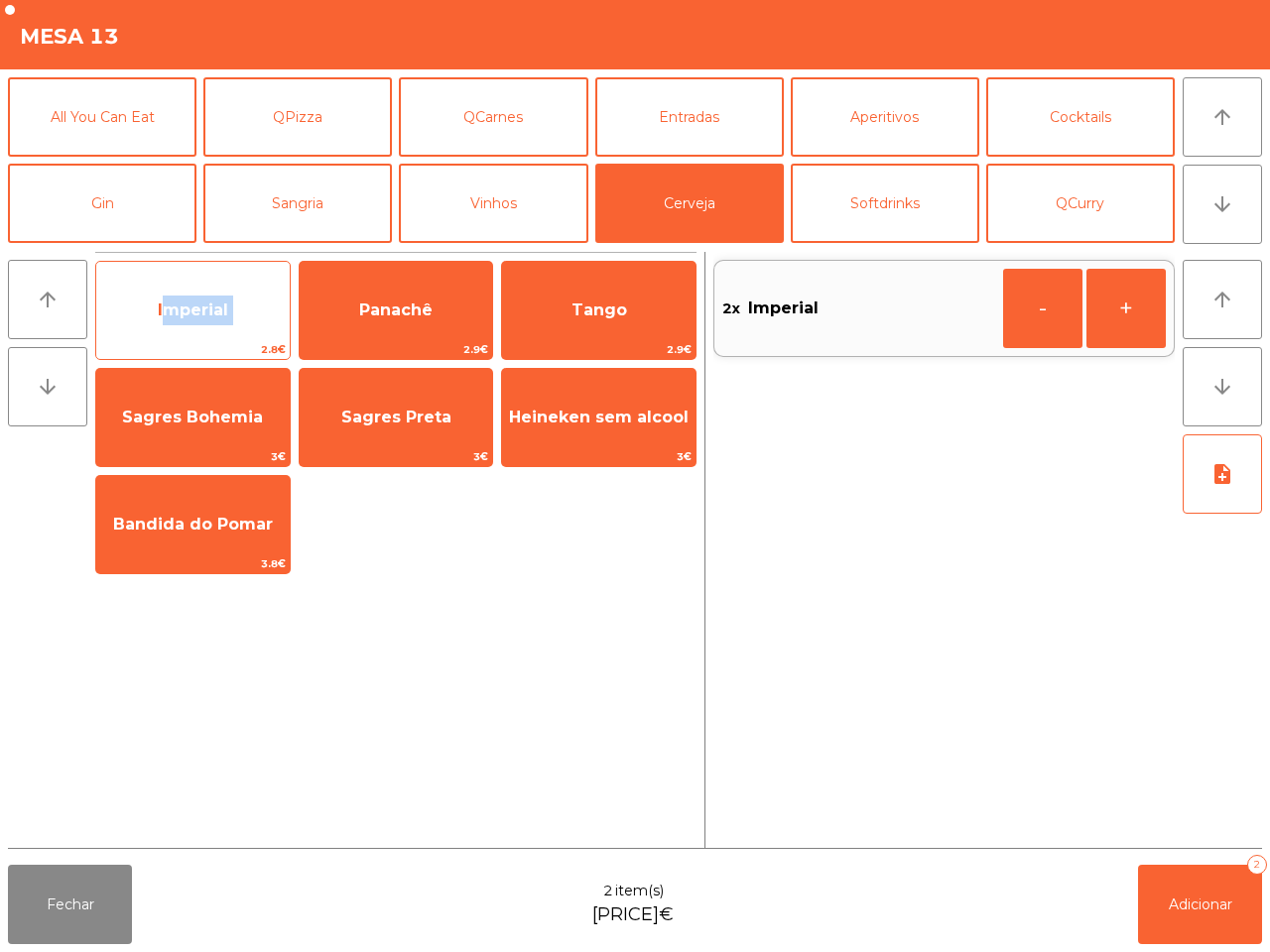 click on "Imperial" at bounding box center (192, 309) 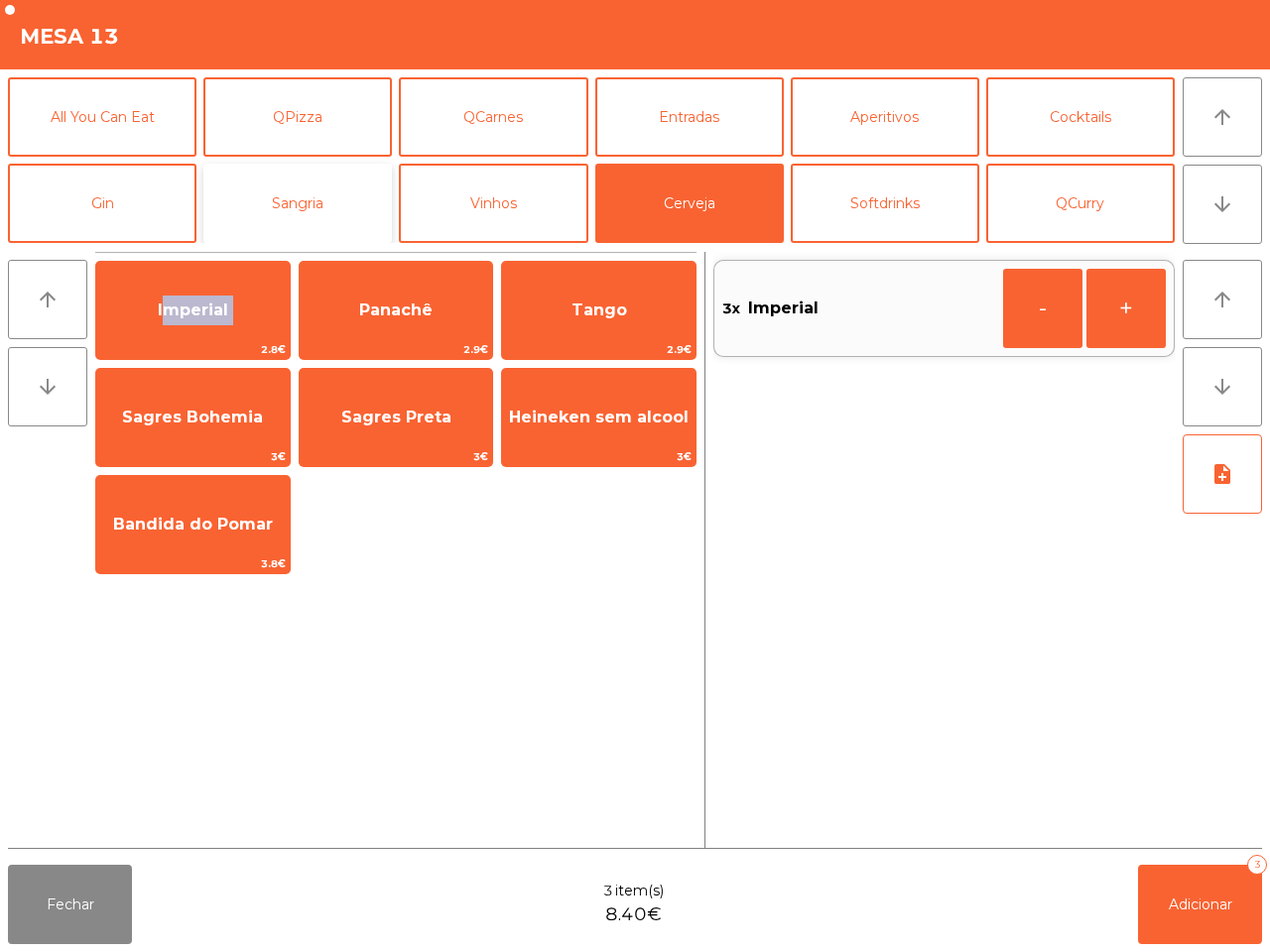 click on "Sangria" at bounding box center (298, 203) 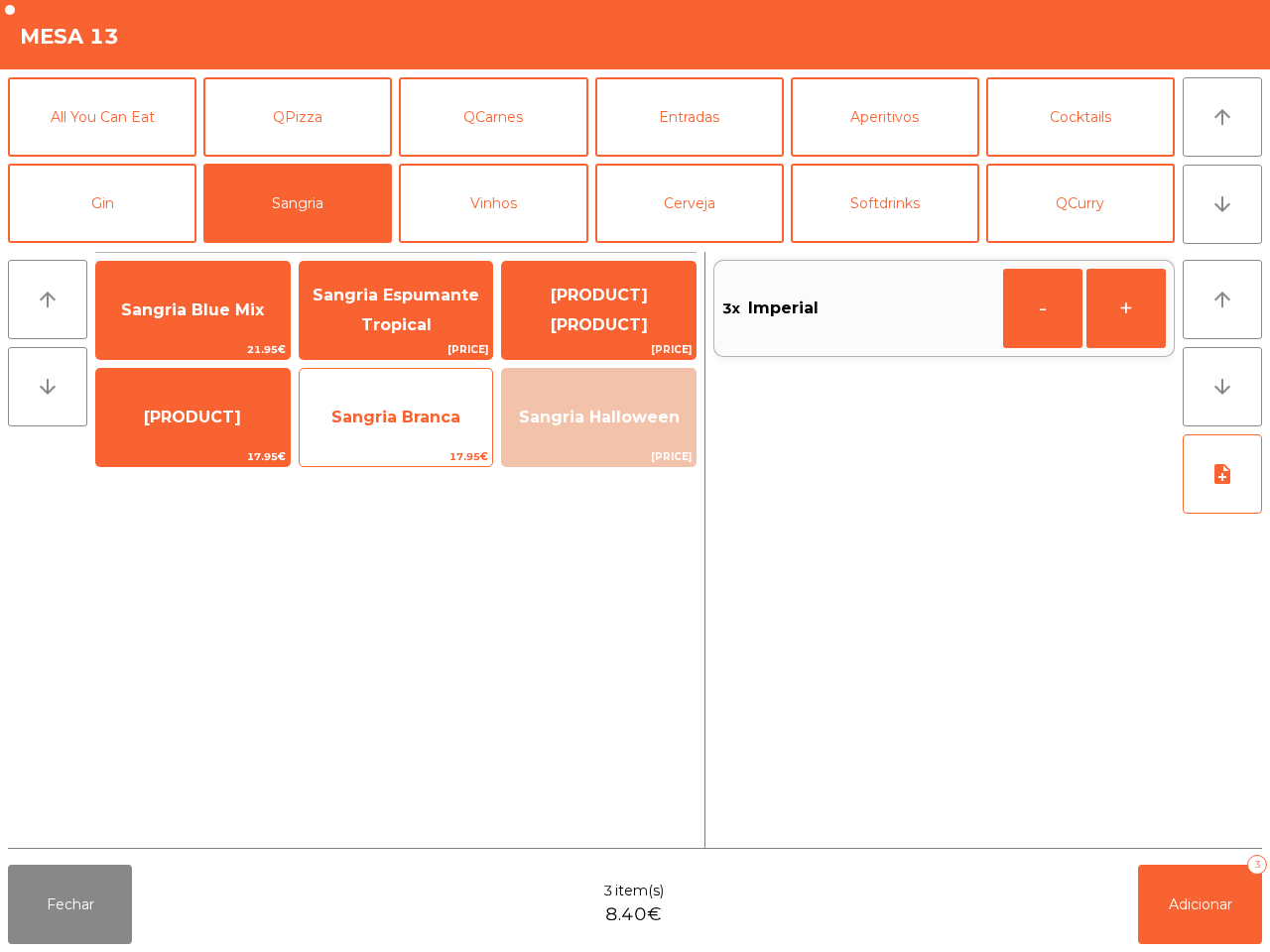 click on "Sangria Branca" at bounding box center (192, 309) 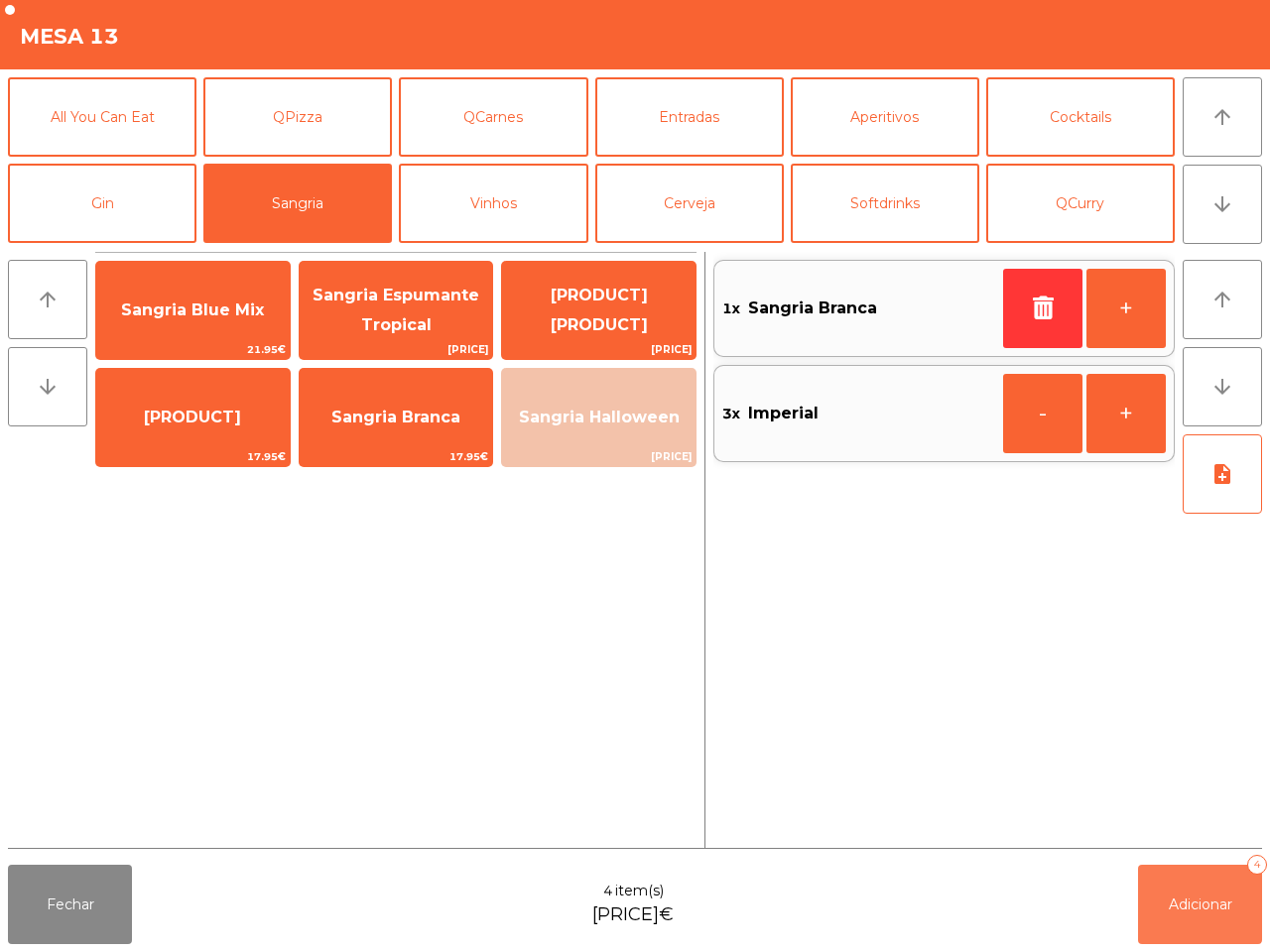 click on "Adicionar" at bounding box center (1201, 904) 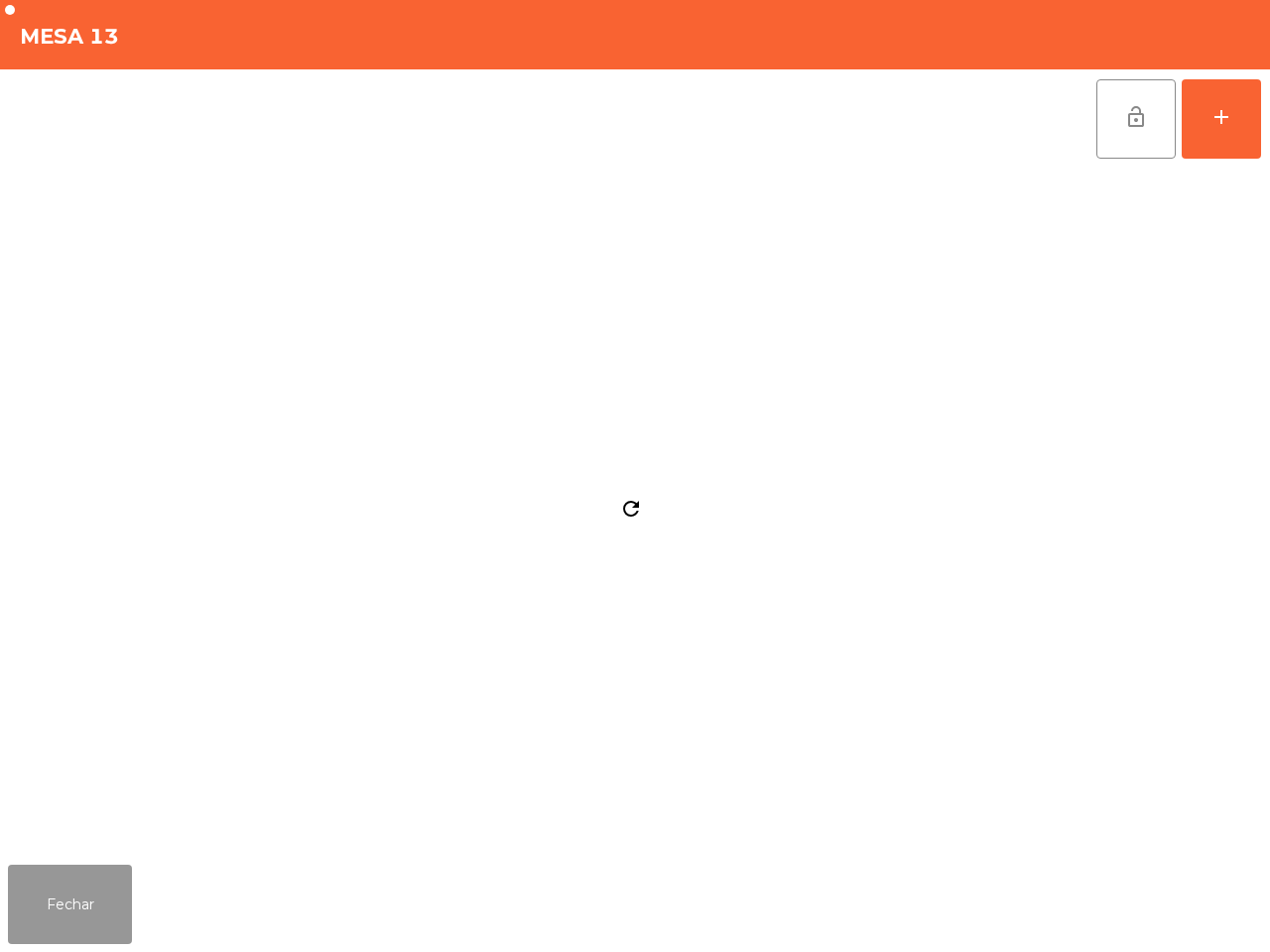 click on "Fechar" at bounding box center (69, 904) 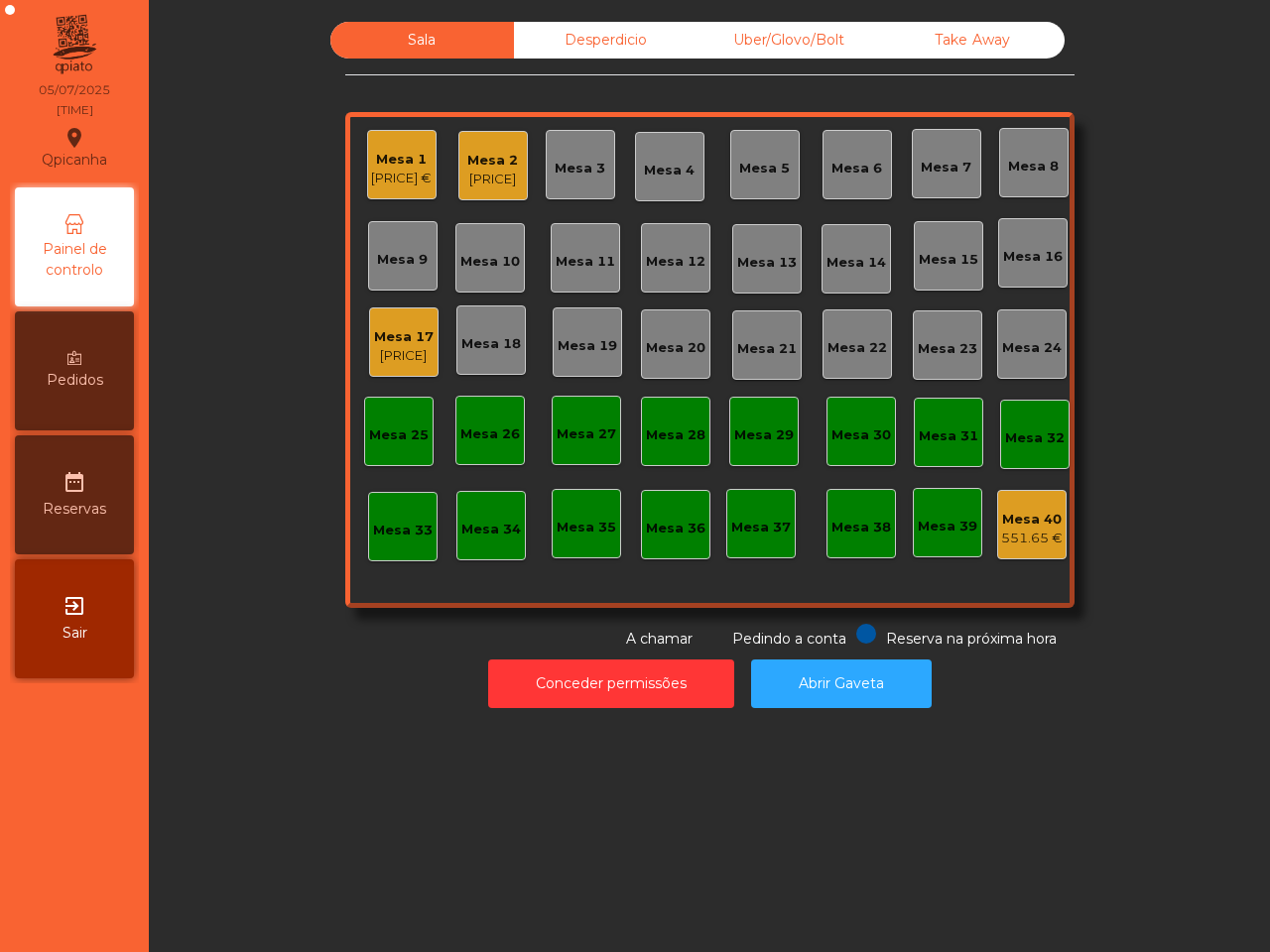 click on "Mesa 17 232.9 €" at bounding box center (404, 342) 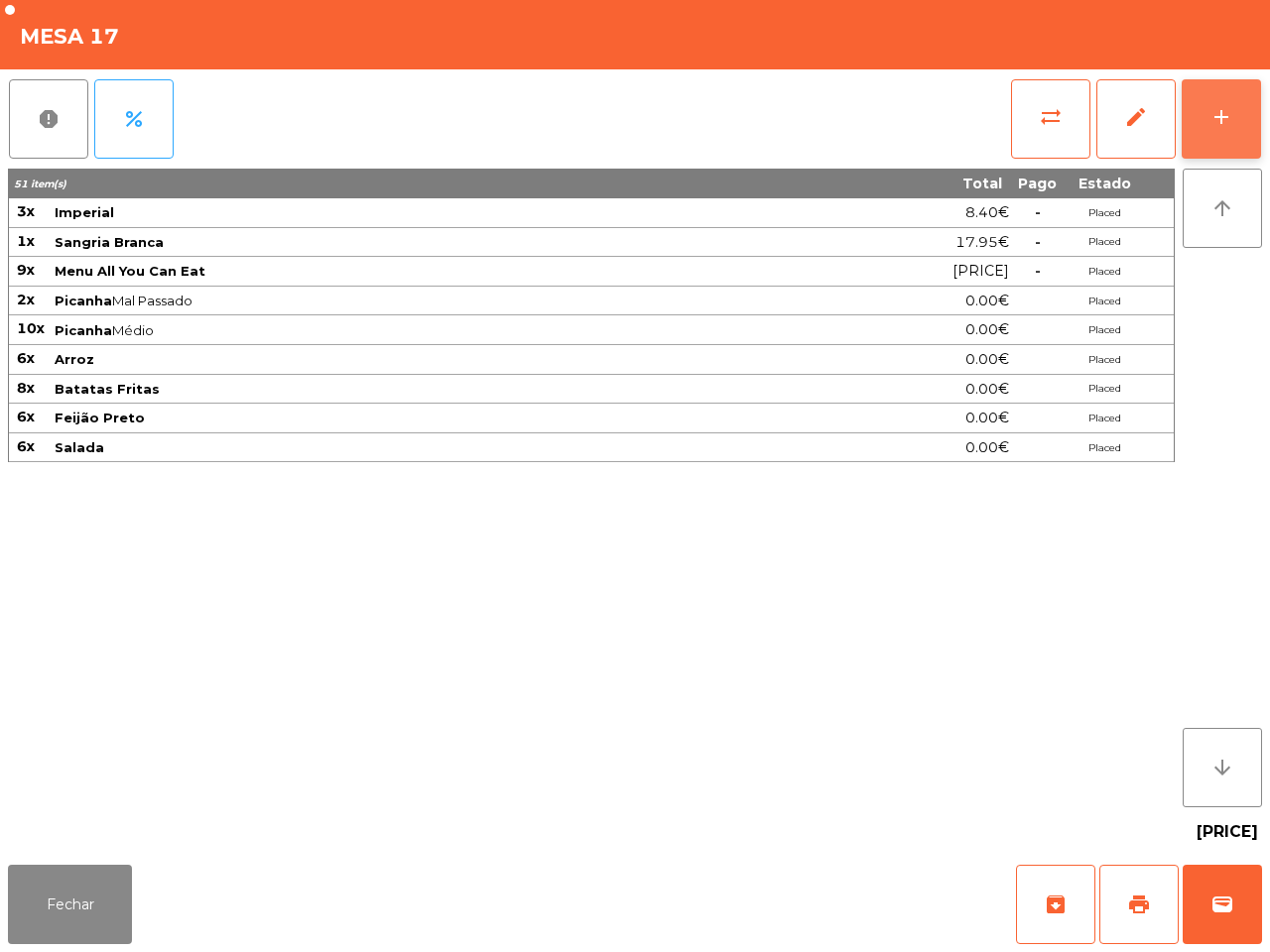 click on "add" at bounding box center [1221, 117] 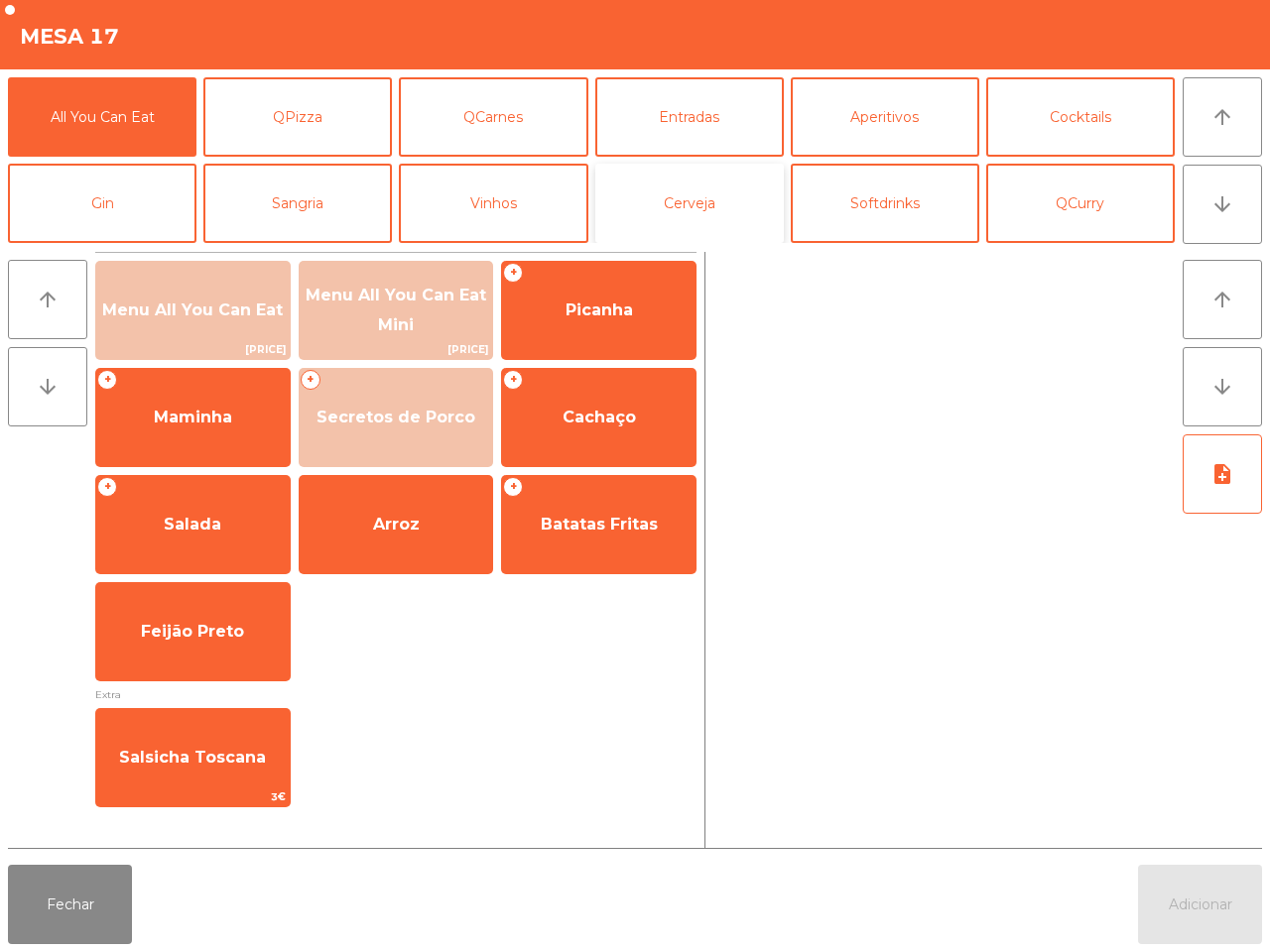 click on "Cerveja" at bounding box center [690, 203] 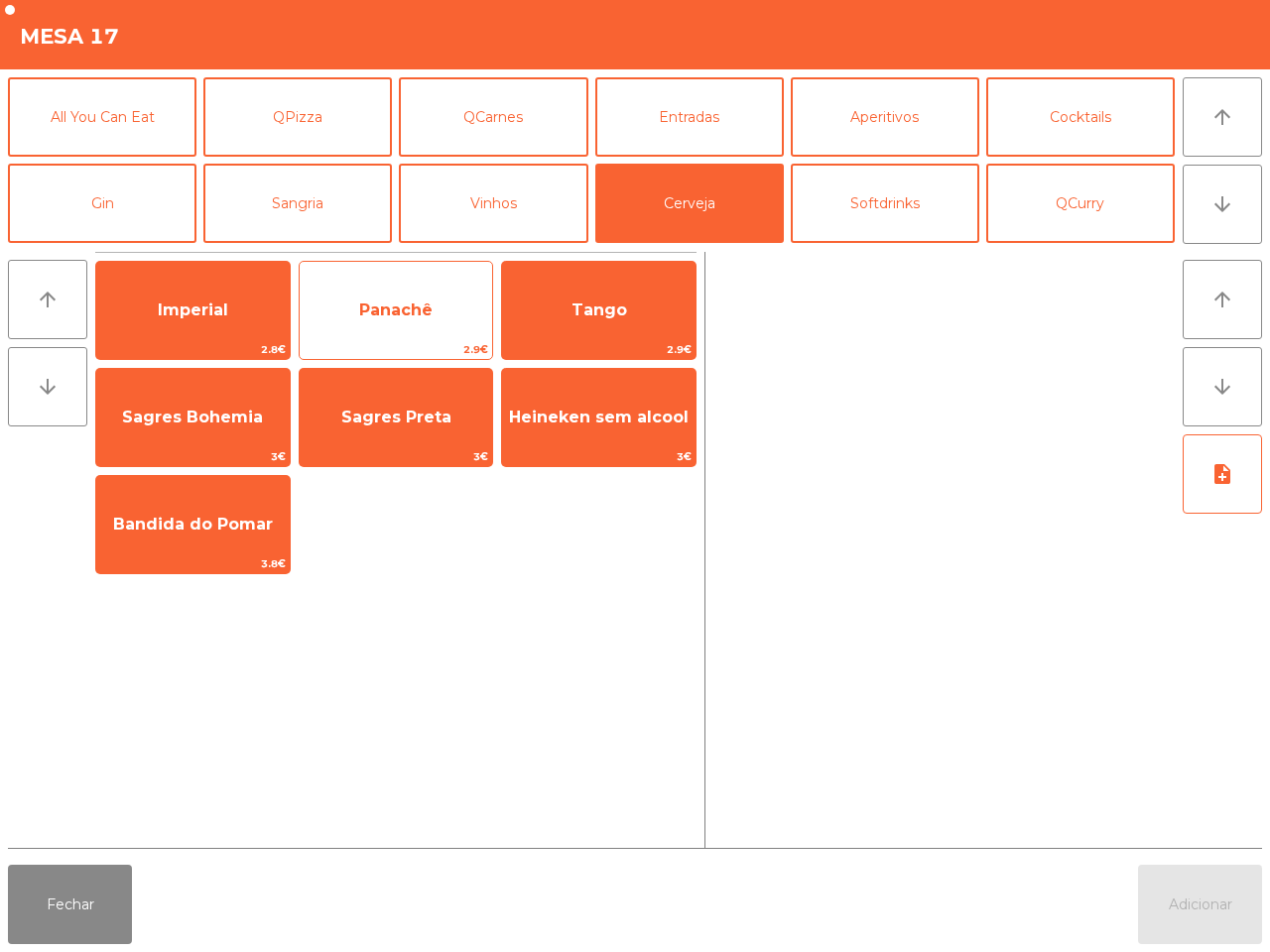 click on "Imperial" at bounding box center [192, 309] 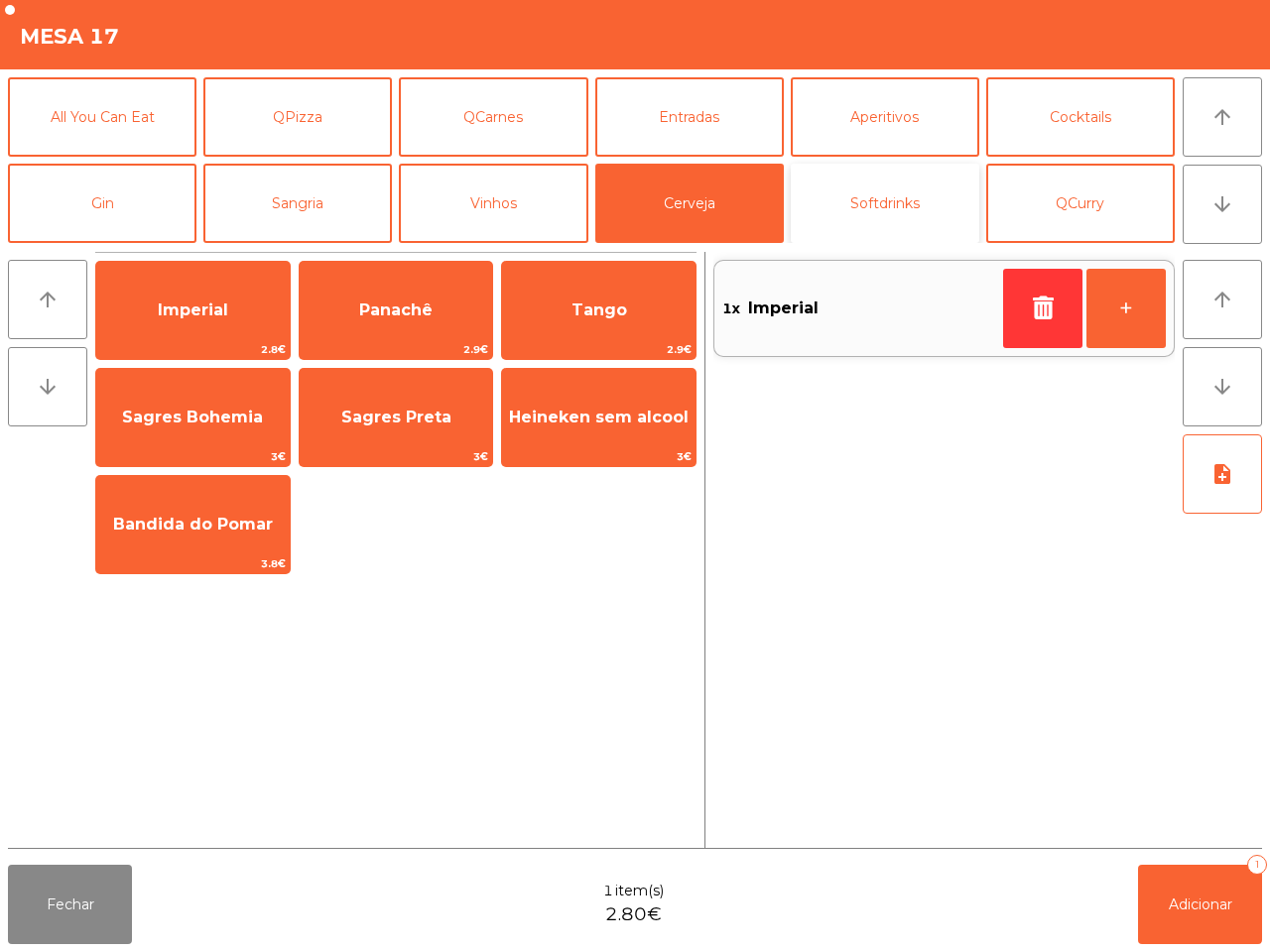 click on "Softdrinks" at bounding box center [885, 203] 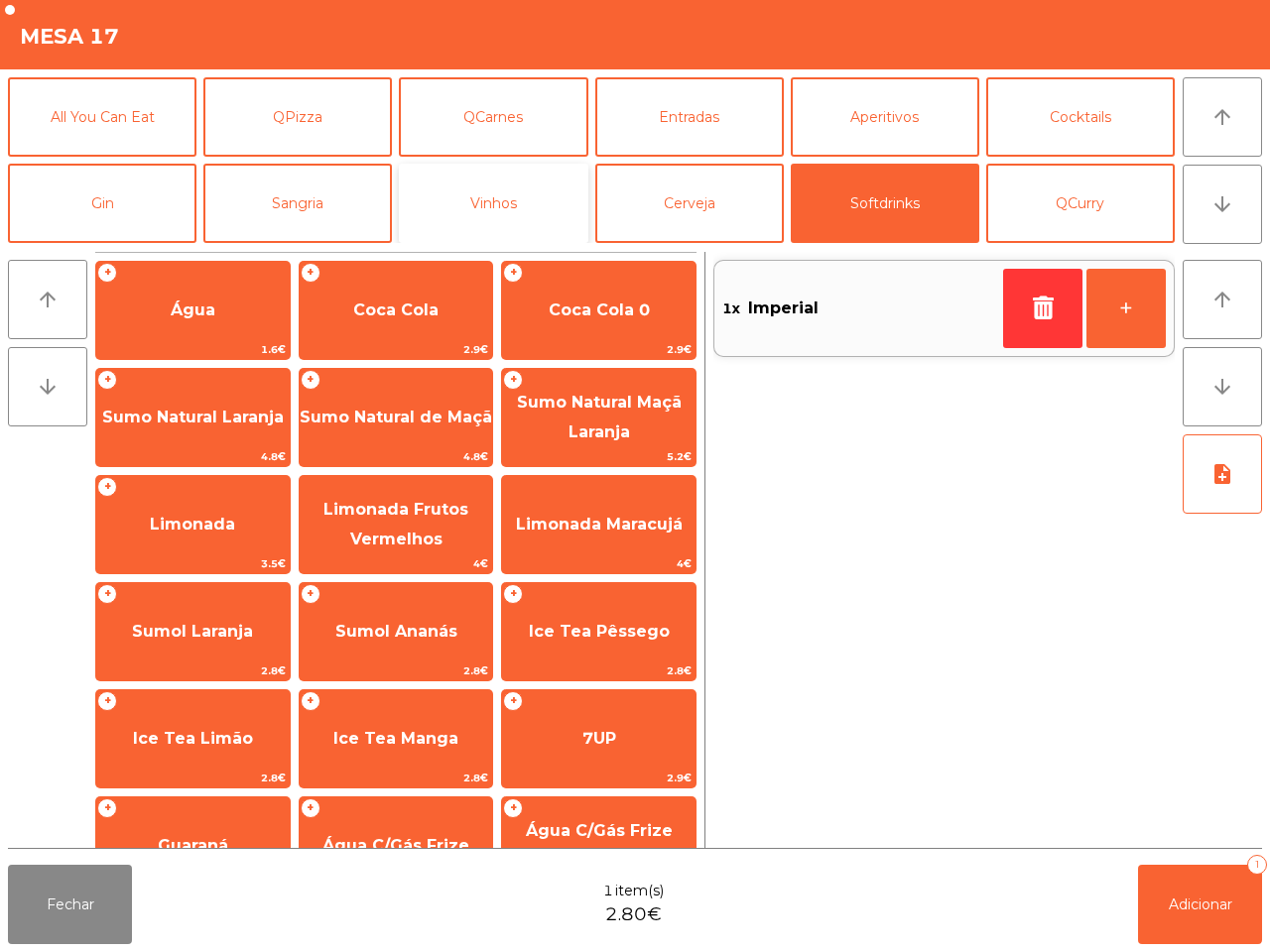 click on "Vinhos" at bounding box center (493, 203) 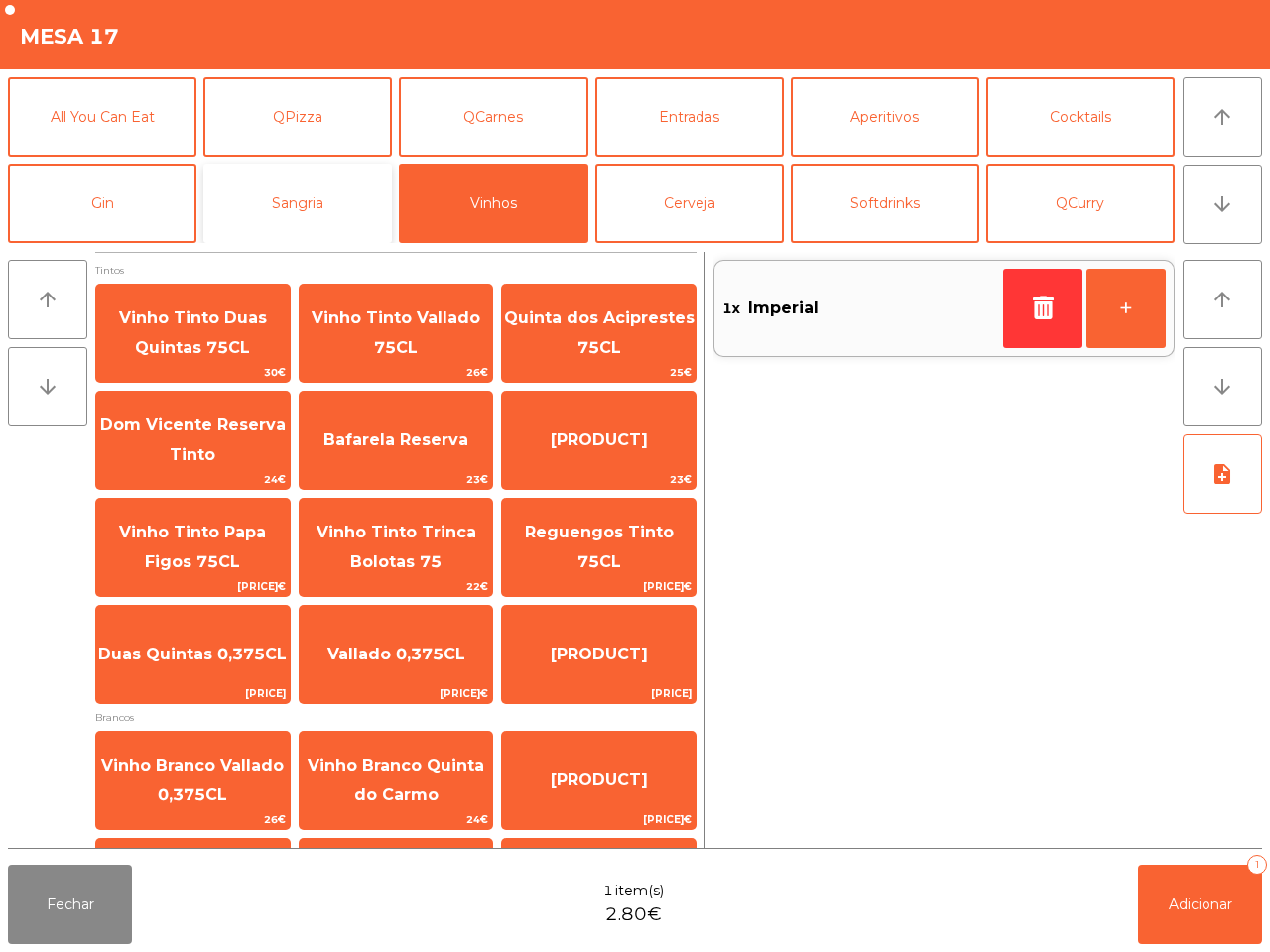 click on "Sangria" at bounding box center [298, 203] 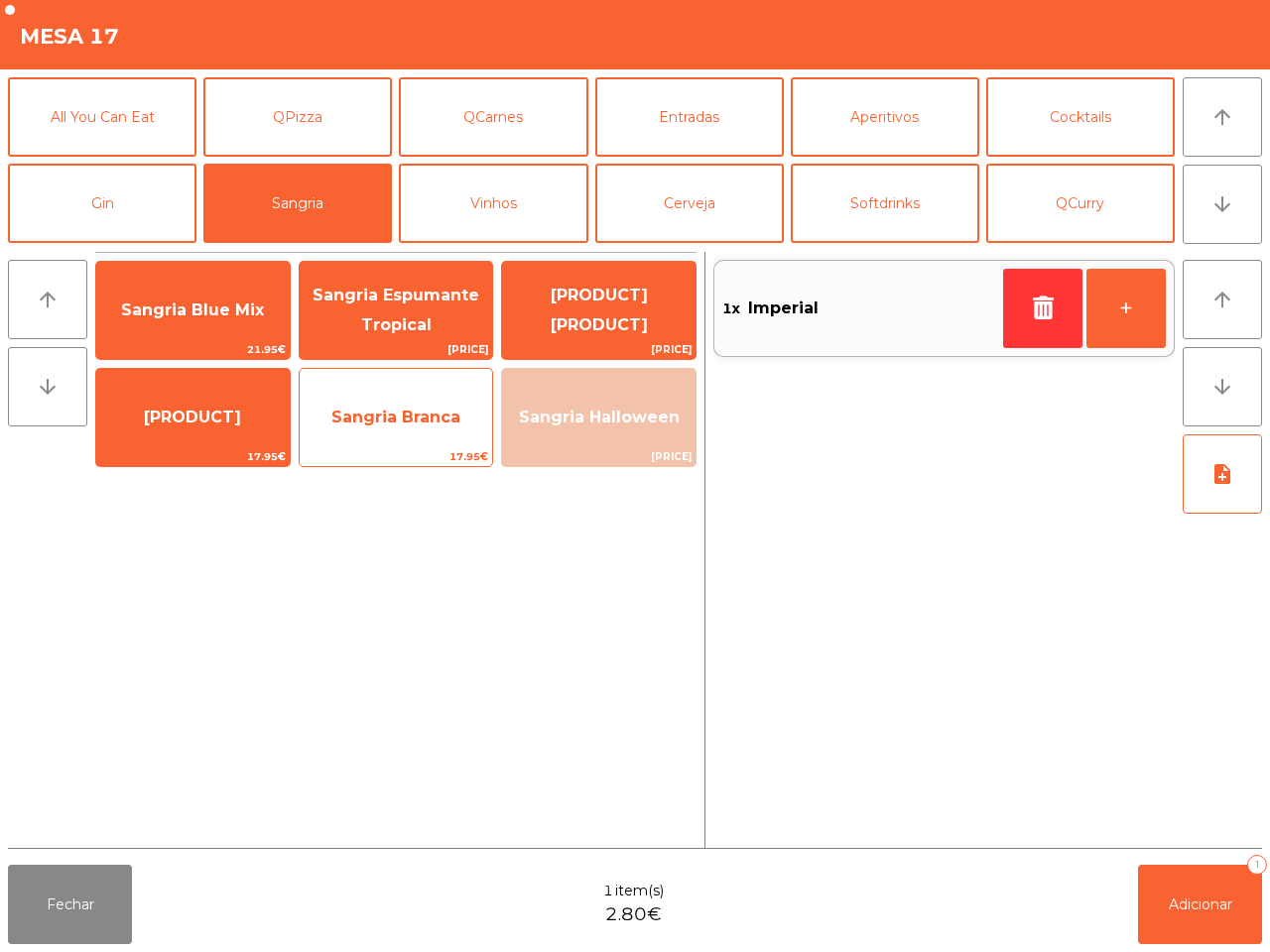 click on "Sangria Branca" at bounding box center (192, 310) 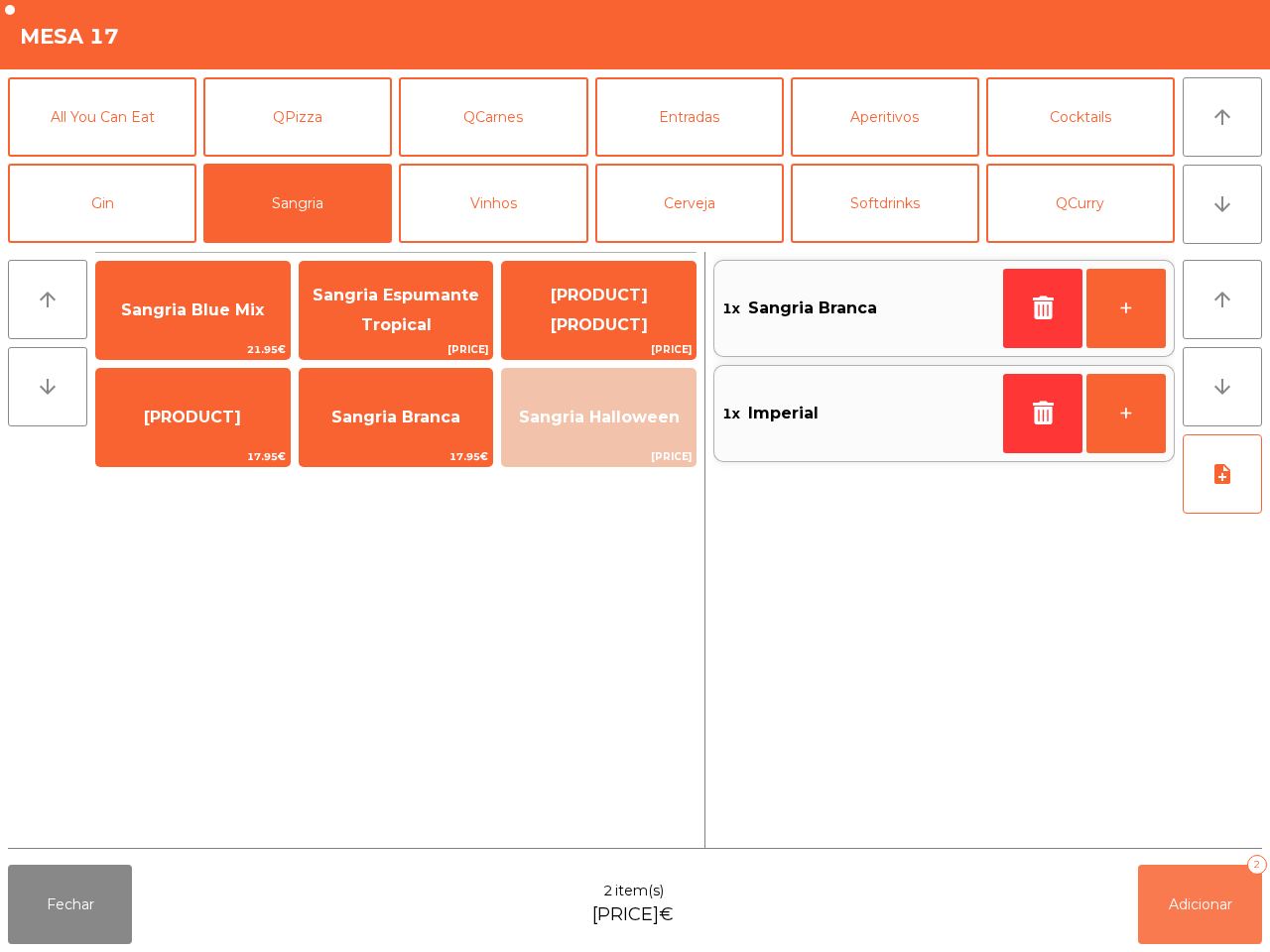 click on "Adicionar   2" at bounding box center (1200, 904) 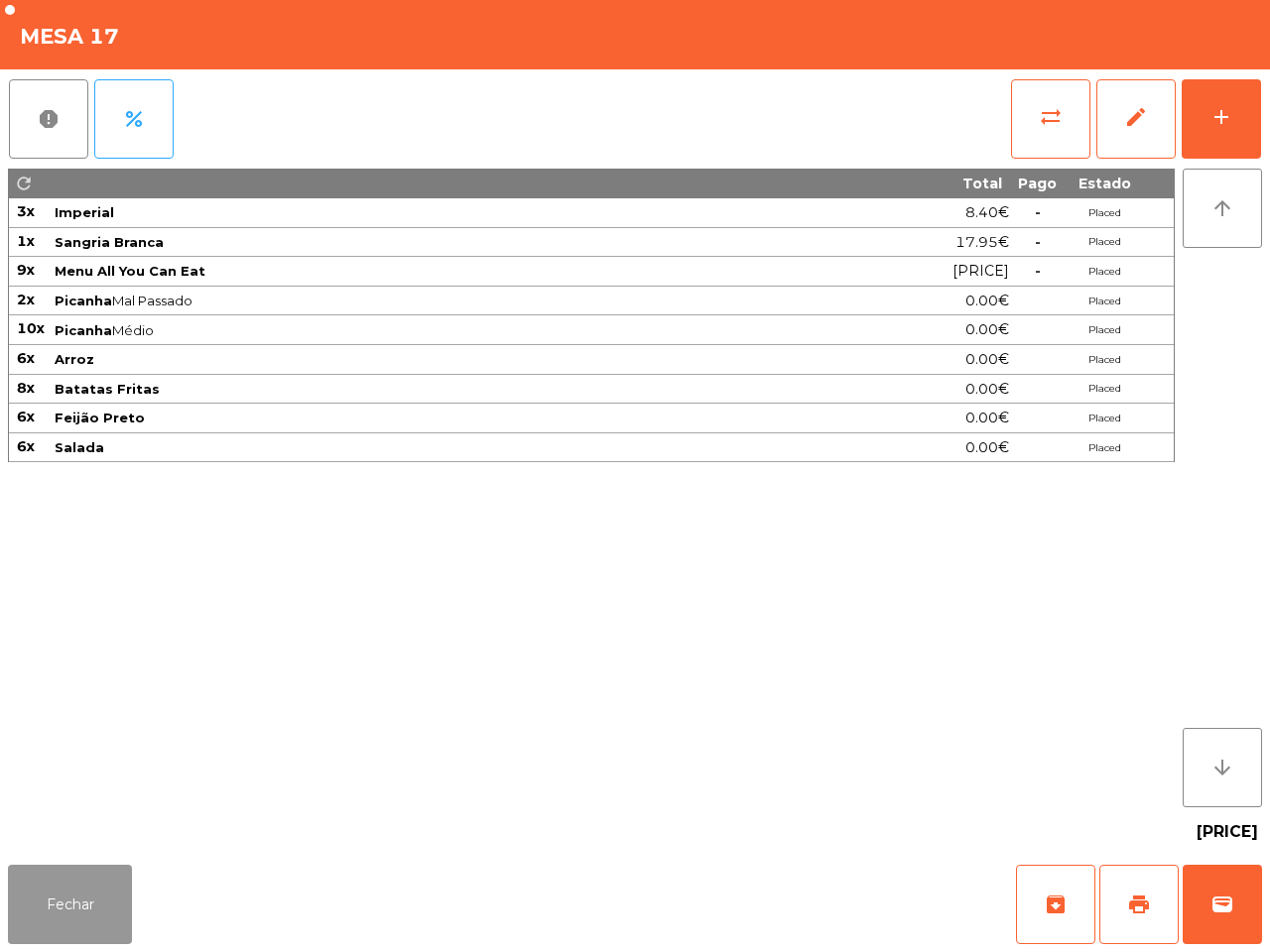 click on "Fechar" at bounding box center [69, 904] 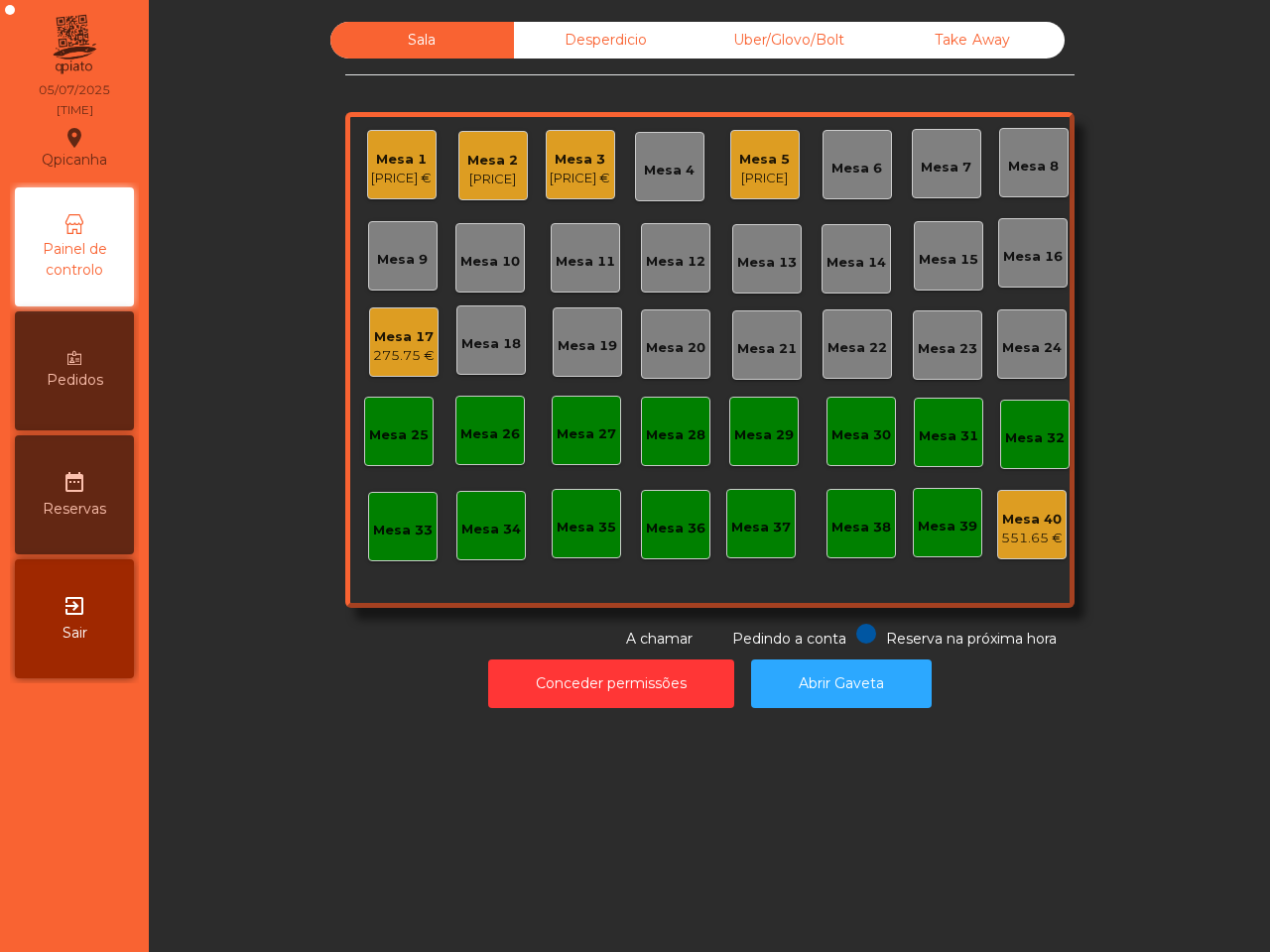 click on "Mesa 17" at bounding box center [401, 160] 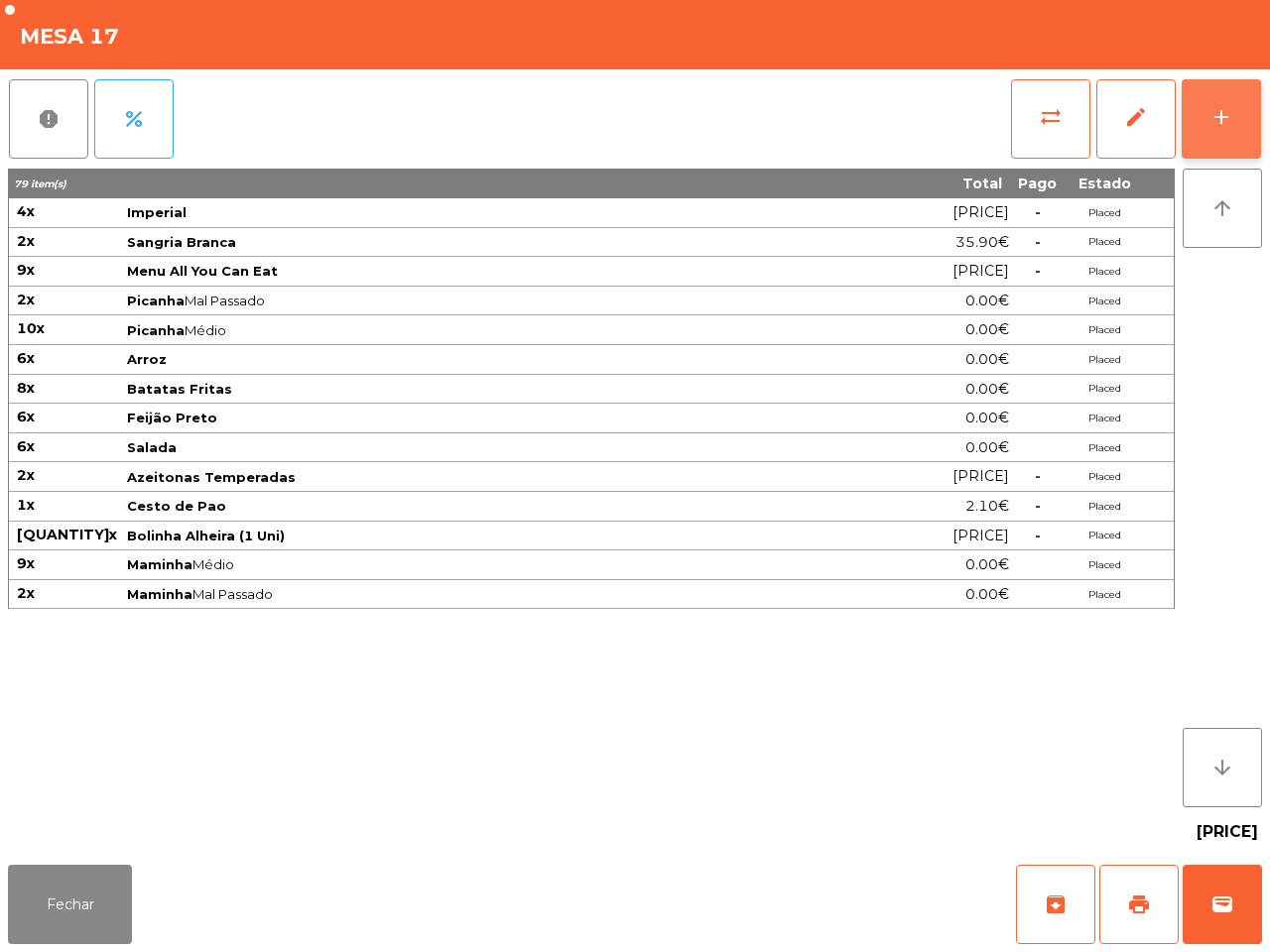 click on "add" at bounding box center [1221, 119] 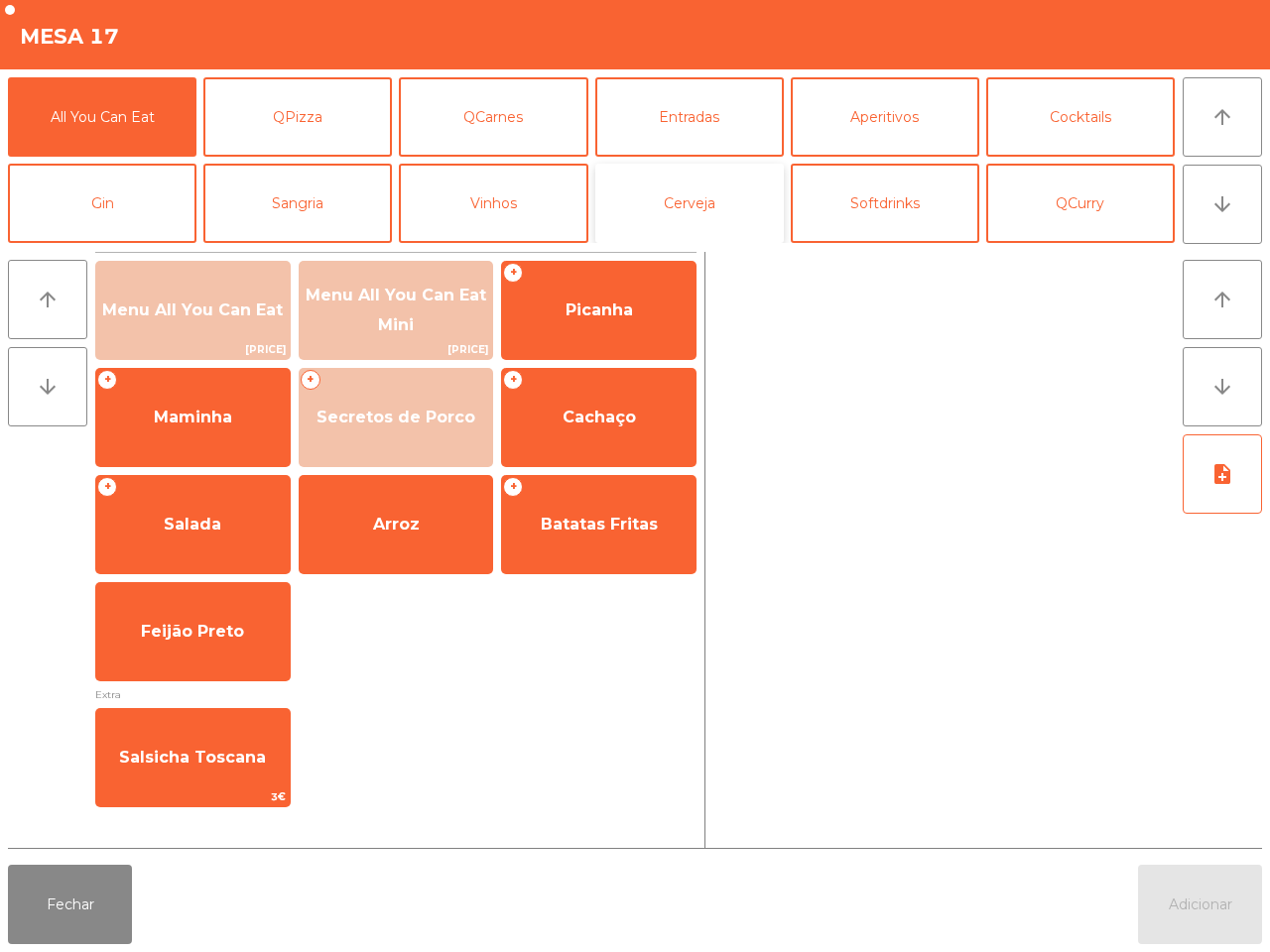 click on "Cerveja" at bounding box center [690, 203] 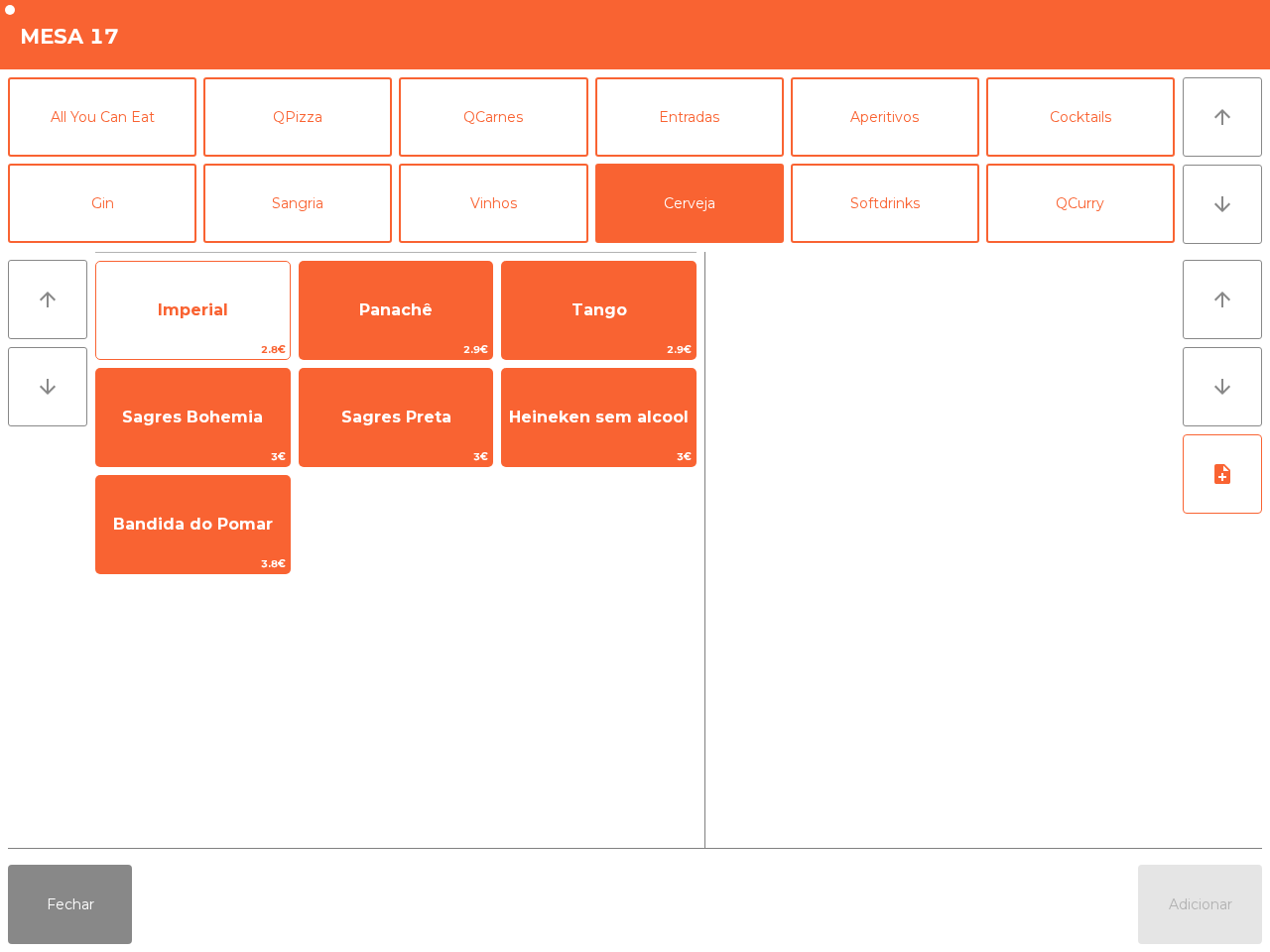 click on "Imperial   2.8€" at bounding box center (192, 310) 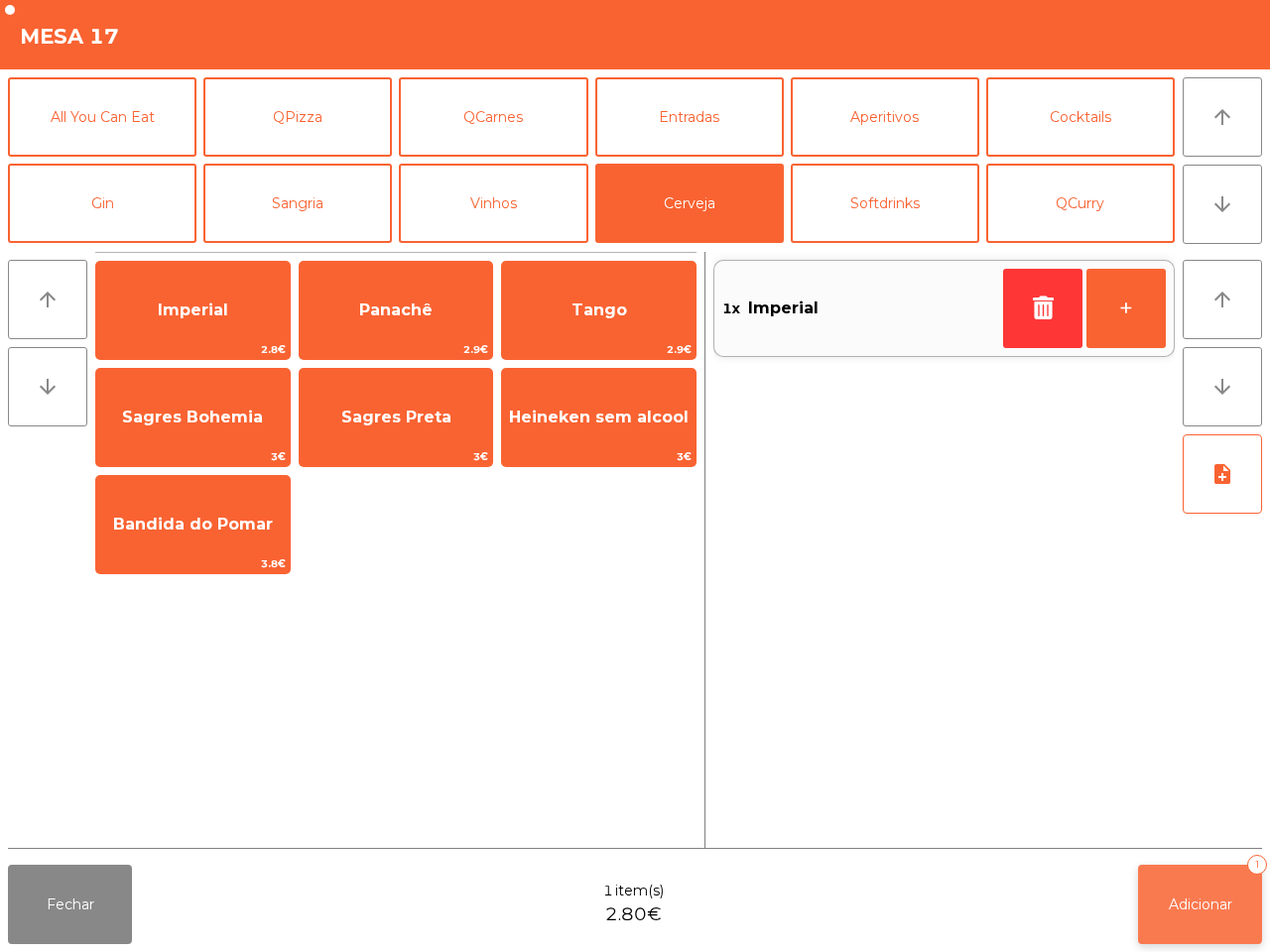 click on "Adicionar   1" at bounding box center [1200, 904] 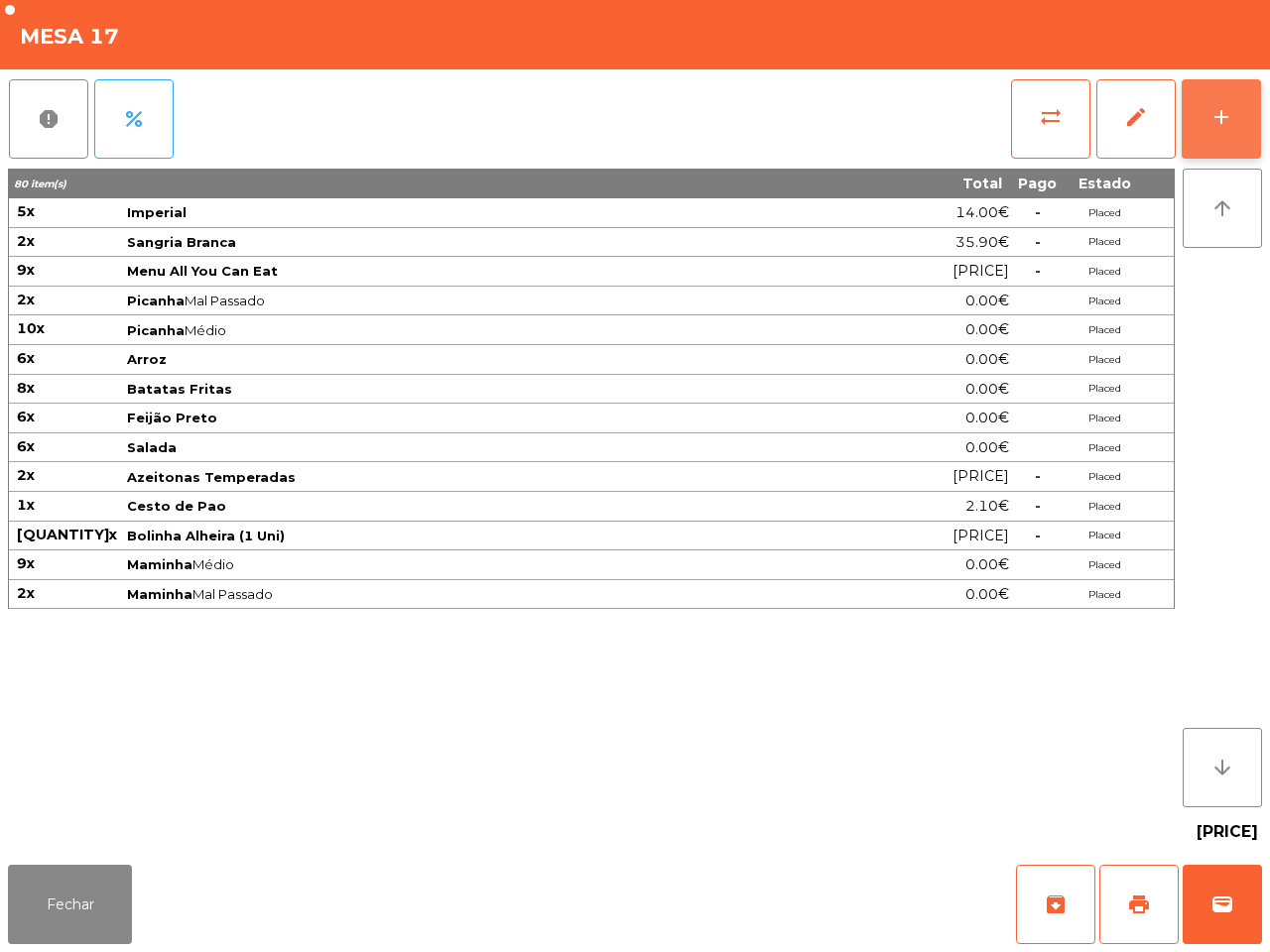 click on "add" at bounding box center [1221, 117] 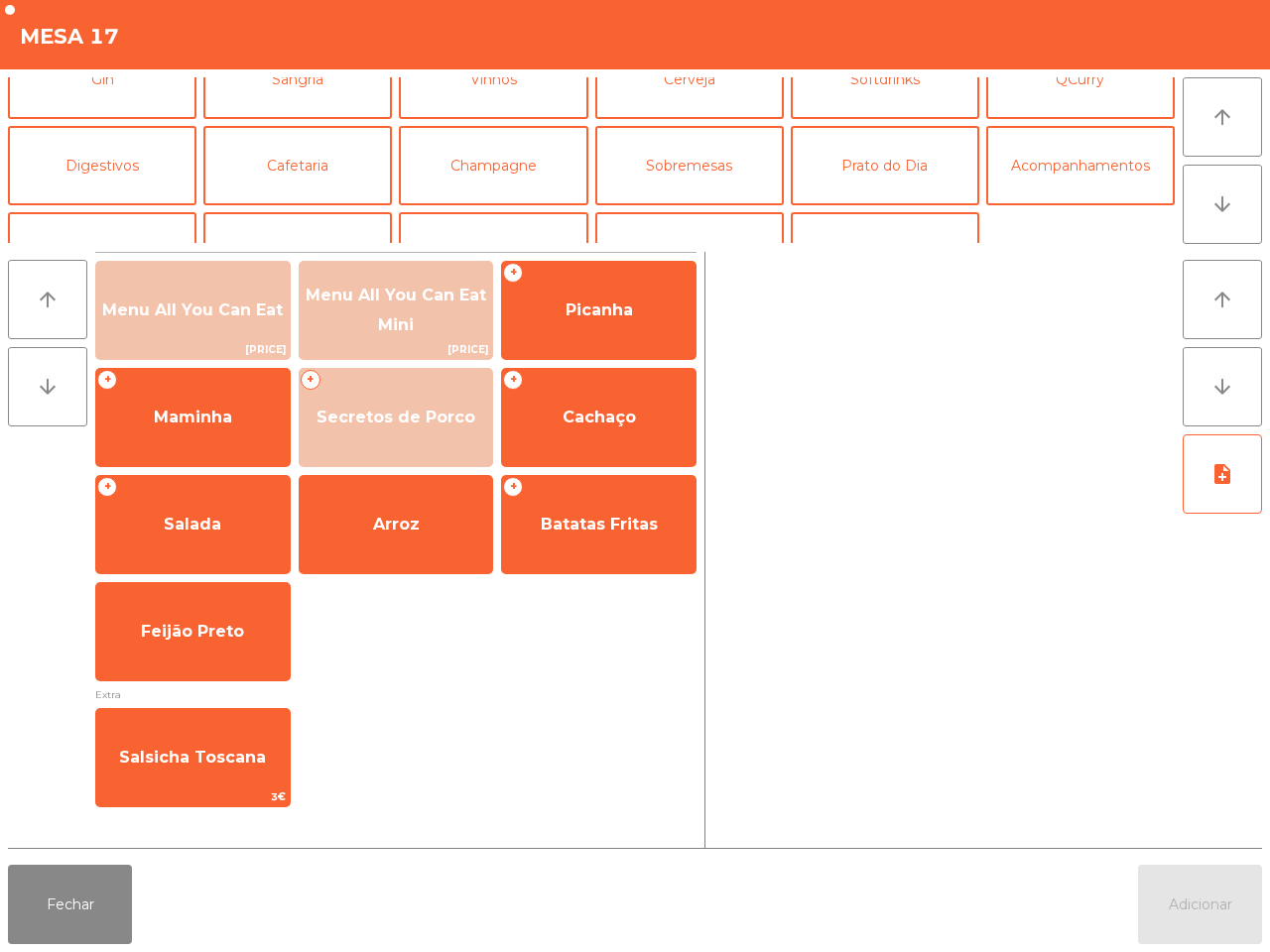 scroll, scrollTop: 0, scrollLeft: 0, axis: both 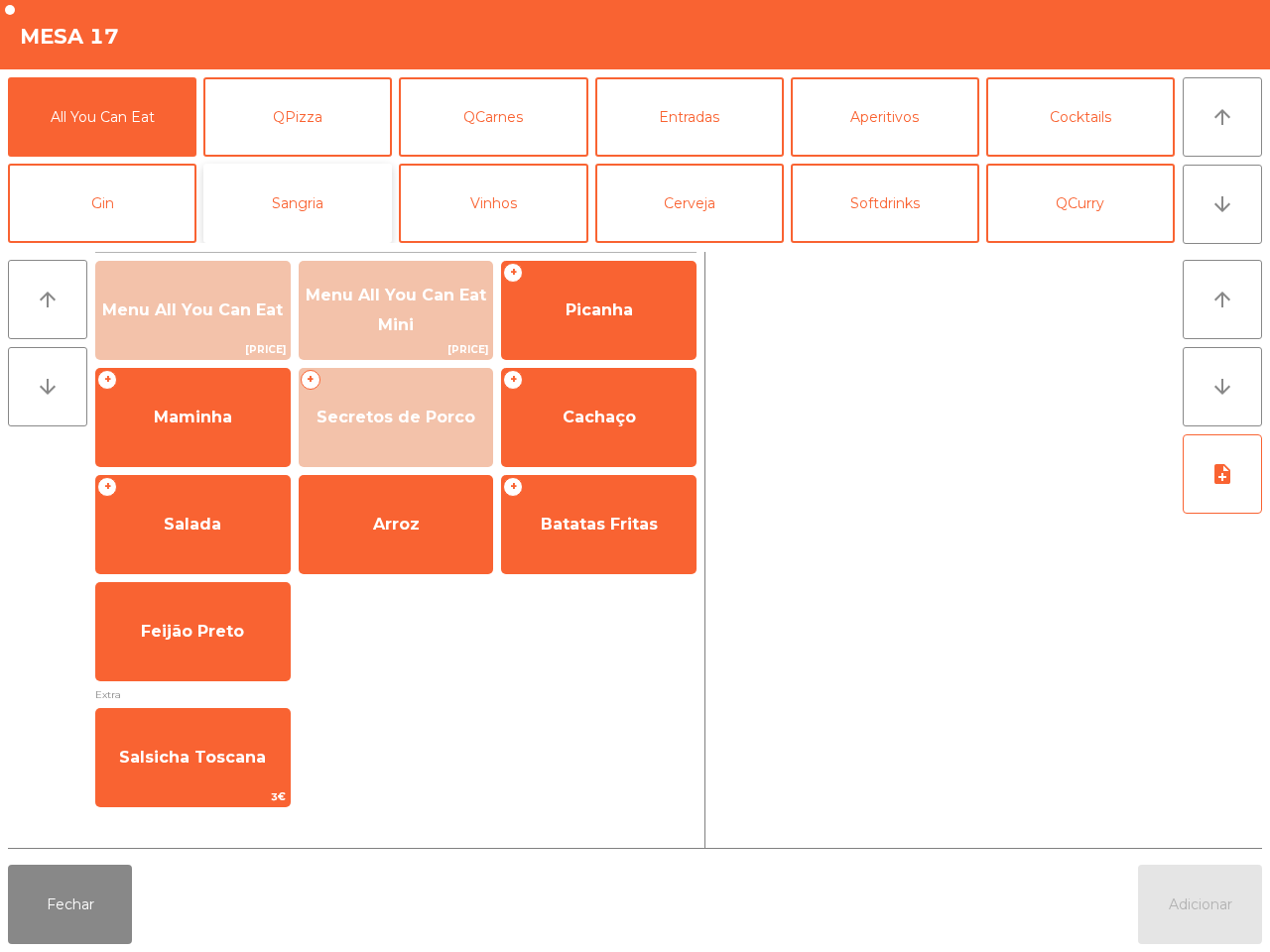 click on "Sangria" at bounding box center (298, 203) 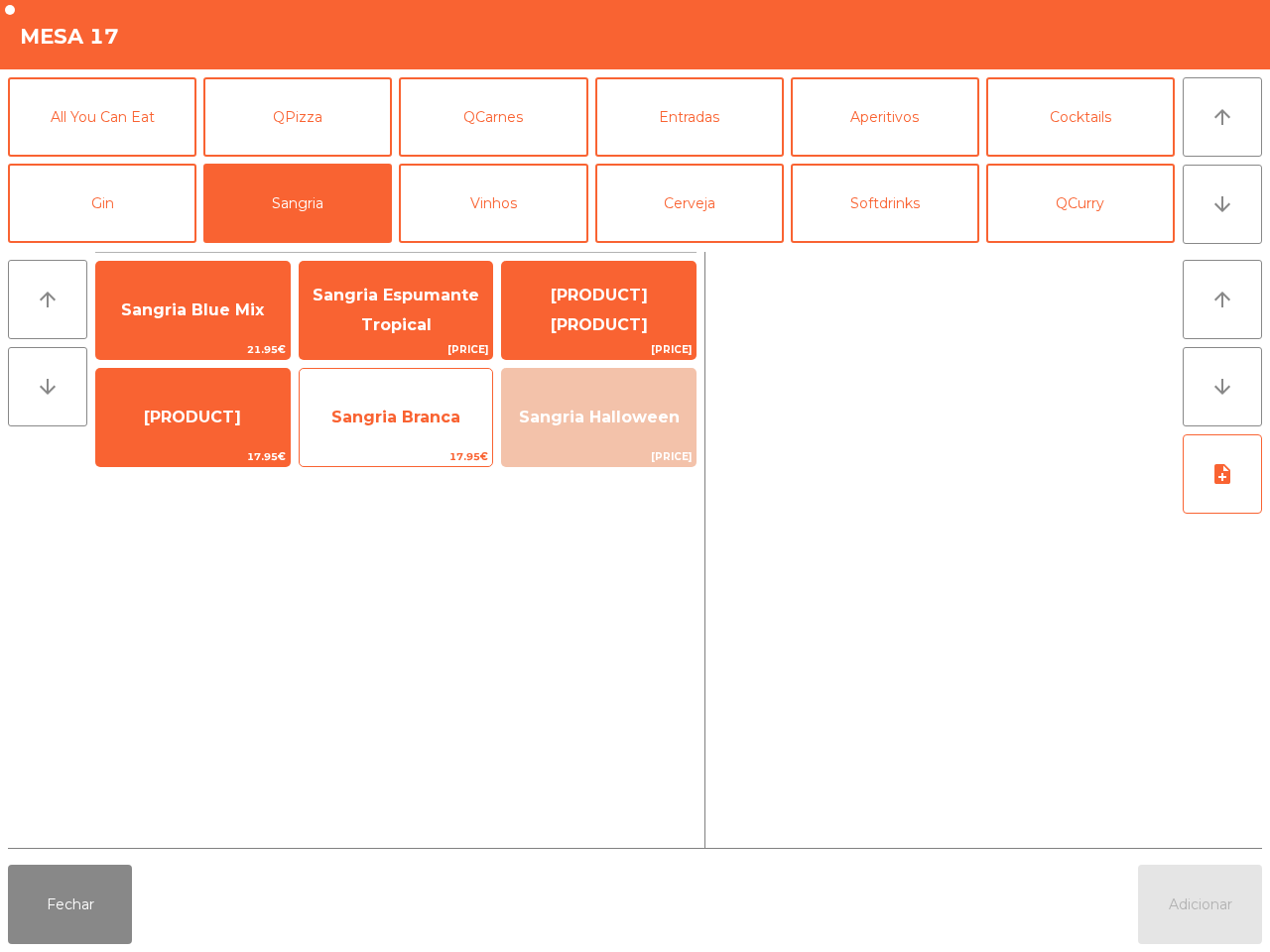 click on "Sangria Branca" at bounding box center (192, 309) 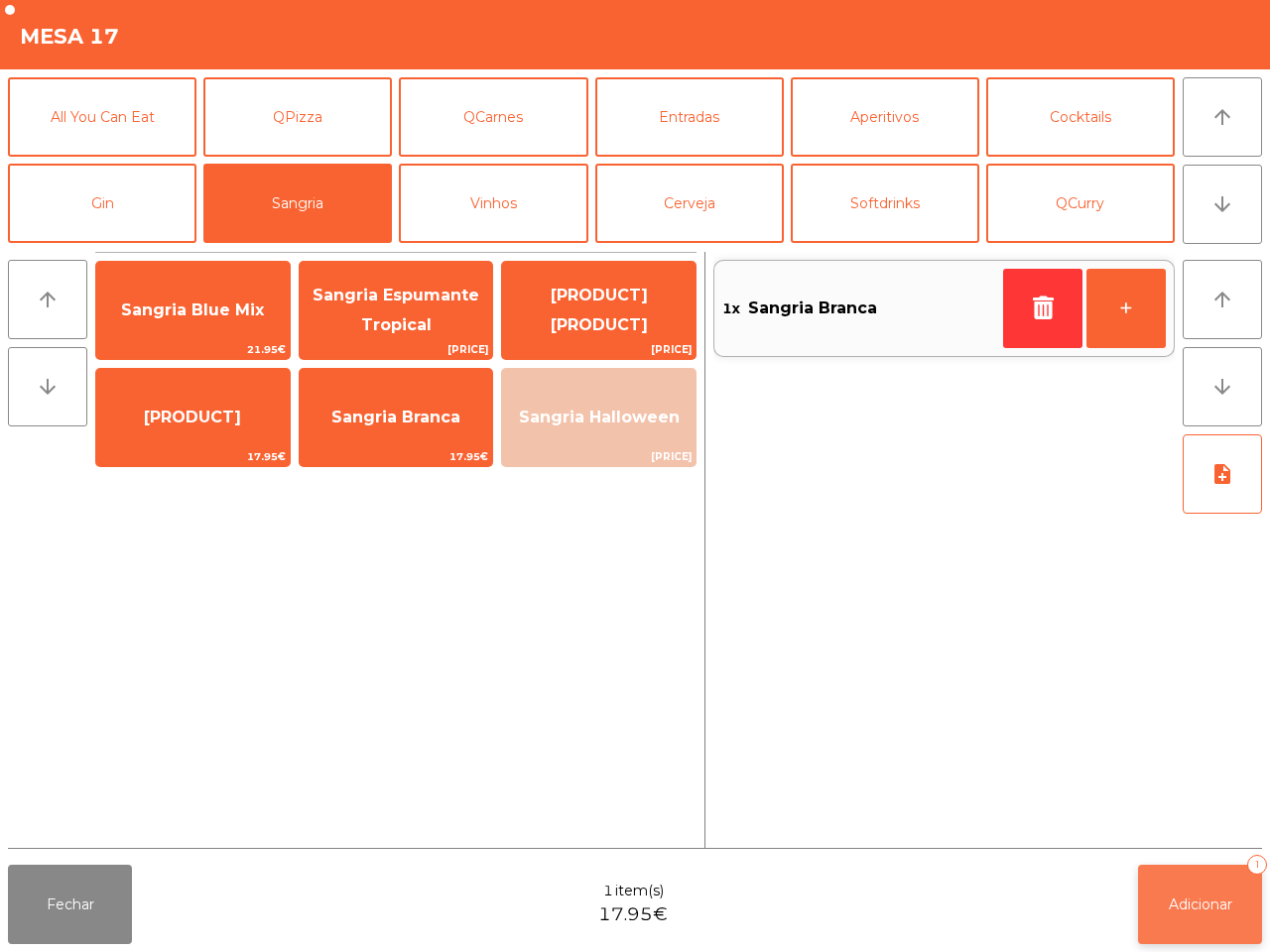 click on "Adicionar   1" at bounding box center (1200, 904) 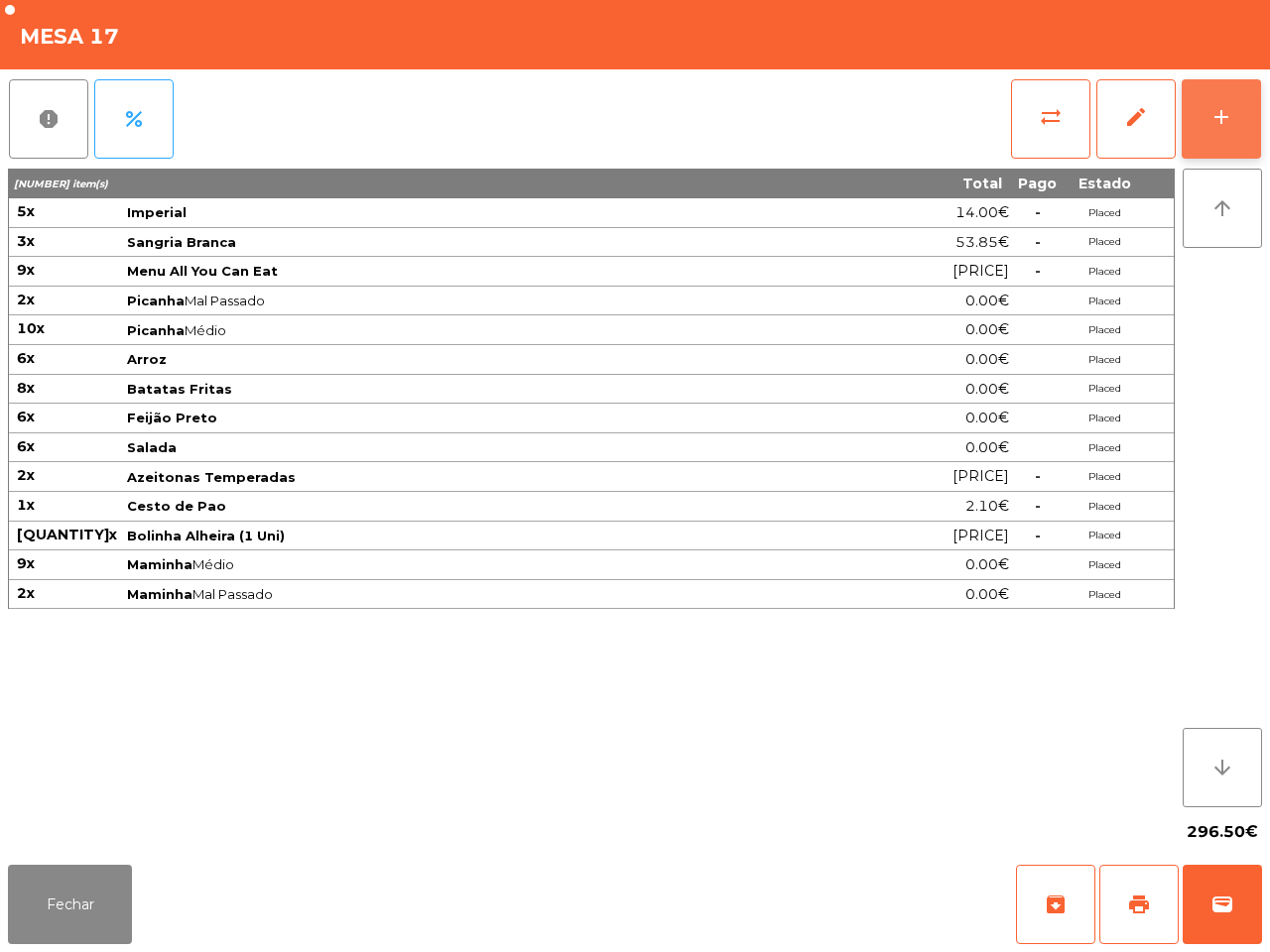 click on "add" at bounding box center (1221, 117) 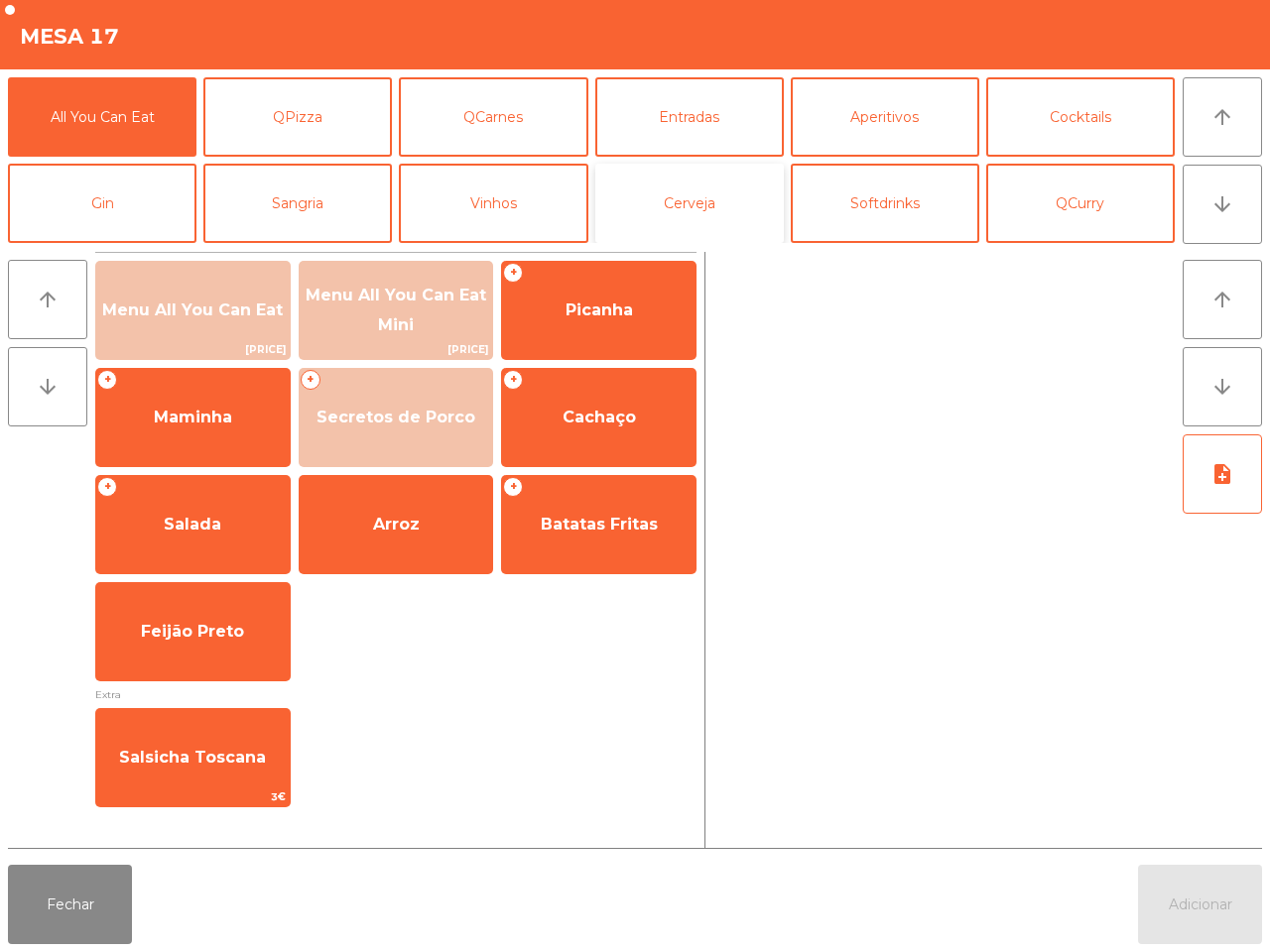 click on "Cerveja" at bounding box center (690, 203) 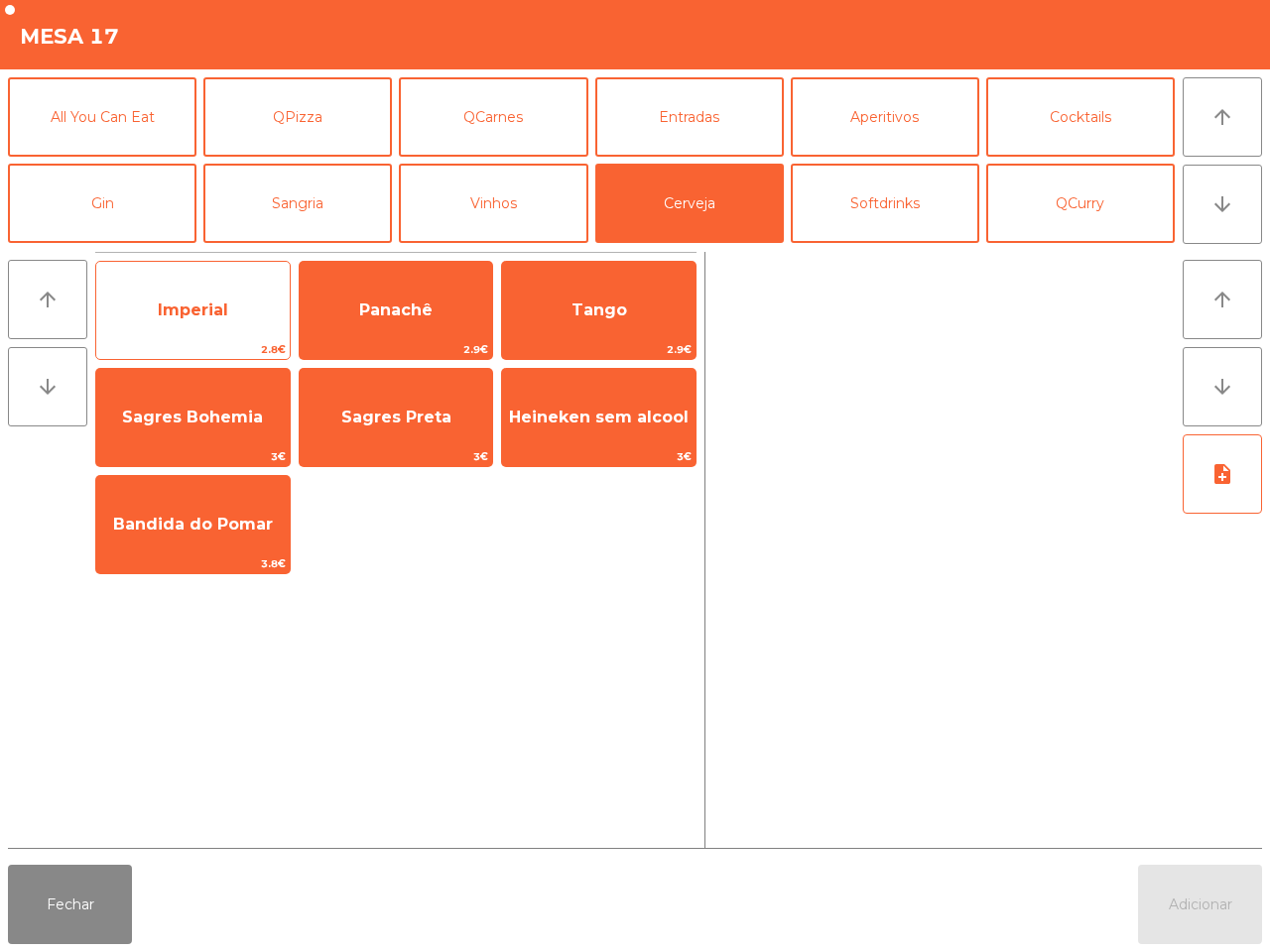 click on "Imperial" at bounding box center (192, 310) 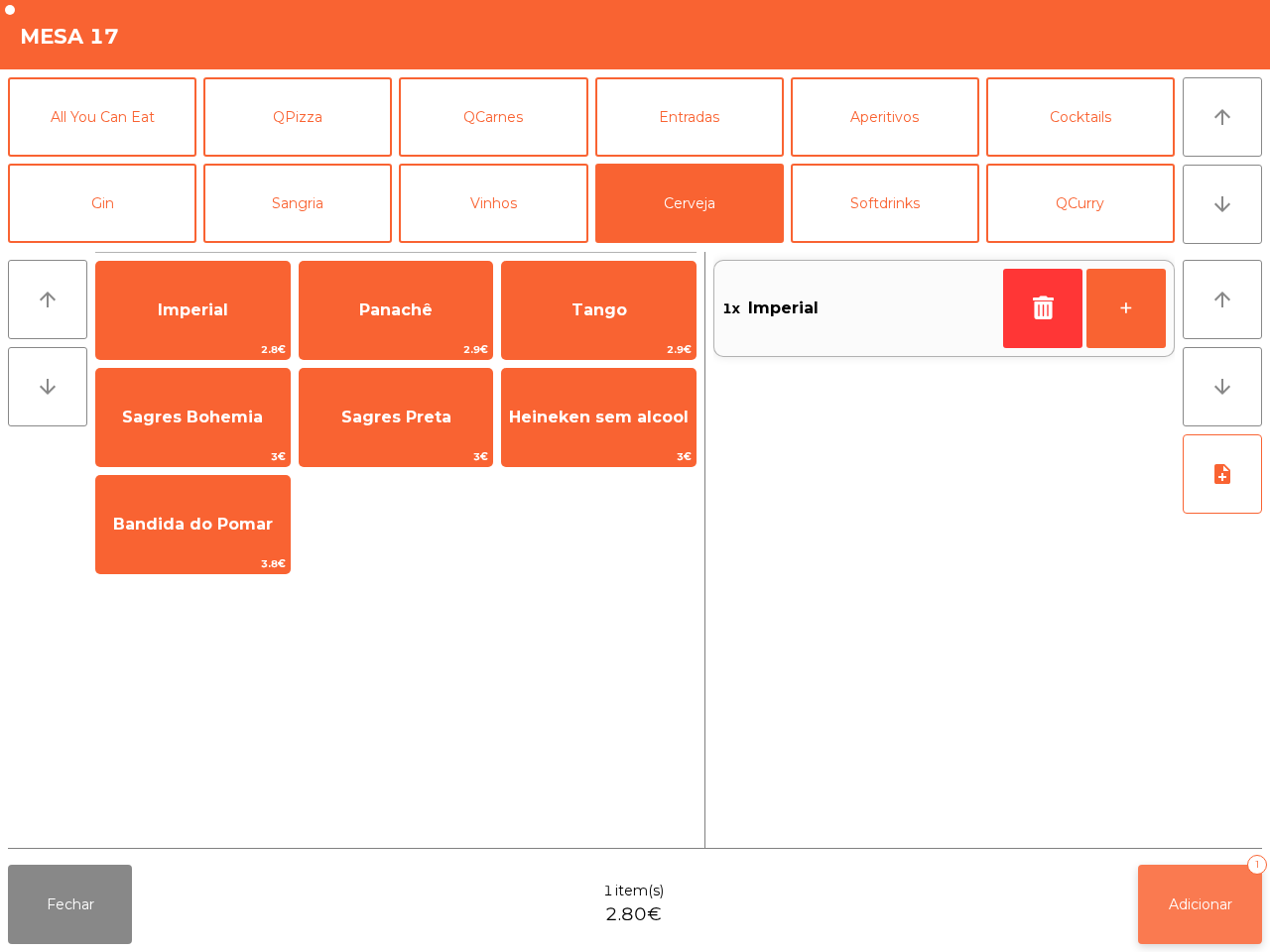 click on "Adicionar" at bounding box center [1201, 904] 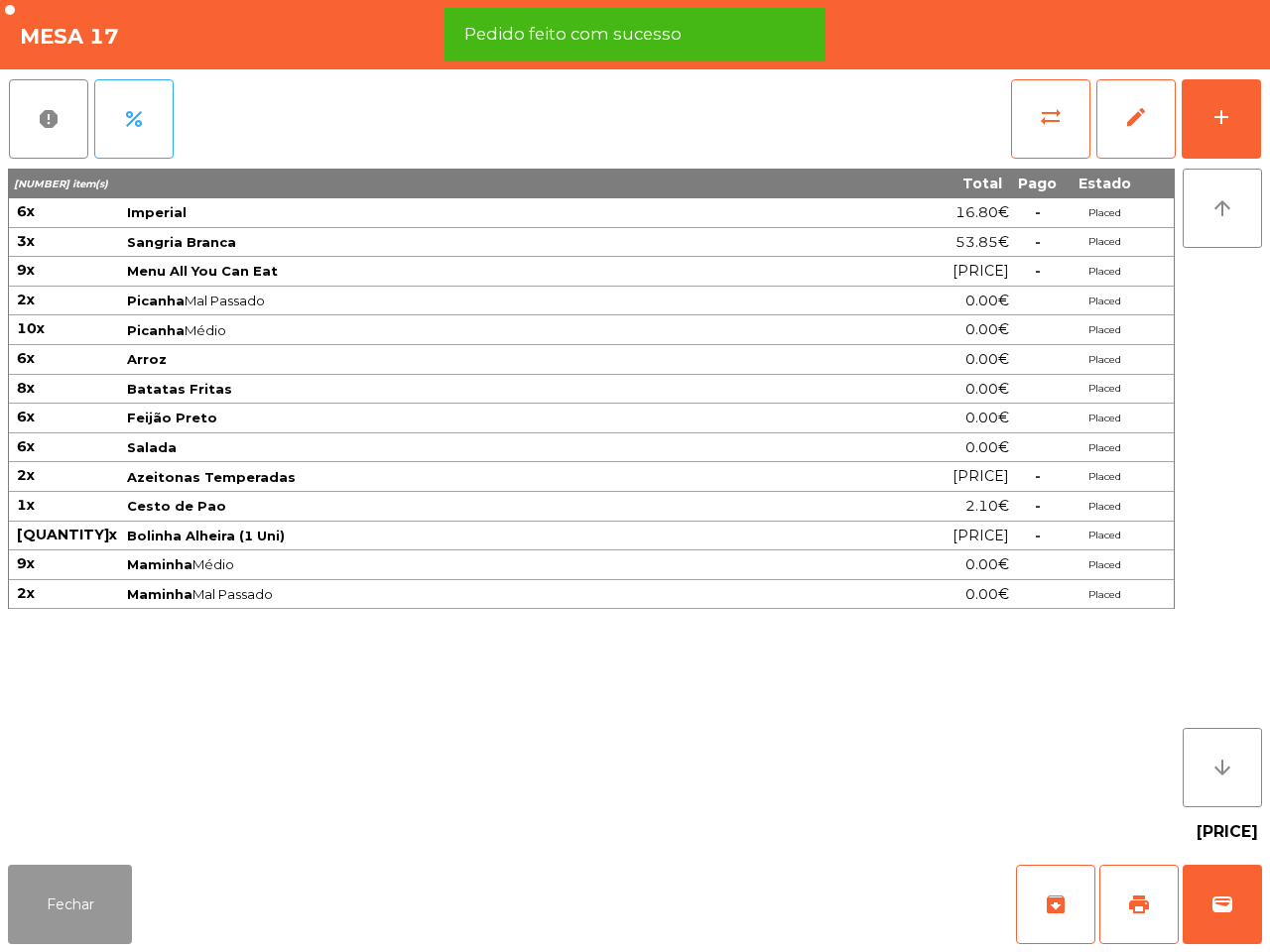 click on "Fechar" at bounding box center [69, 904] 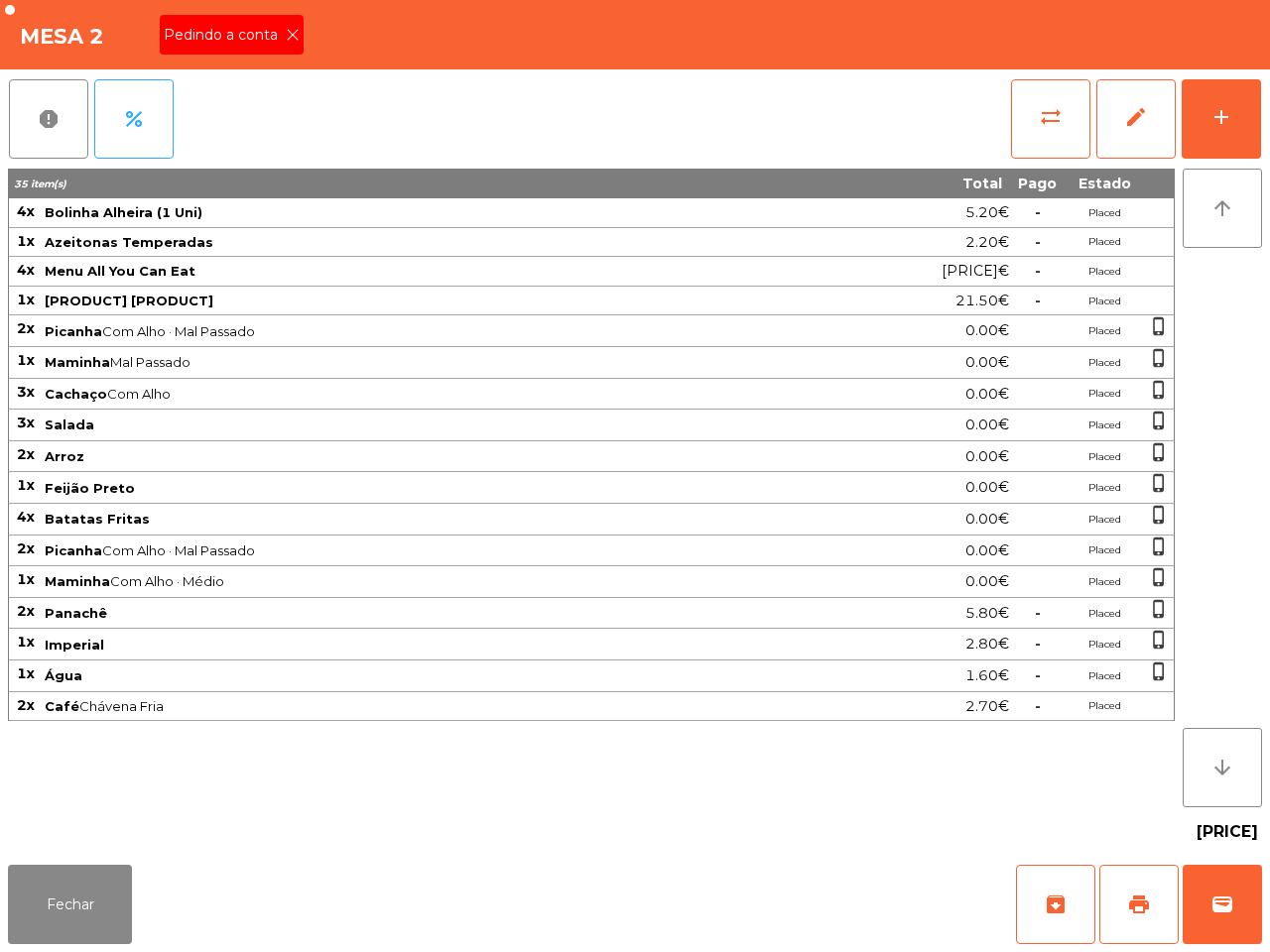 click at bounding box center (293, 35) 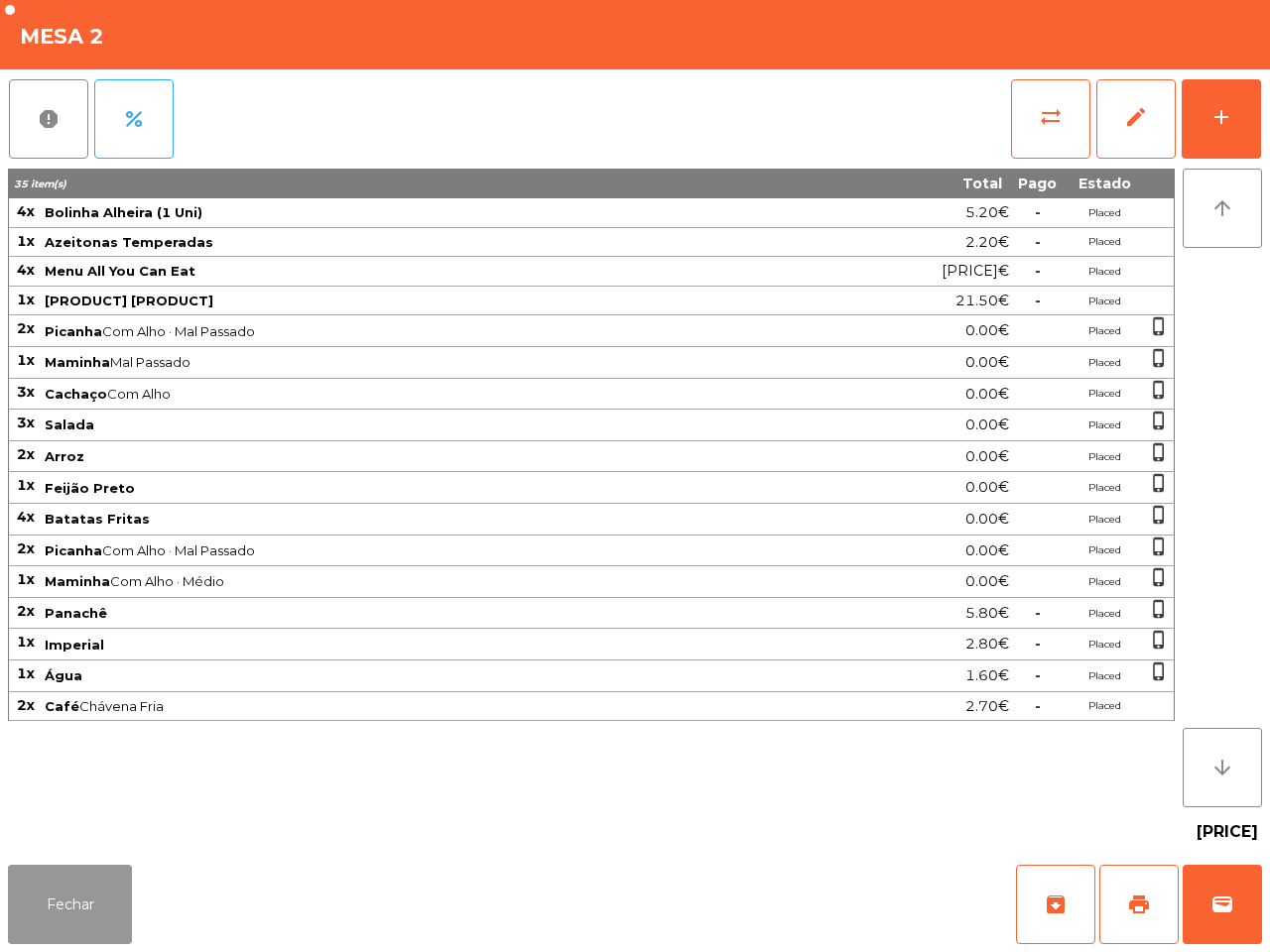 click on "Fechar" at bounding box center [69, 904] 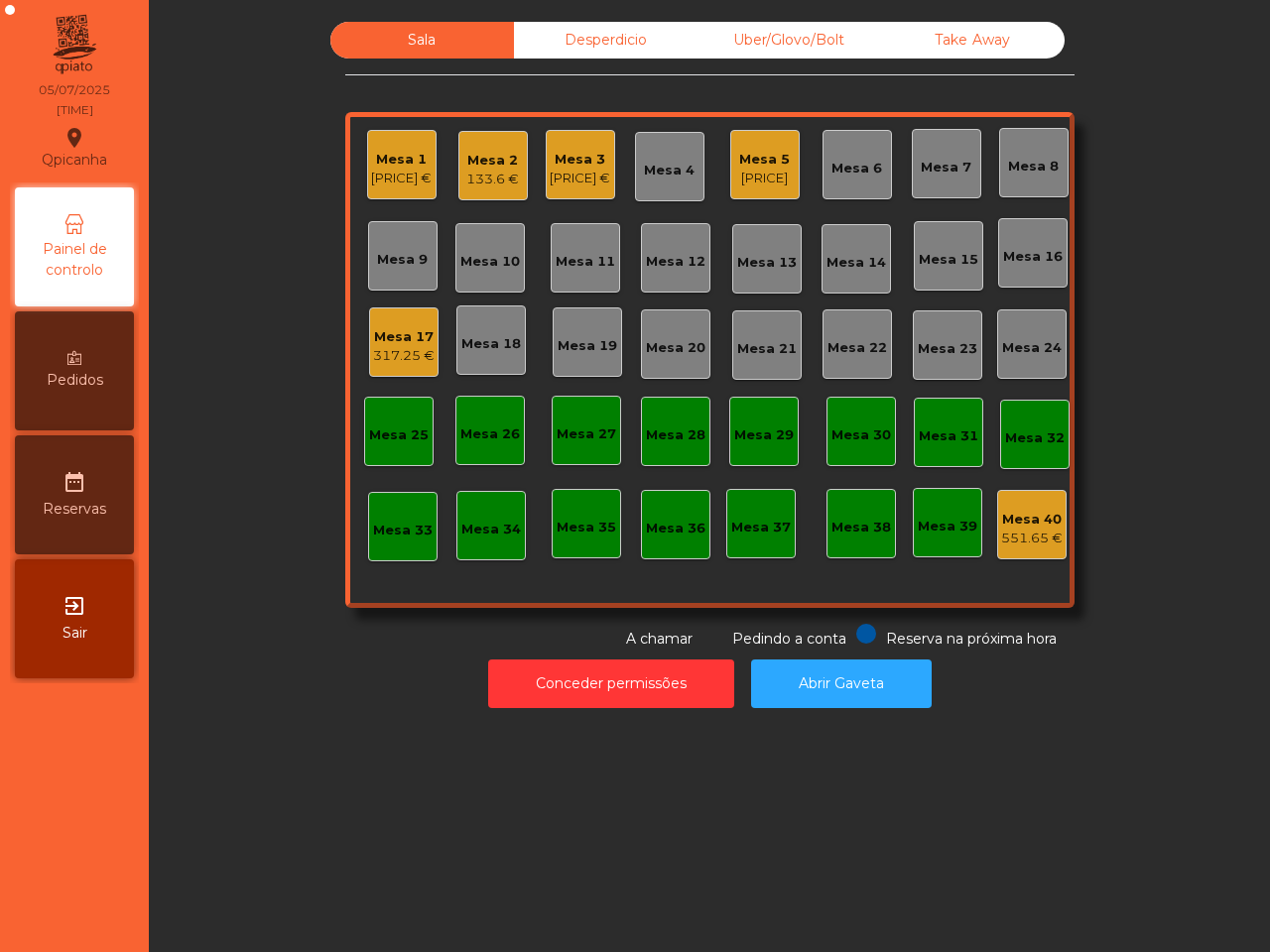 drag, startPoint x: 683, startPoint y: 605, endPoint x: 650, endPoint y: 483, distance: 126.384334 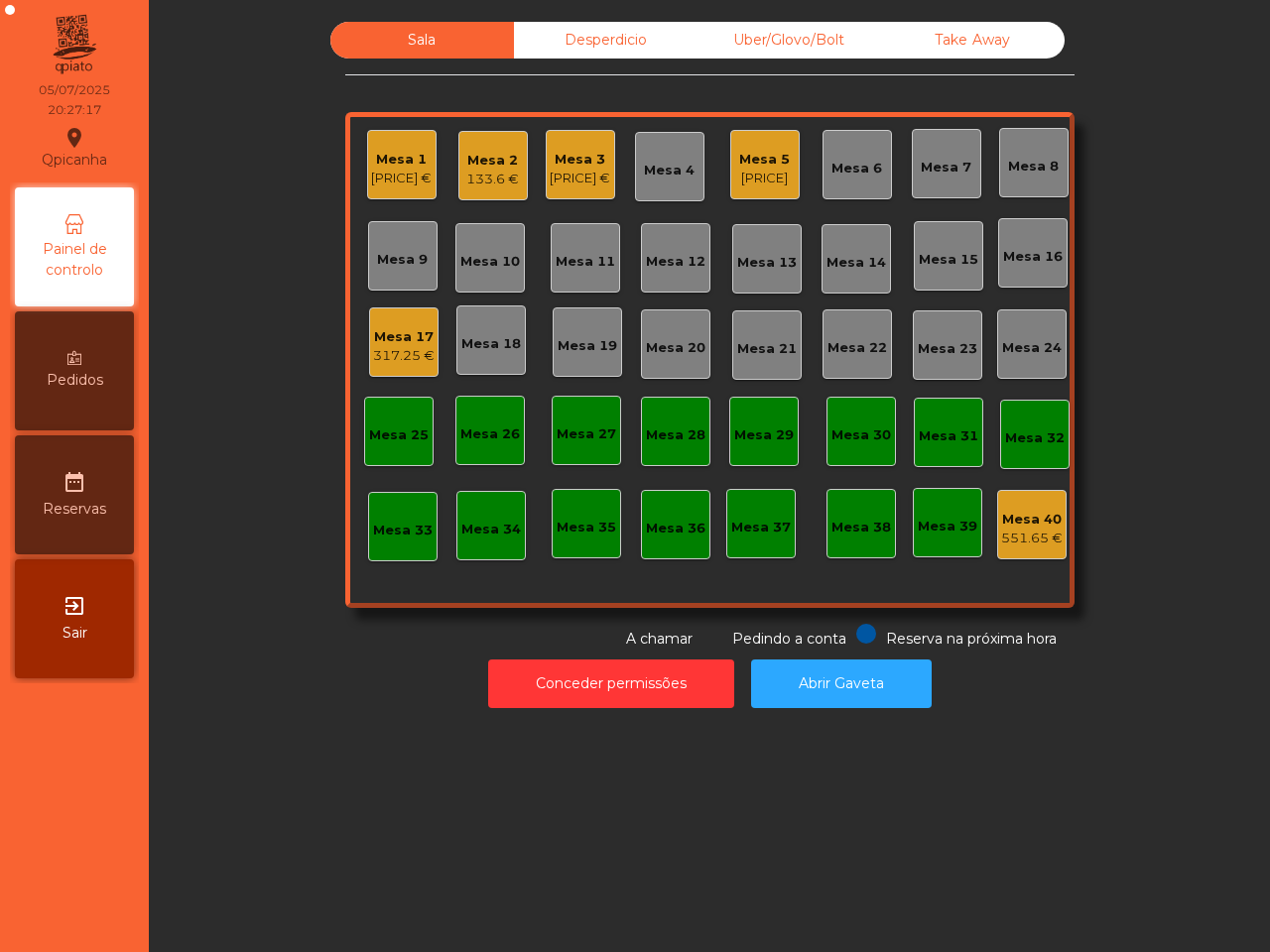 click on "317.25 €" at bounding box center (401, 178) 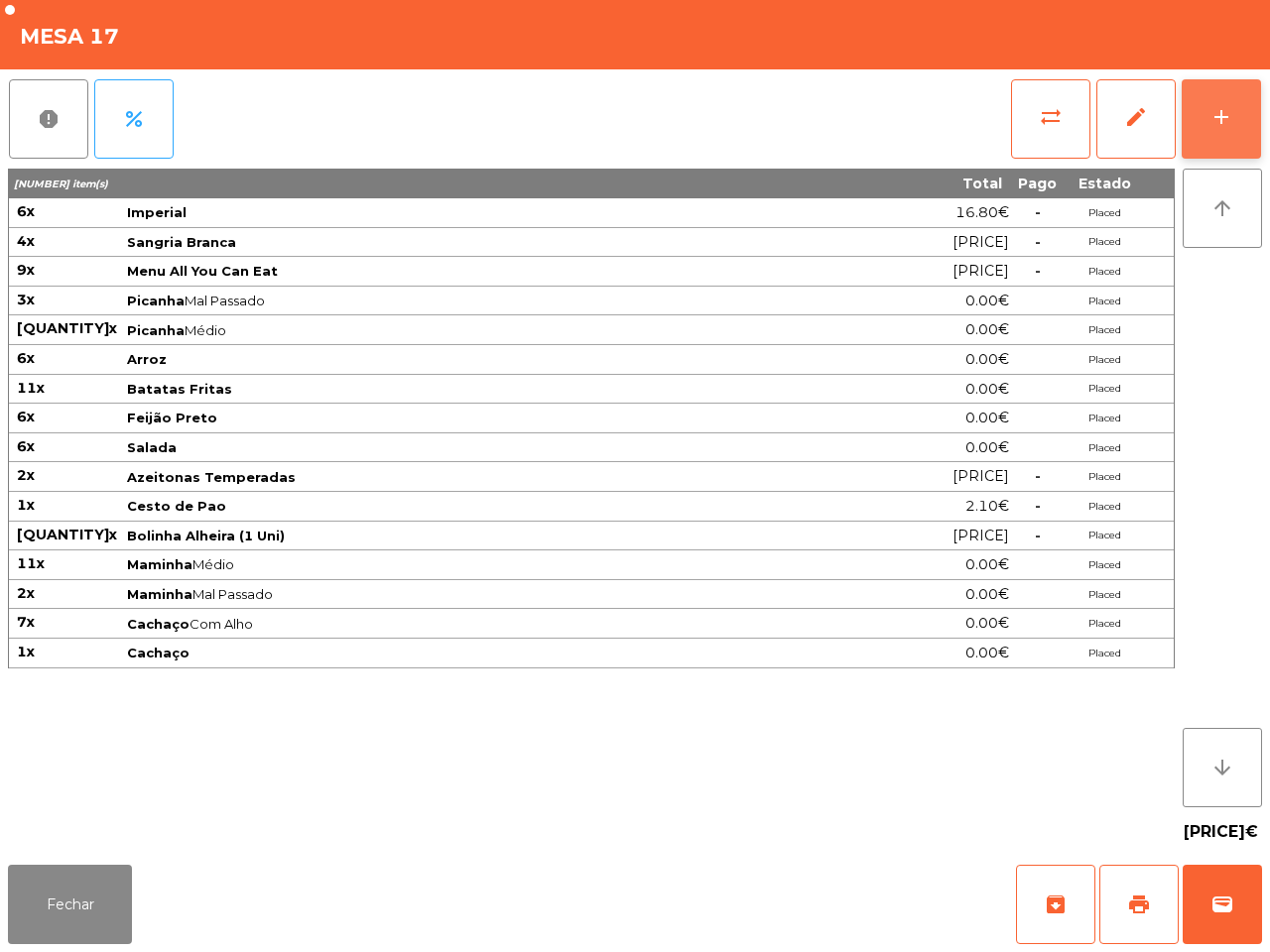 click on "add" at bounding box center [1221, 119] 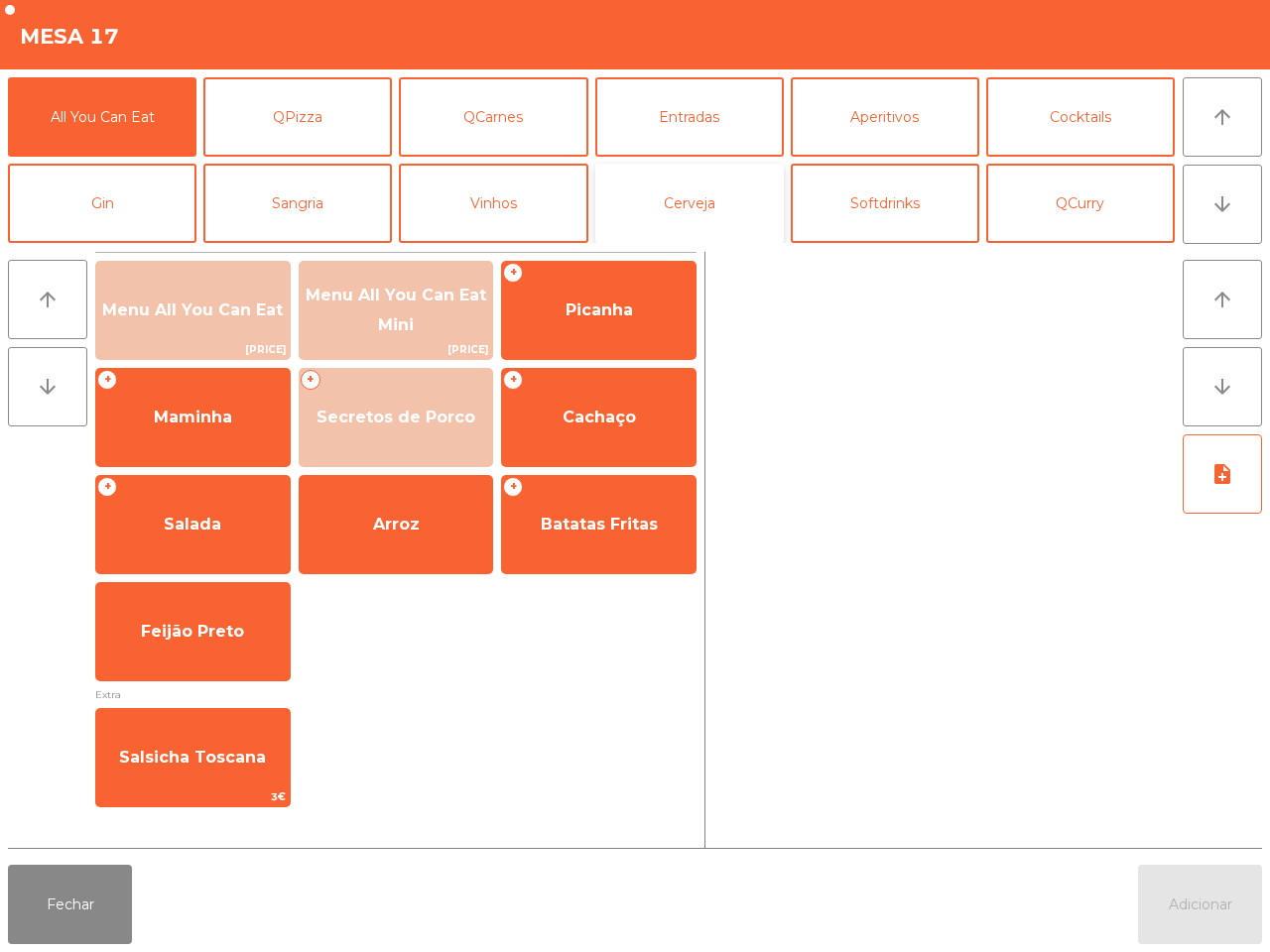 click on "Cerveja" at bounding box center [690, 203] 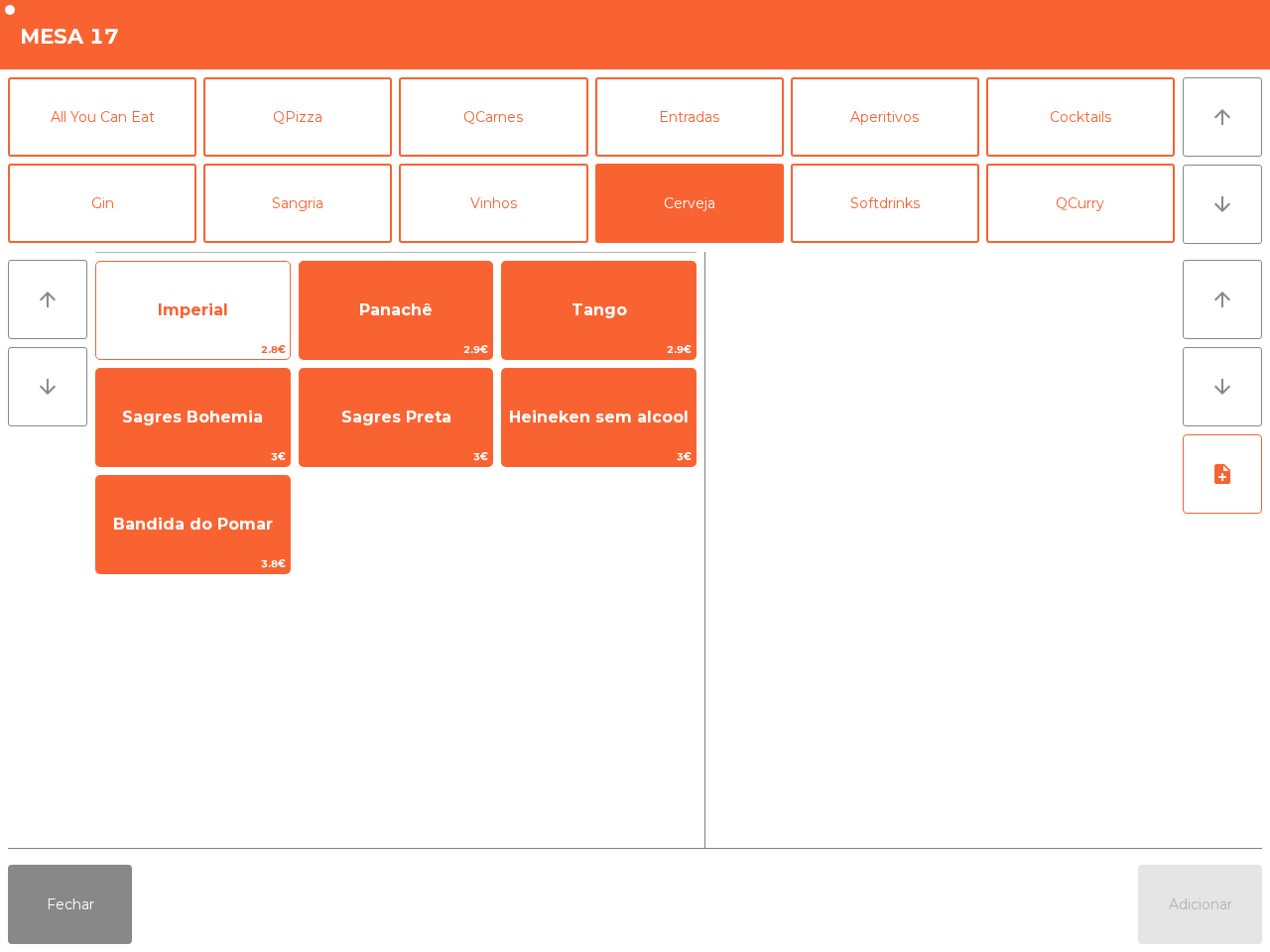 click on "Imperial" at bounding box center (192, 309) 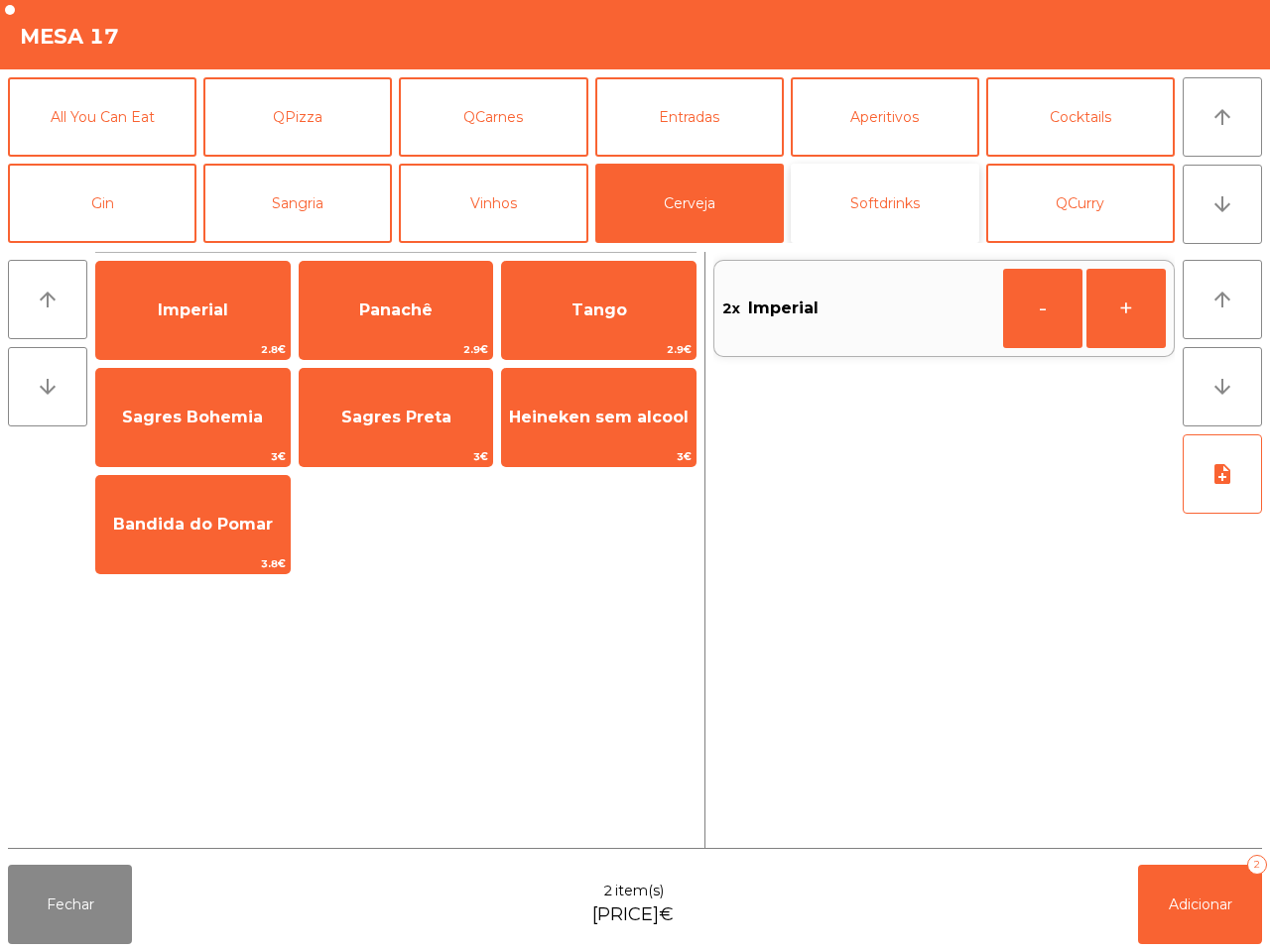 click on "Softdrinks" at bounding box center (885, 203) 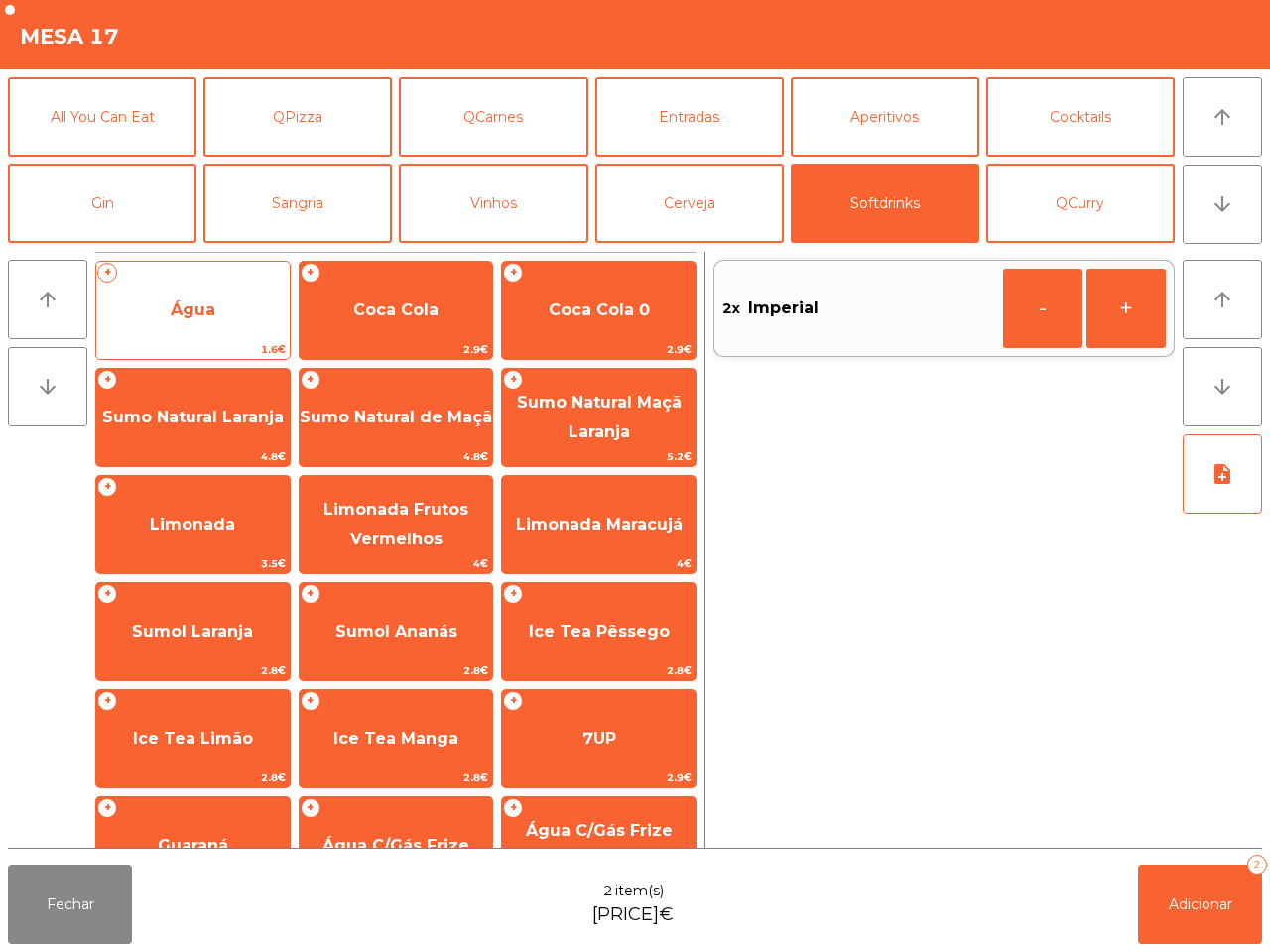 click on "Água" at bounding box center [192, 310] 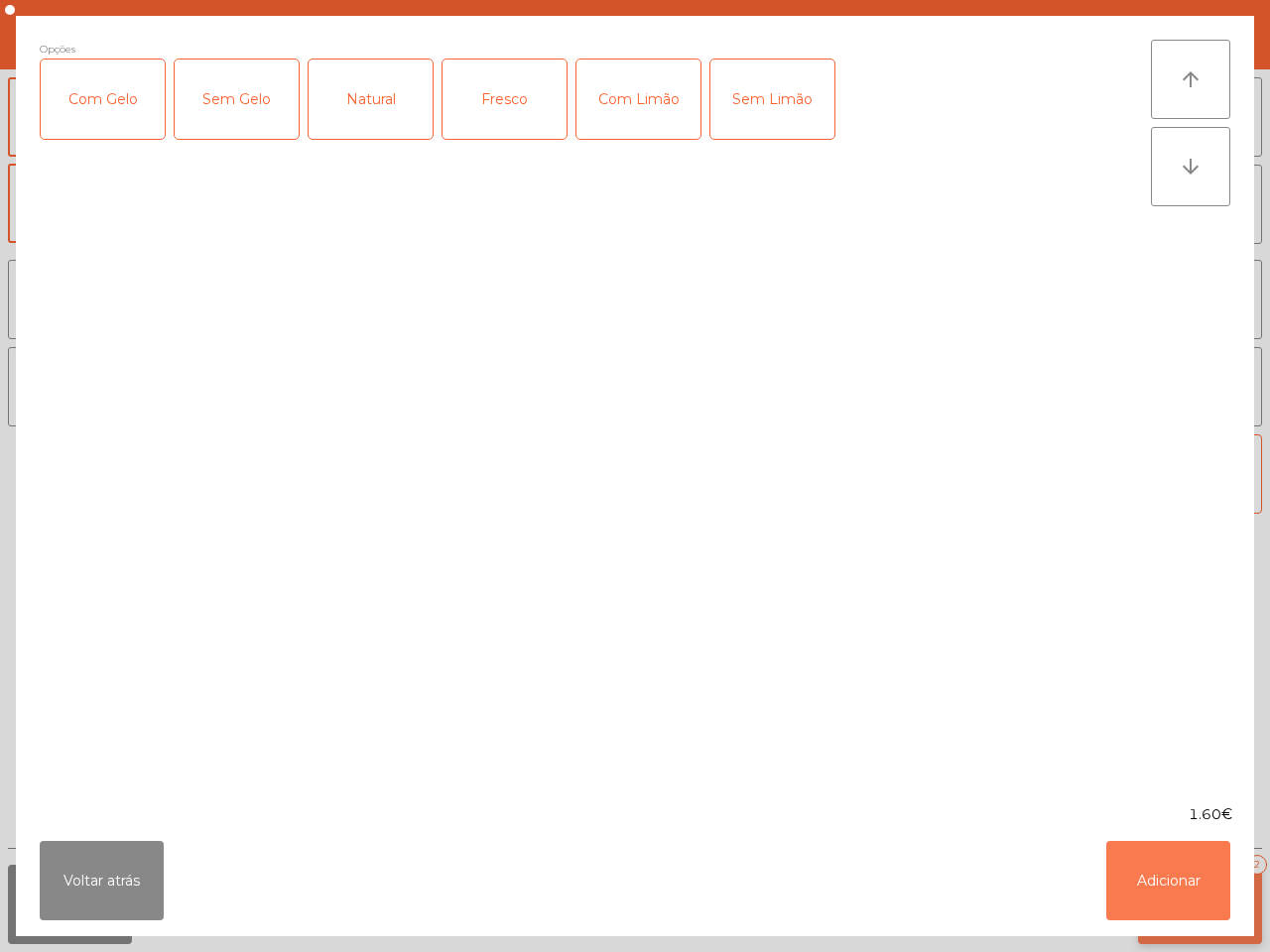 click on "Adicionar" at bounding box center (1168, 881) 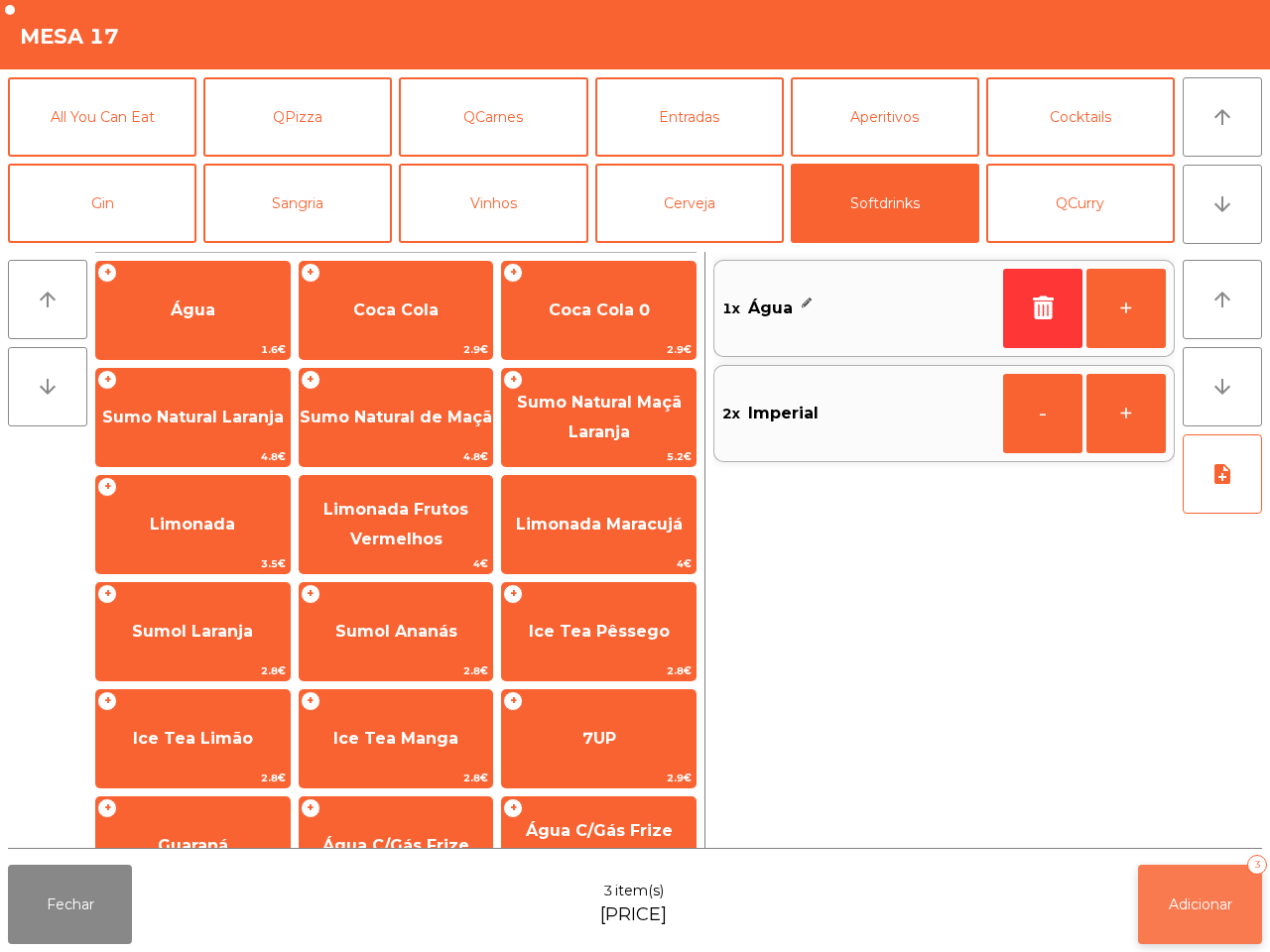 click on "Adicionar" at bounding box center (1201, 904) 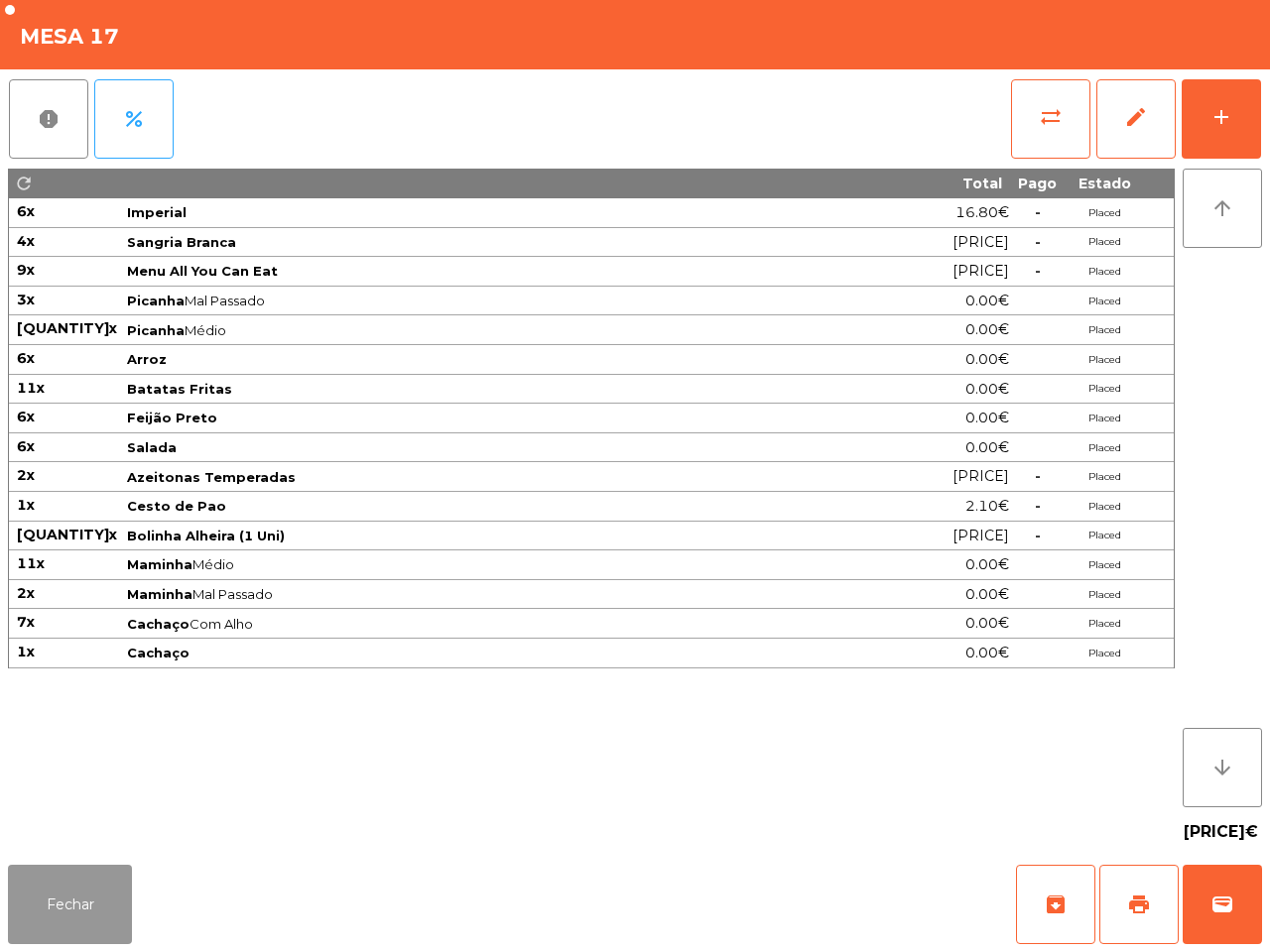 click on "Fechar" at bounding box center (69, 904) 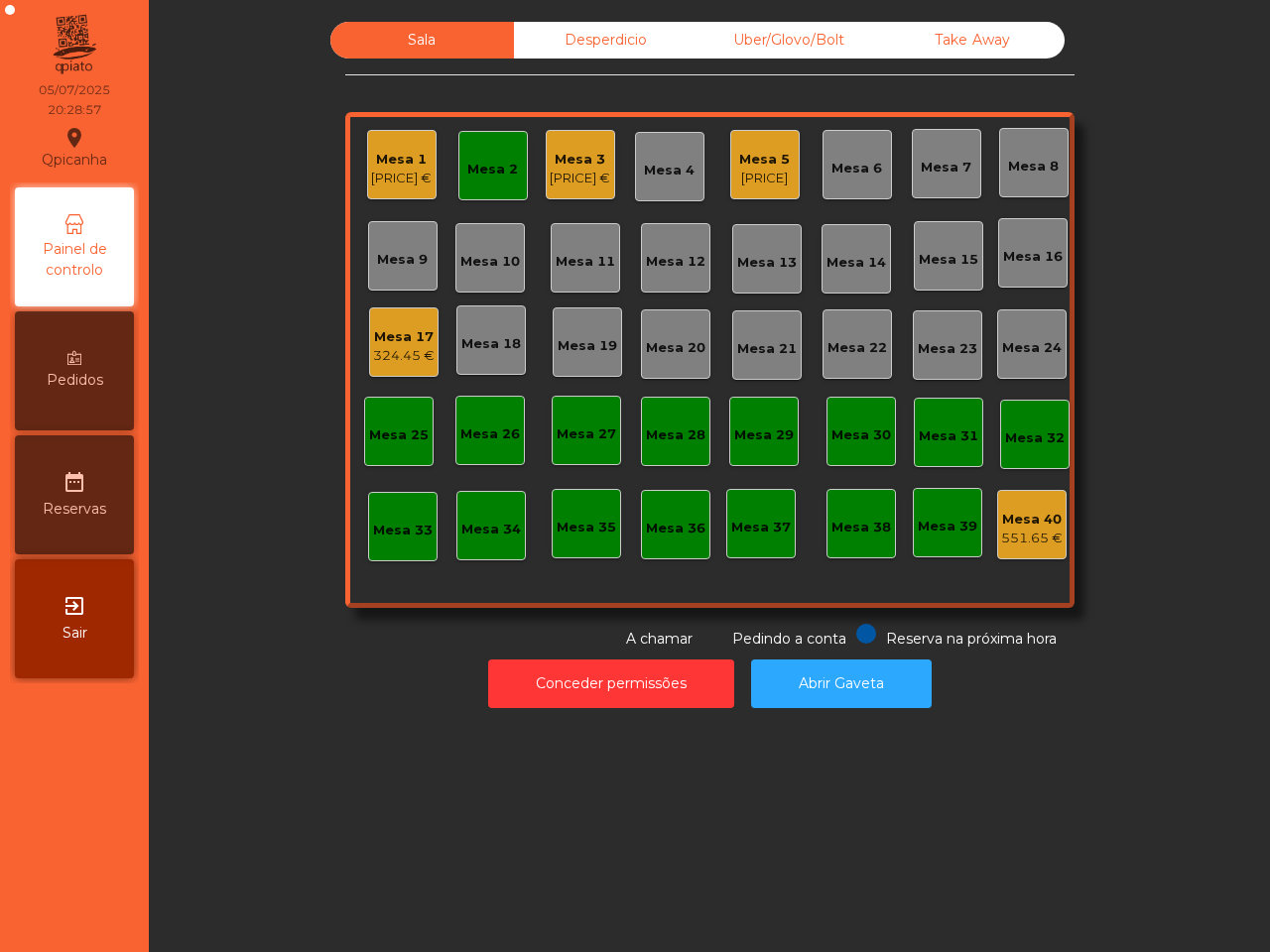 click on "Mesa 3" at bounding box center (401, 160) 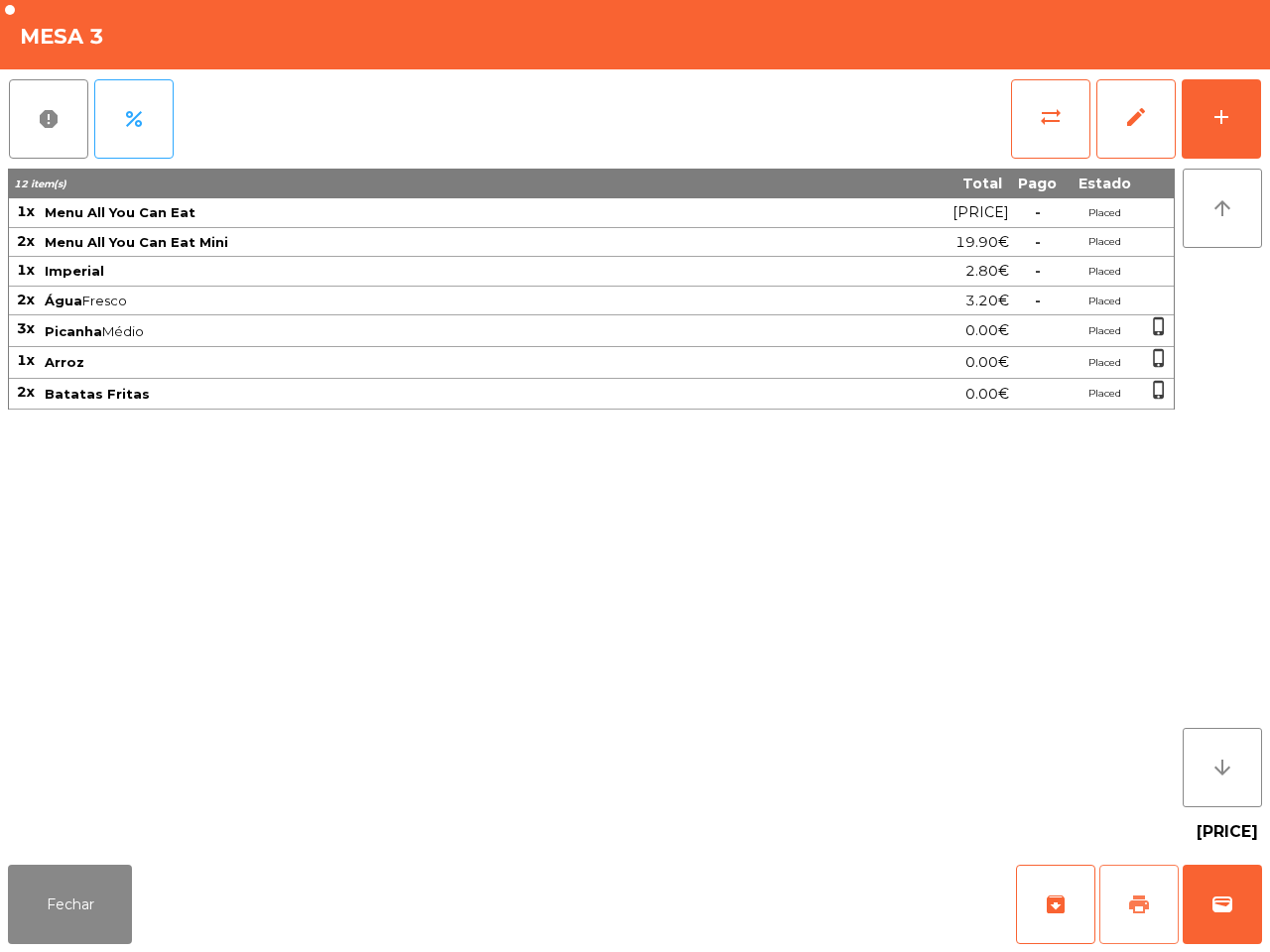 click on "print" at bounding box center (1056, 904) 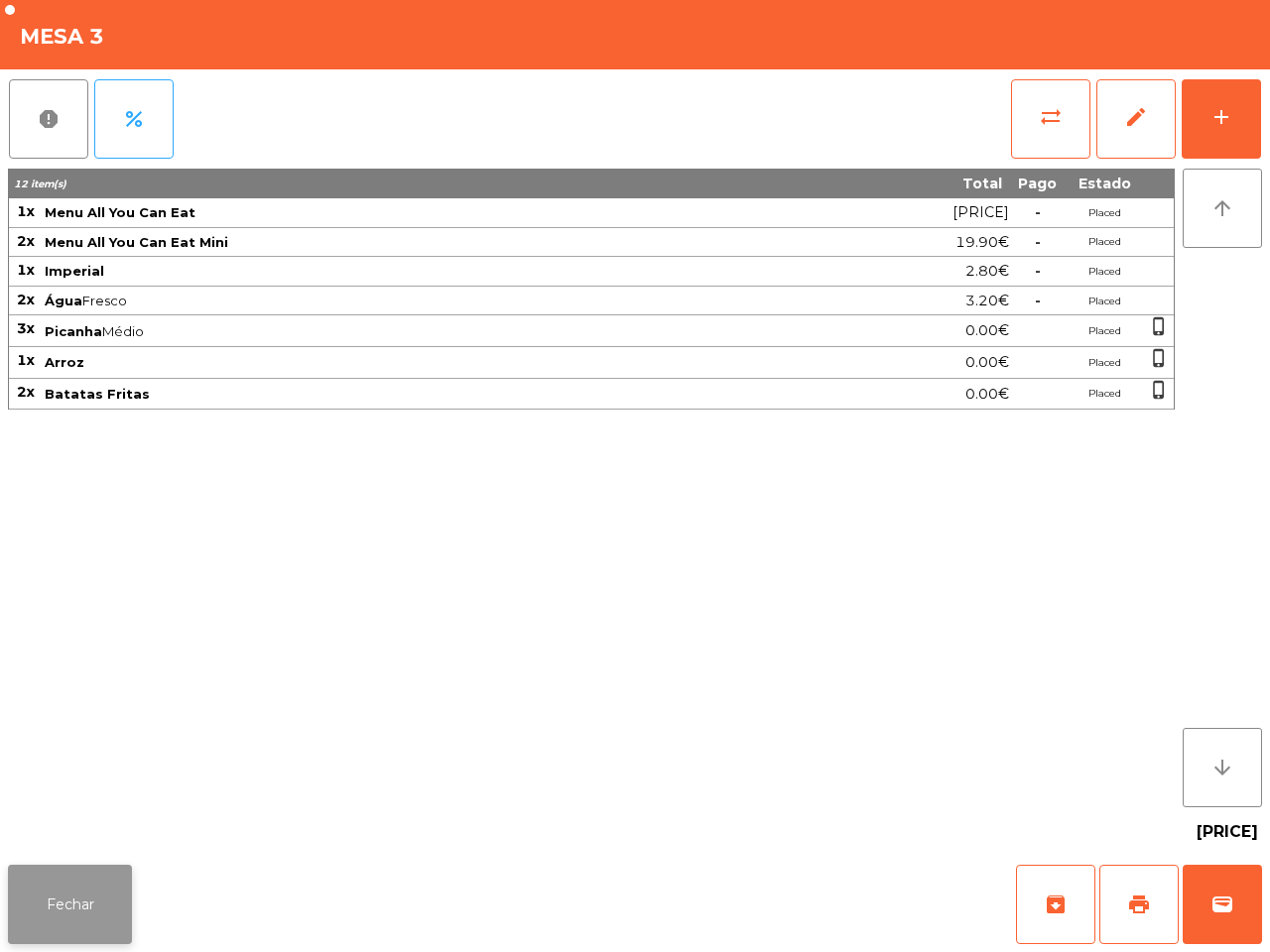 click on "Fechar" at bounding box center (69, 904) 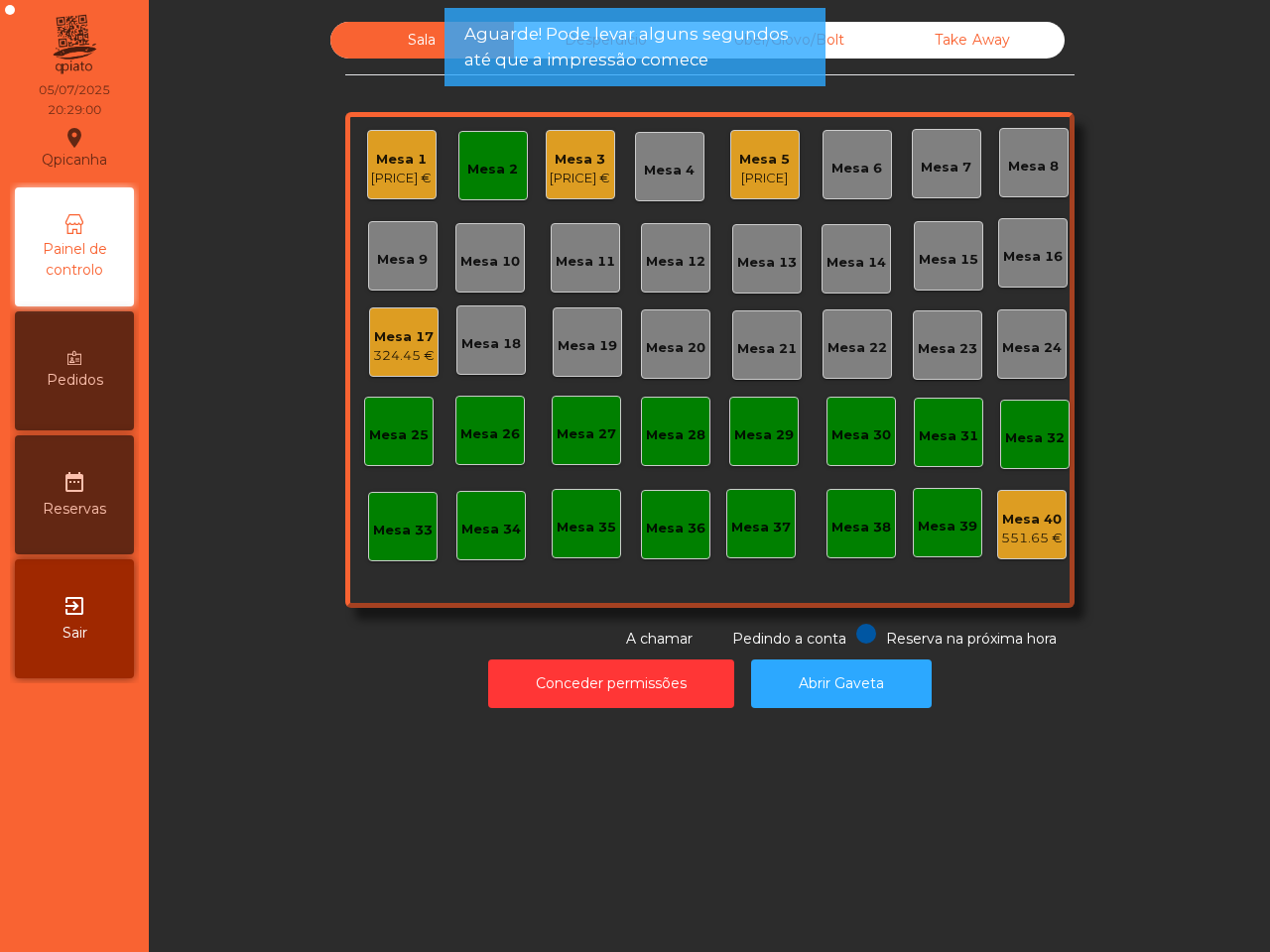 click on "Mesa 2" at bounding box center [492, 170] 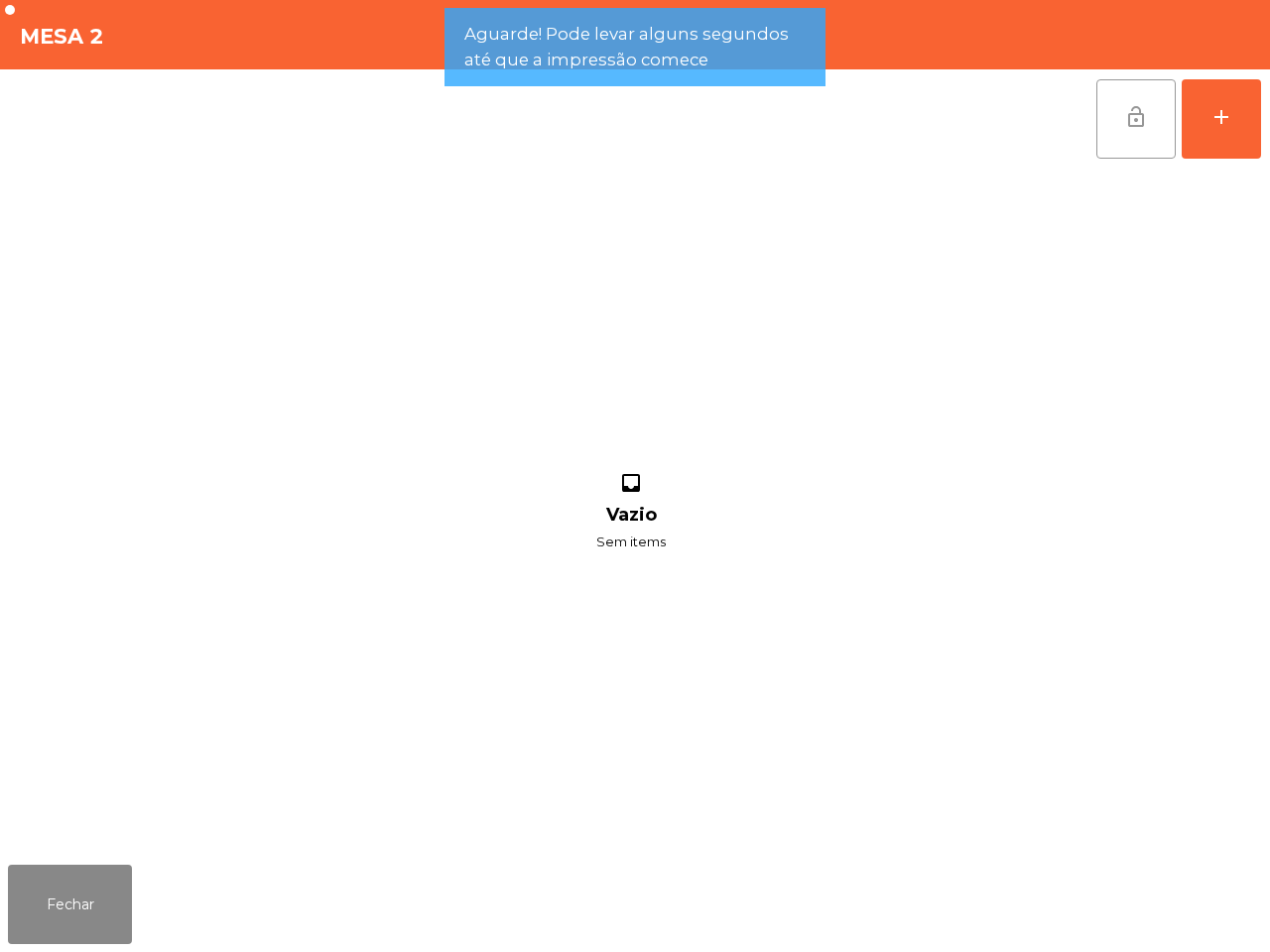 click on "lock_open" at bounding box center (1136, 119) 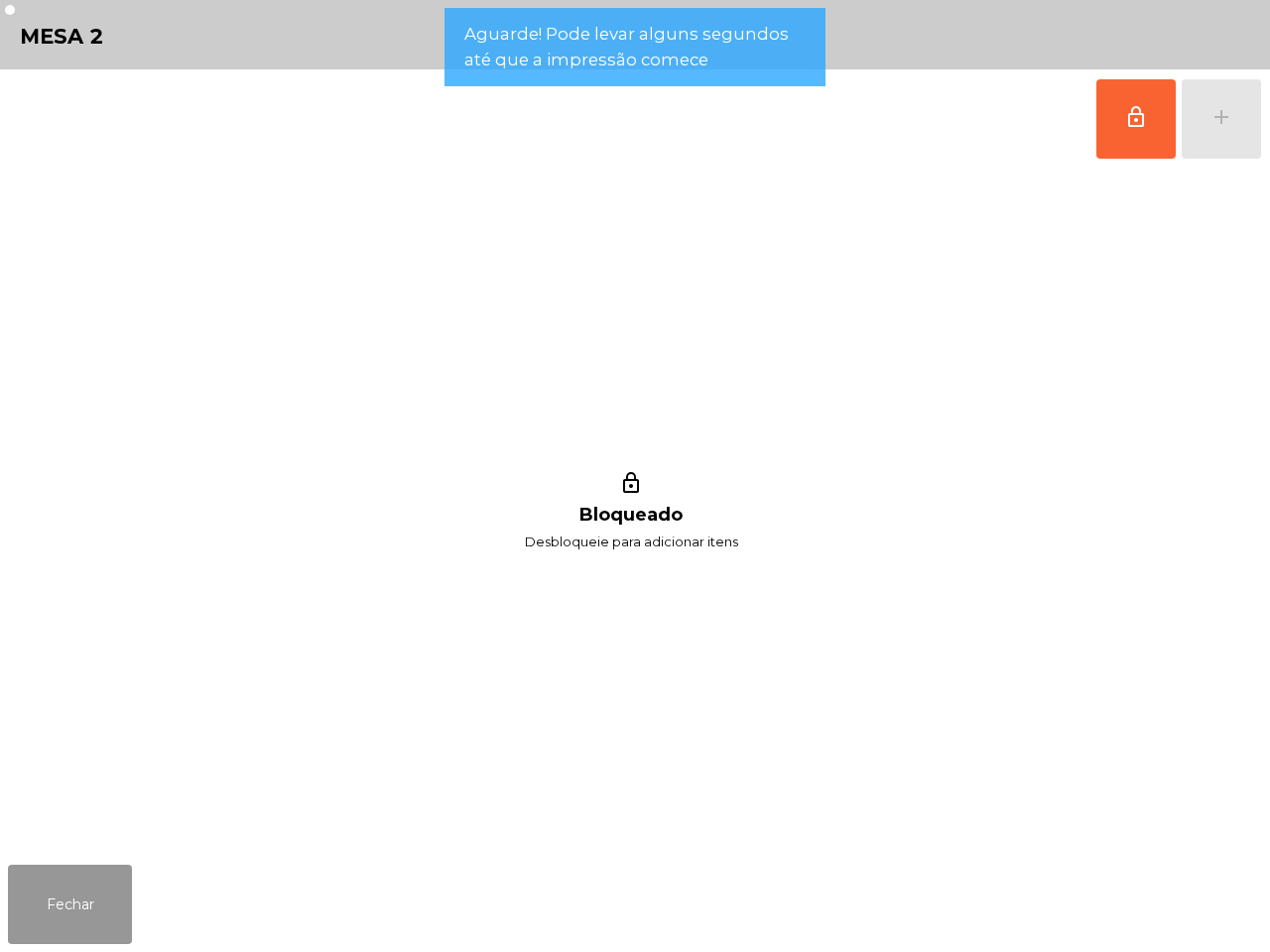 click on "Fechar" at bounding box center [69, 904] 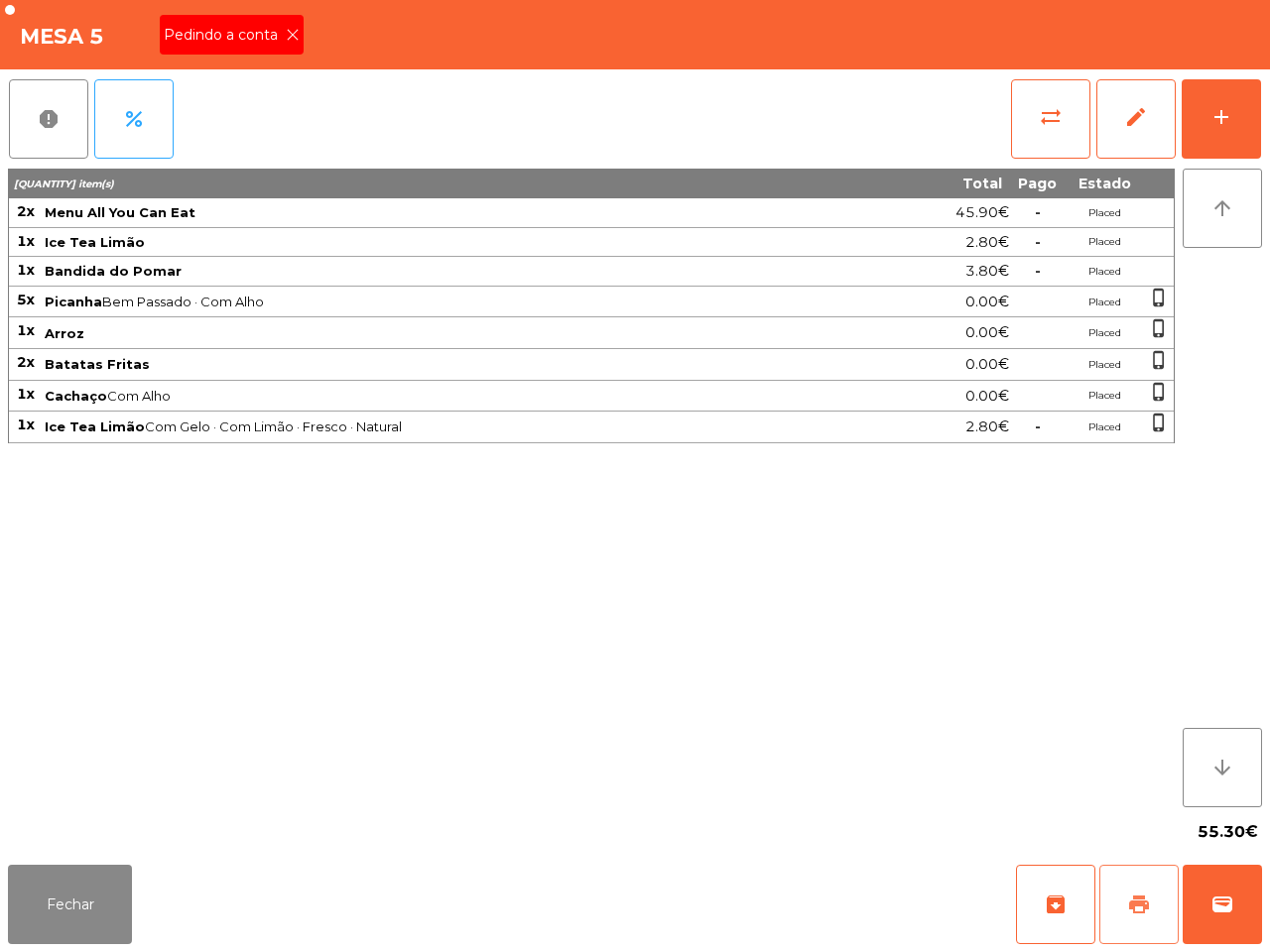 click on "print" at bounding box center (1139, 904) 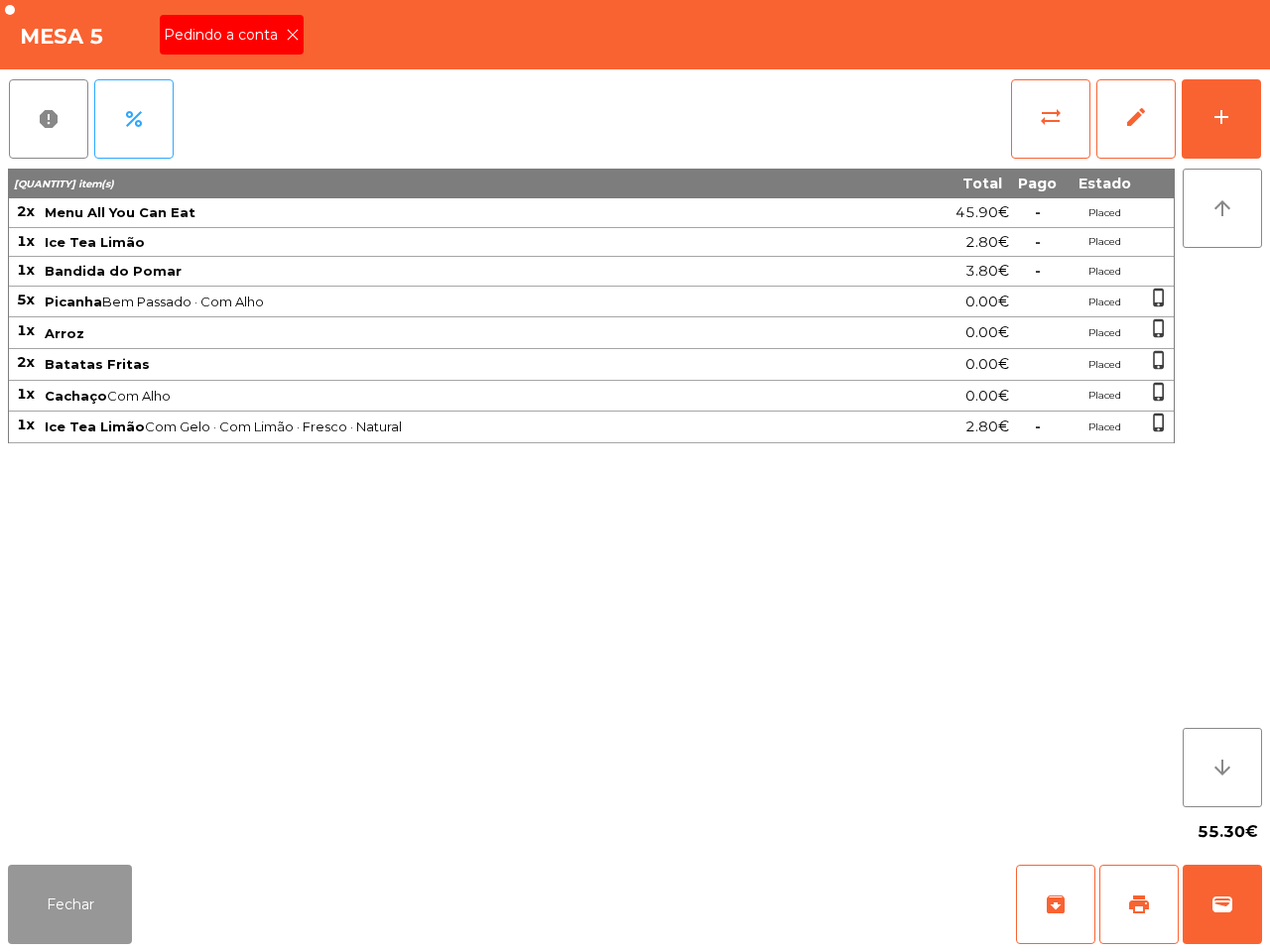 click on "Fechar" at bounding box center (69, 904) 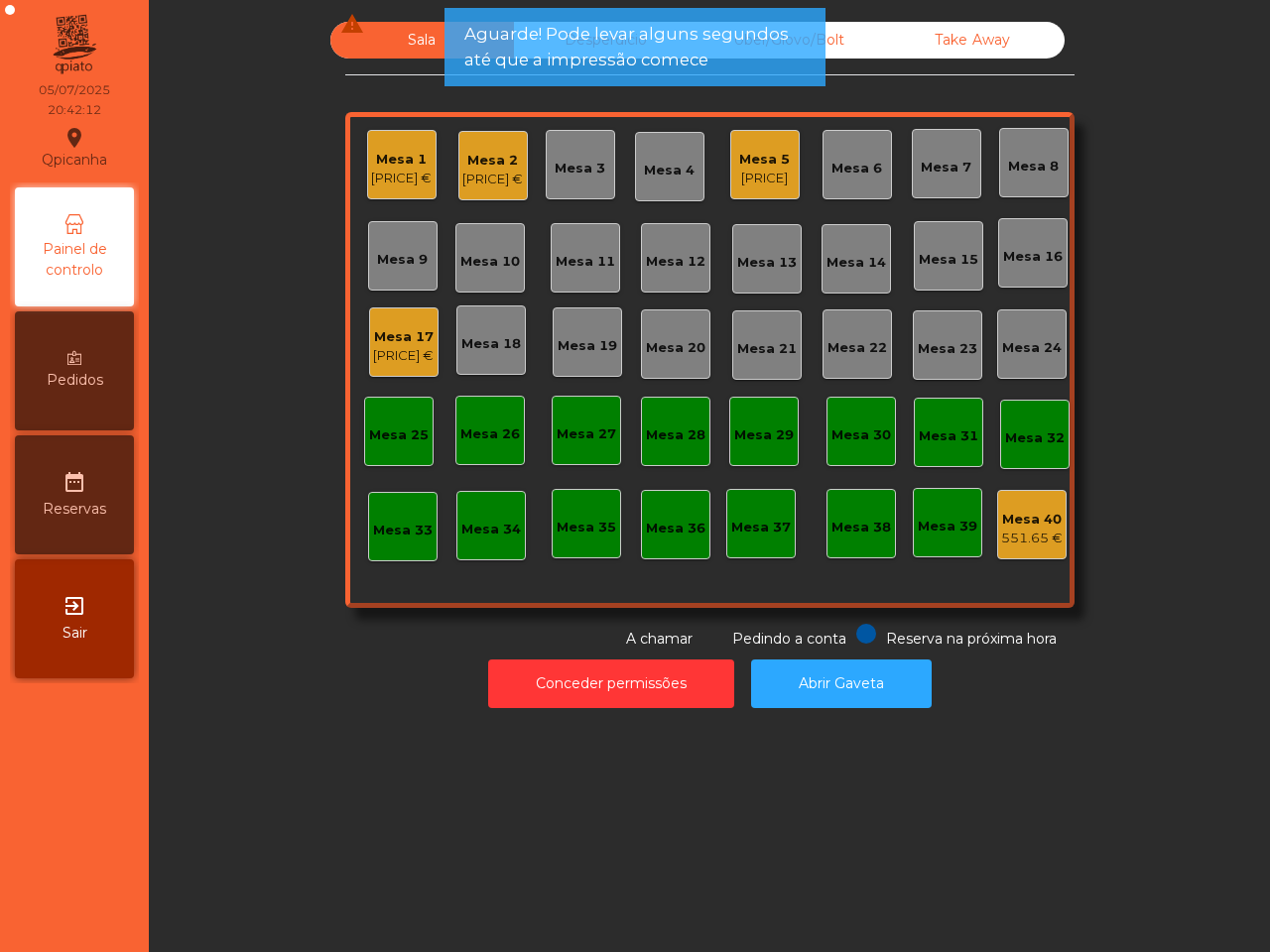 click on "[PRICE] €" at bounding box center (401, 178) 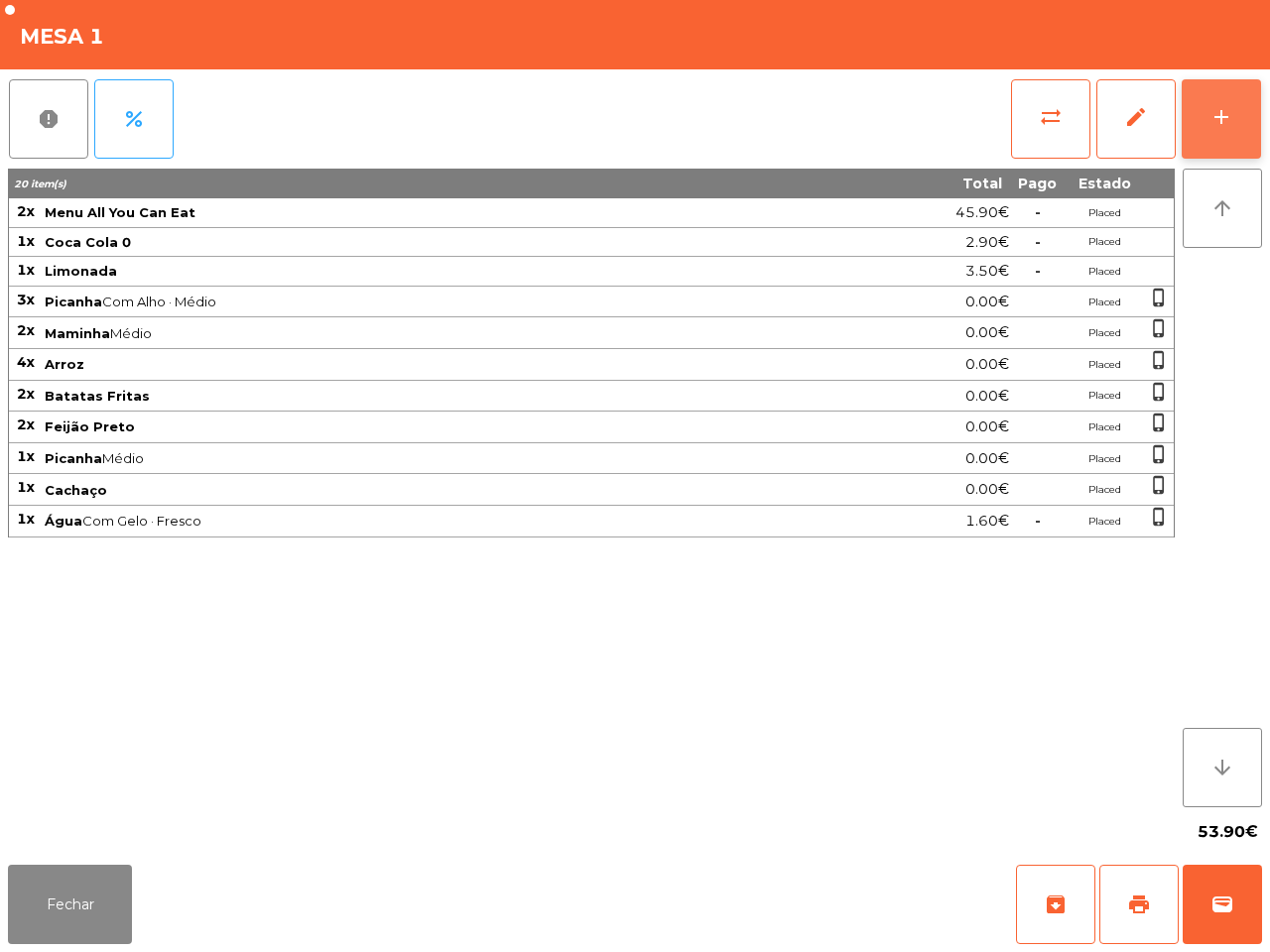 click on "add" at bounding box center (1221, 119) 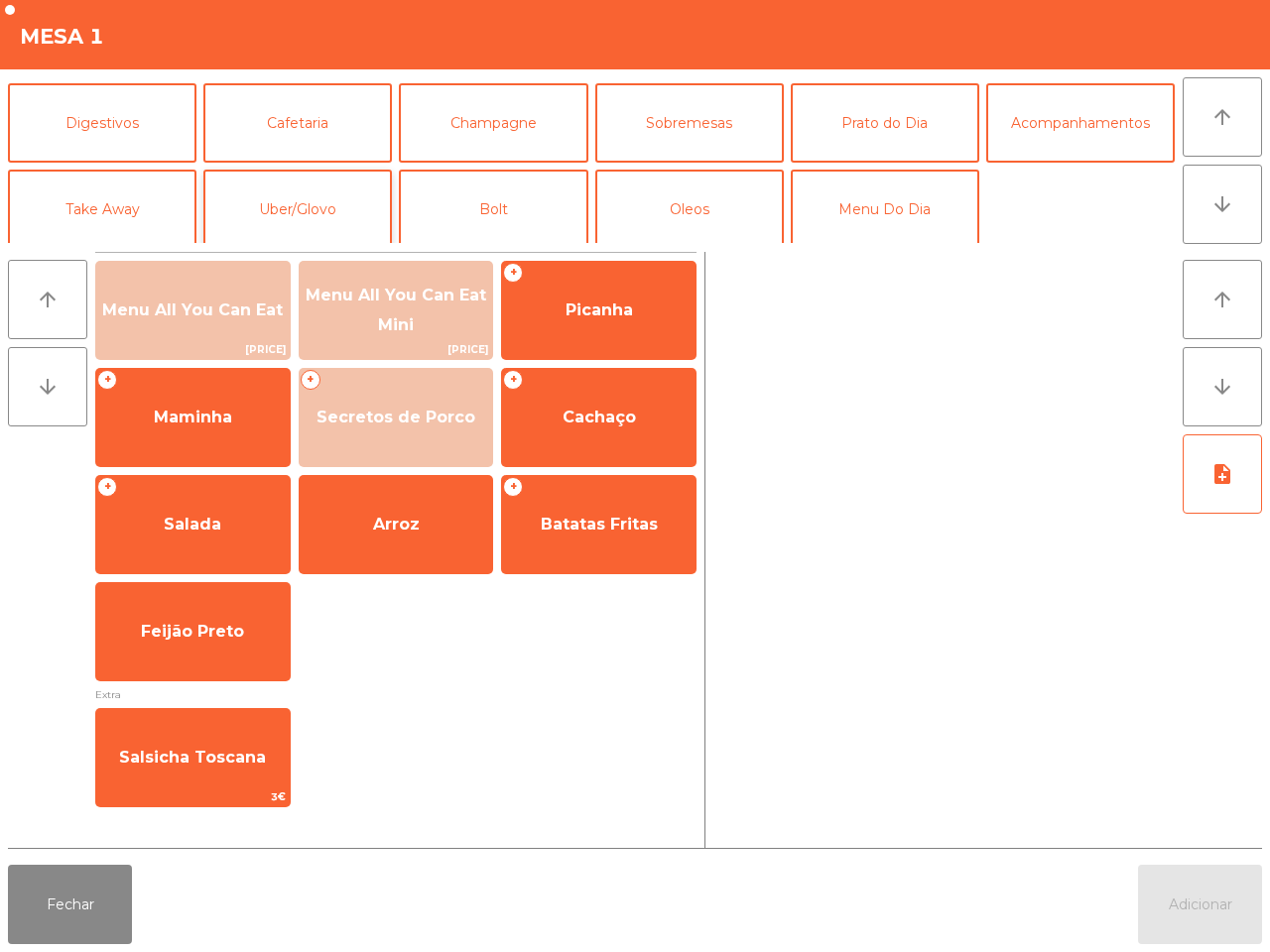 scroll, scrollTop: 172, scrollLeft: 0, axis: vertical 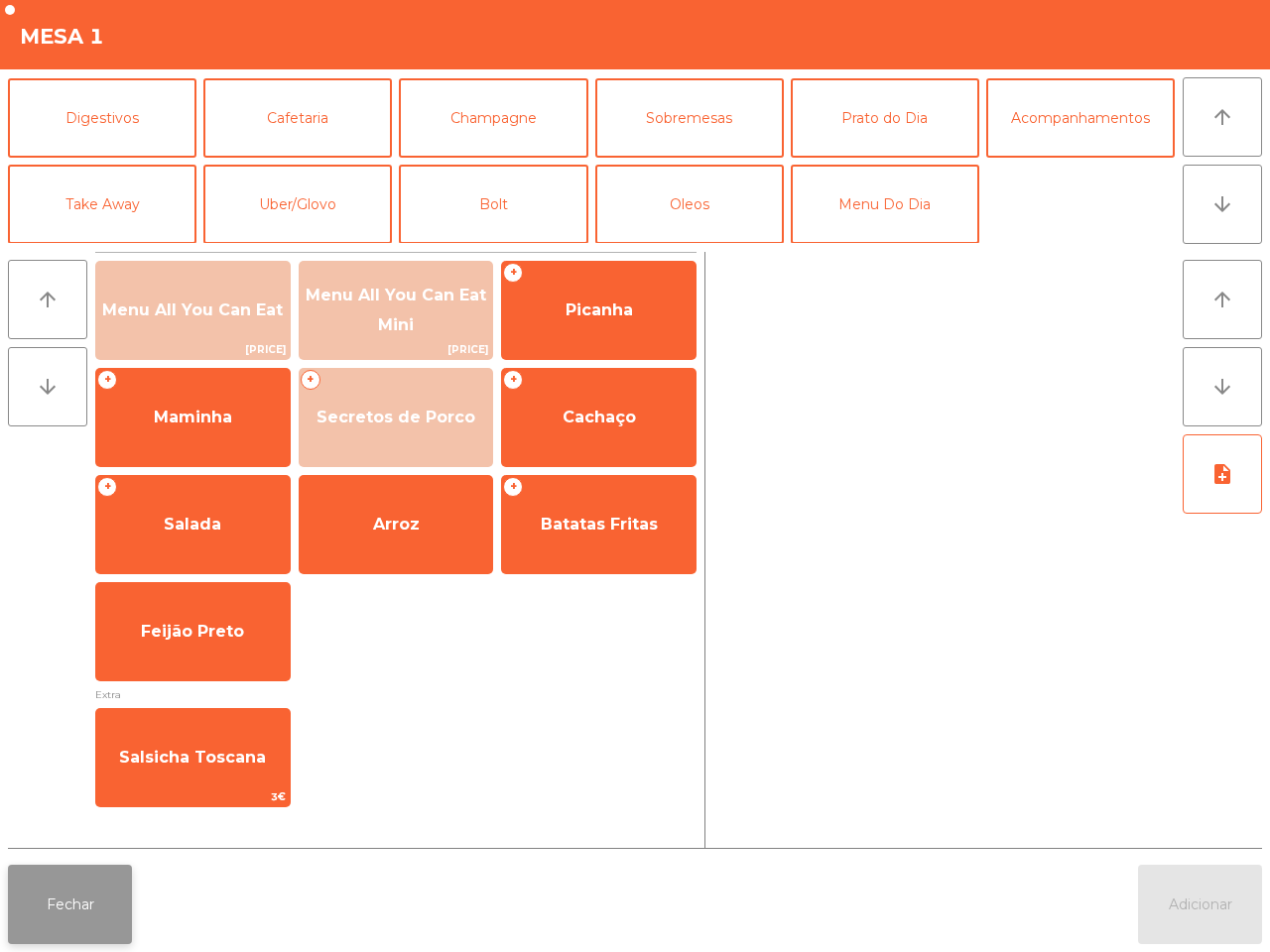 click on "Fechar" at bounding box center [69, 904] 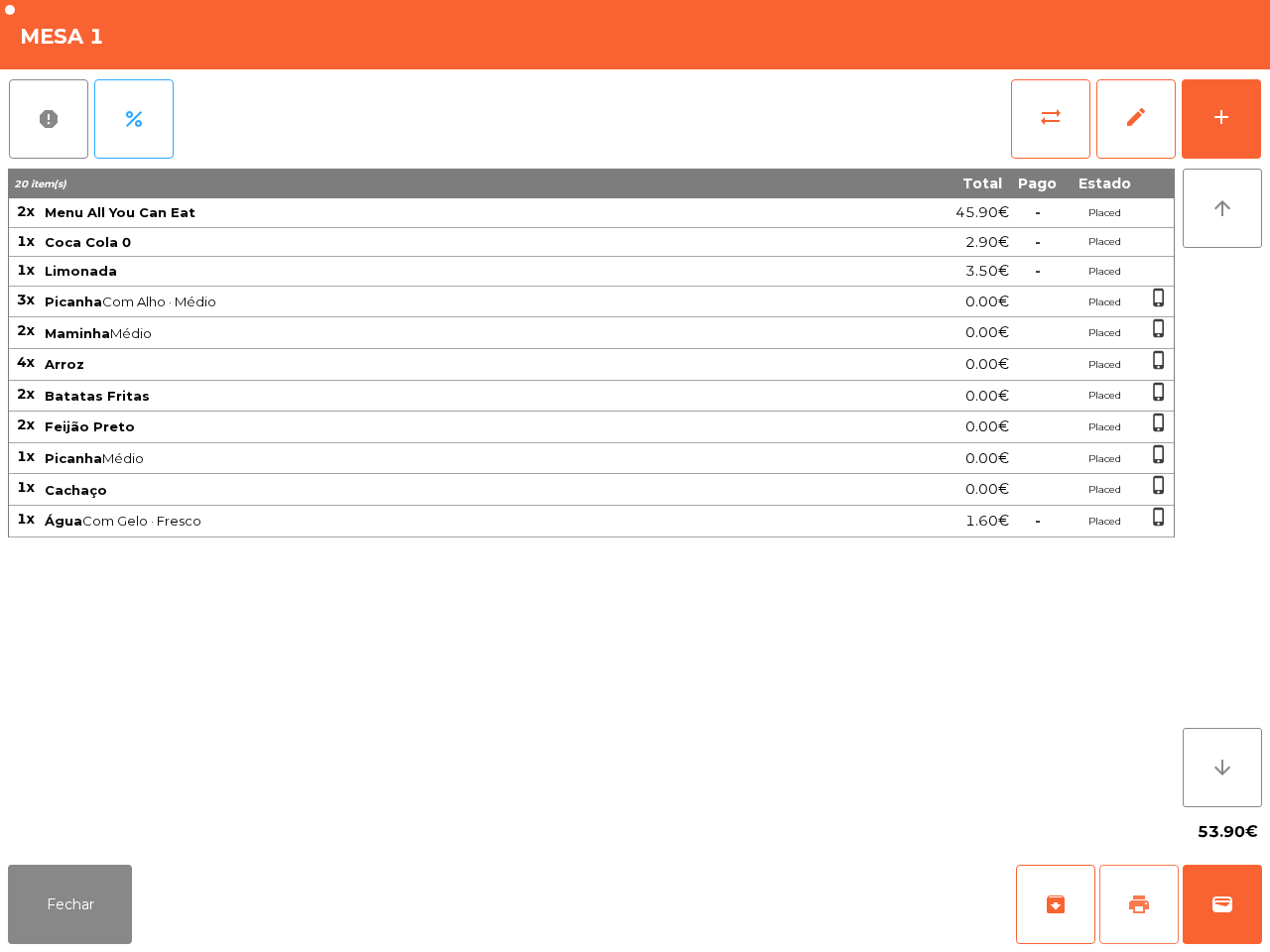 click on "print" at bounding box center [1139, 904] 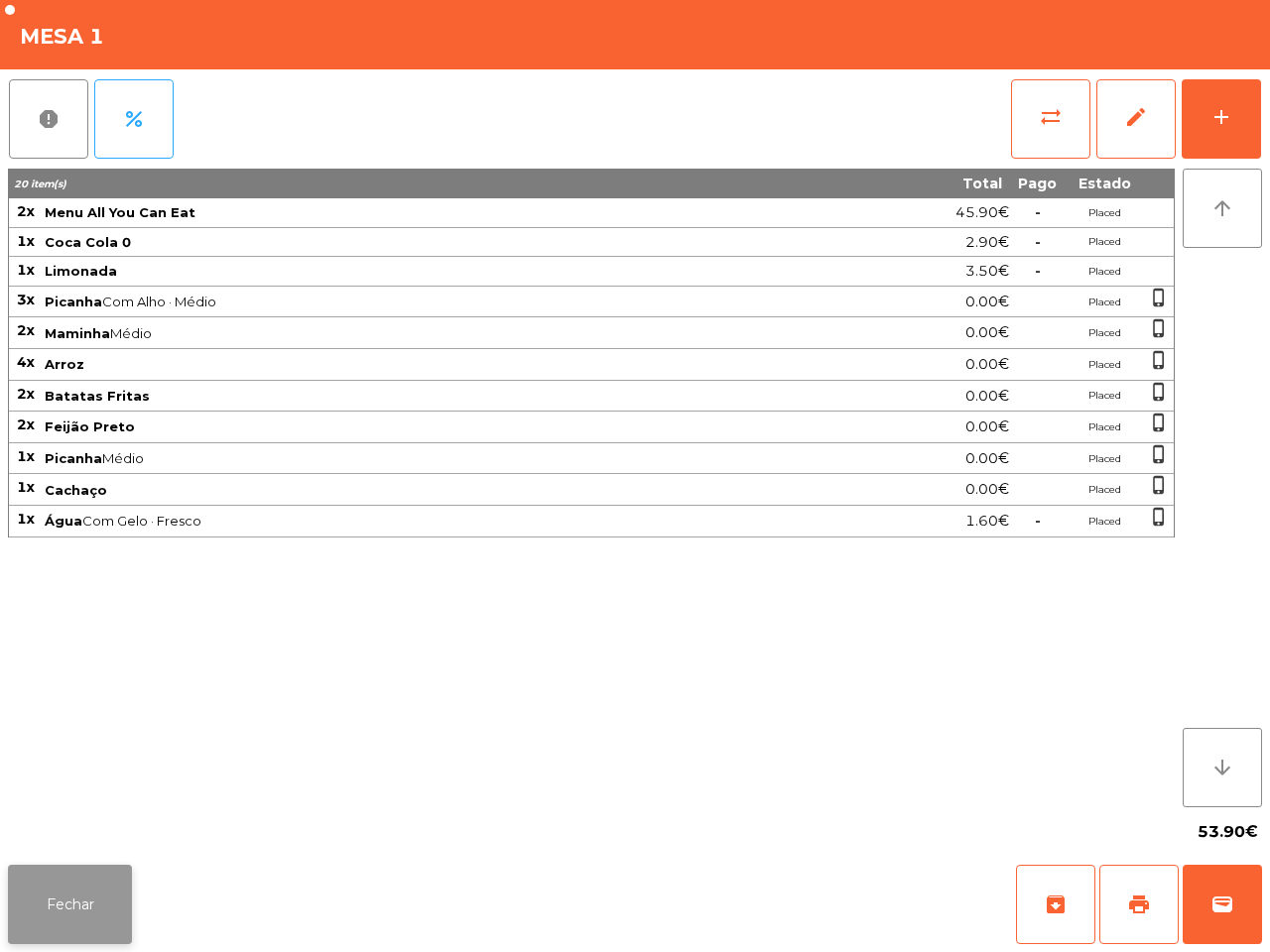 click on "Fechar" at bounding box center [69, 904] 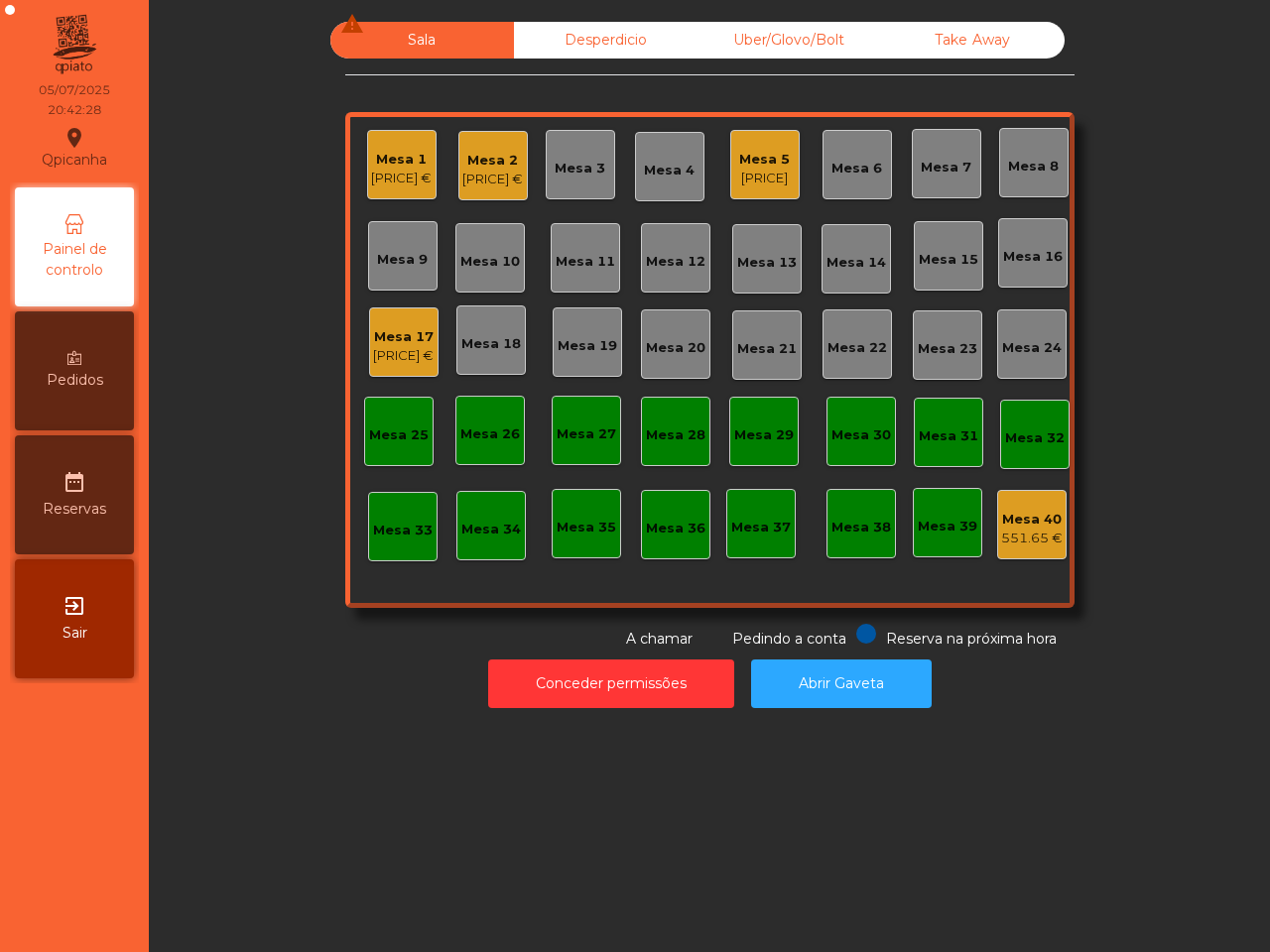 click on "Mesa 2" at bounding box center (401, 160) 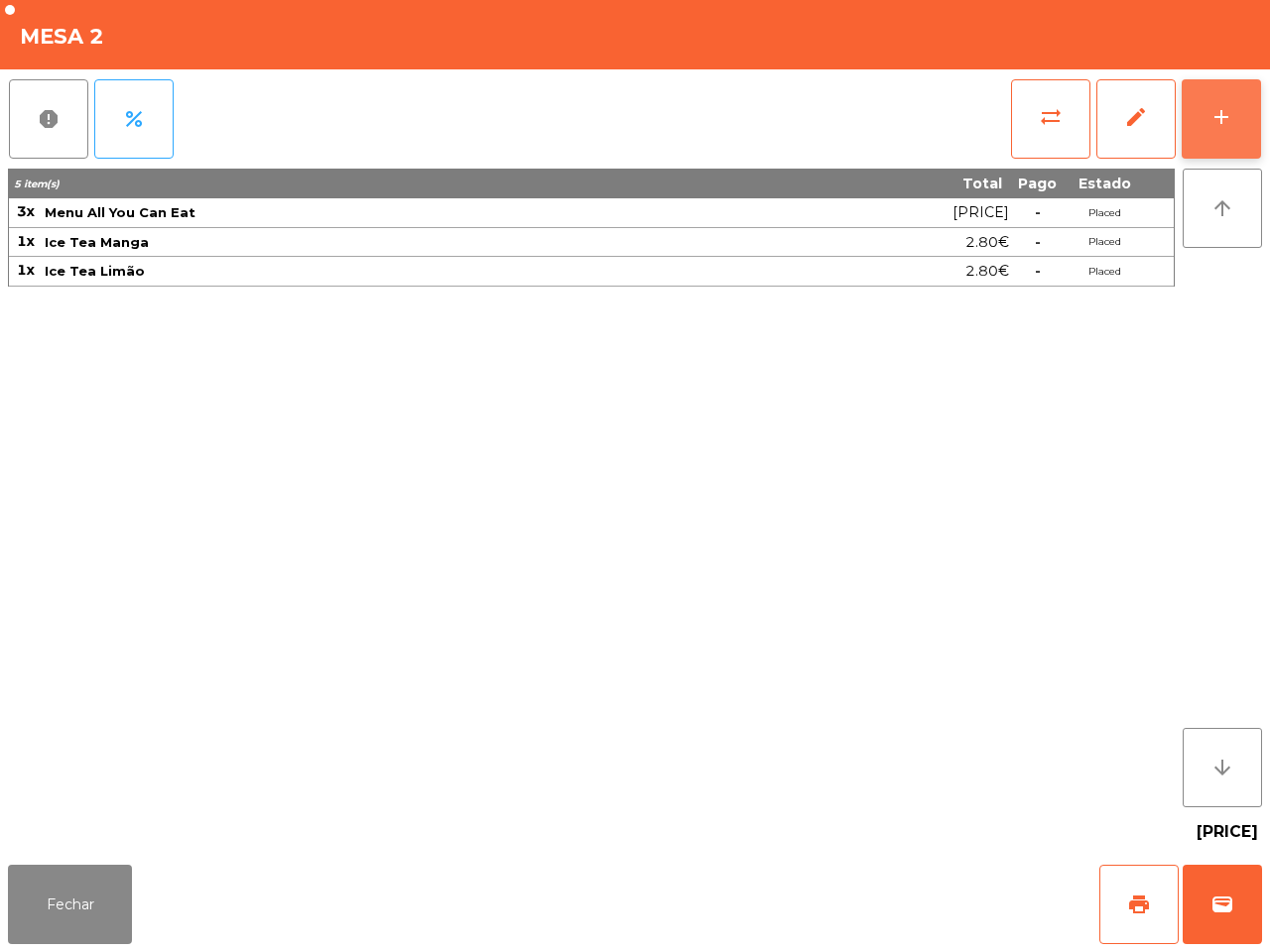 click on "add" at bounding box center [1221, 119] 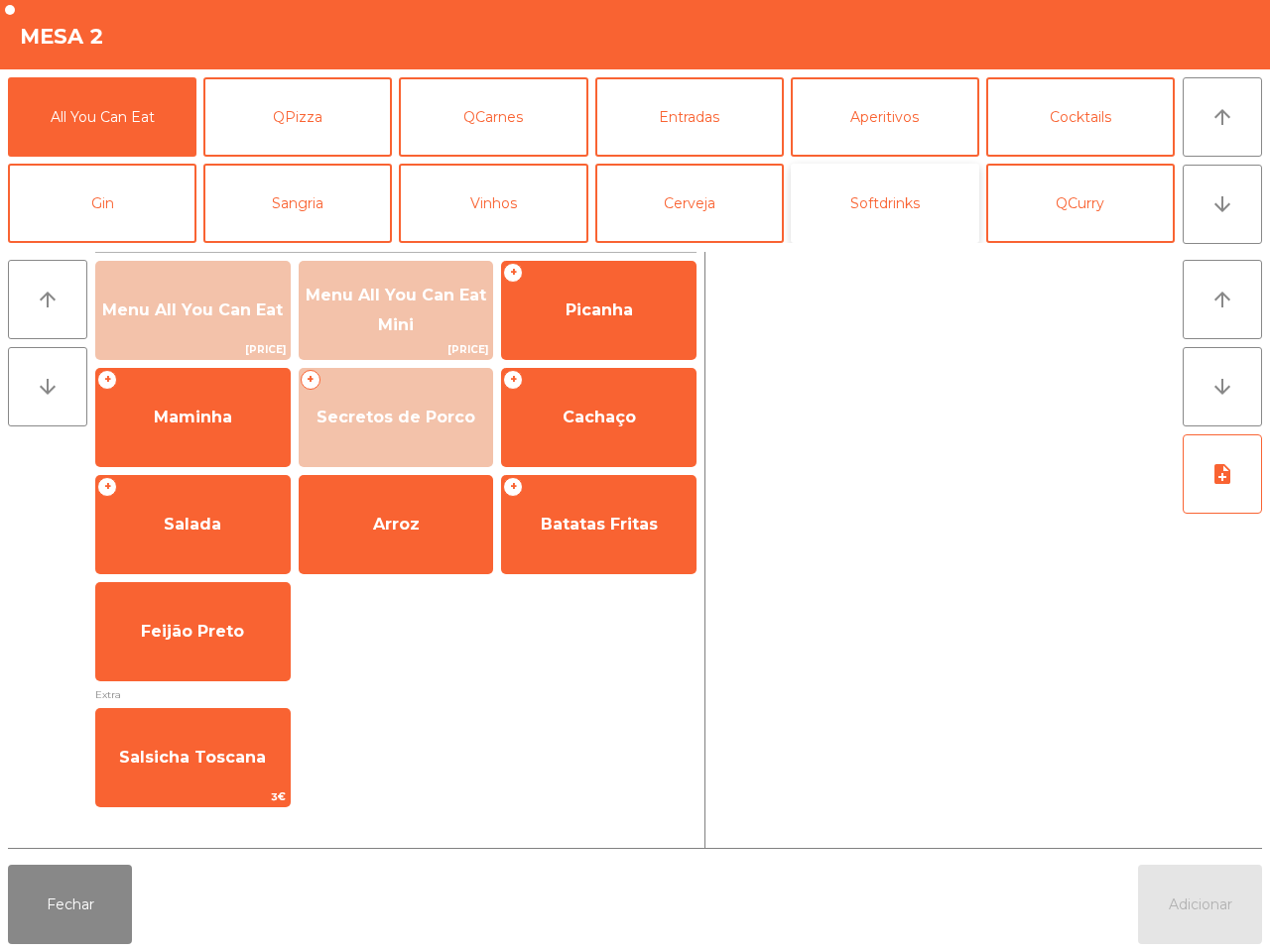 click on "Softdrinks" at bounding box center [885, 203] 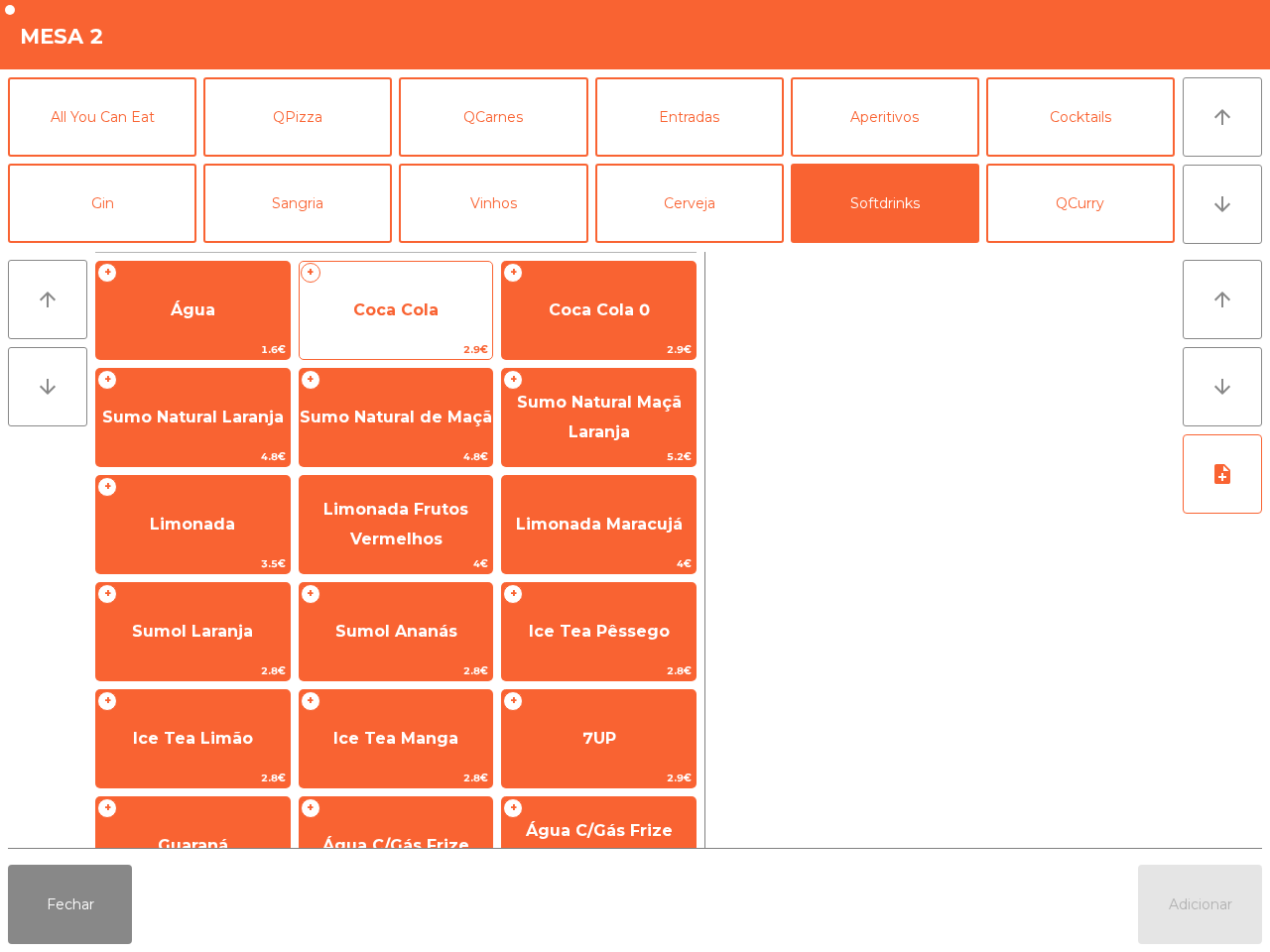 click on "Coca Cola" at bounding box center [192, 309] 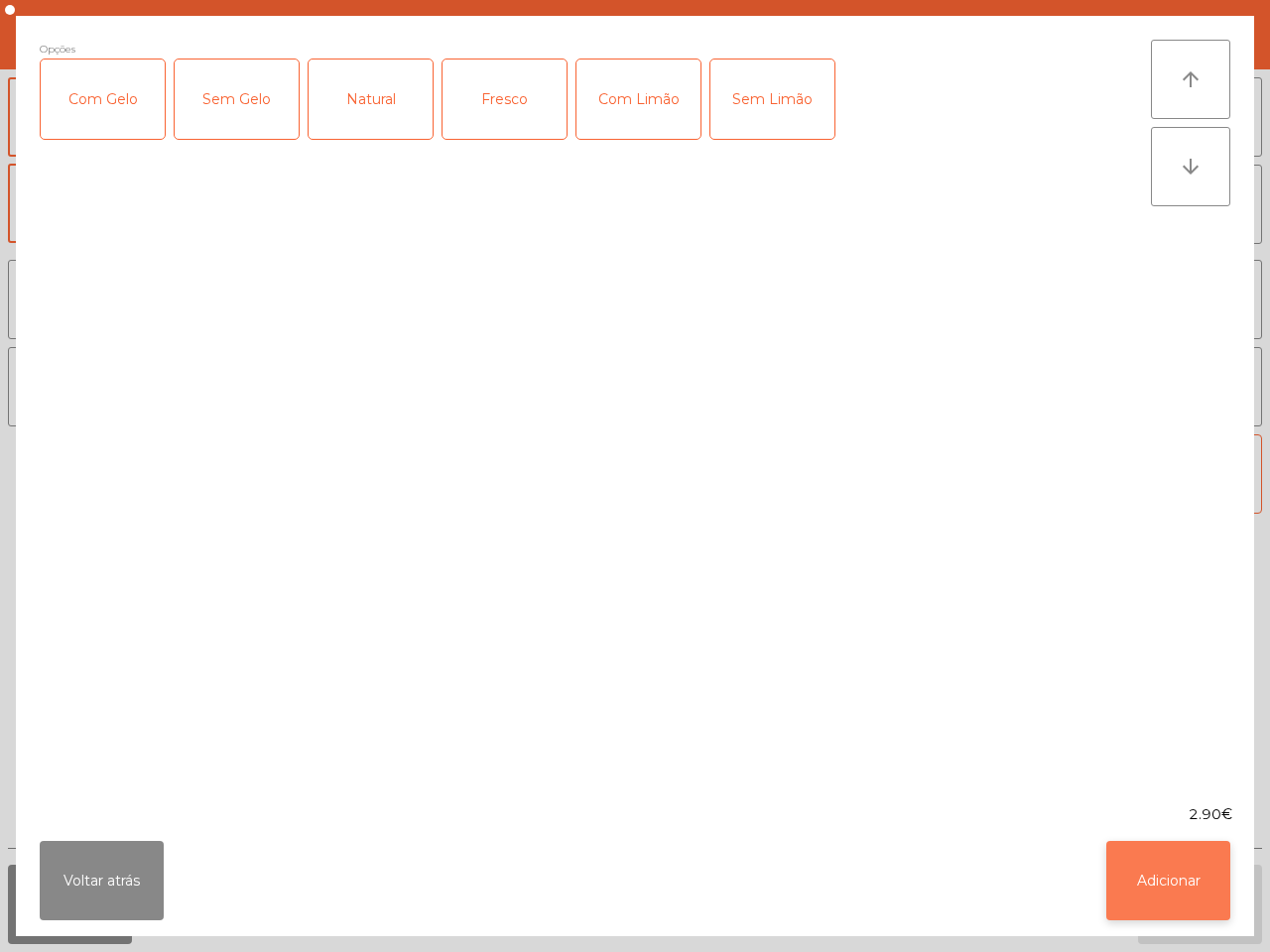 click on "Adicionar" at bounding box center (1168, 881) 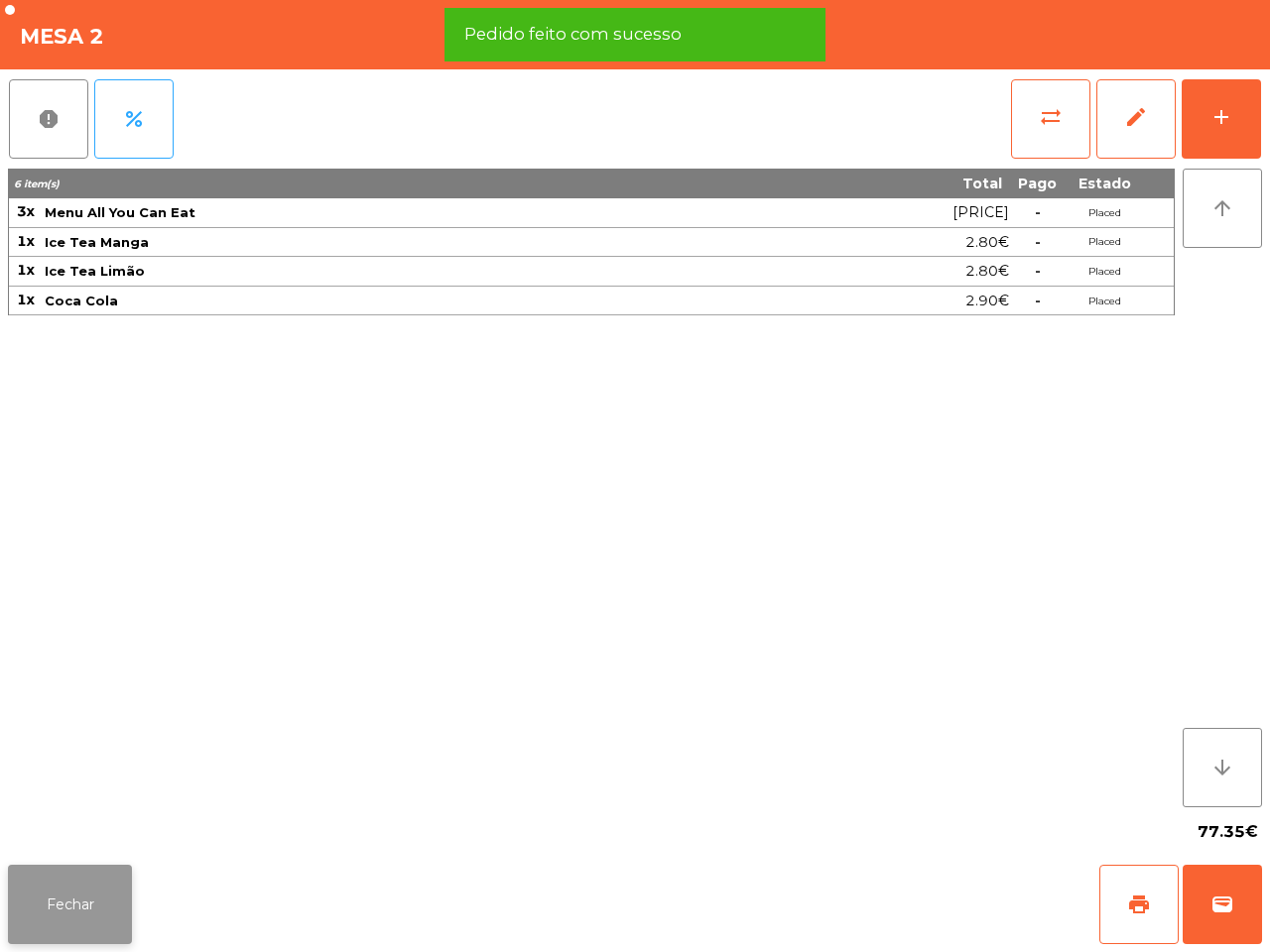 click on "Fechar" at bounding box center [69, 904] 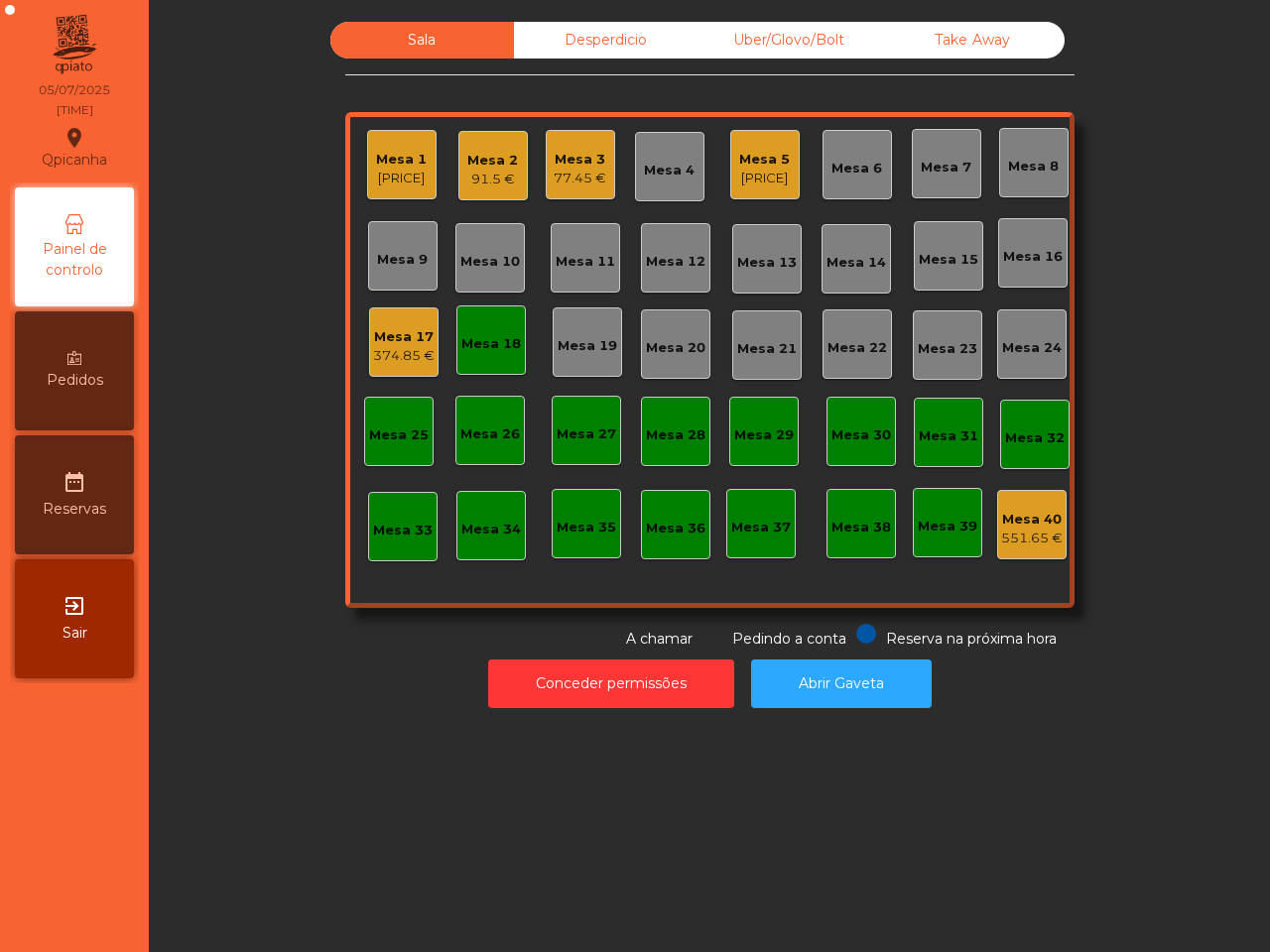 click on "Mesa 17" at bounding box center [401, 160] 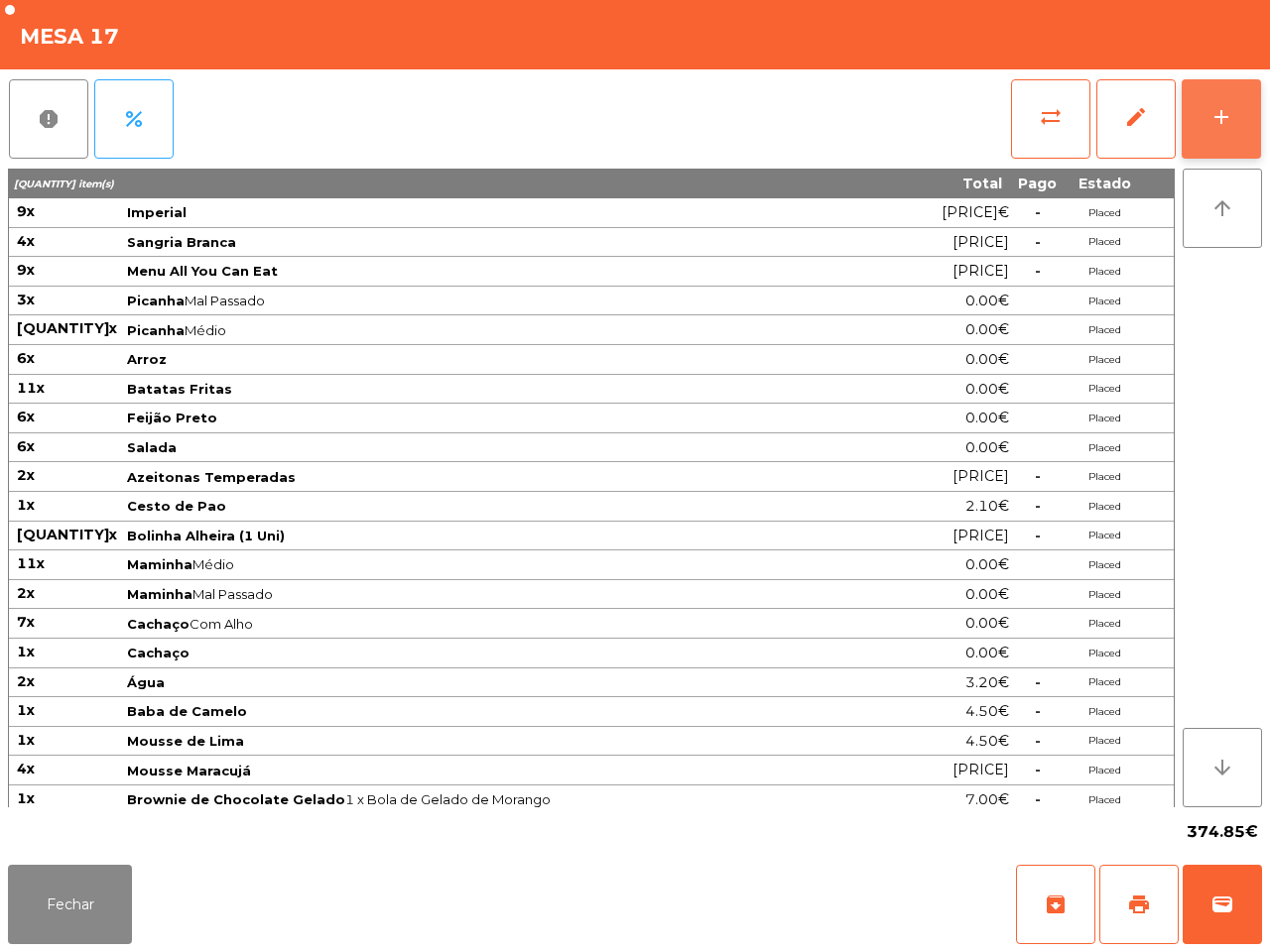 click on "add" at bounding box center (1221, 119) 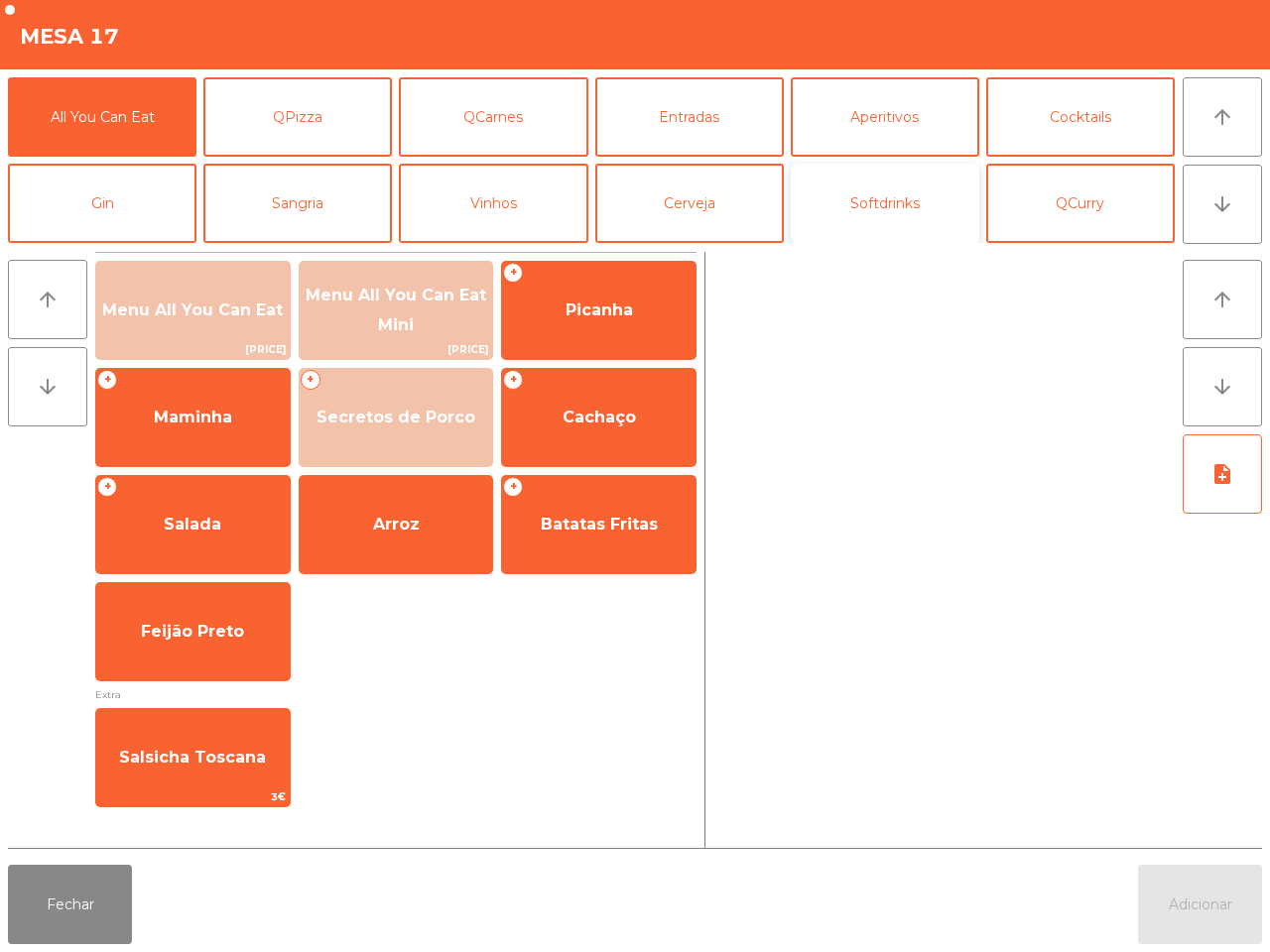 click on "Softdrinks" at bounding box center (885, 203) 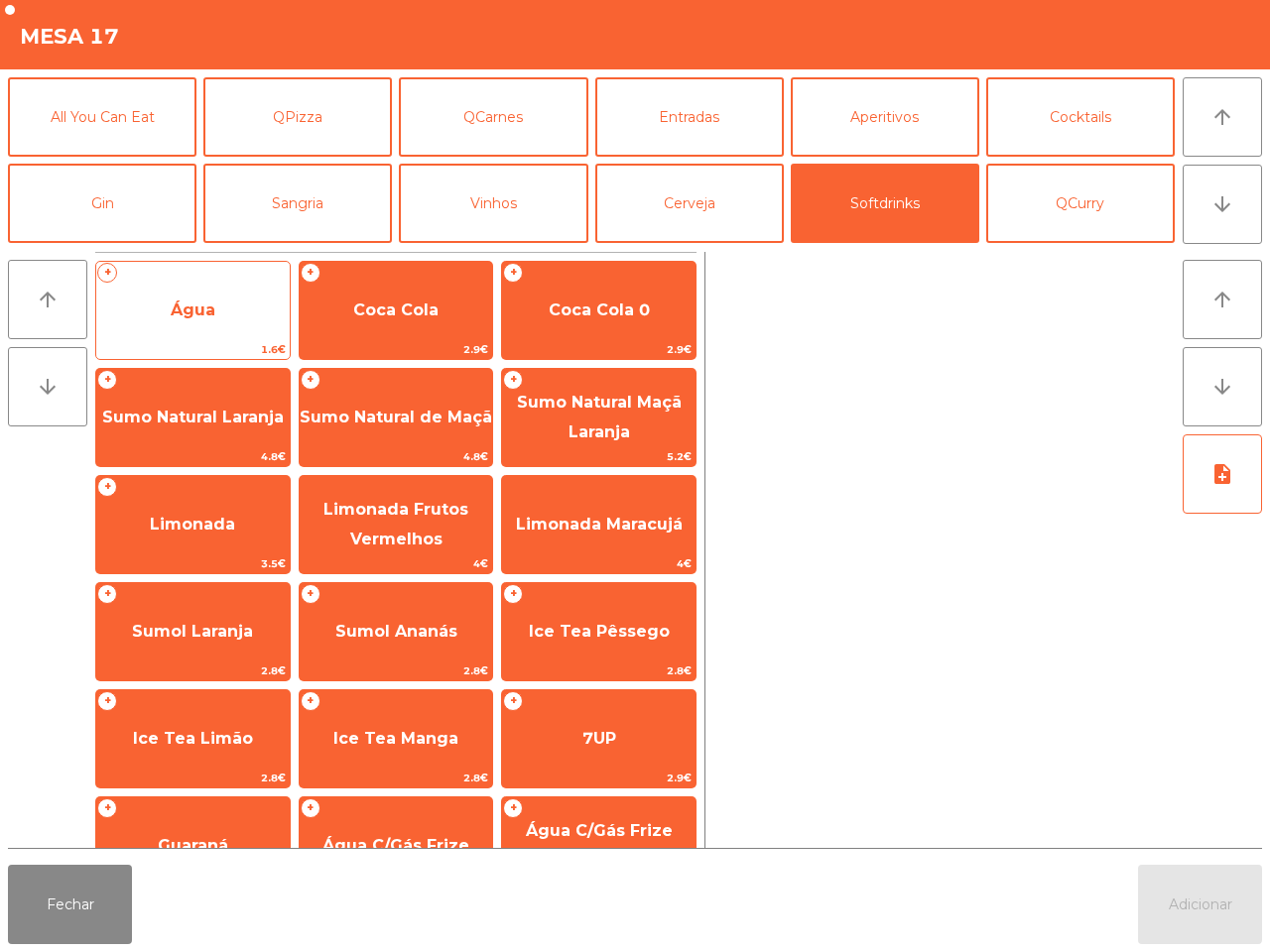 click on "Água" at bounding box center (192, 310) 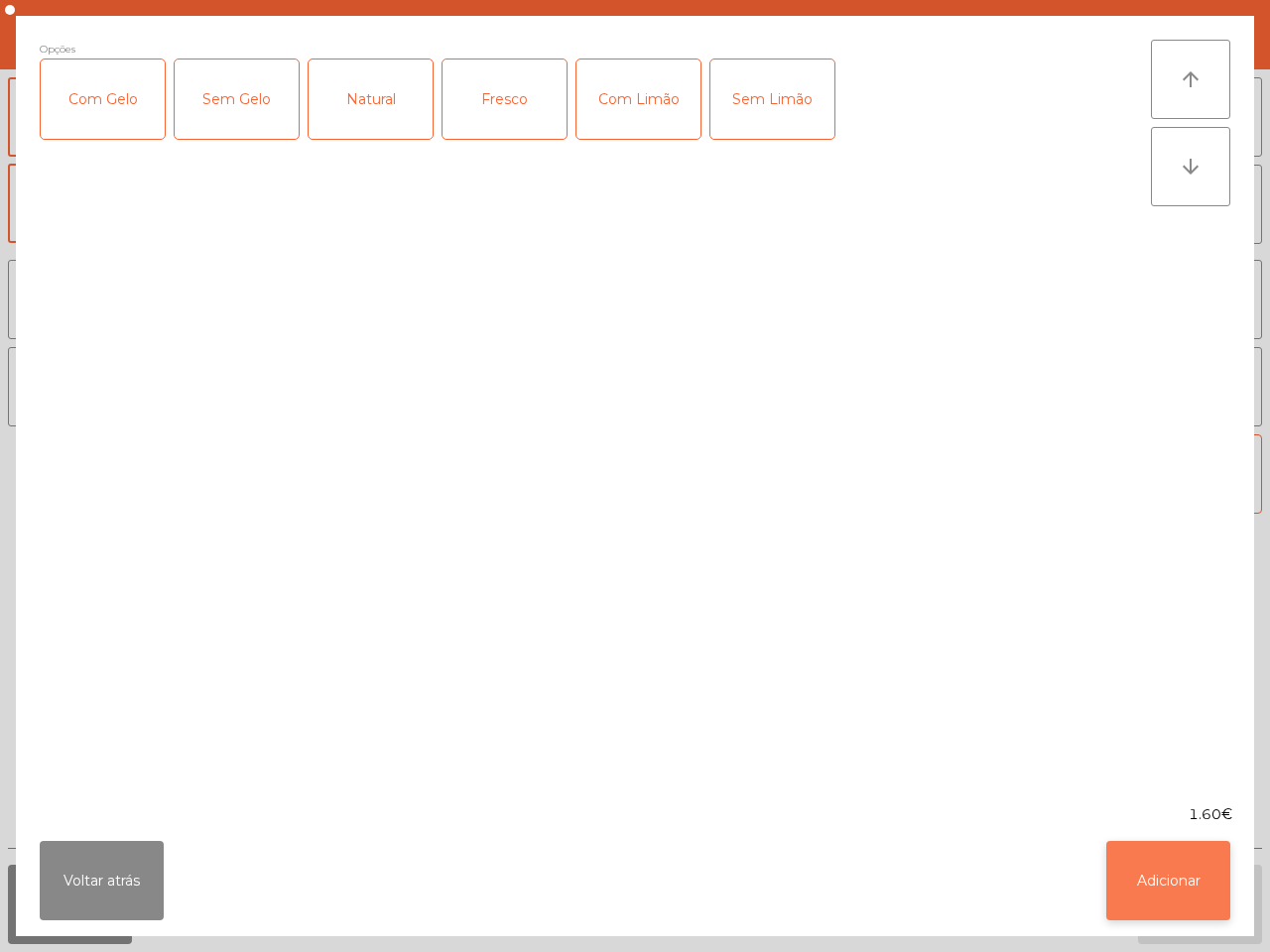 click on "Adicionar" at bounding box center (1168, 881) 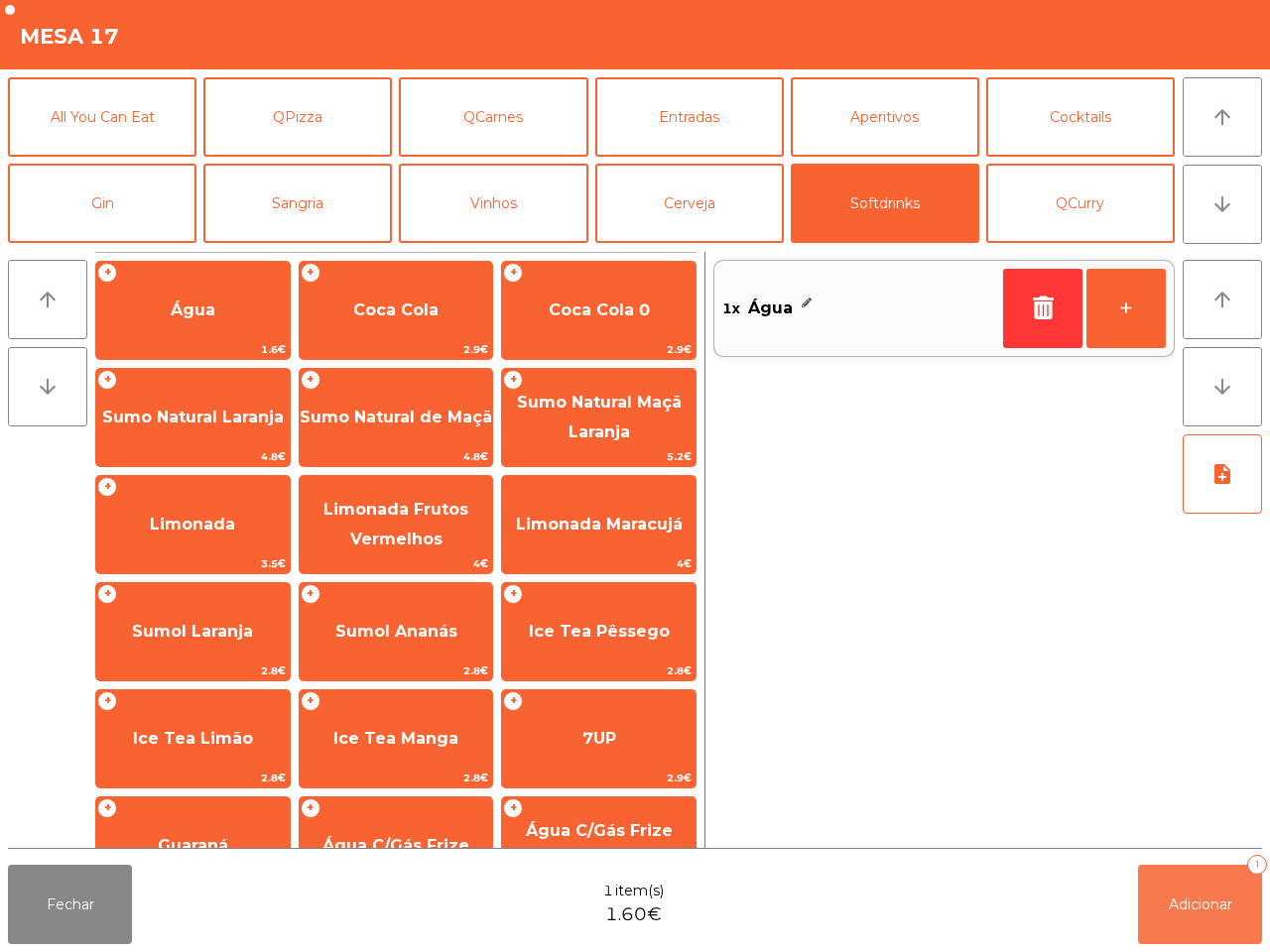click on "Adicionar" at bounding box center [1201, 904] 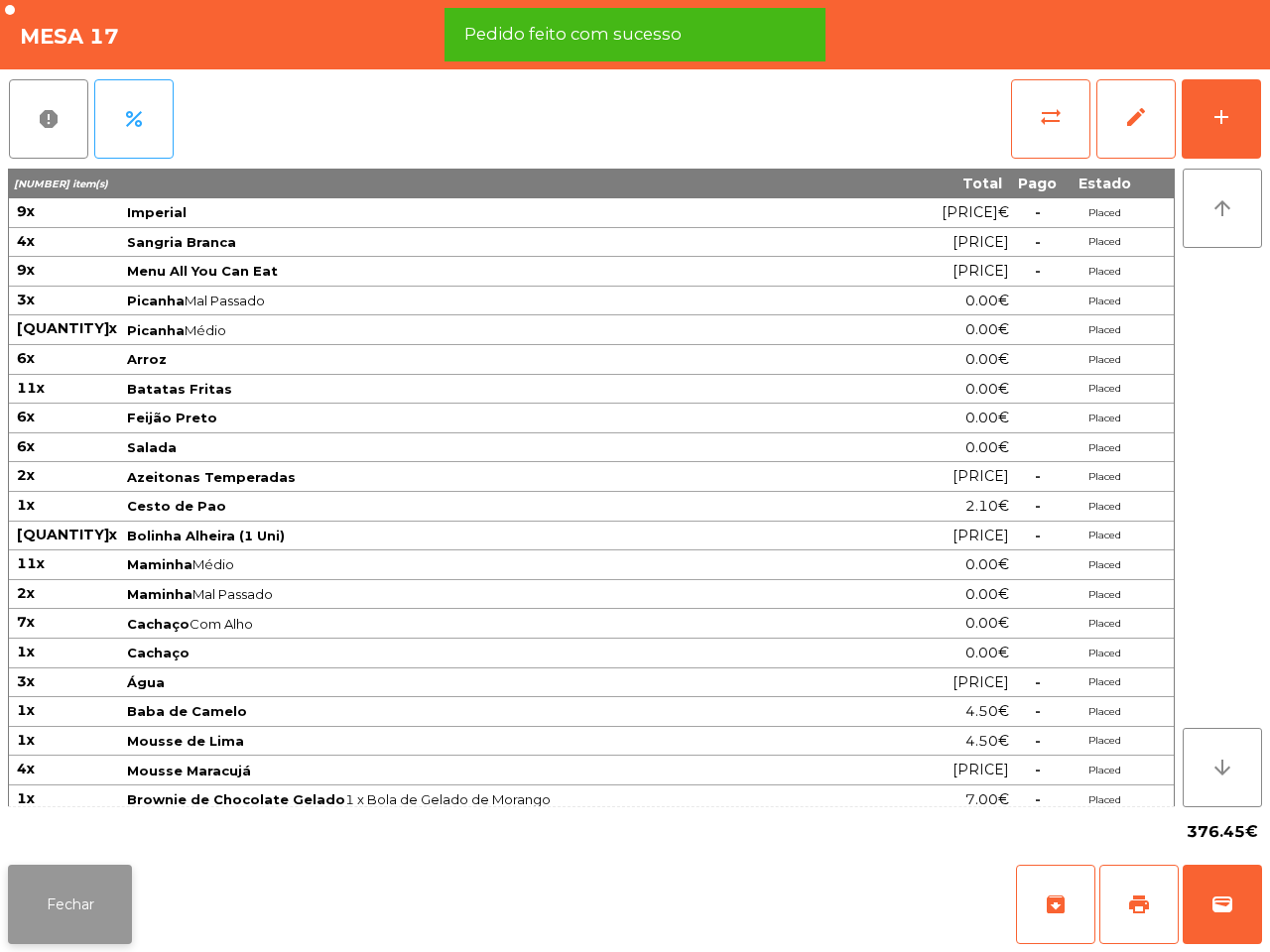 click on "Fechar" at bounding box center (69, 904) 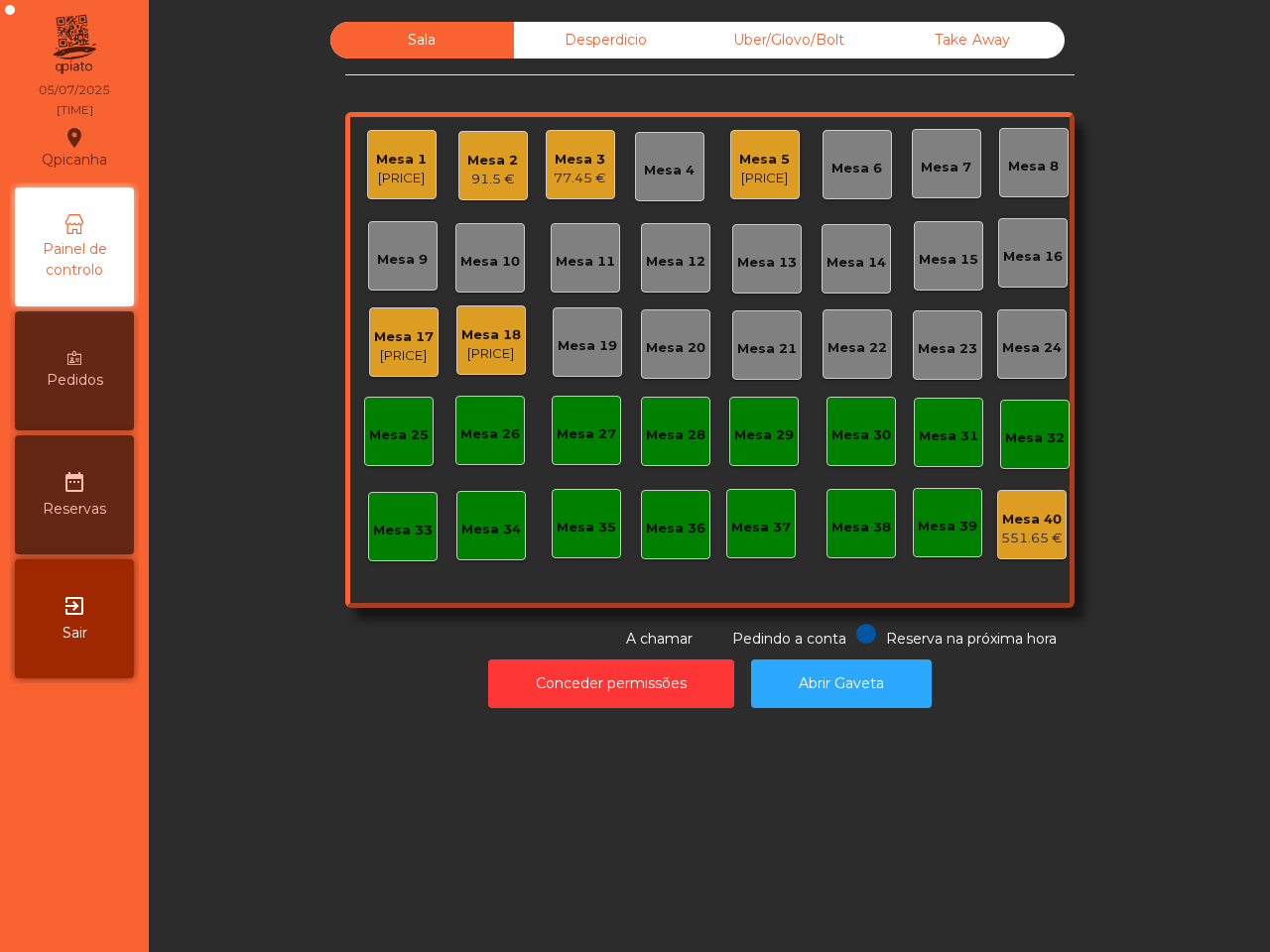 click on "[PRICE]" at bounding box center (401, 178) 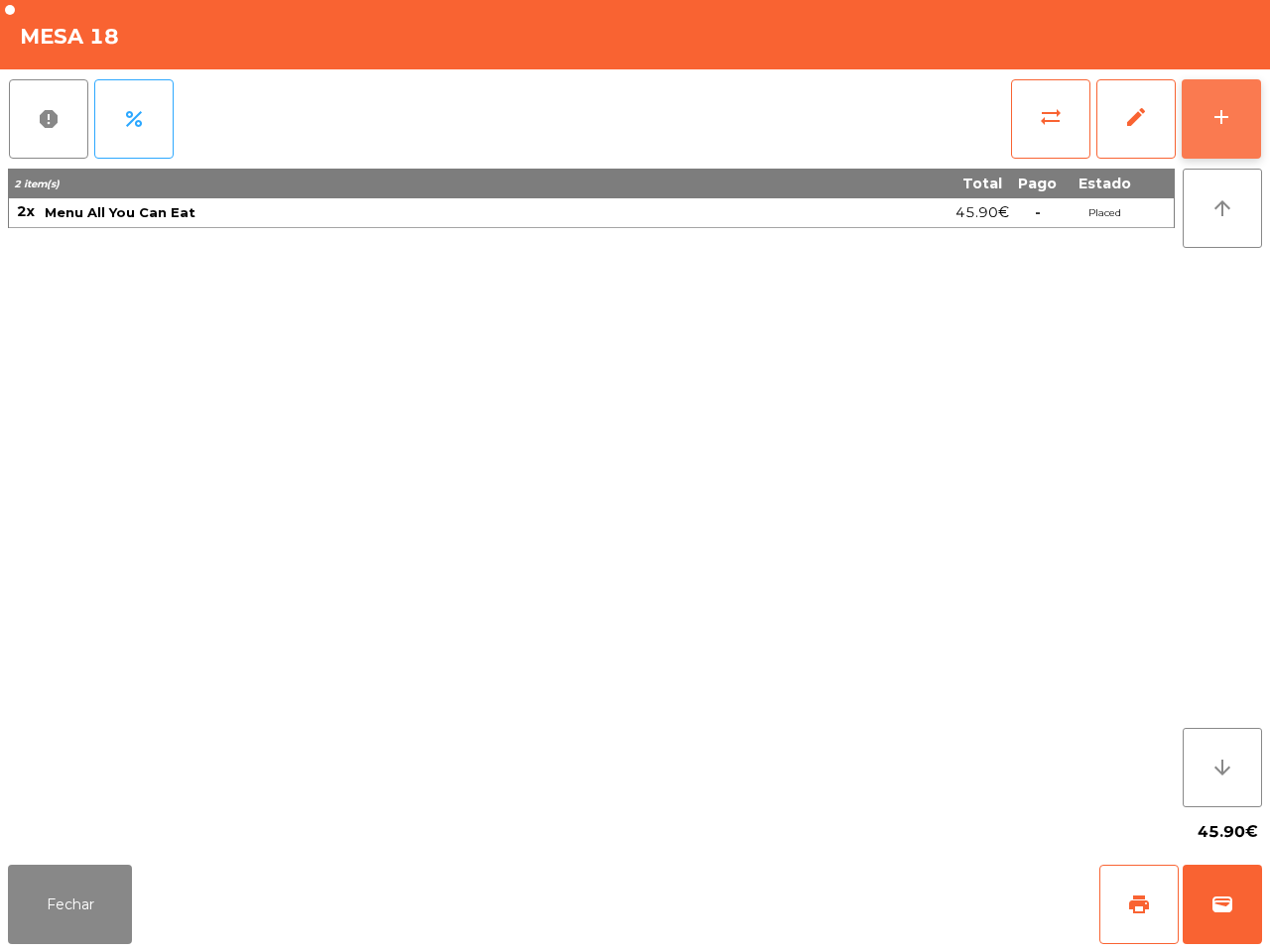 click on "add" at bounding box center (1221, 119) 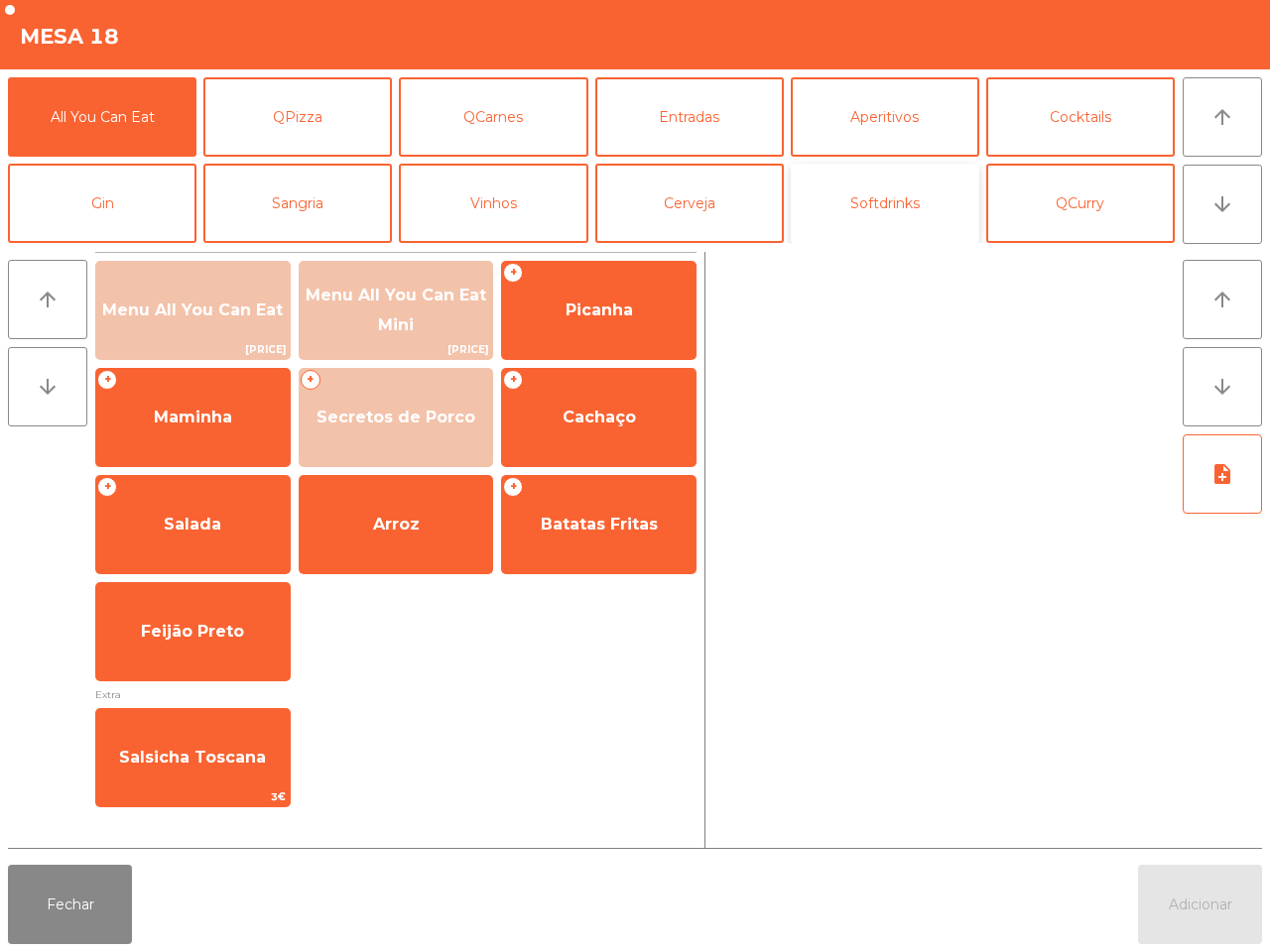 click on "Softdrinks" at bounding box center [885, 203] 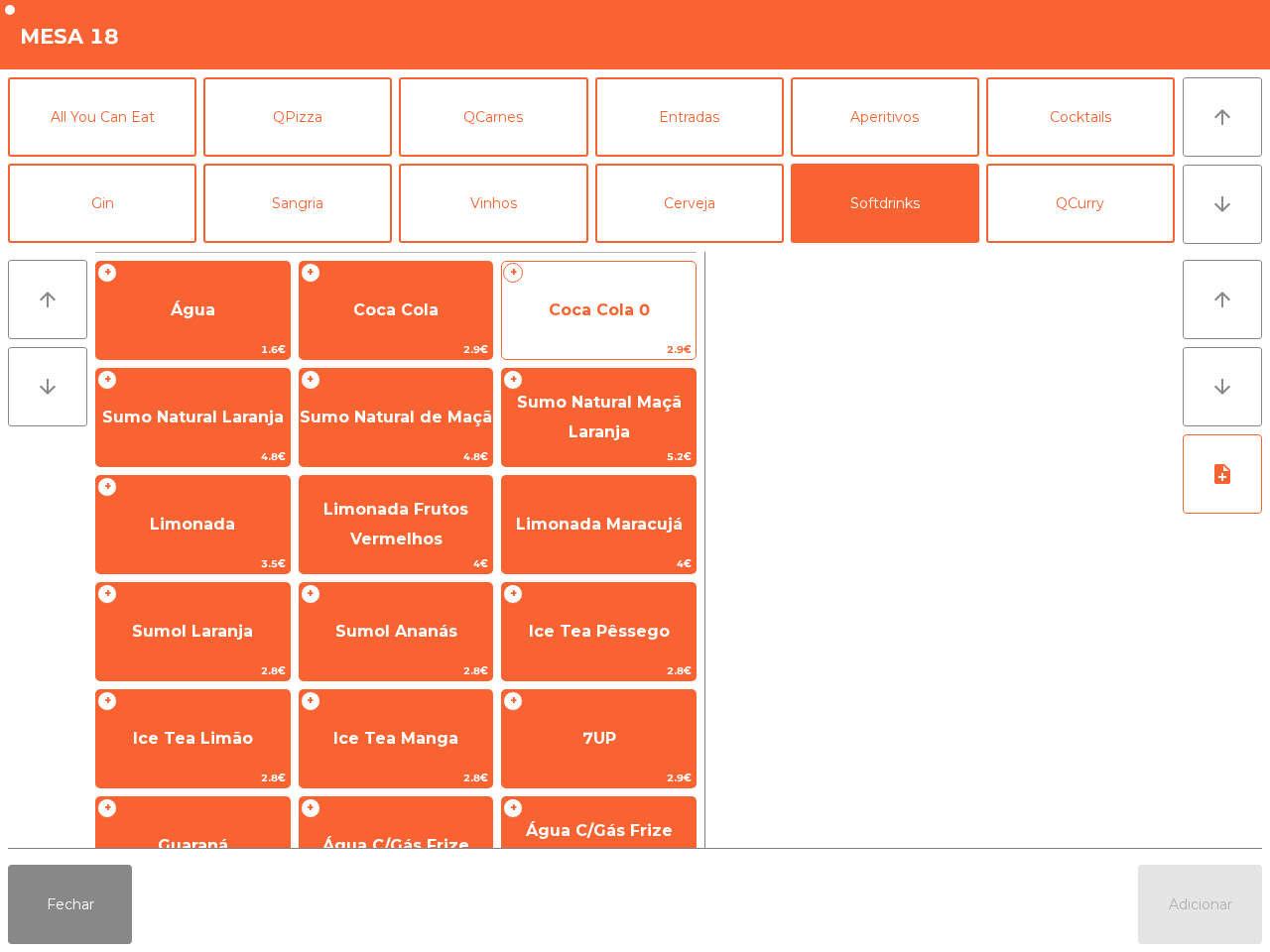 click on "Coca Cola 0" at bounding box center [192, 309] 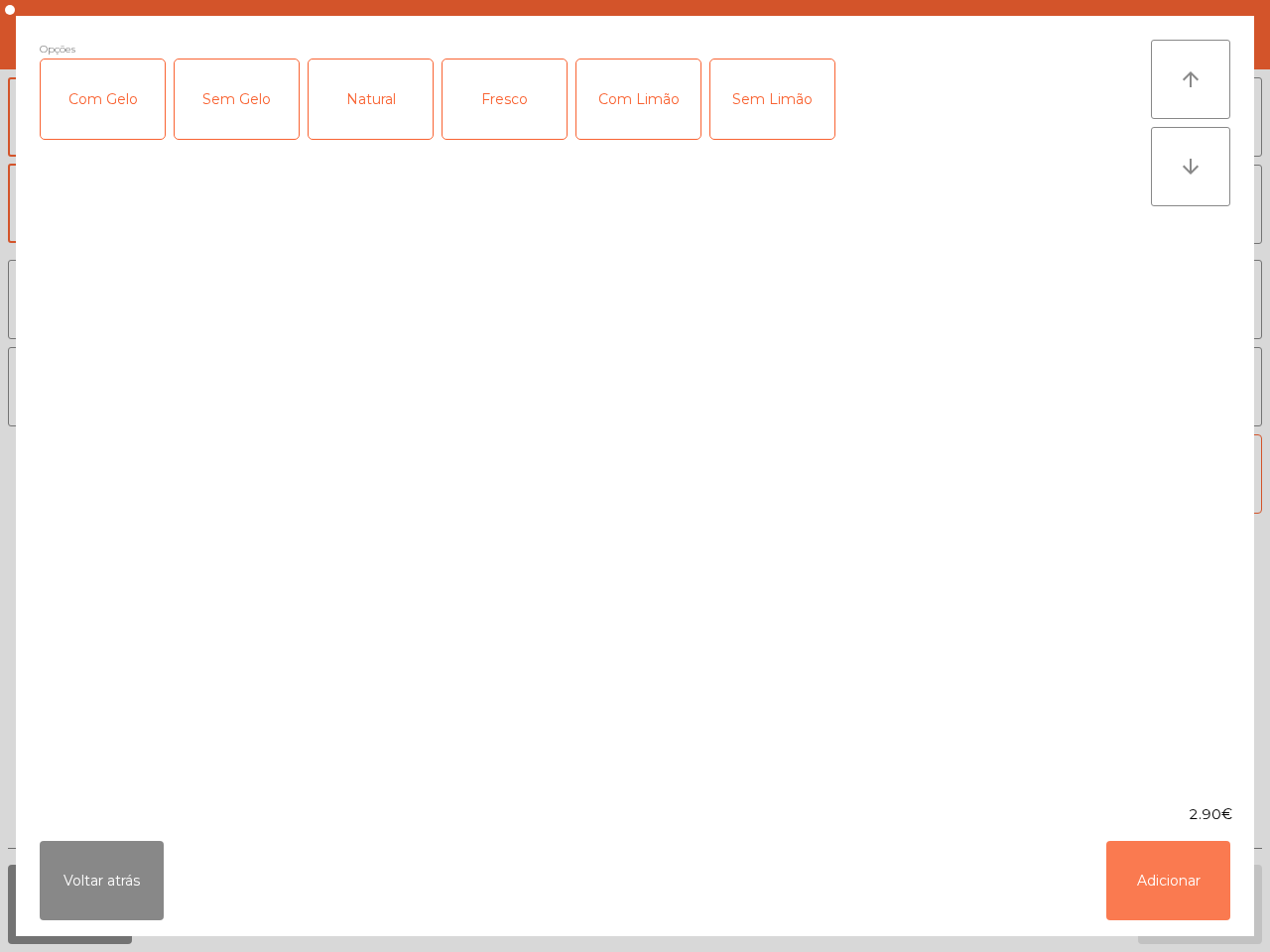 click on "Adicionar" at bounding box center [1168, 881] 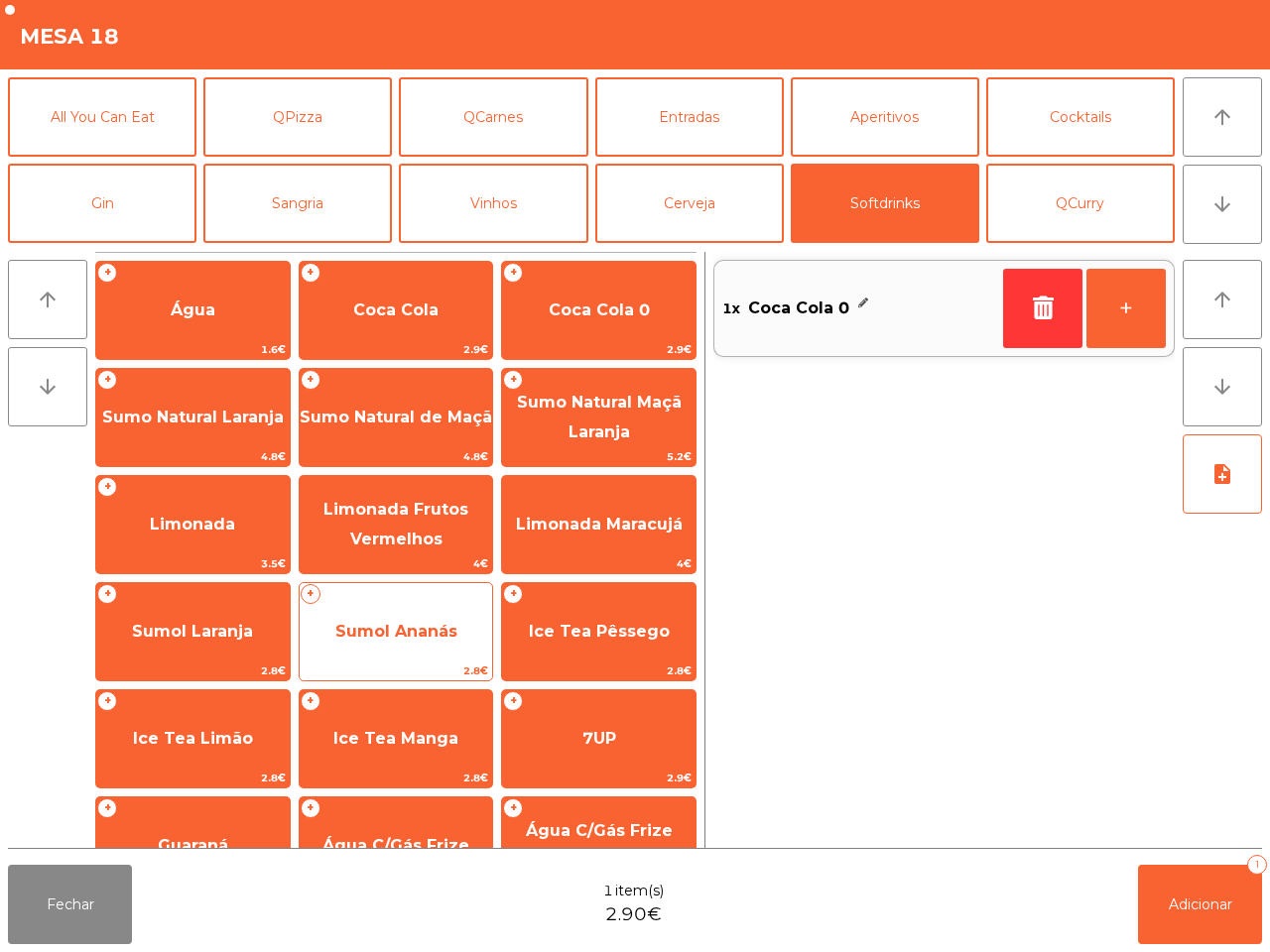scroll, scrollTop: 124, scrollLeft: 0, axis: vertical 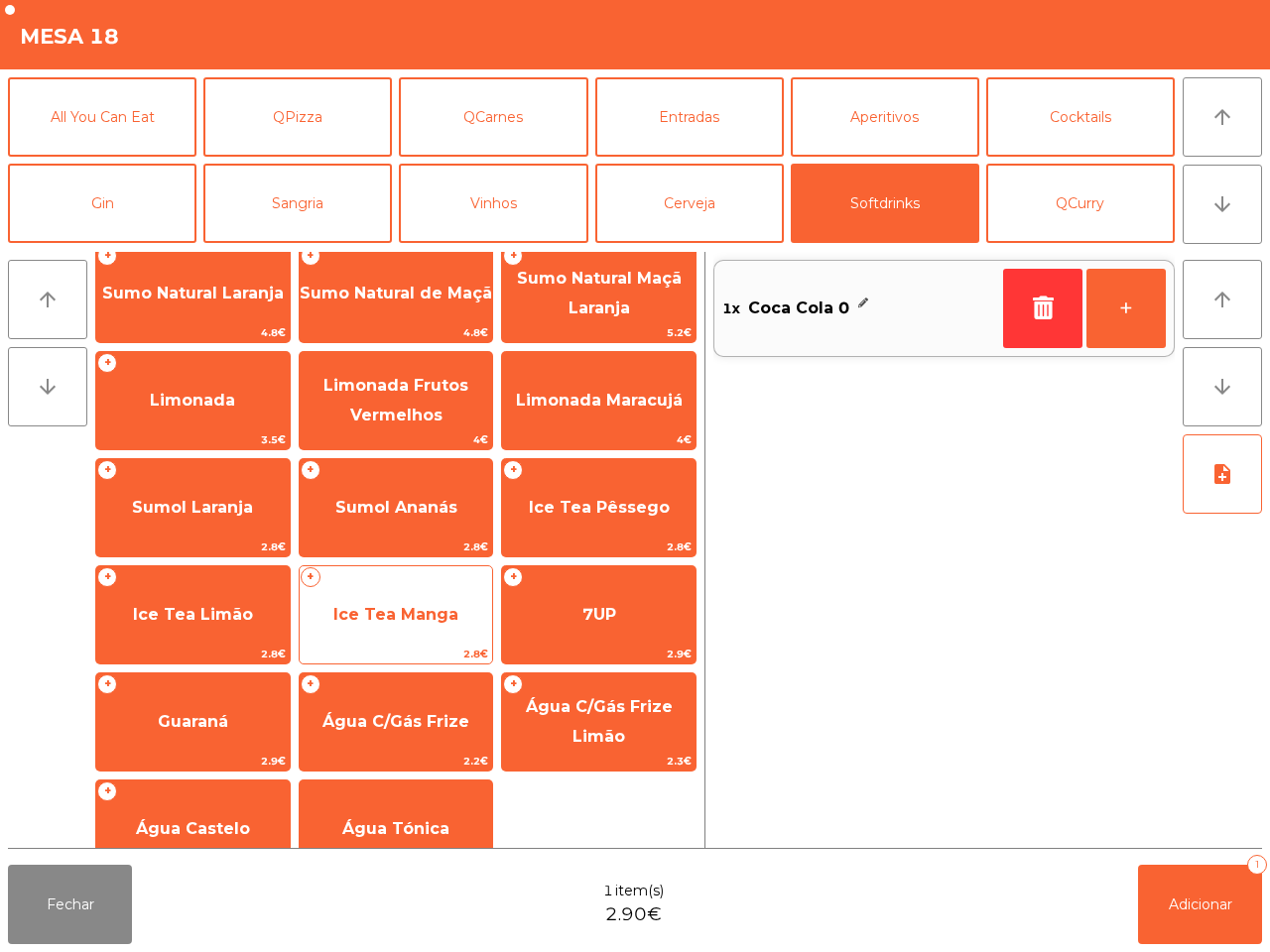 click on "Ice Tea Manga" at bounding box center (192, 186) 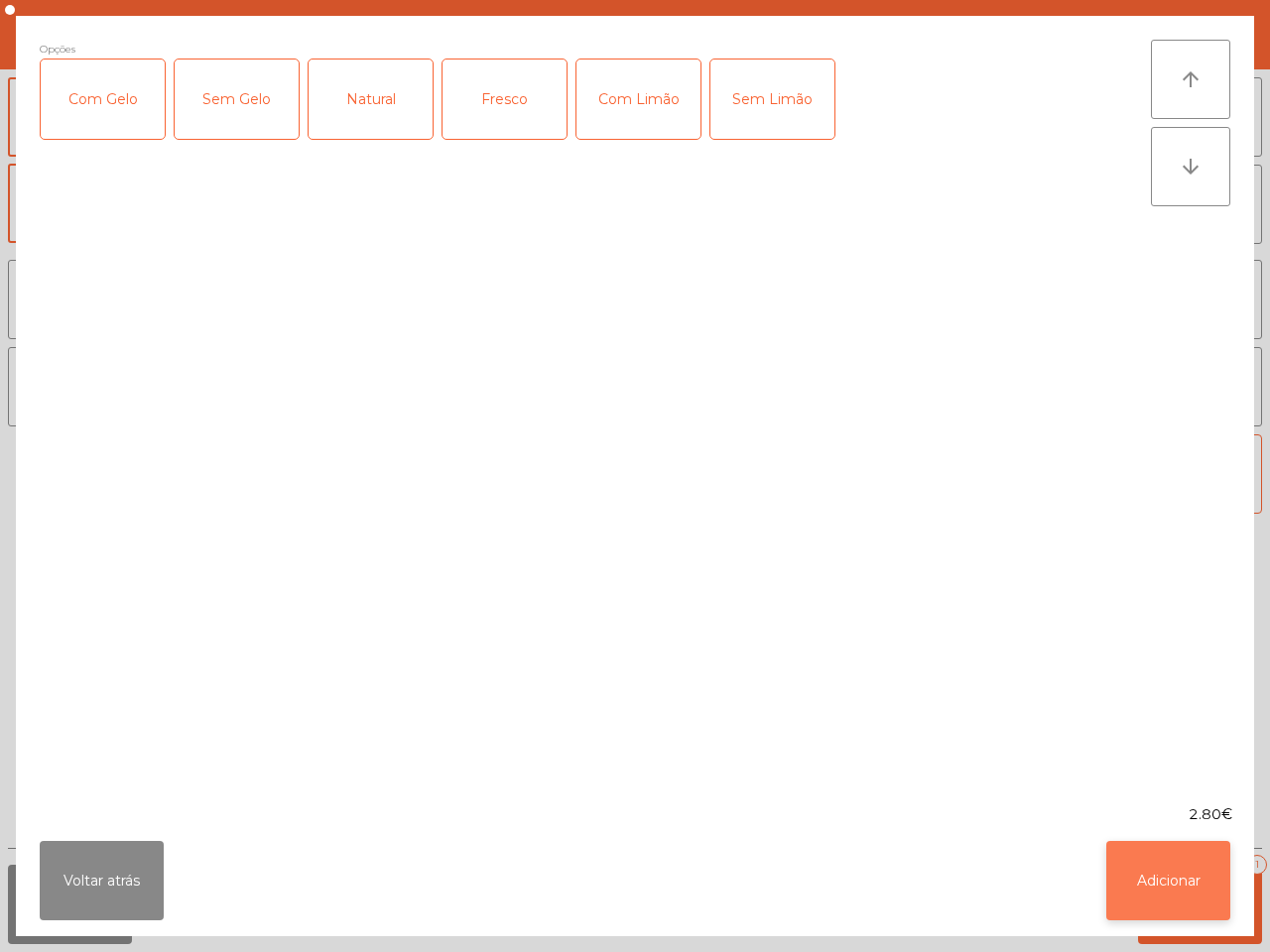 click on "Adicionar" at bounding box center [1168, 881] 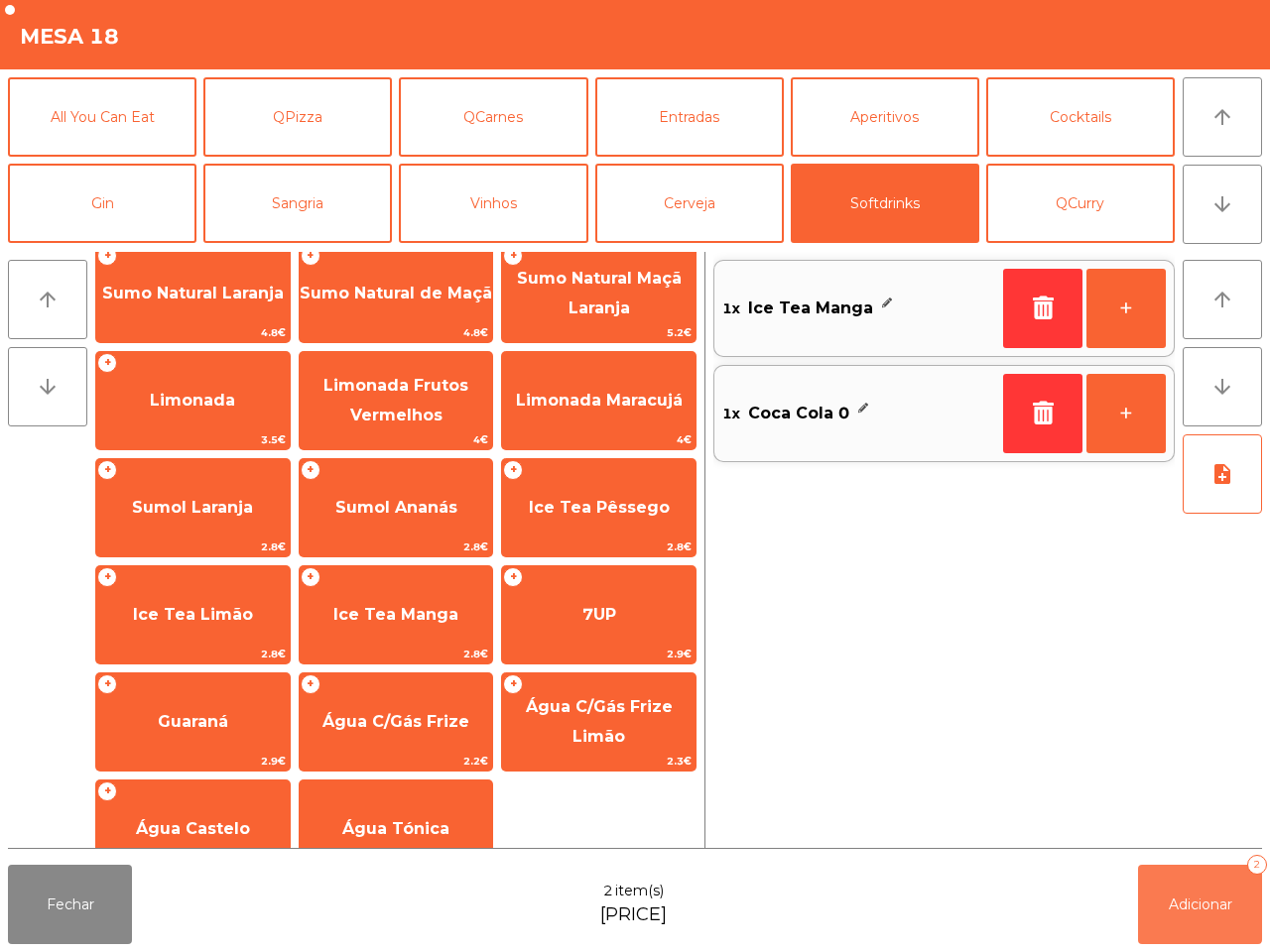 click on "Adicionar   2" at bounding box center (1200, 904) 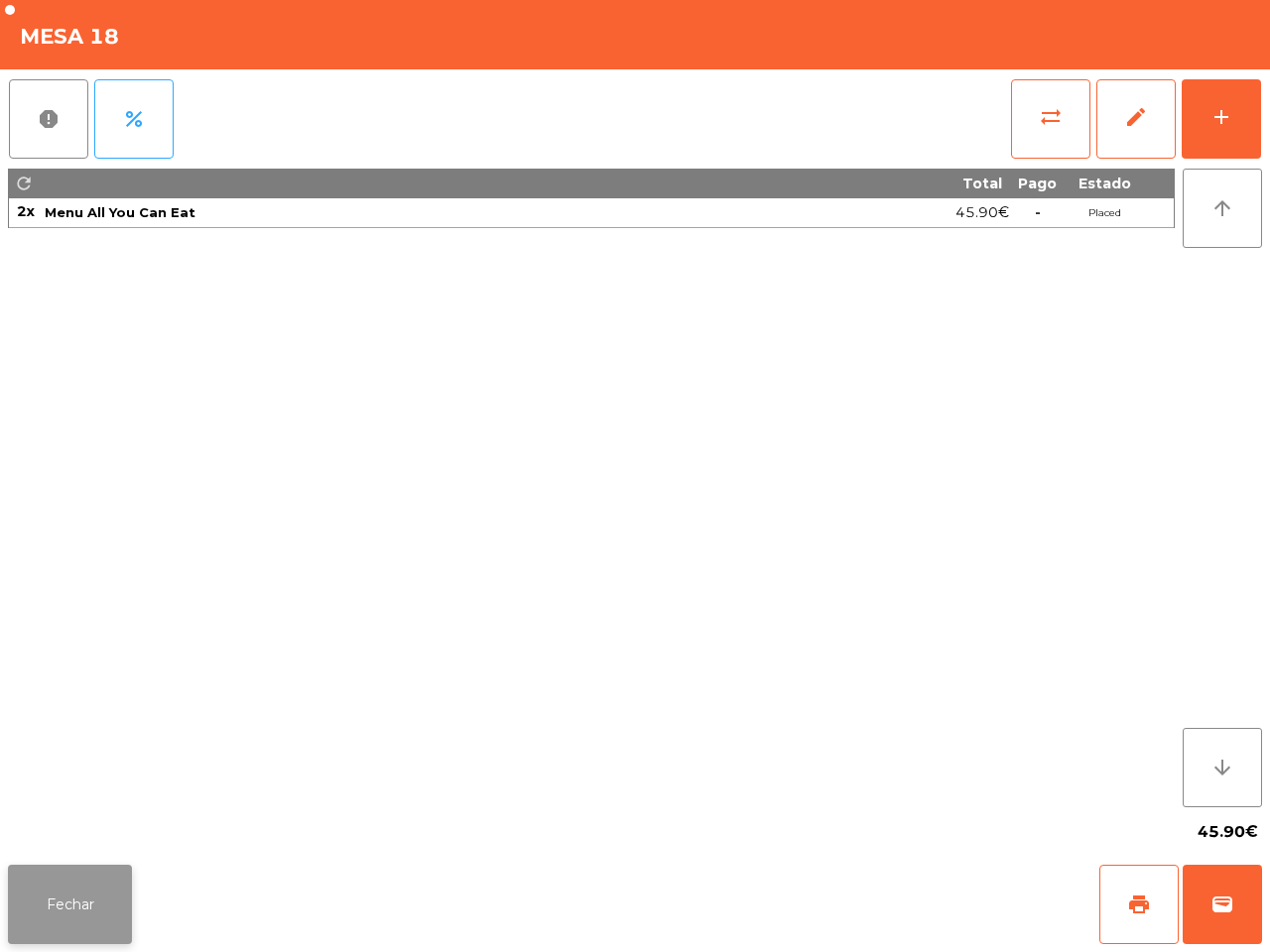 click on "Fechar" at bounding box center [69, 904] 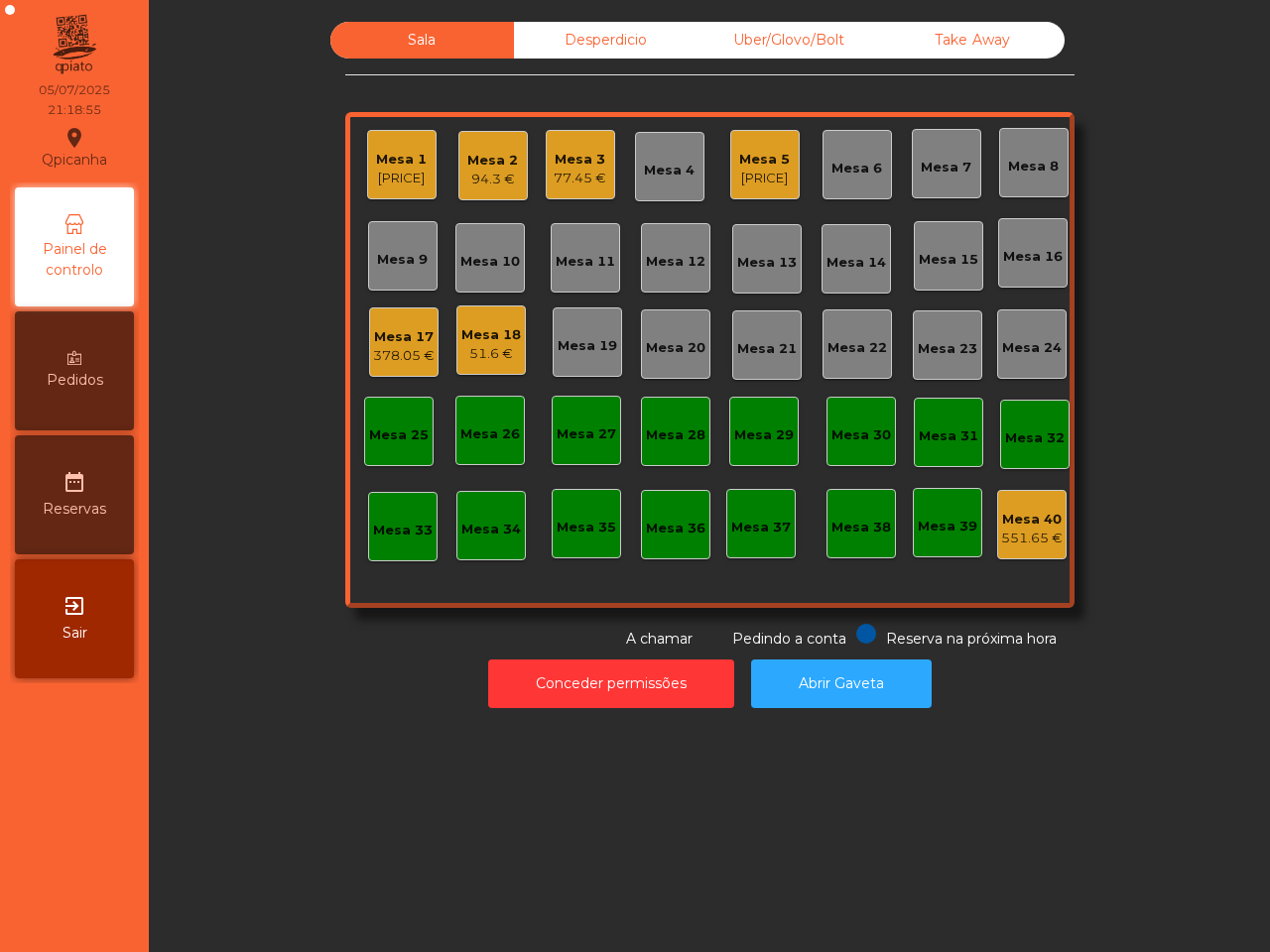 click on "Conceder permissões   Abrir Gaveta" at bounding box center (709, 683) 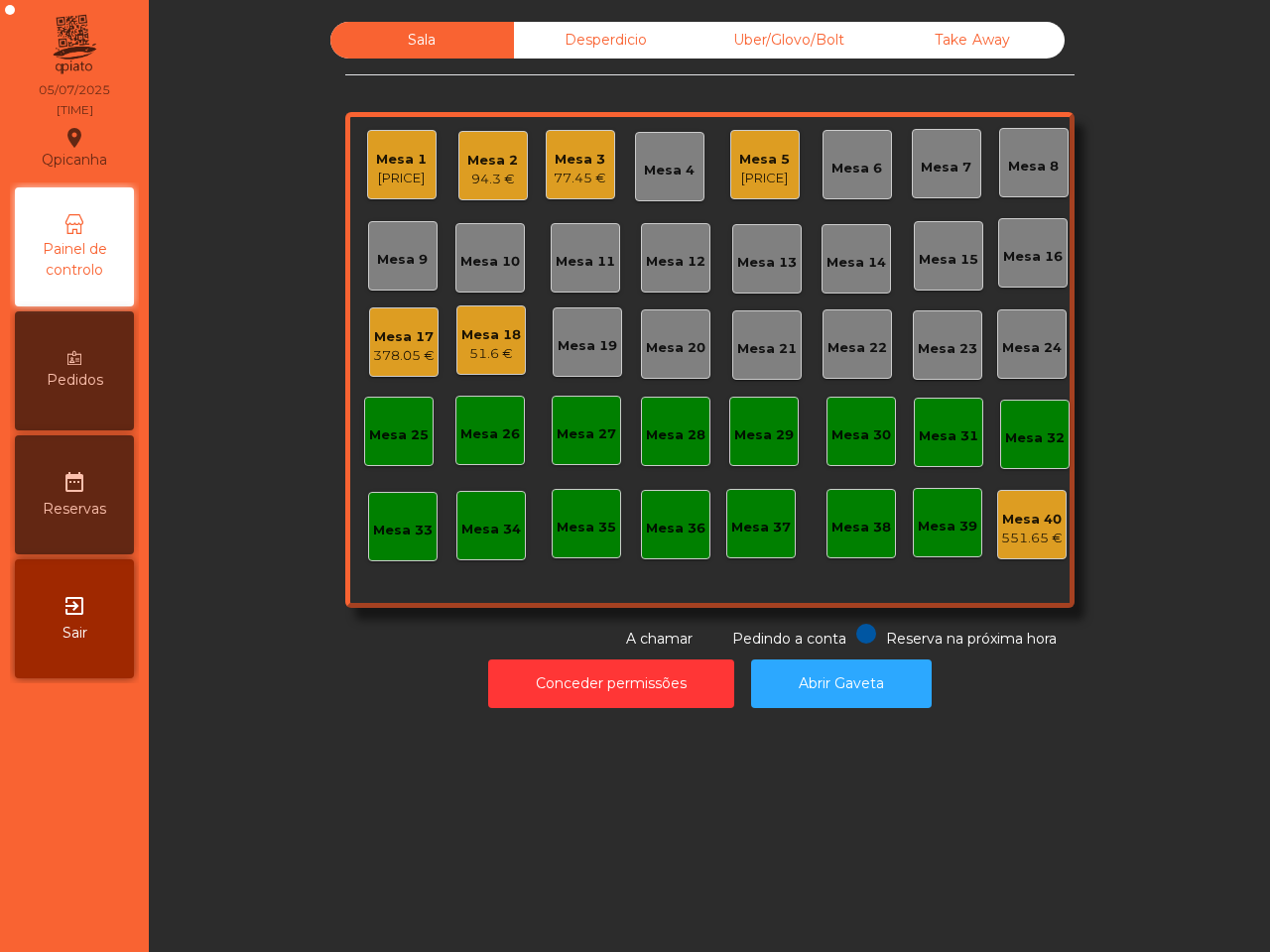 click on "378.05 €" at bounding box center (401, 178) 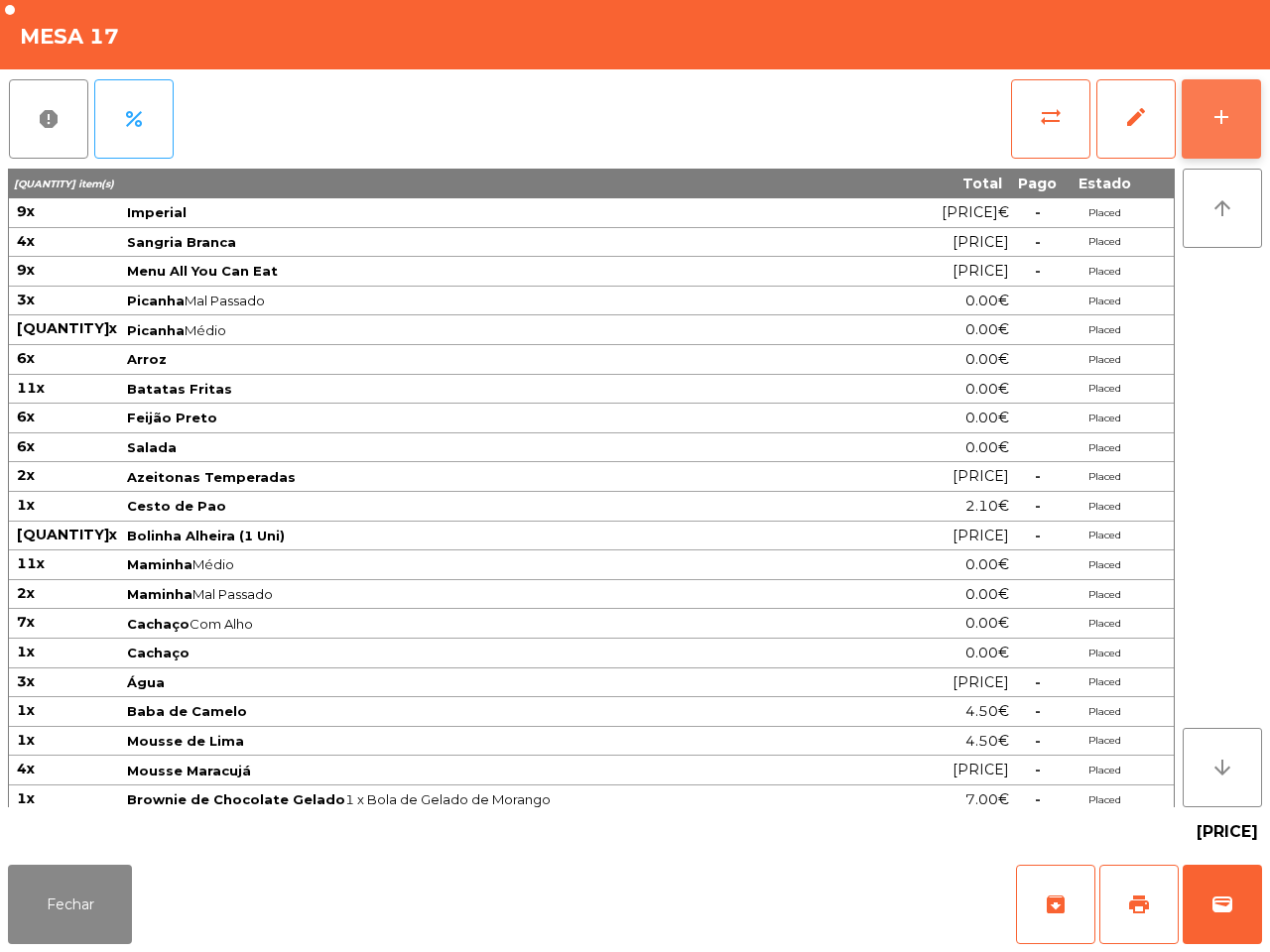 click on "add" at bounding box center (1221, 117) 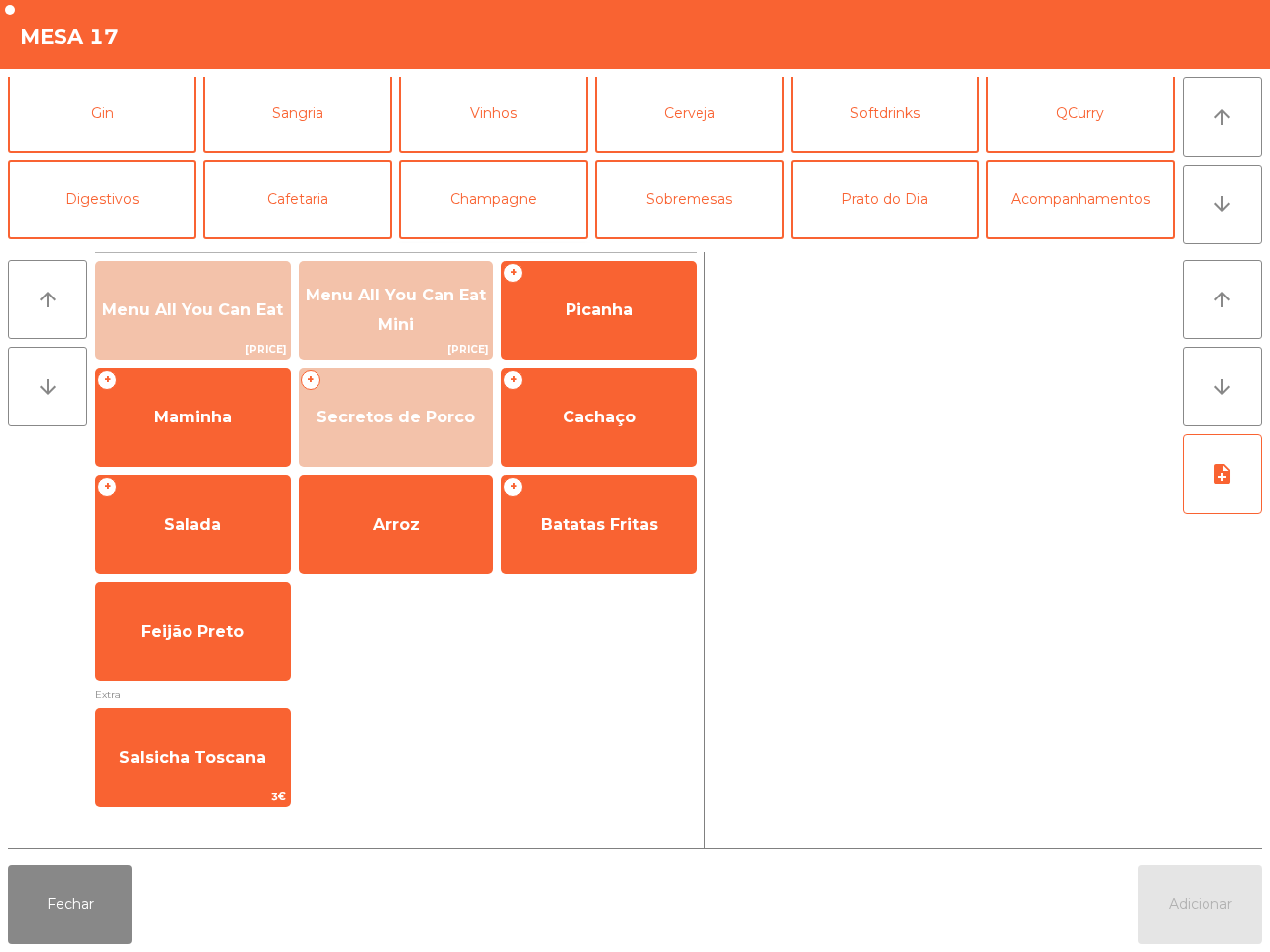 scroll, scrollTop: 172, scrollLeft: 0, axis: vertical 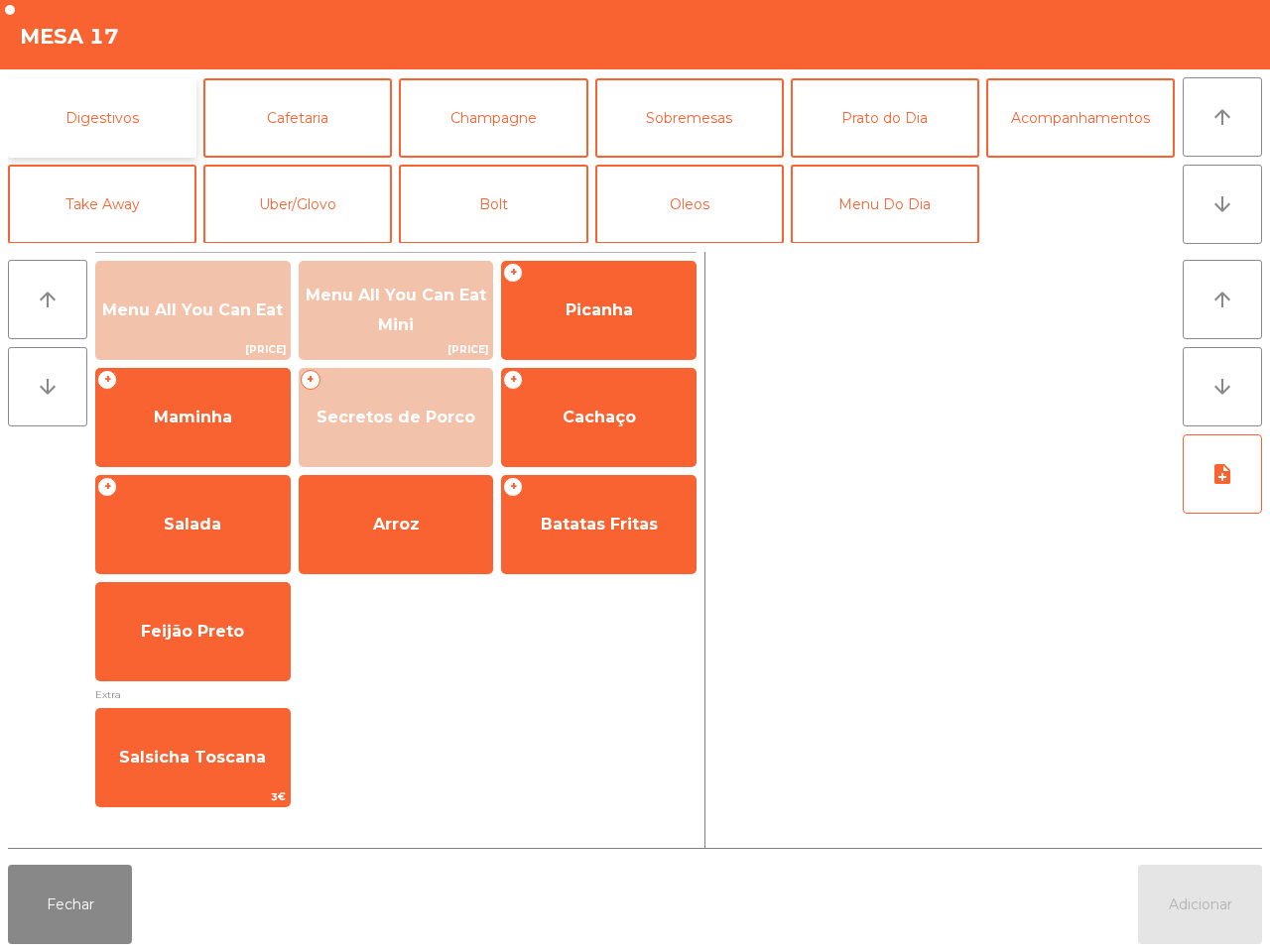 click on "Digestivos" at bounding box center [102, 118] 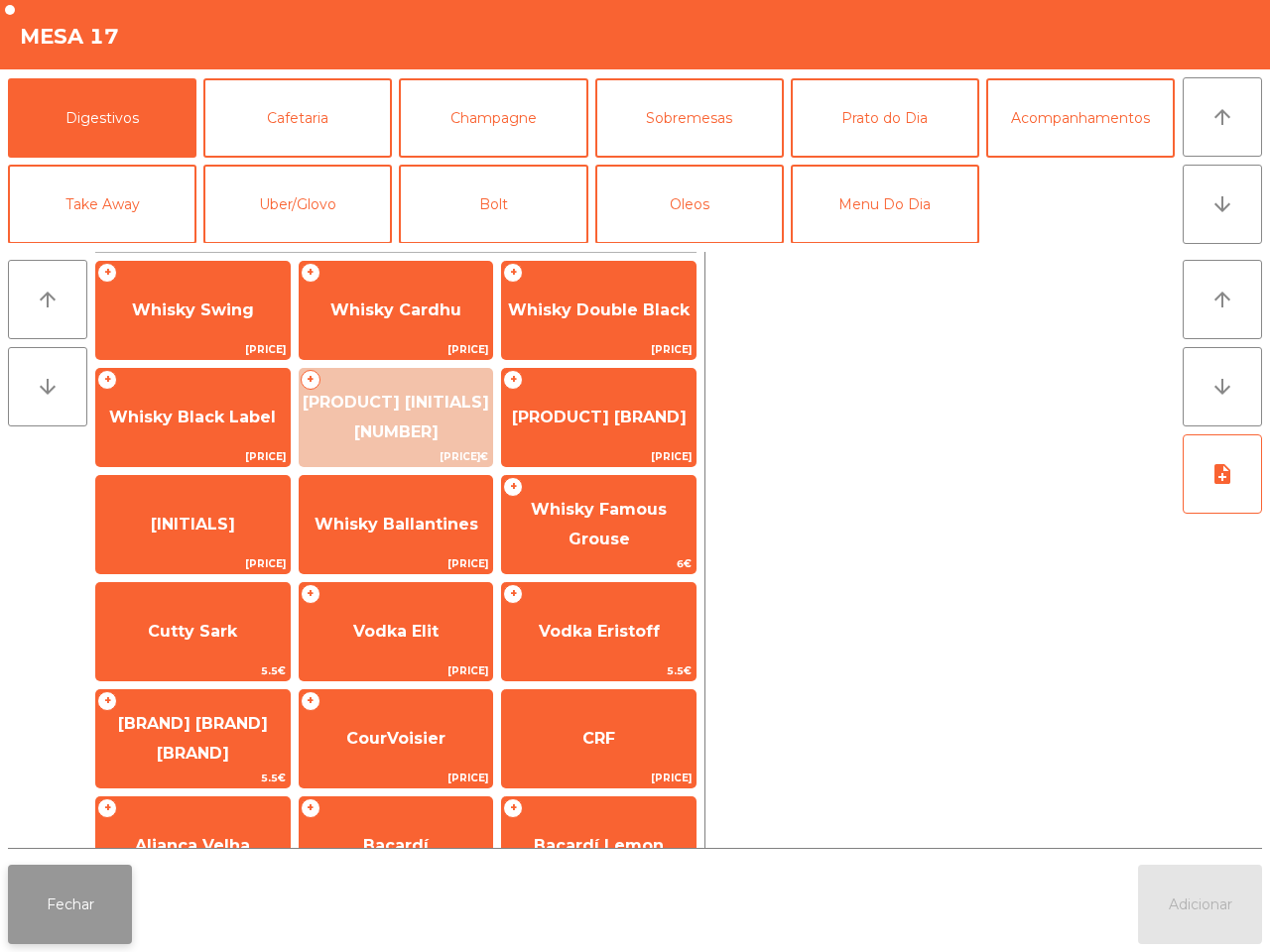 click on "Fechar" at bounding box center [69, 904] 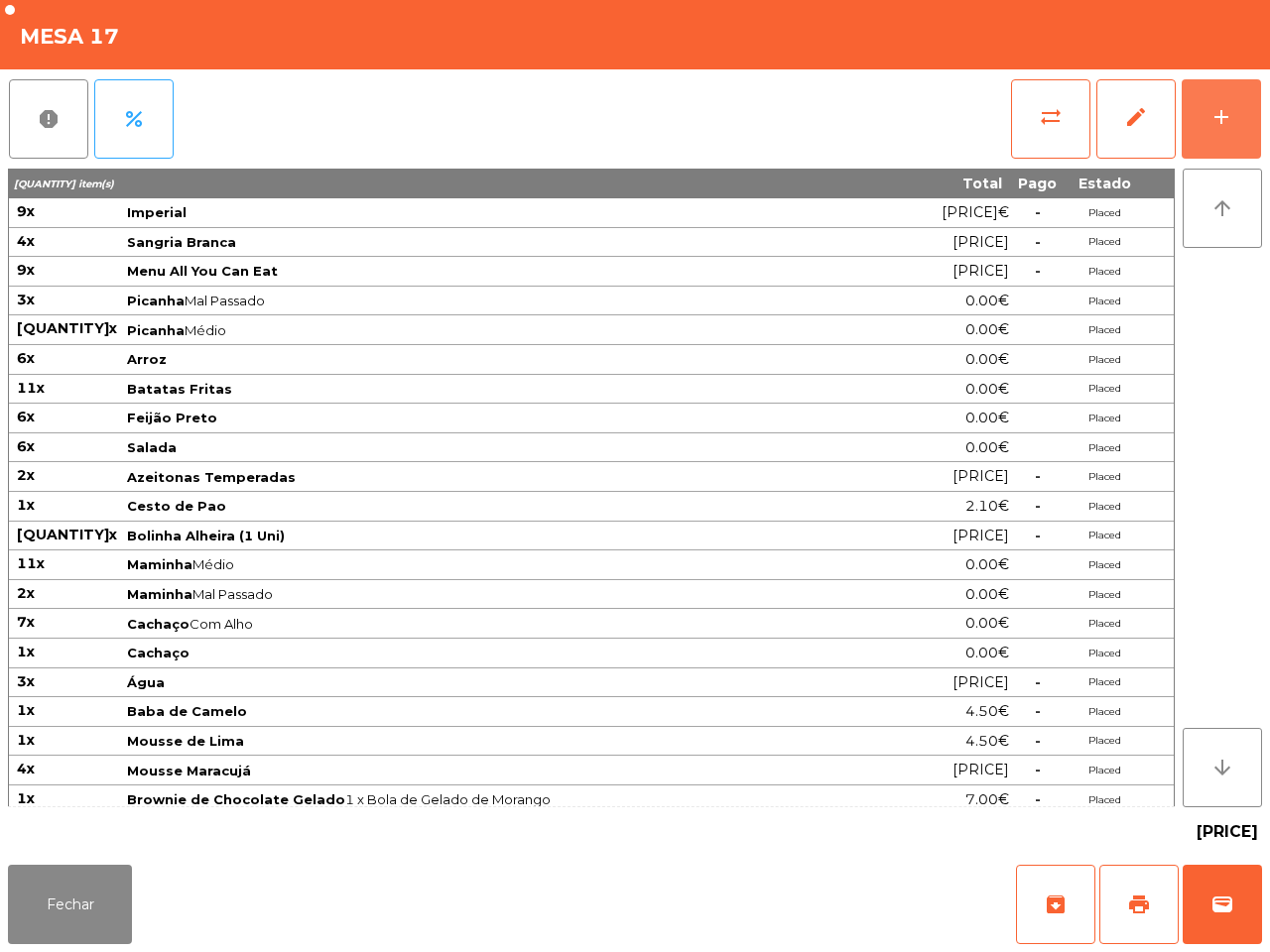 scroll, scrollTop: 101, scrollLeft: 0, axis: vertical 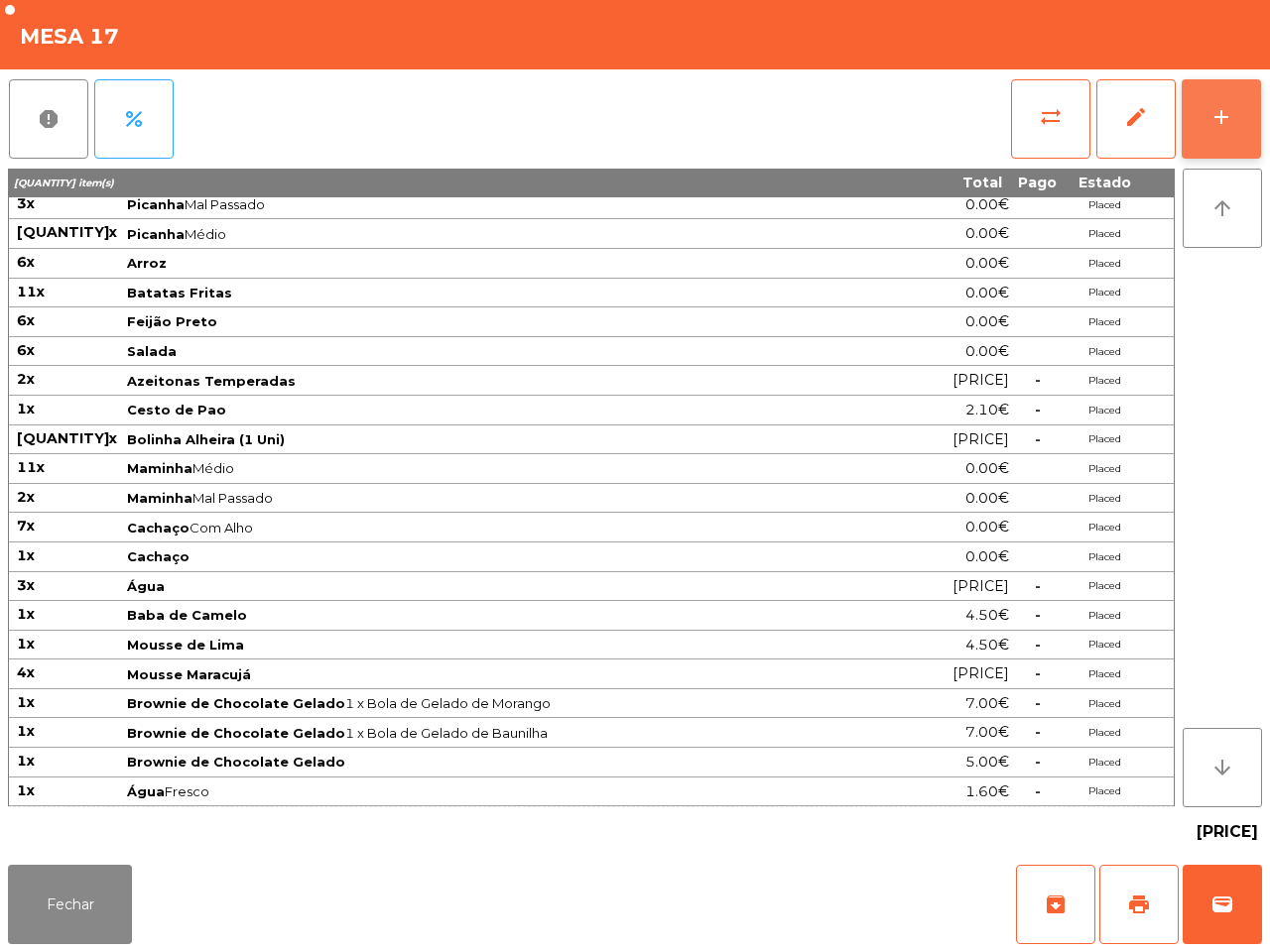 click on "add" at bounding box center [1221, 117] 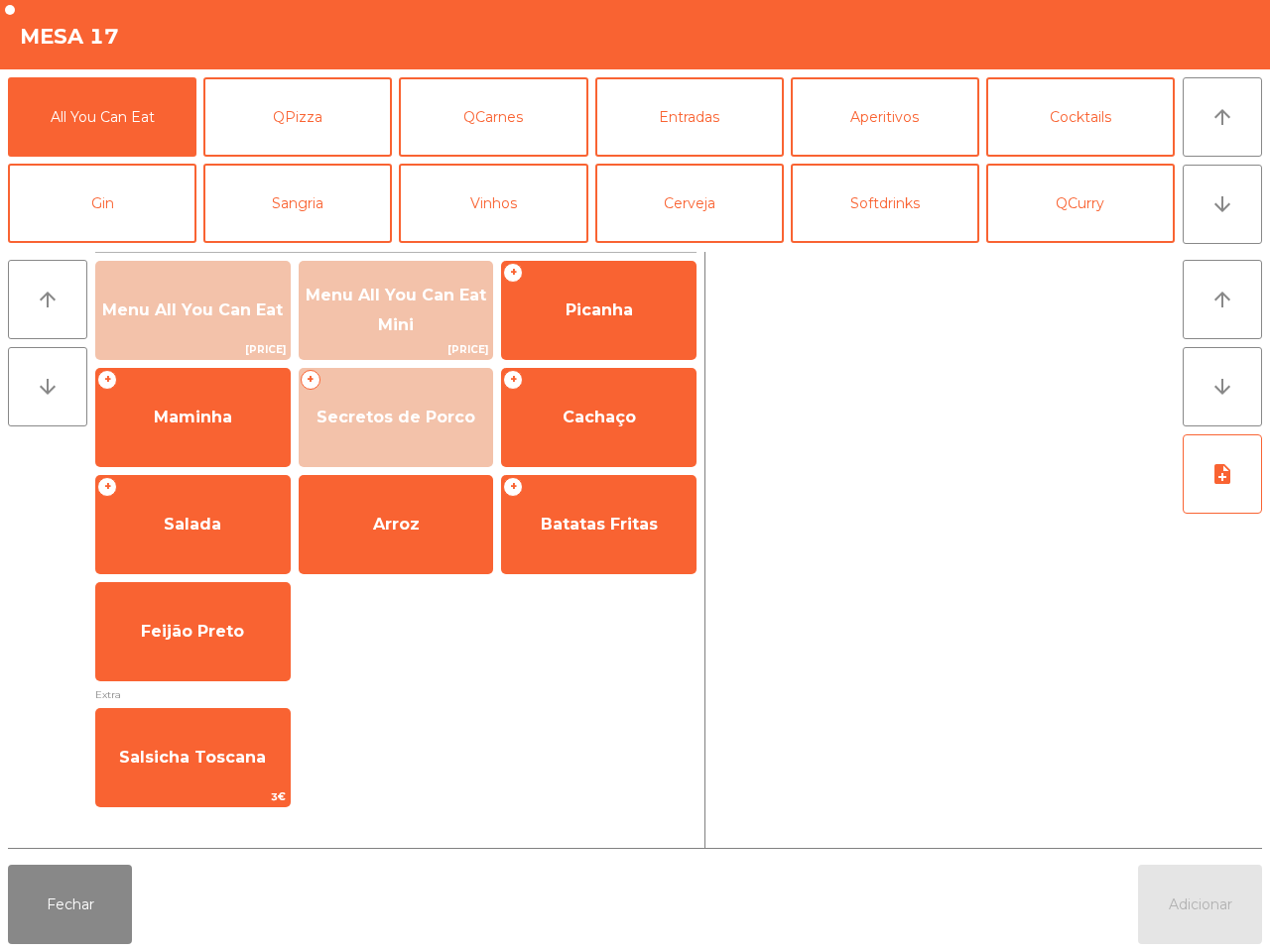scroll, scrollTop: 124, scrollLeft: 0, axis: vertical 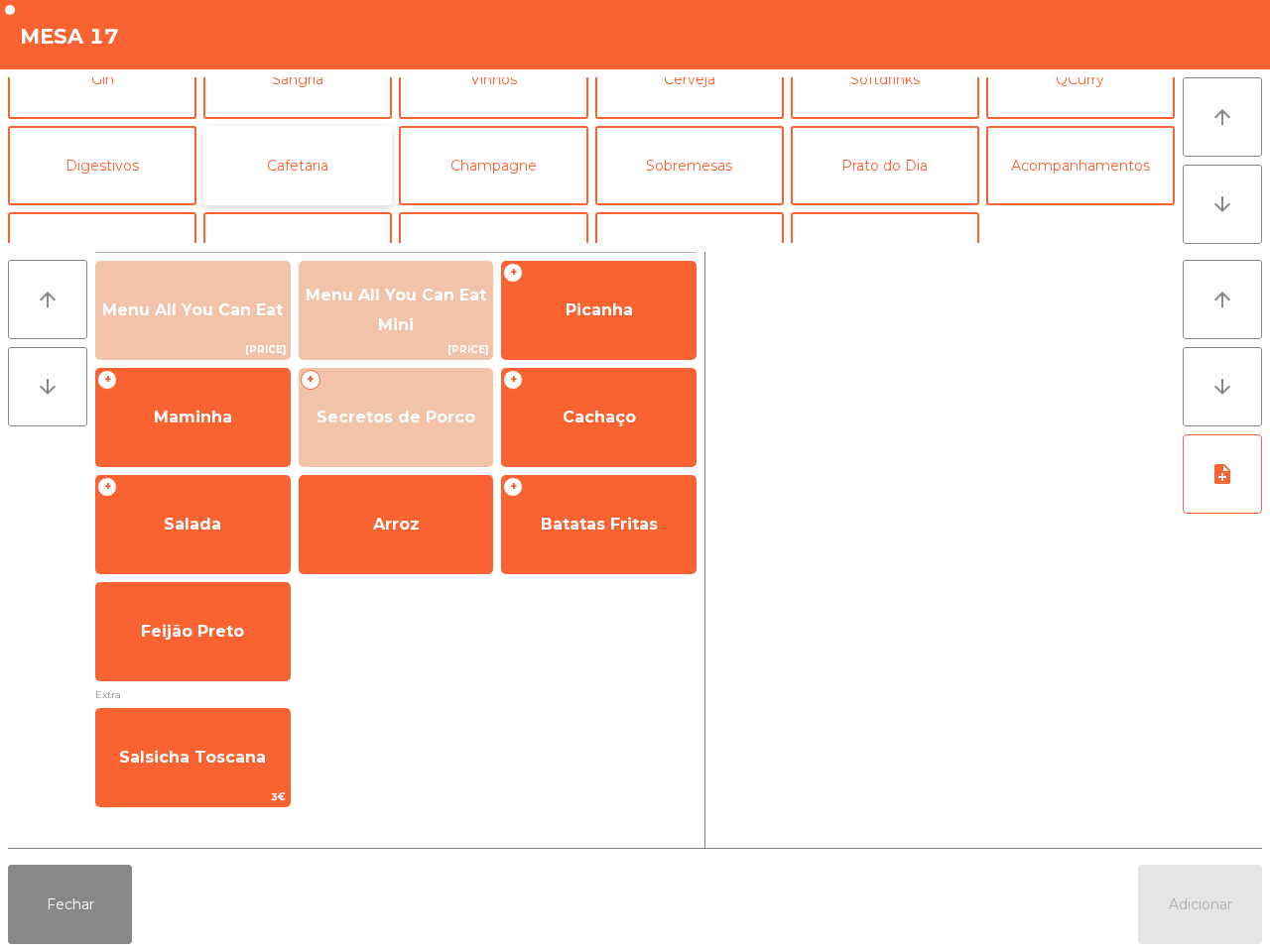 click on "Cafetaria" at bounding box center (298, 166) 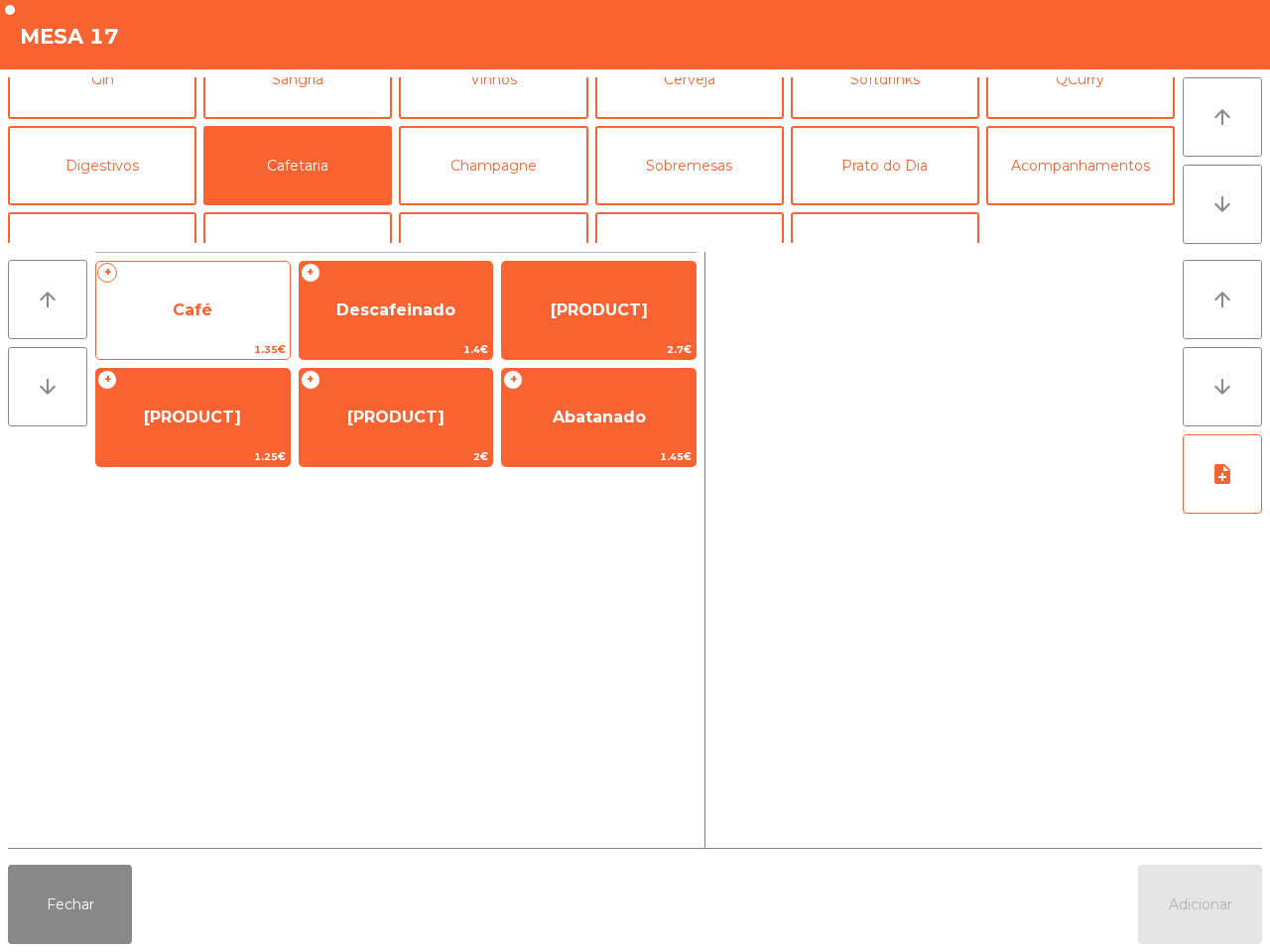 click on "Café" at bounding box center [192, 310] 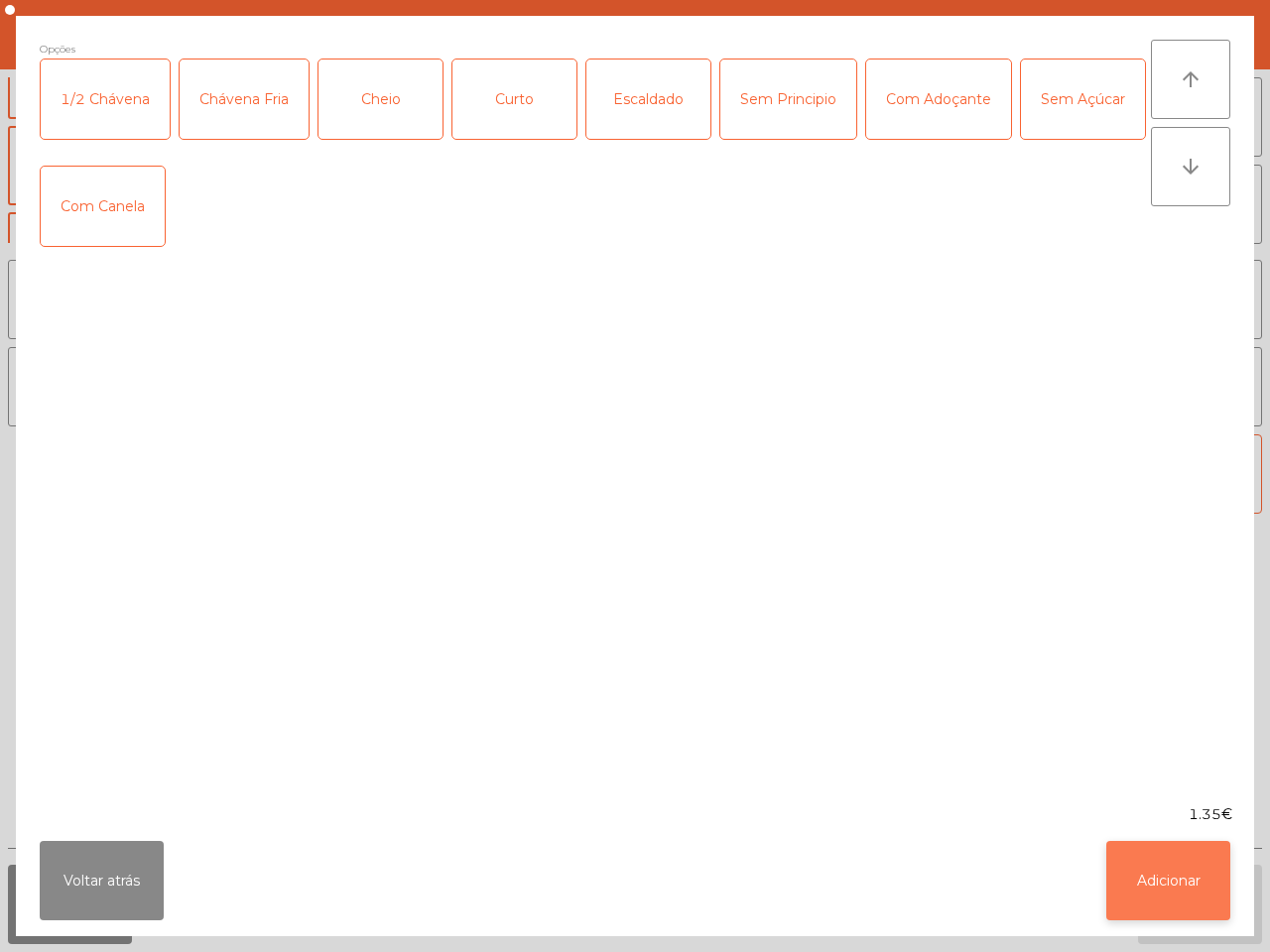 click on "Adicionar" at bounding box center (1168, 881) 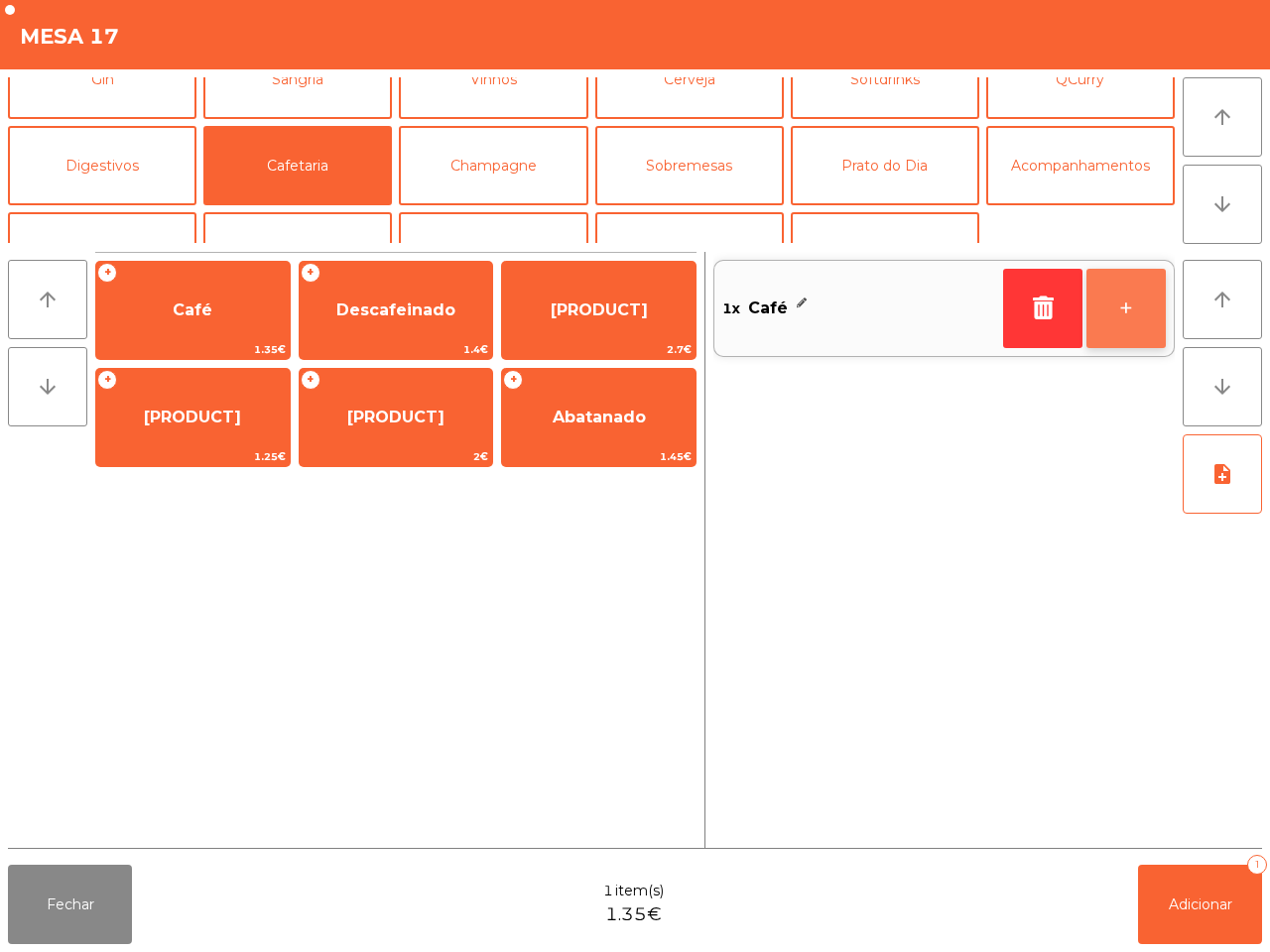 click on "+" at bounding box center (1126, 308) 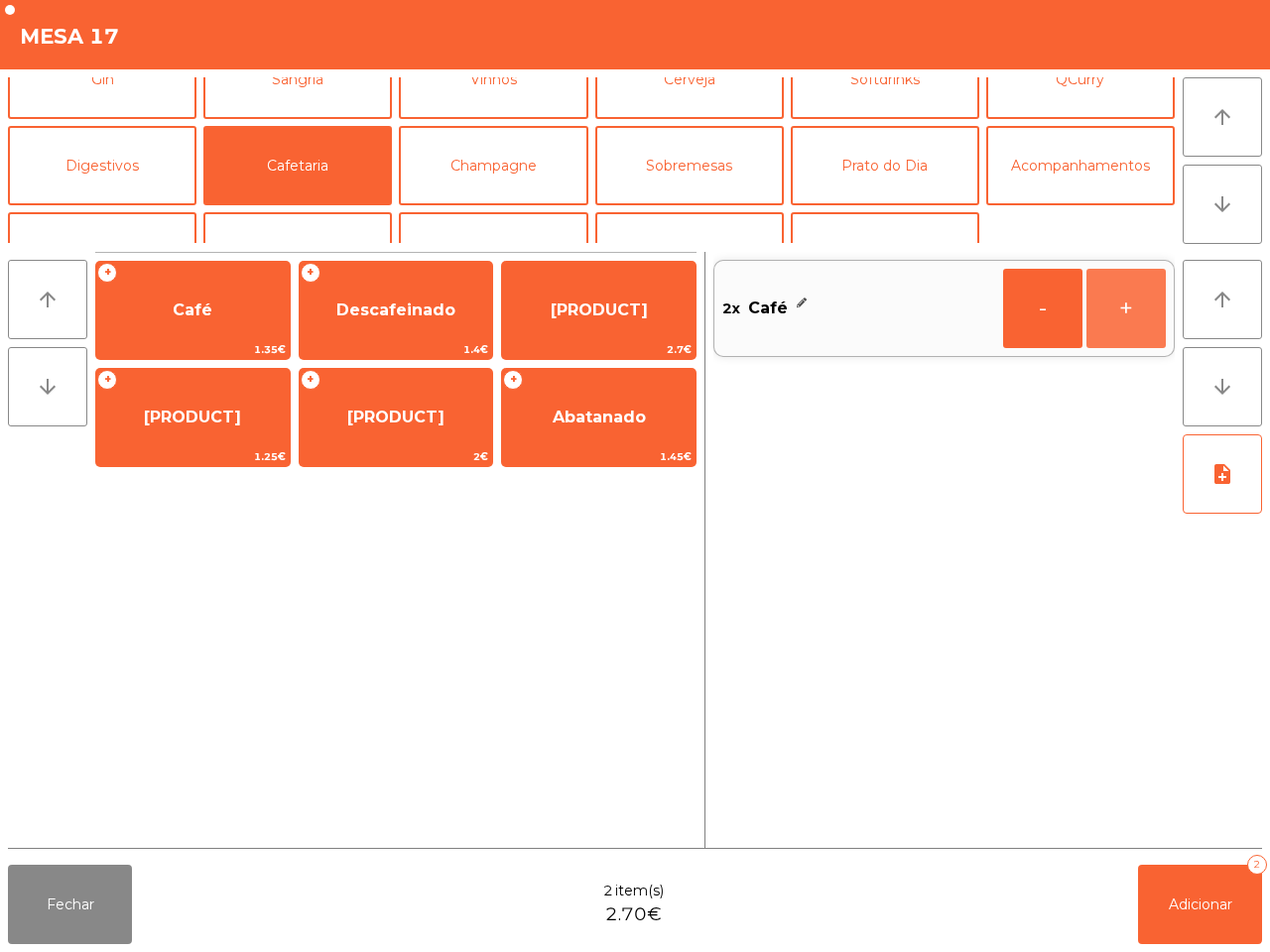 click on "+" at bounding box center [1043, 308] 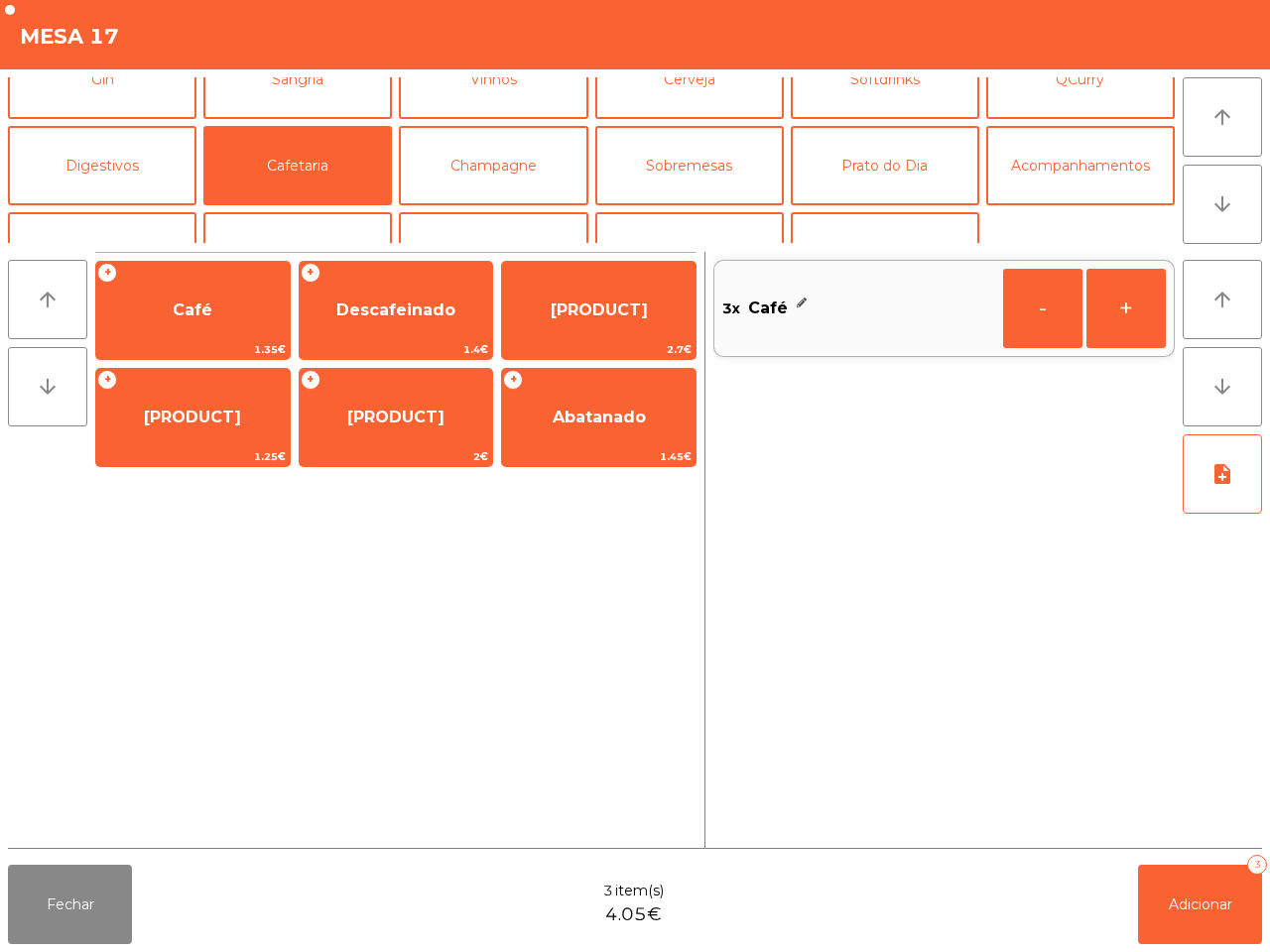 click on "+" at bounding box center (1043, 308) 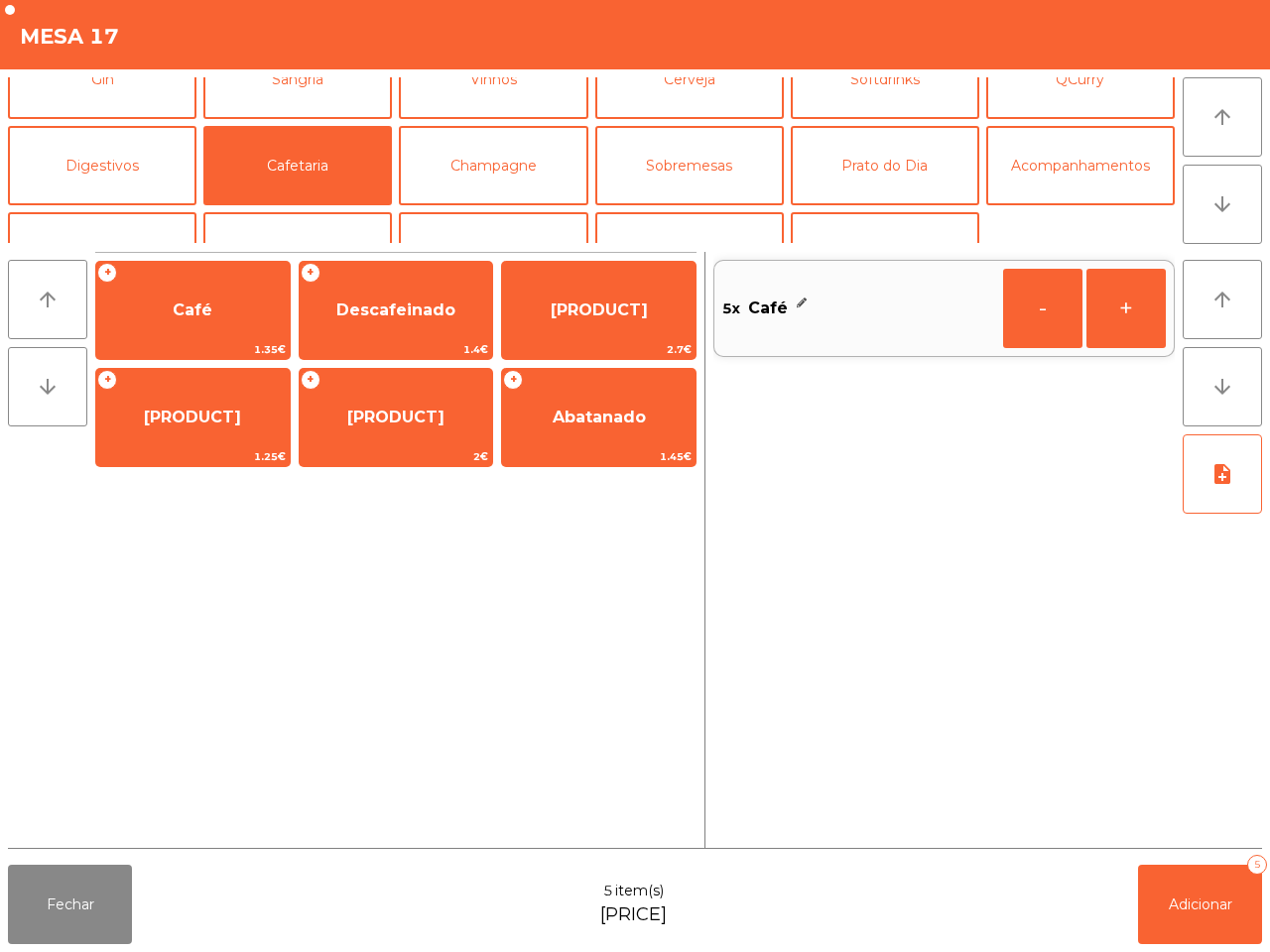 click on "+" at bounding box center (1043, 308) 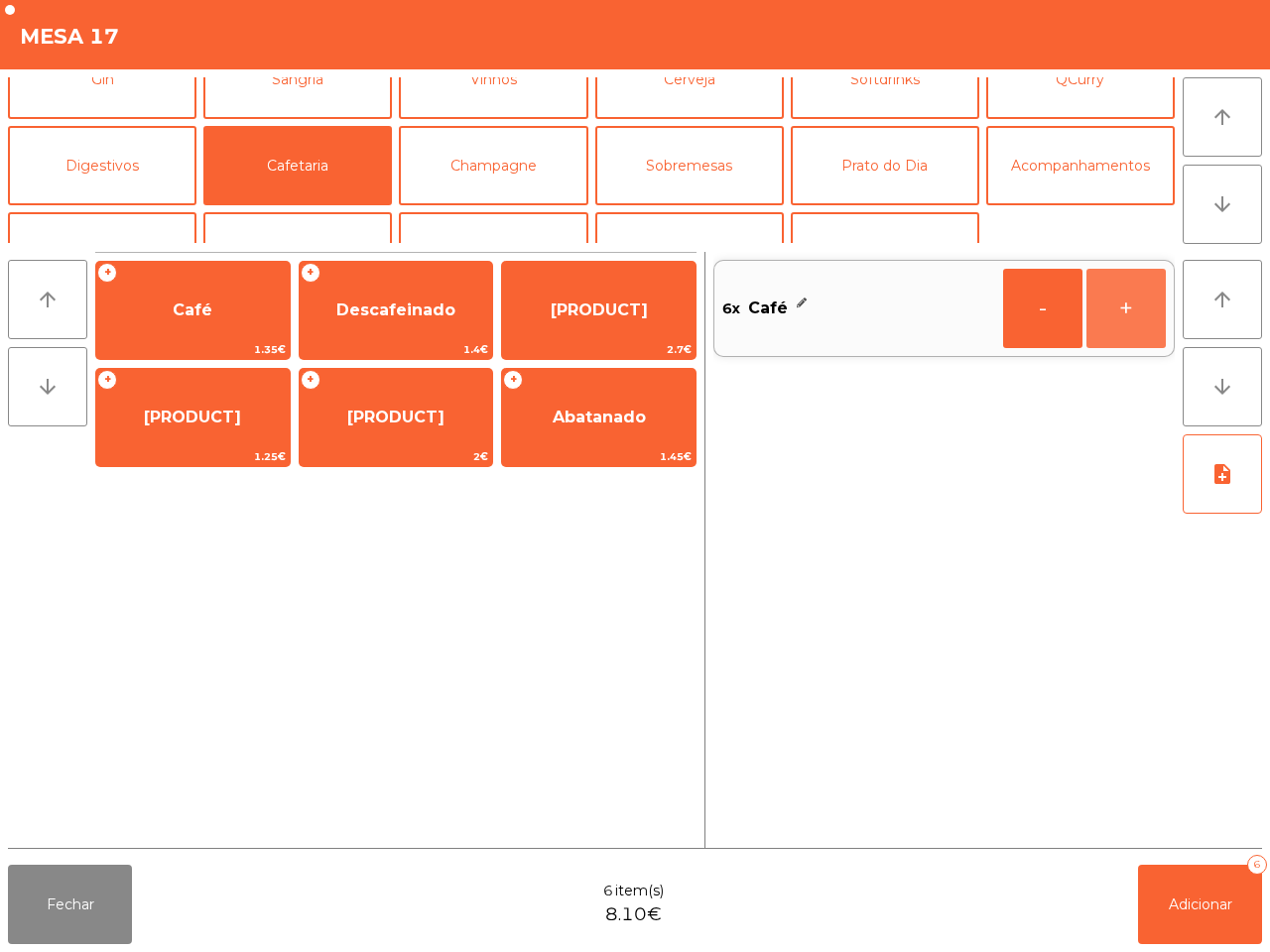 click on "+" at bounding box center [1043, 308] 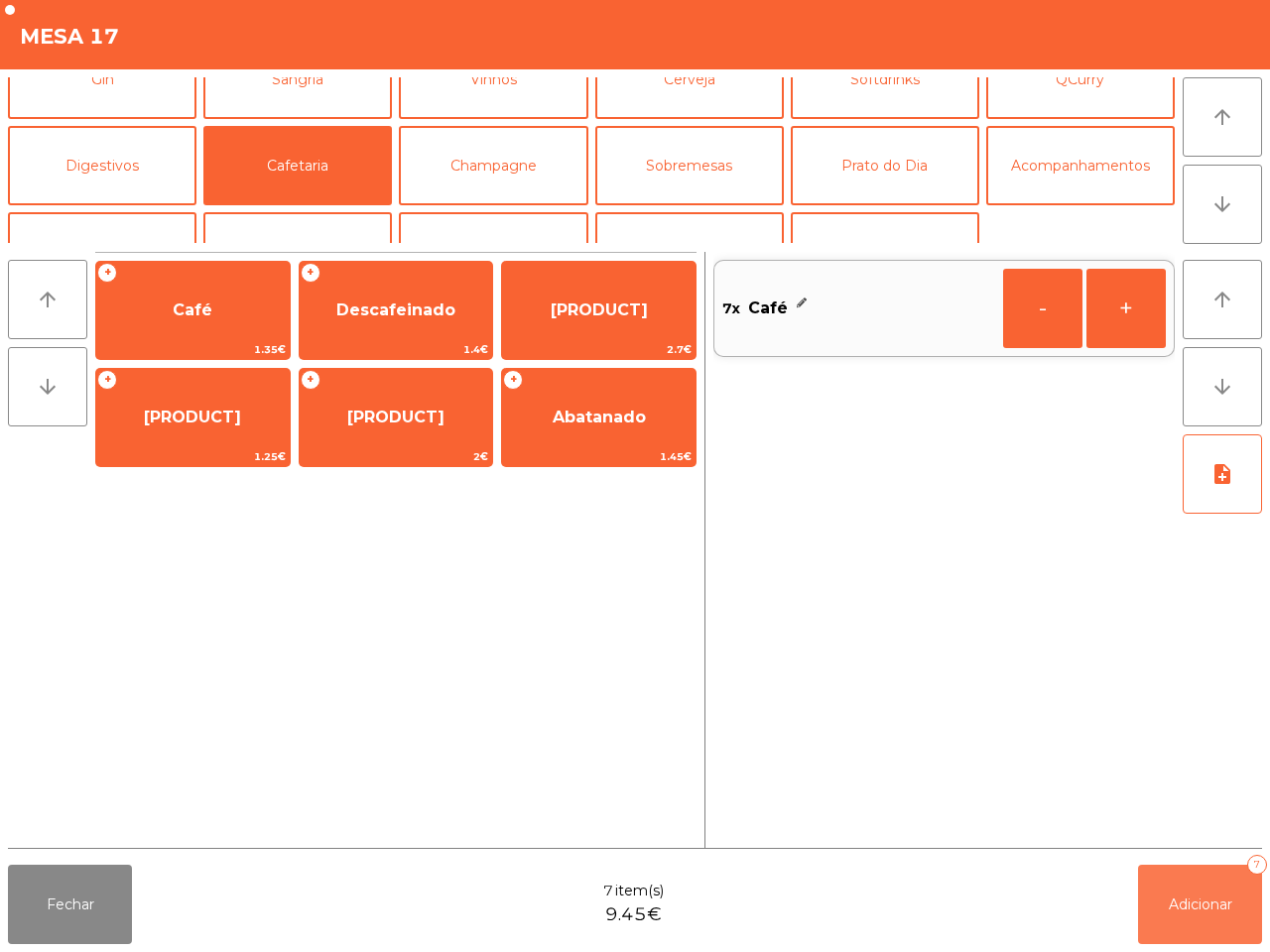 drag, startPoint x: 1201, startPoint y: 900, endPoint x: 1019, endPoint y: 870, distance: 184.45596 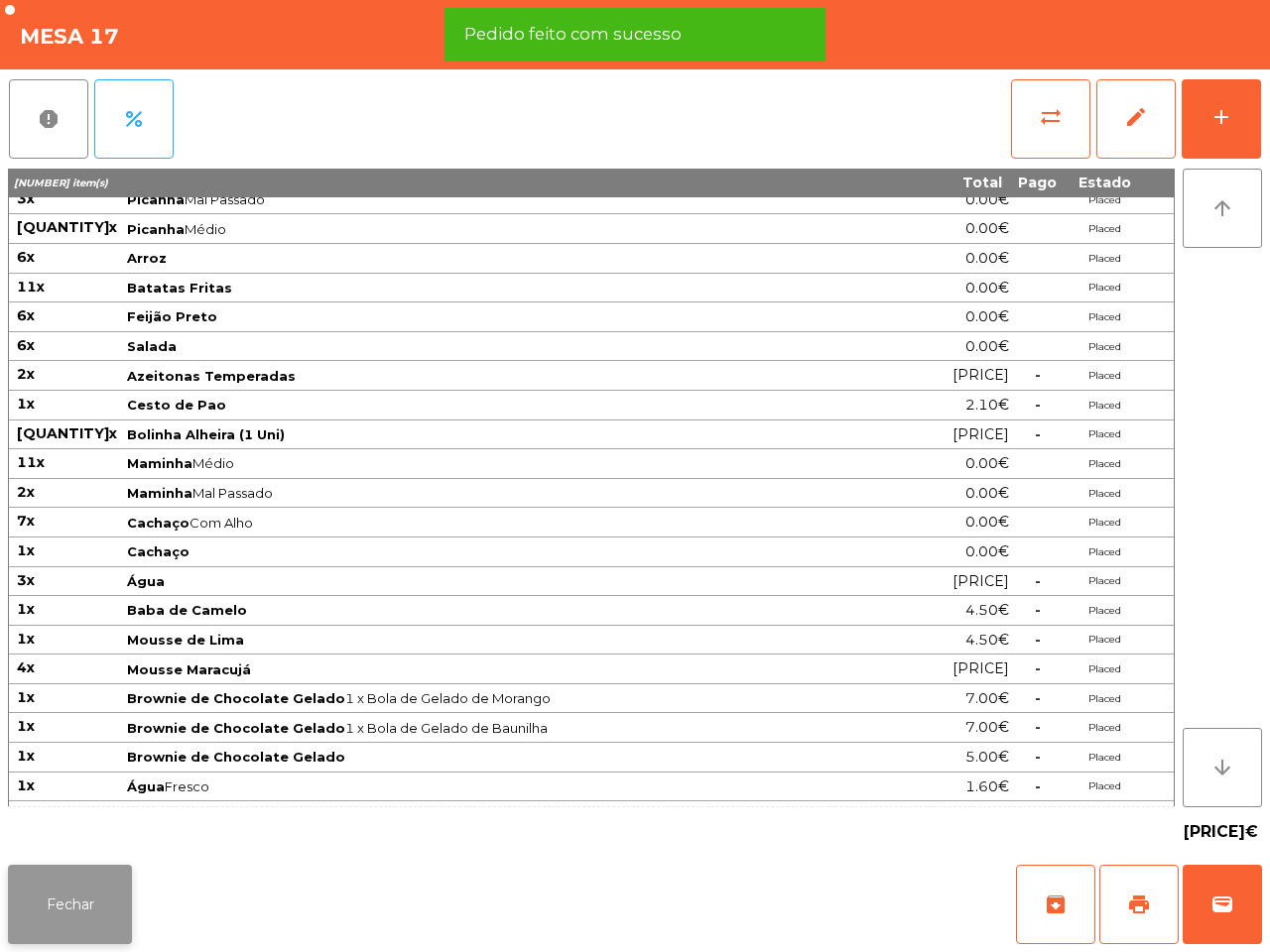 click on "Fechar" at bounding box center (69, 904) 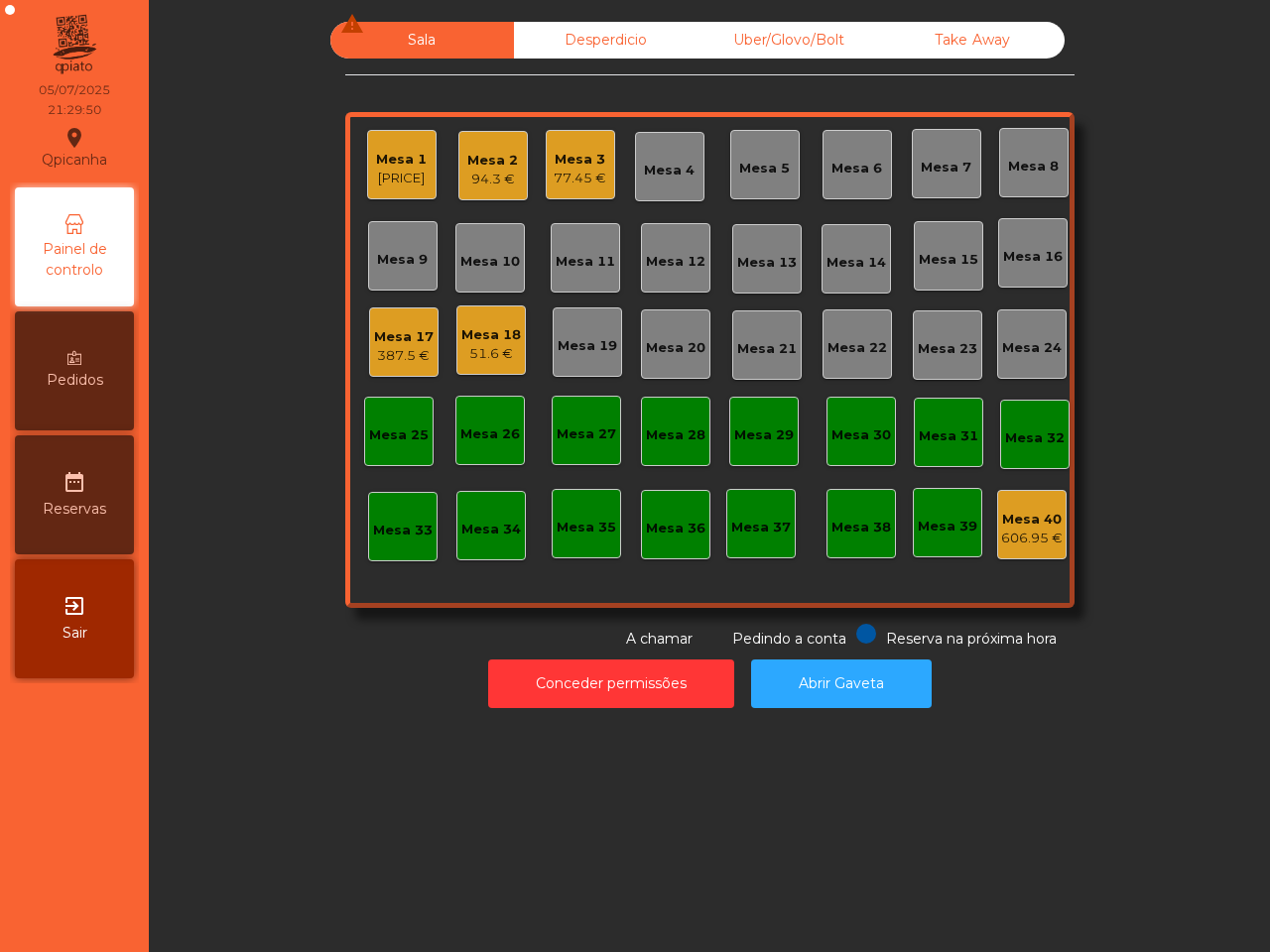 click on "Mesa 2" at bounding box center [492, 161] 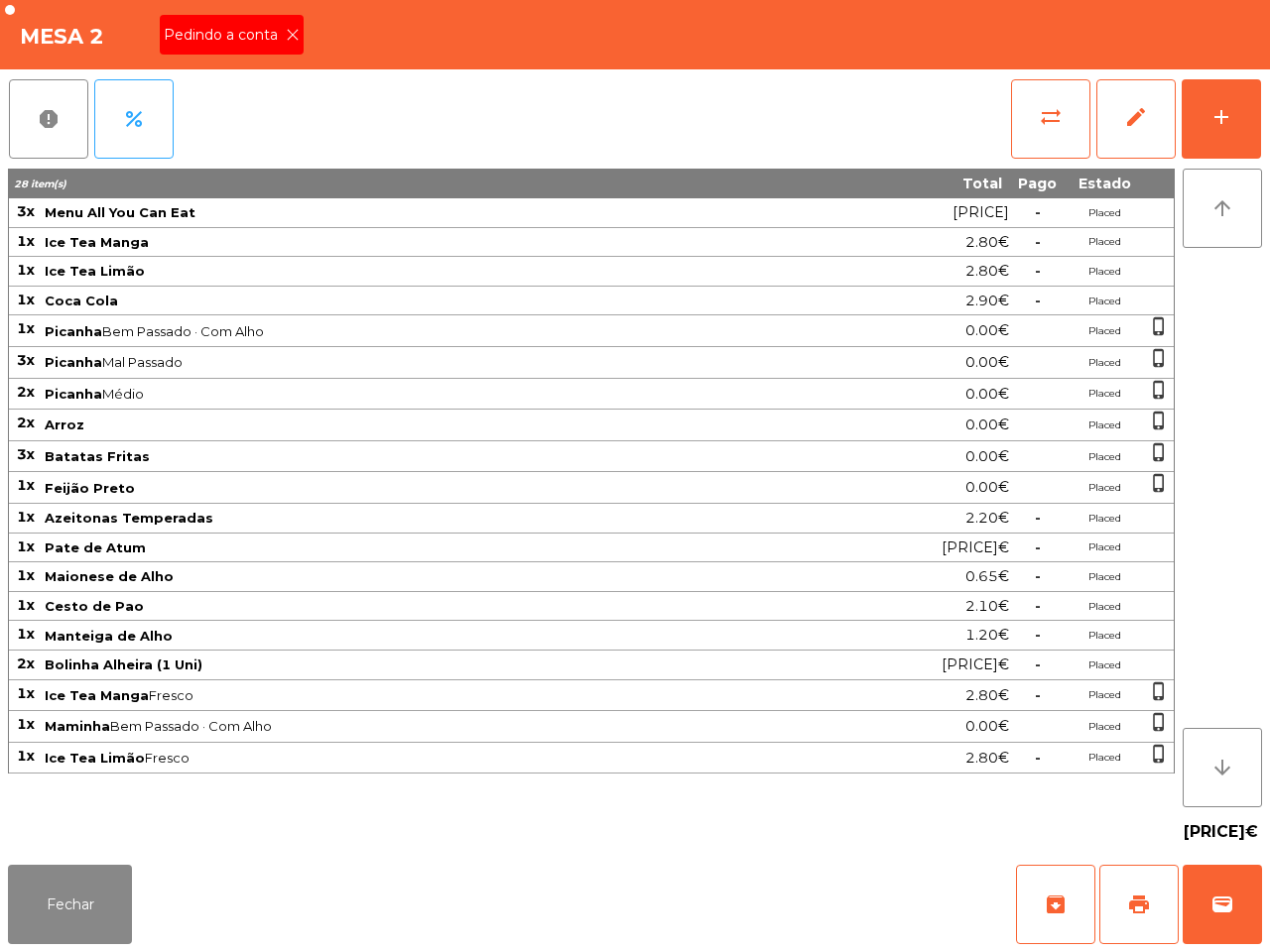 click at bounding box center (293, 35) 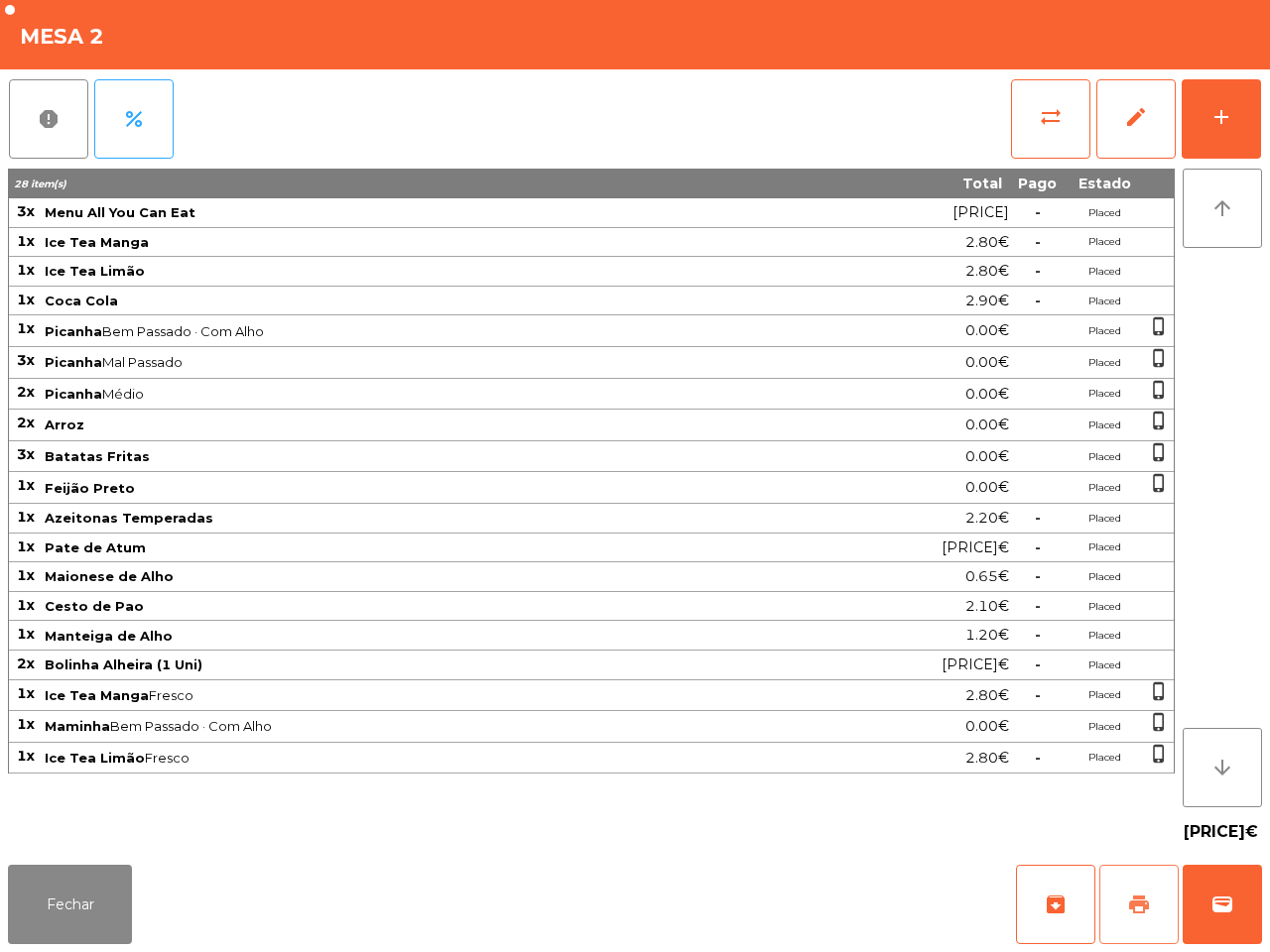 click on "print" at bounding box center [1056, 904] 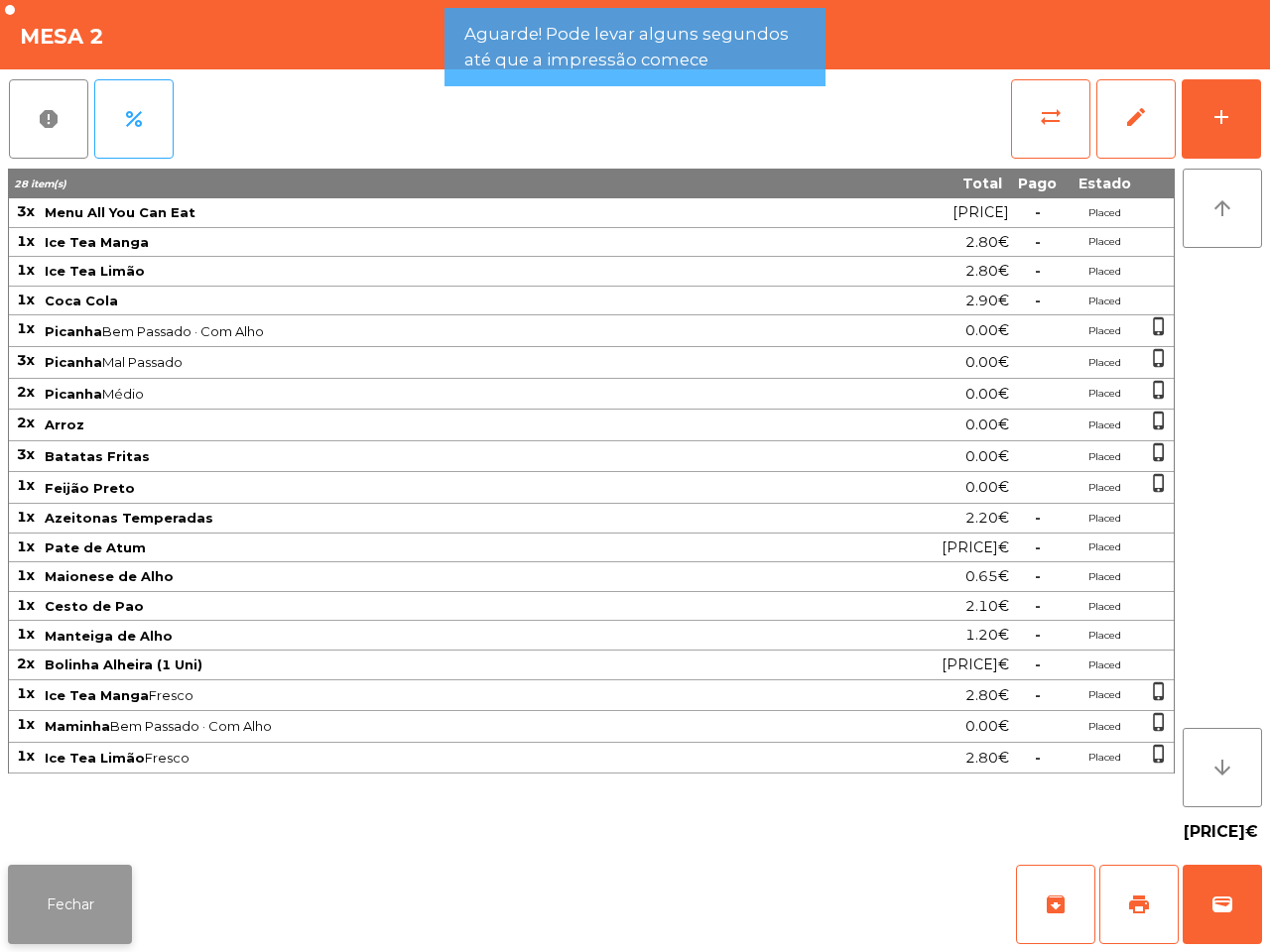 click on "Fechar" at bounding box center (69, 904) 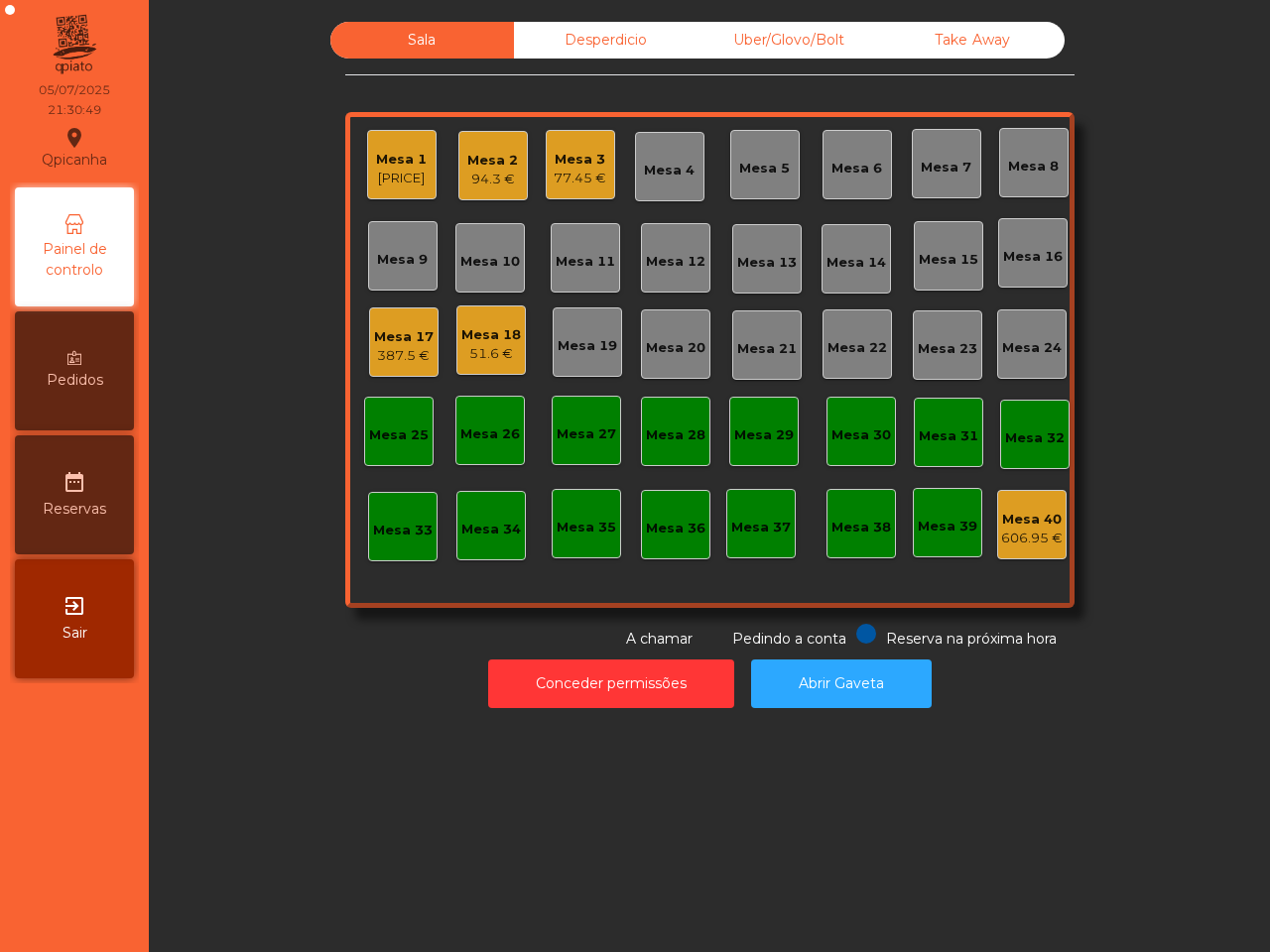 click on "Qpicanha  location_on  05/07/[YEAR]   [TIME]   Painel de controlo   Pedidos  date_range  Reservas  exit_to_app  Sair" at bounding box center (74, 476) 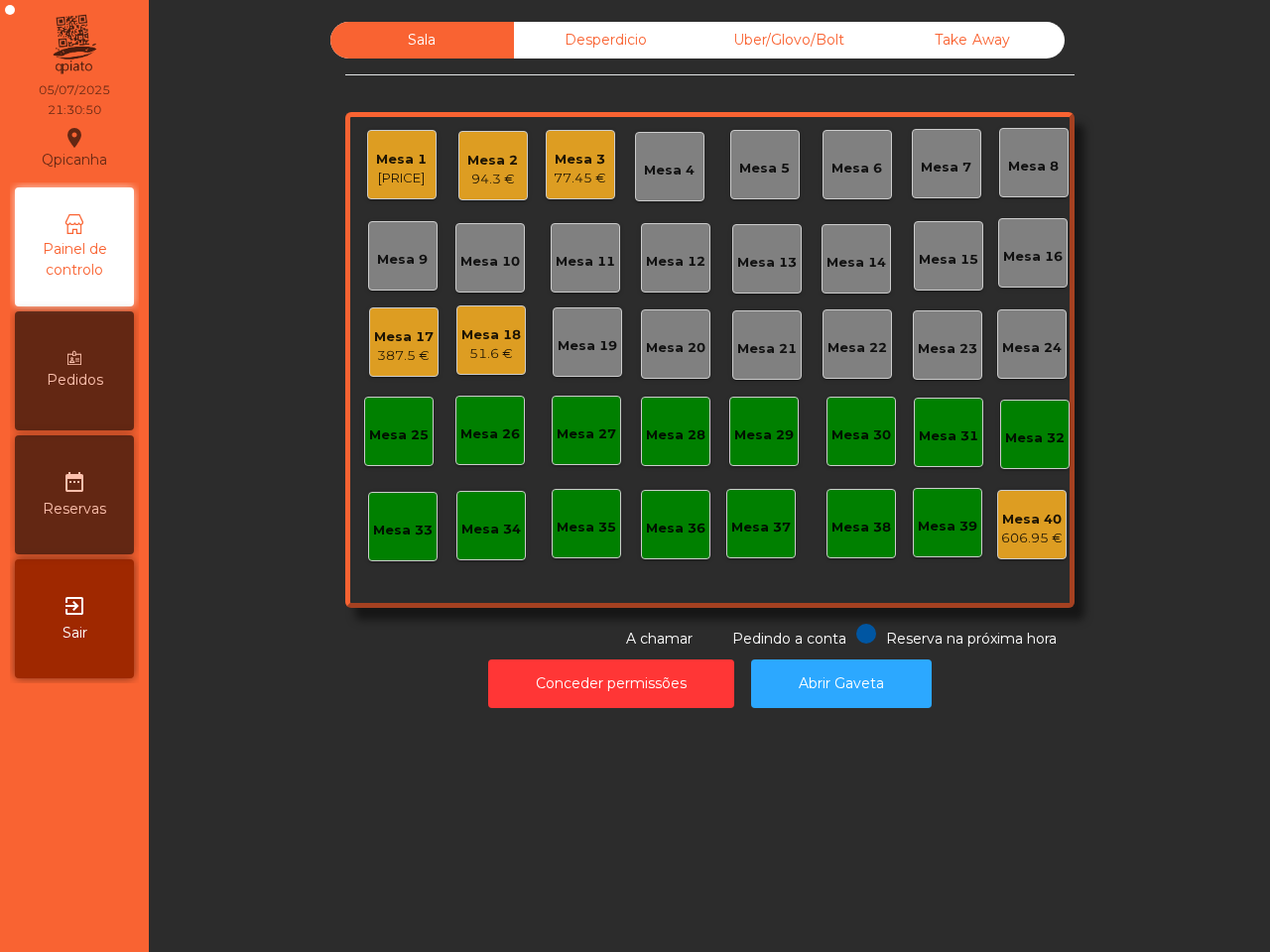 click on "Mesa 4" at bounding box center [669, 171] 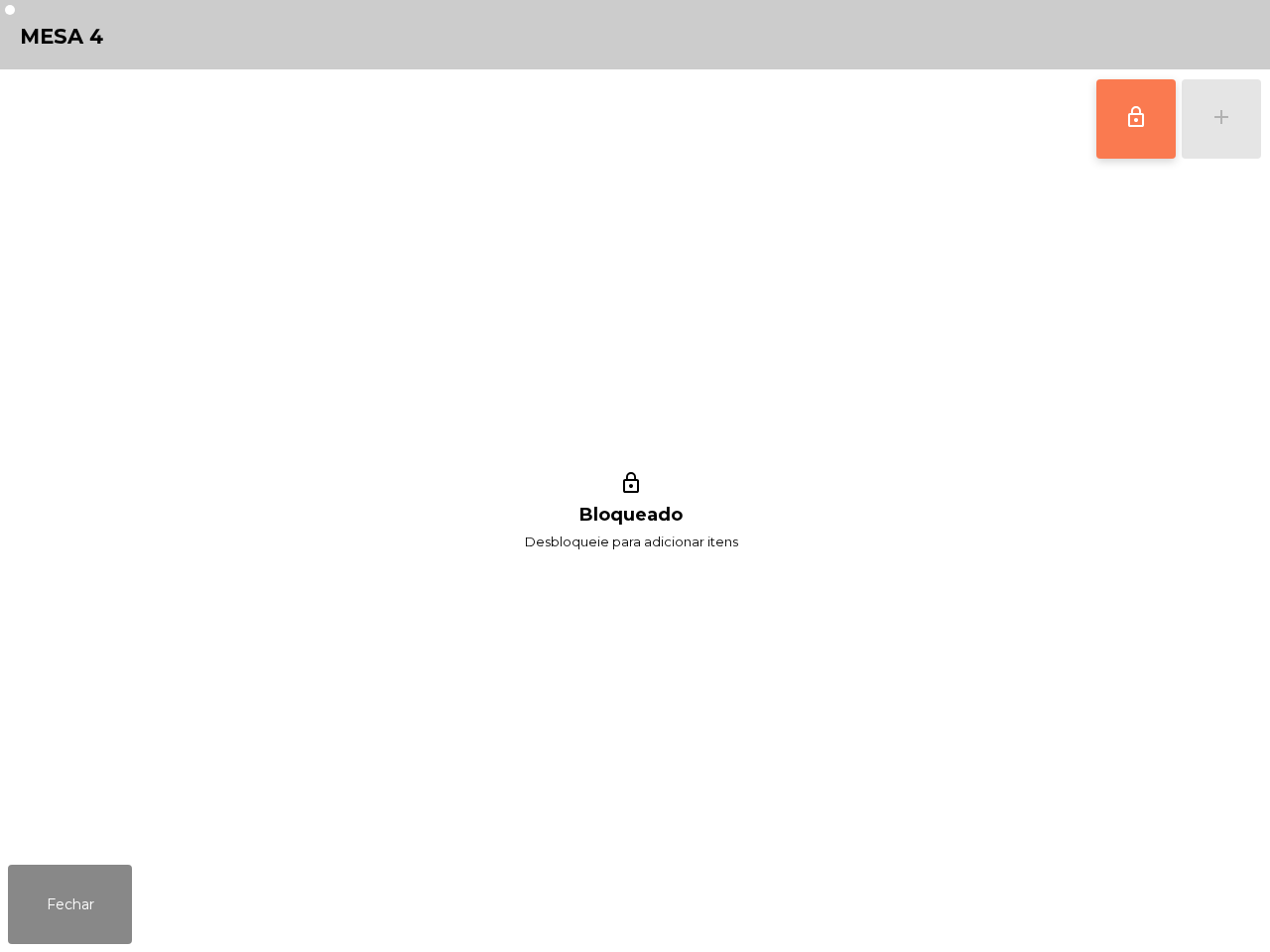 click on "lock_outline" at bounding box center [1136, 119] 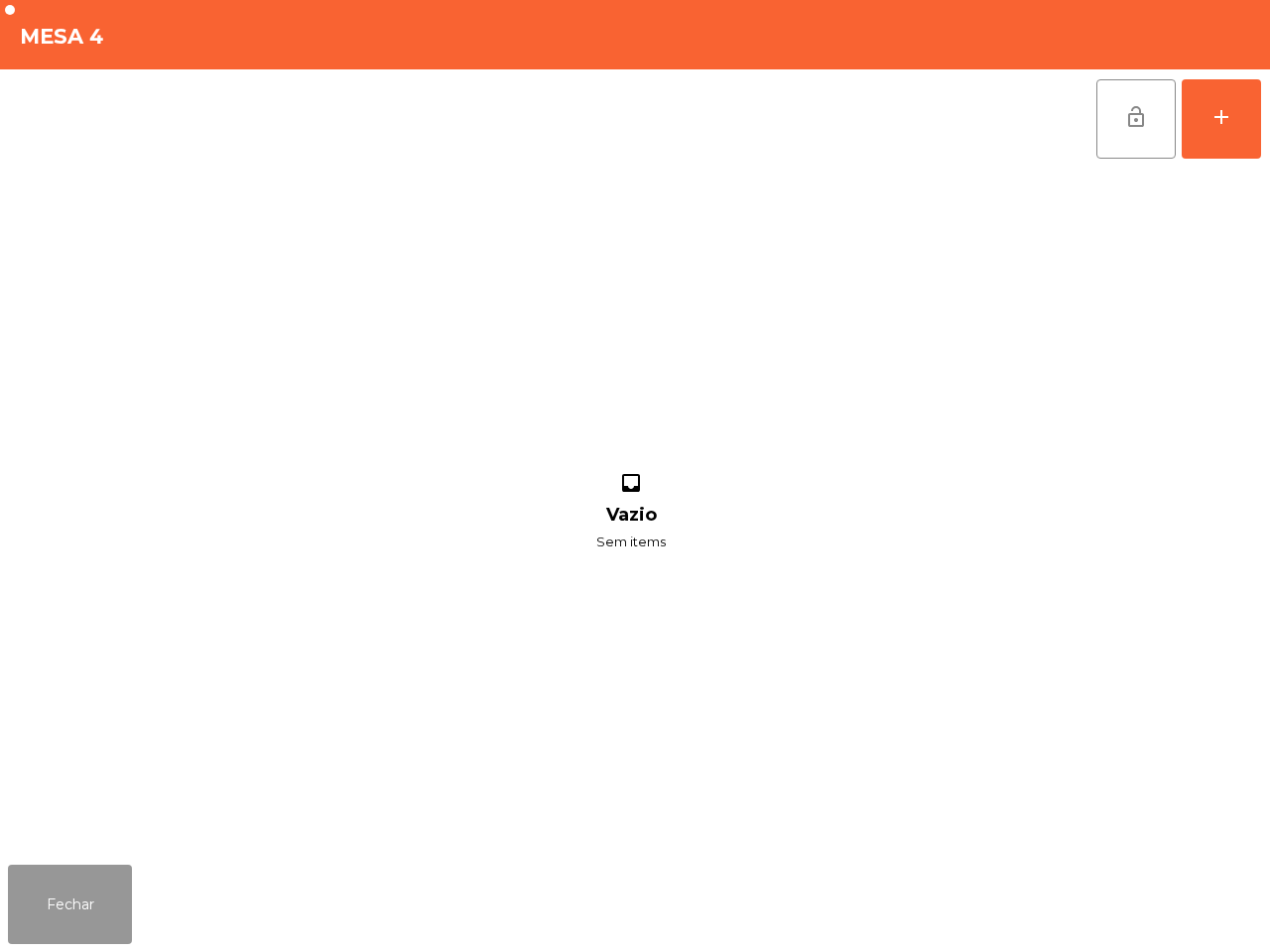 click on "Fechar" at bounding box center (69, 904) 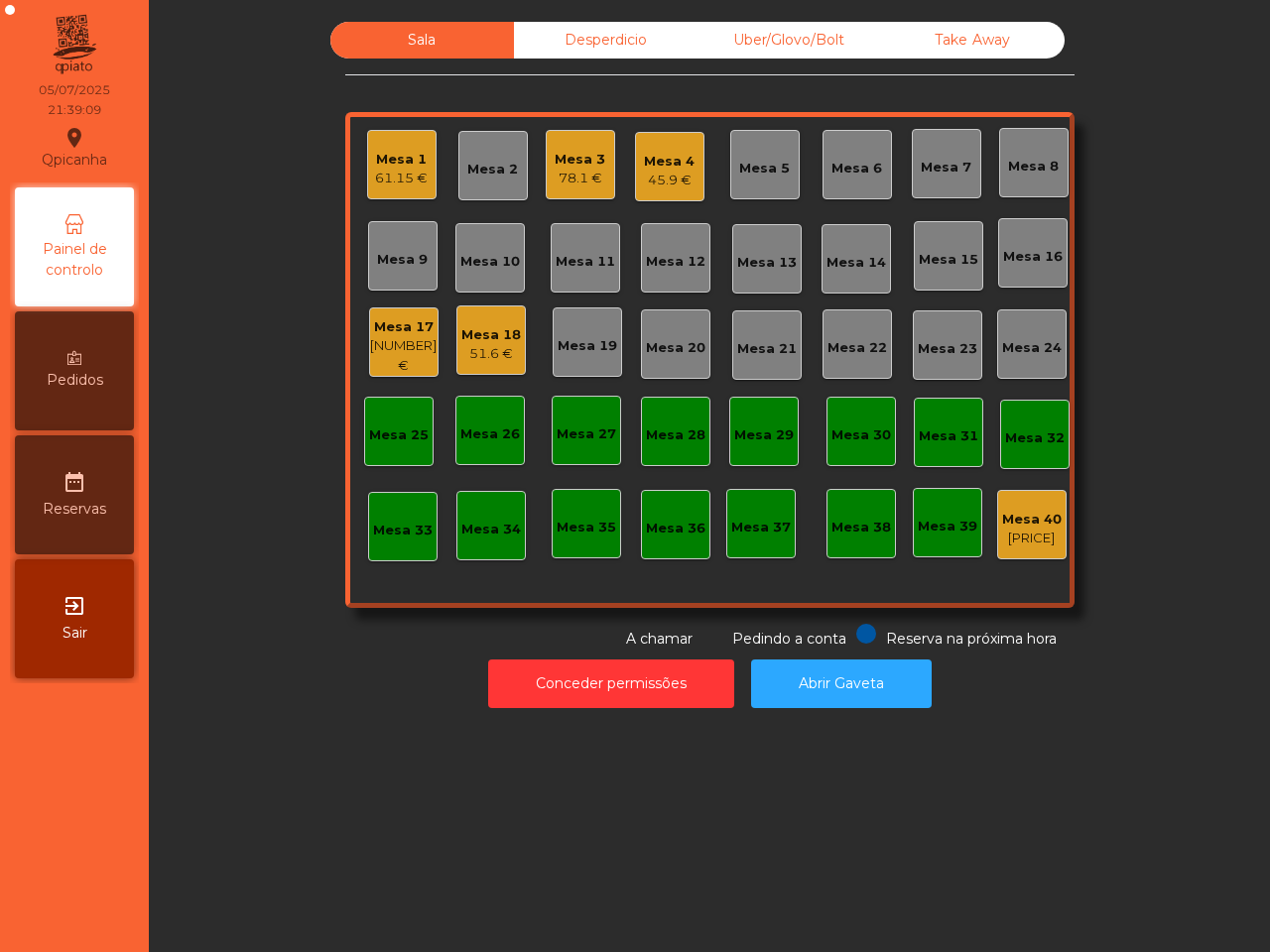 scroll, scrollTop: 0, scrollLeft: 0, axis: both 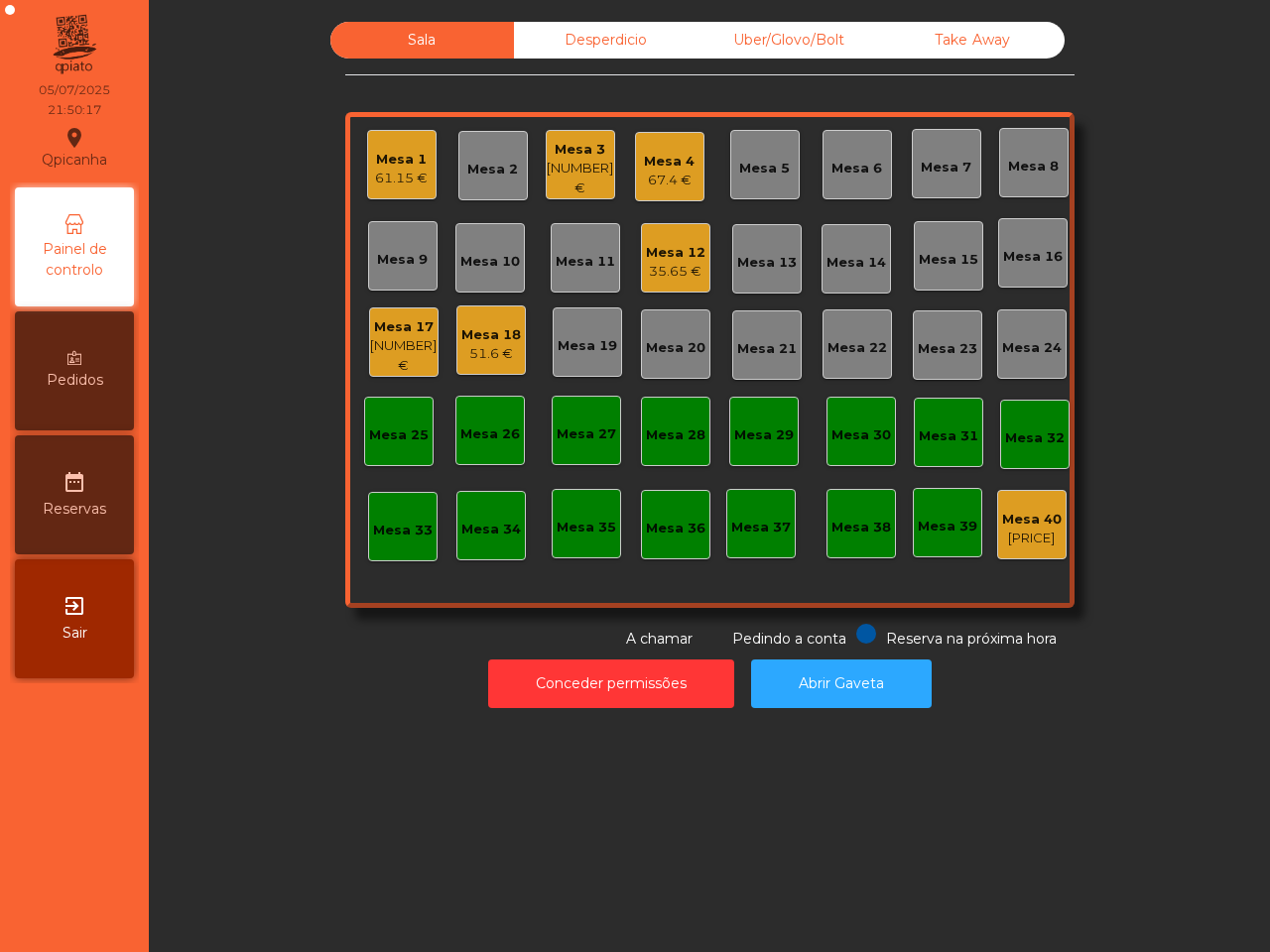 click on "Mesa 17" at bounding box center (401, 160) 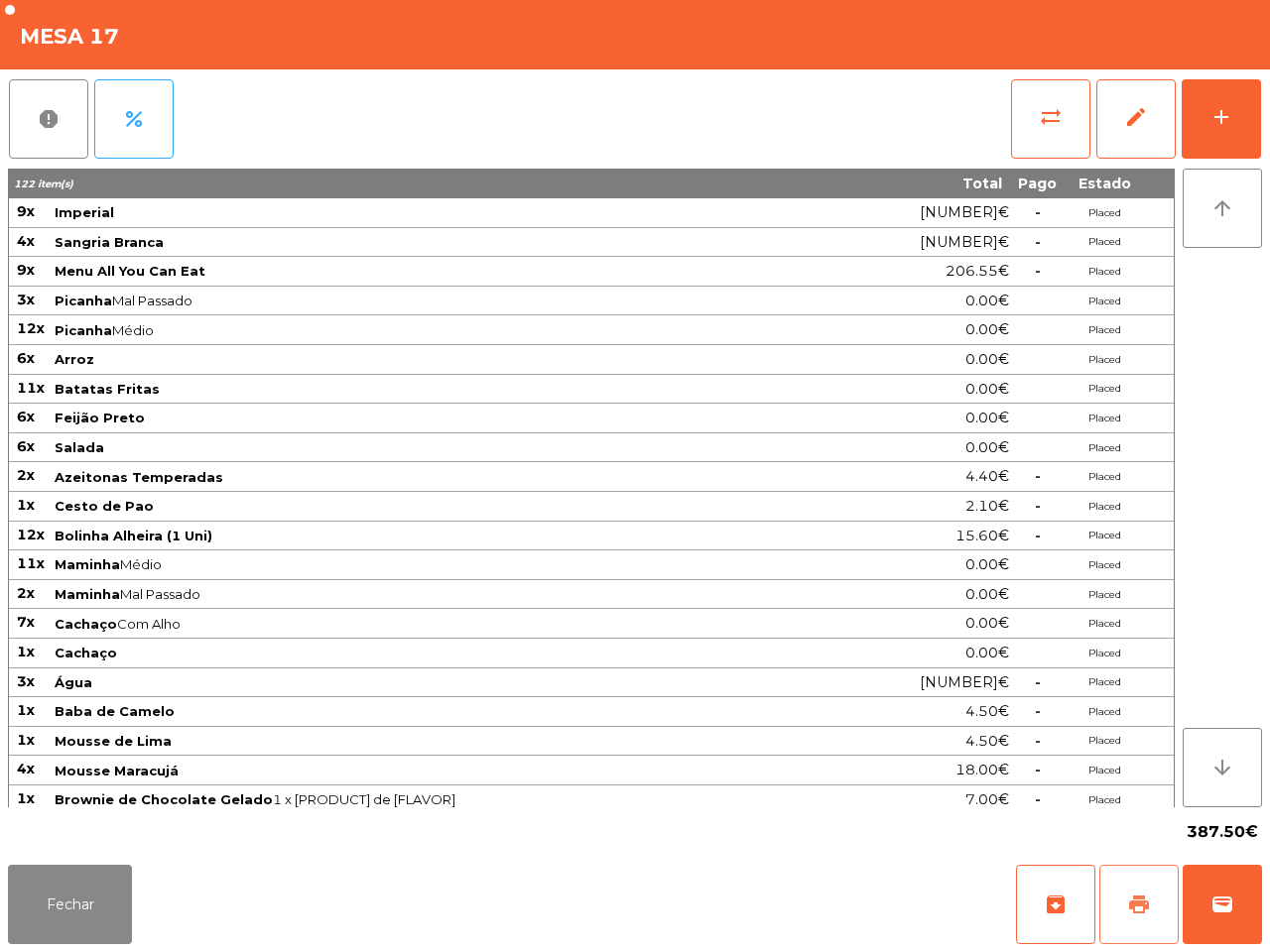 click on "print" at bounding box center (1056, 904) 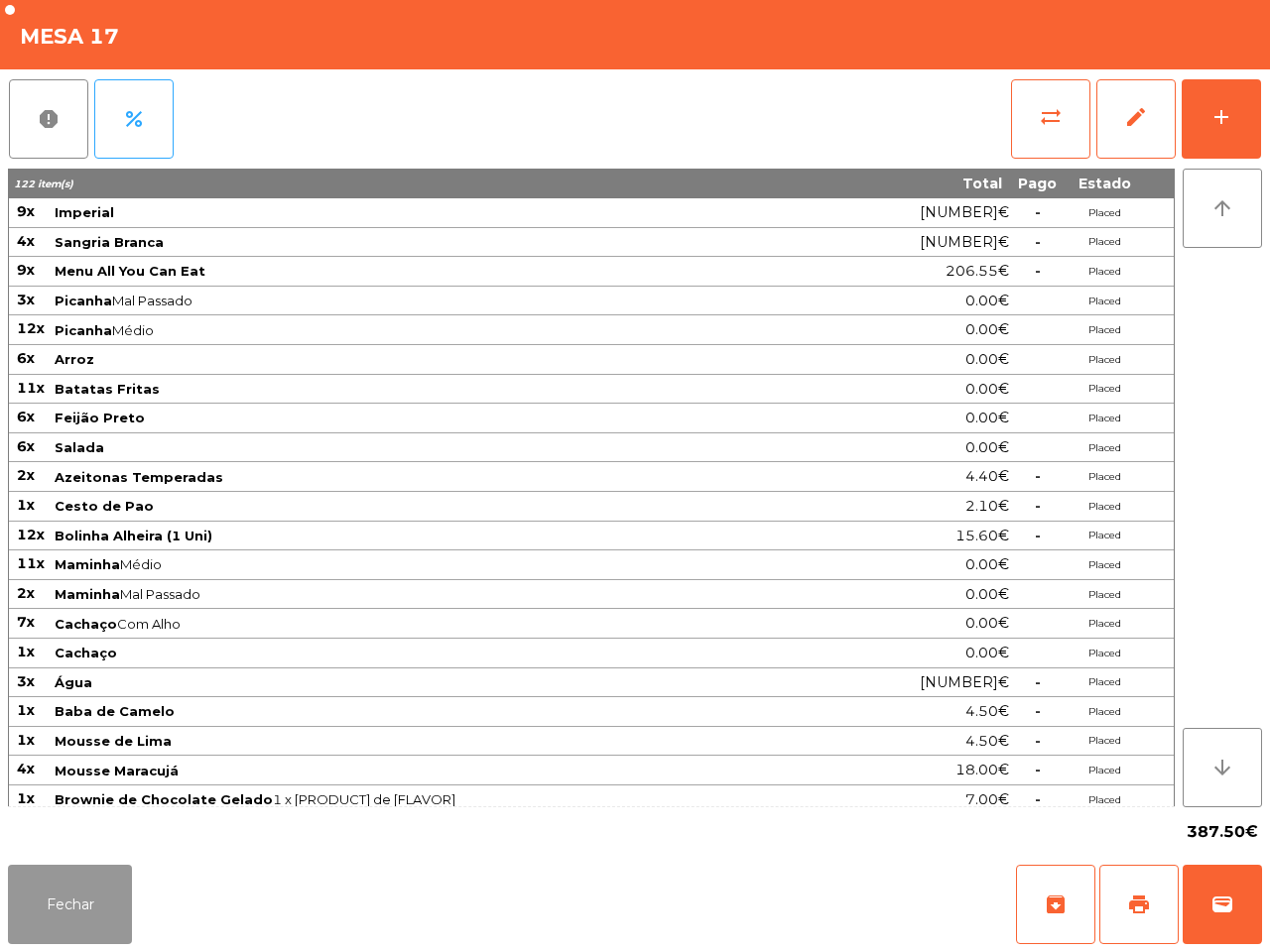 click on "Fechar" at bounding box center (69, 904) 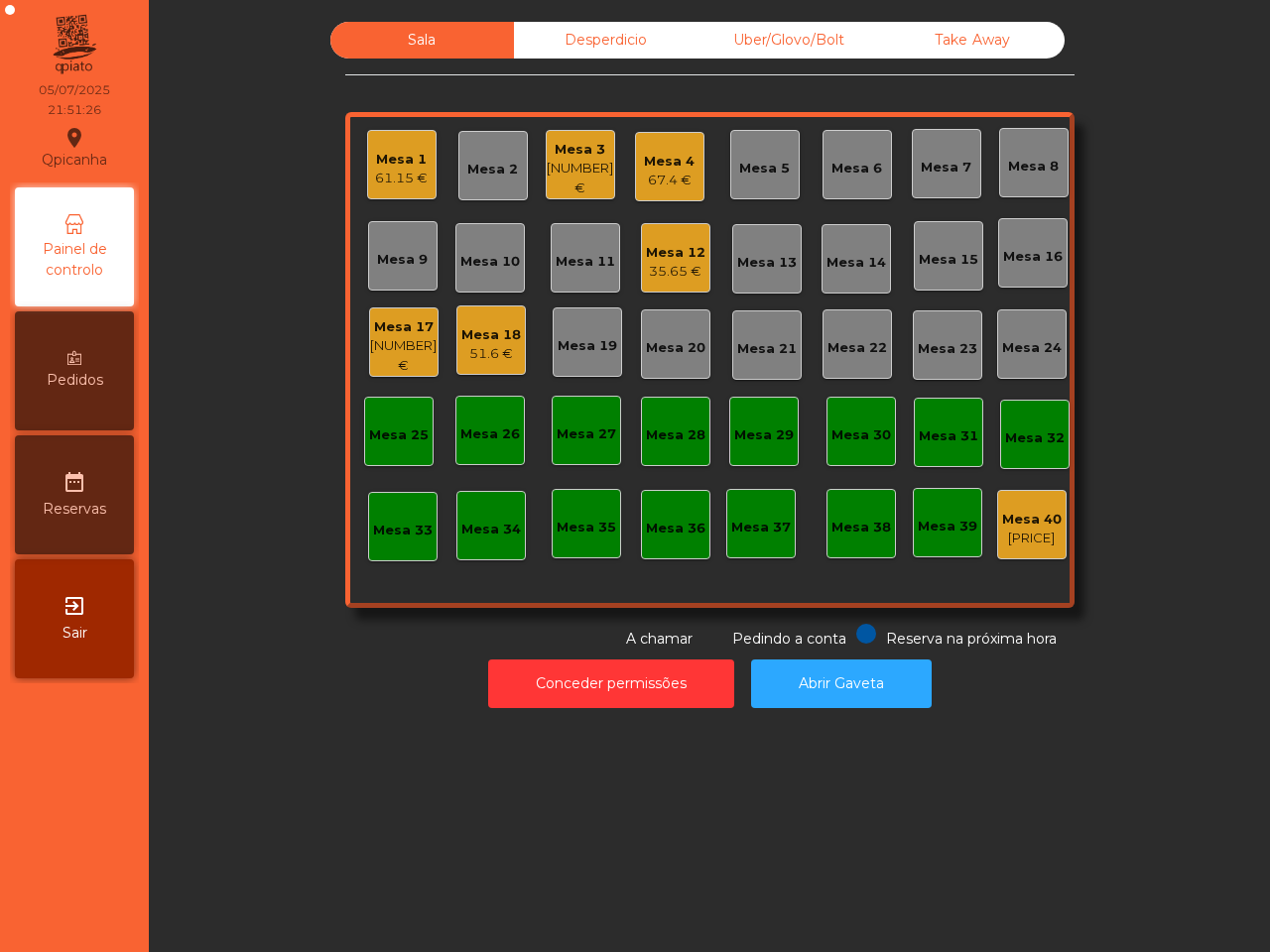 drag, startPoint x: 407, startPoint y: 662, endPoint x: 408, endPoint y: 617, distance: 45.01111 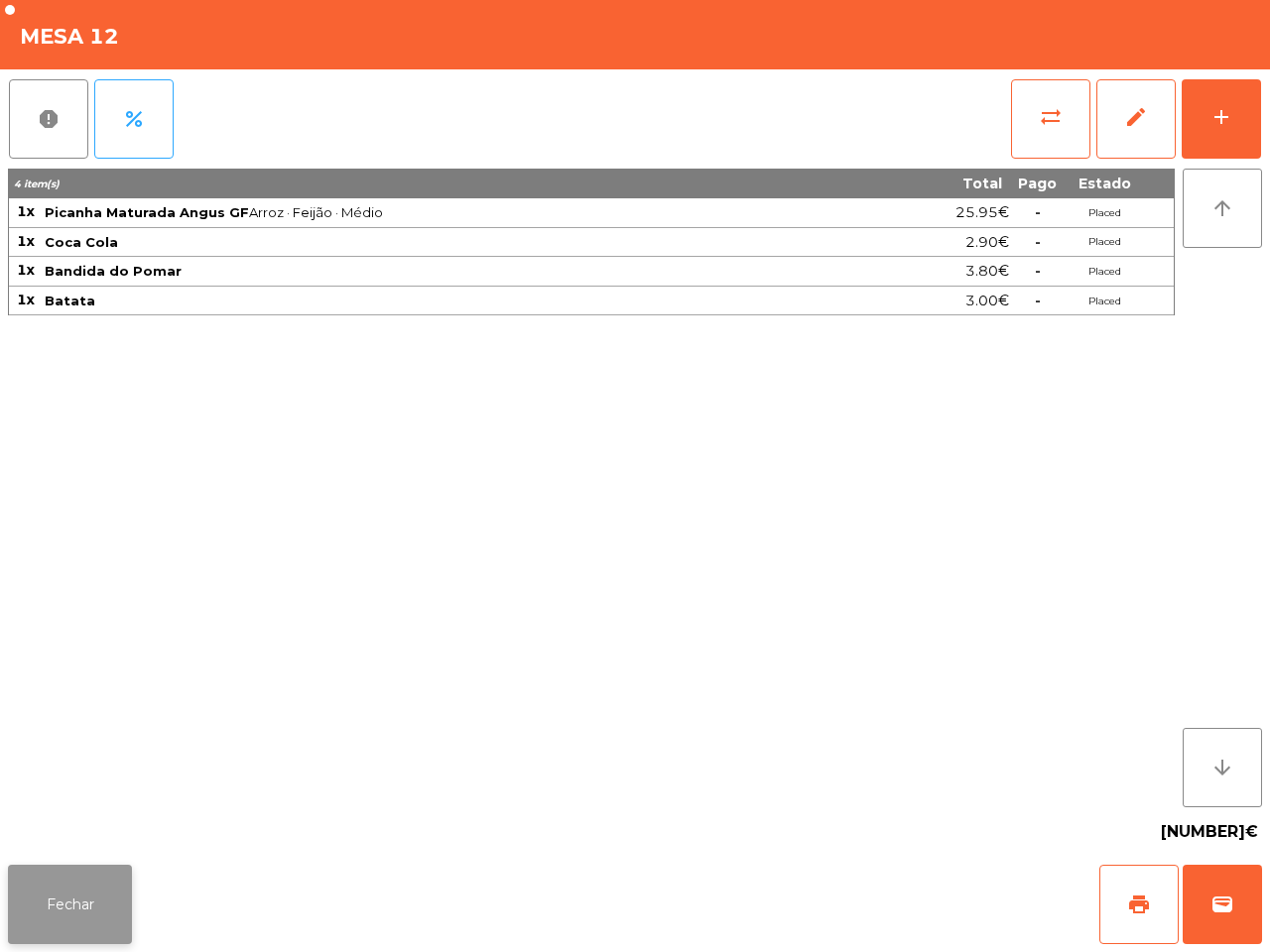 click on "Fechar" at bounding box center (69, 904) 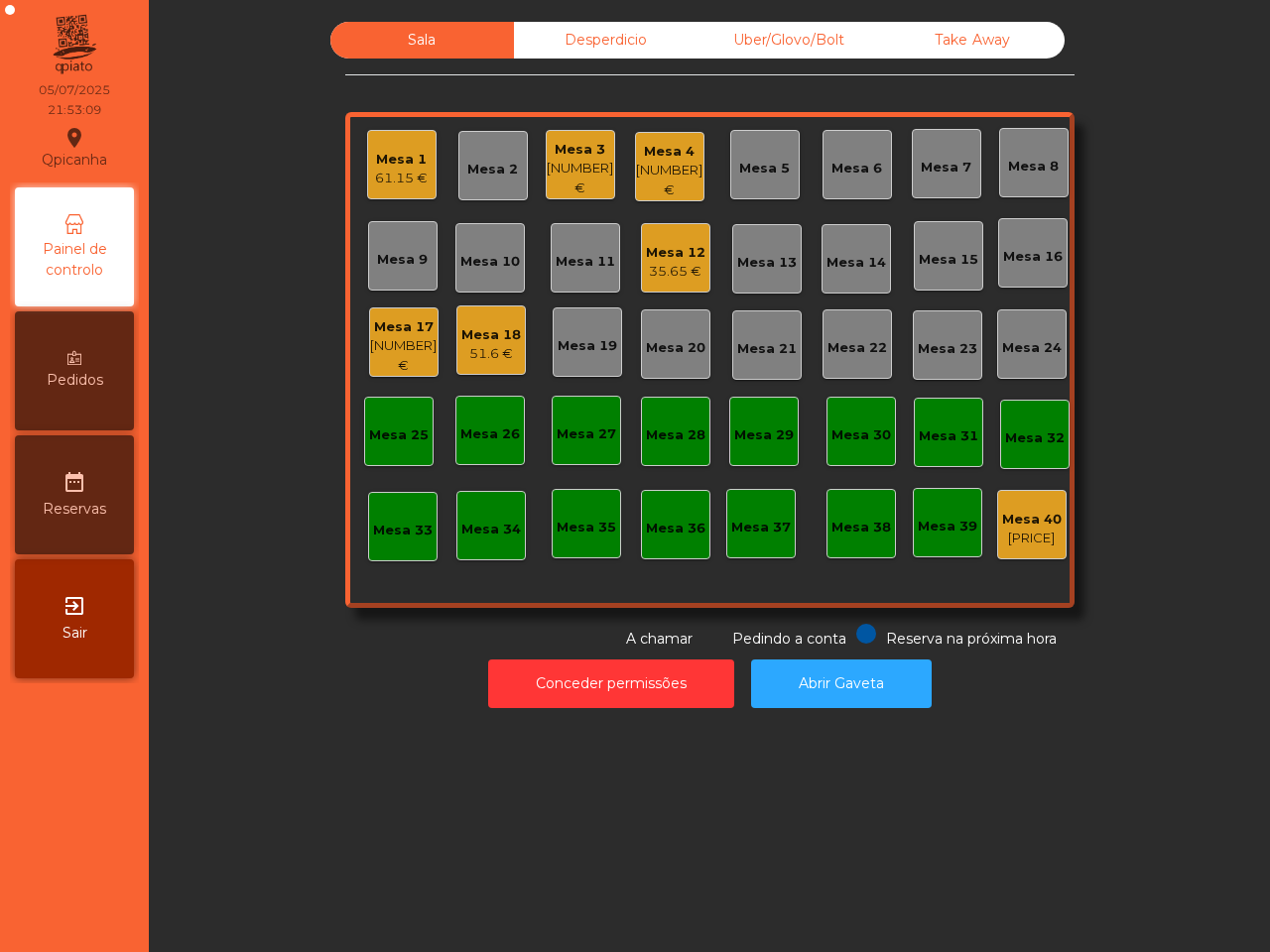 click on "Mesa 17" at bounding box center [401, 160] 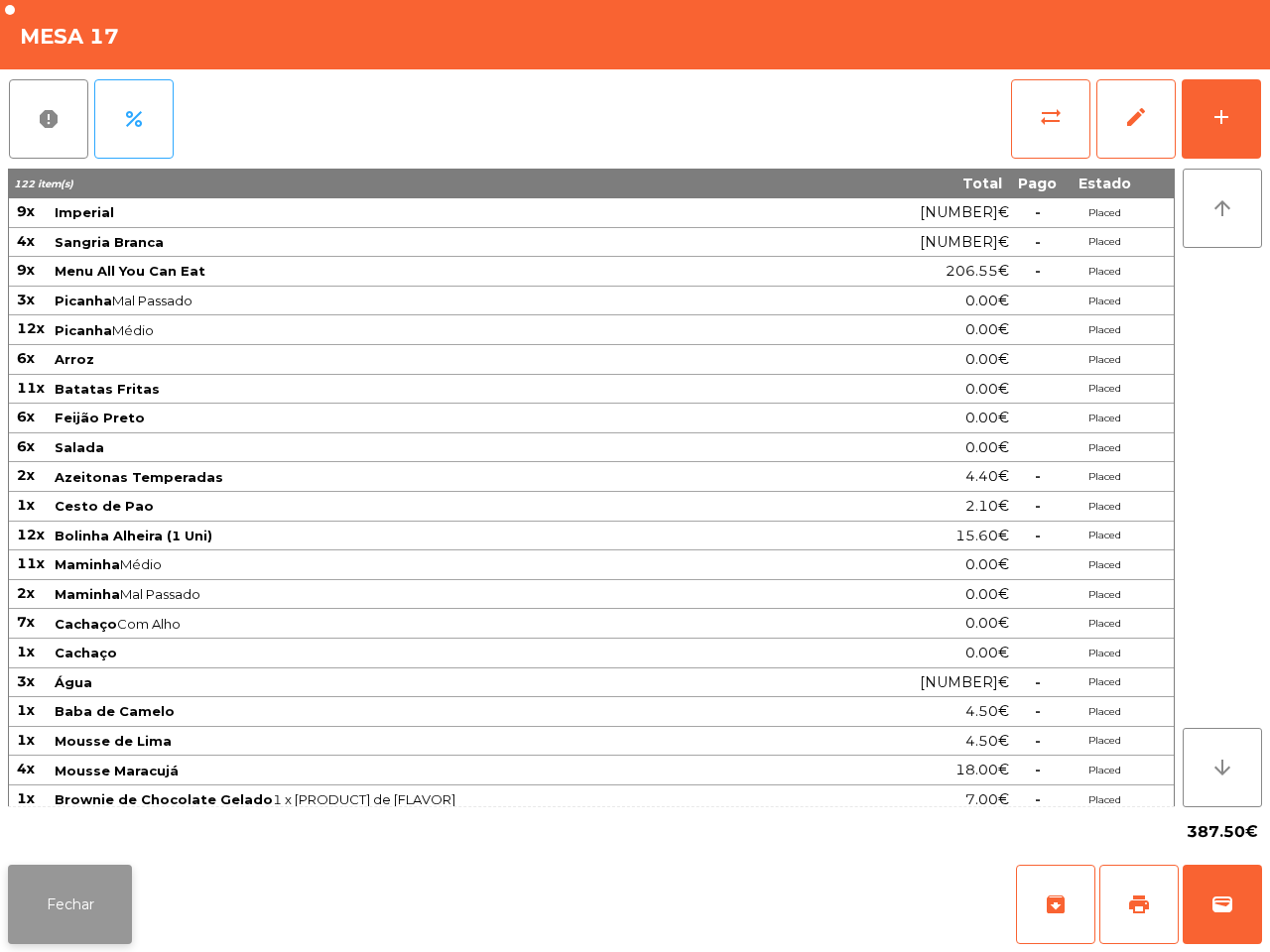 click on "Fechar" at bounding box center (69, 904) 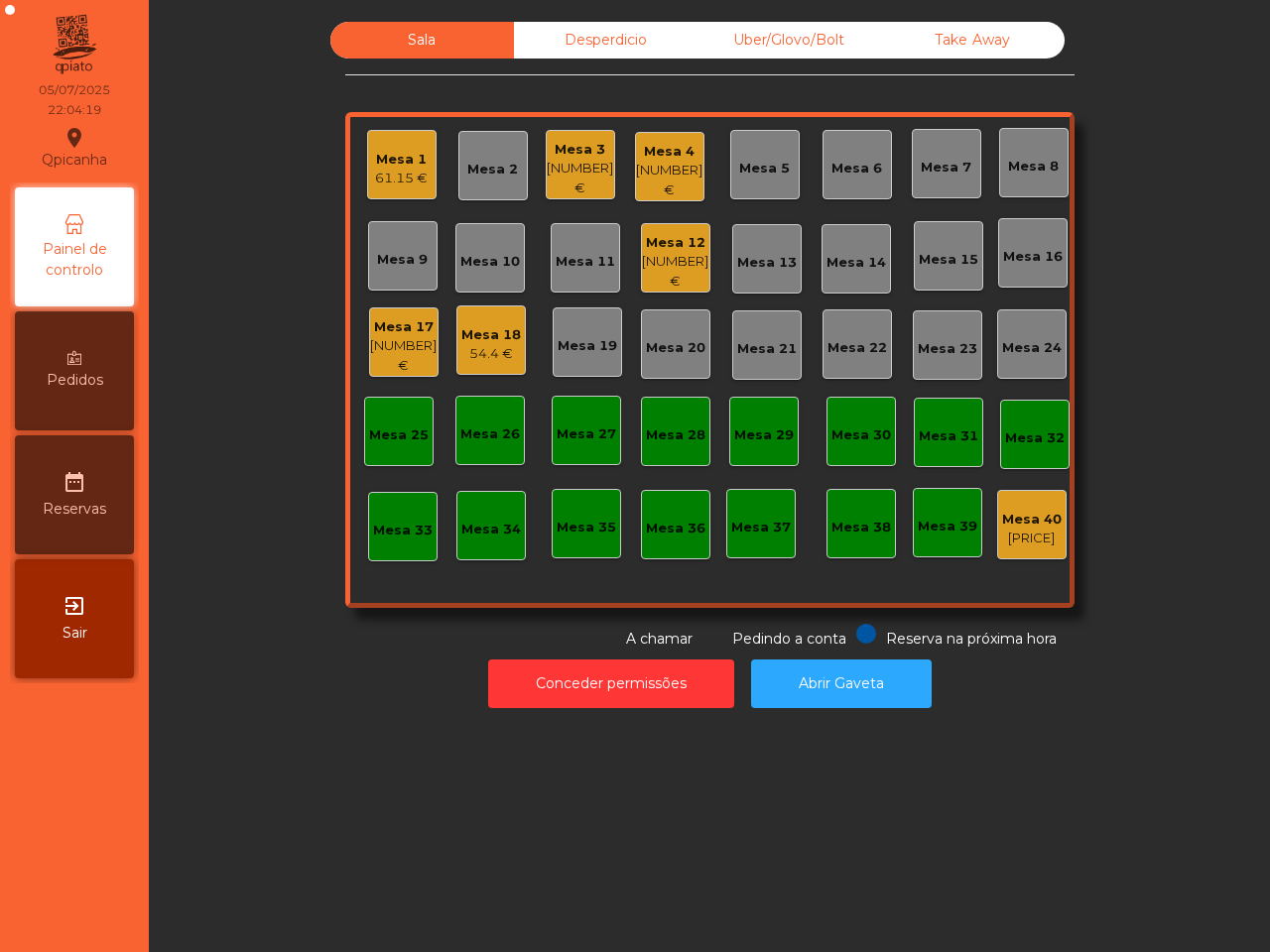 click on "Conceder permissões   Abrir Gaveta" at bounding box center (709, 683) 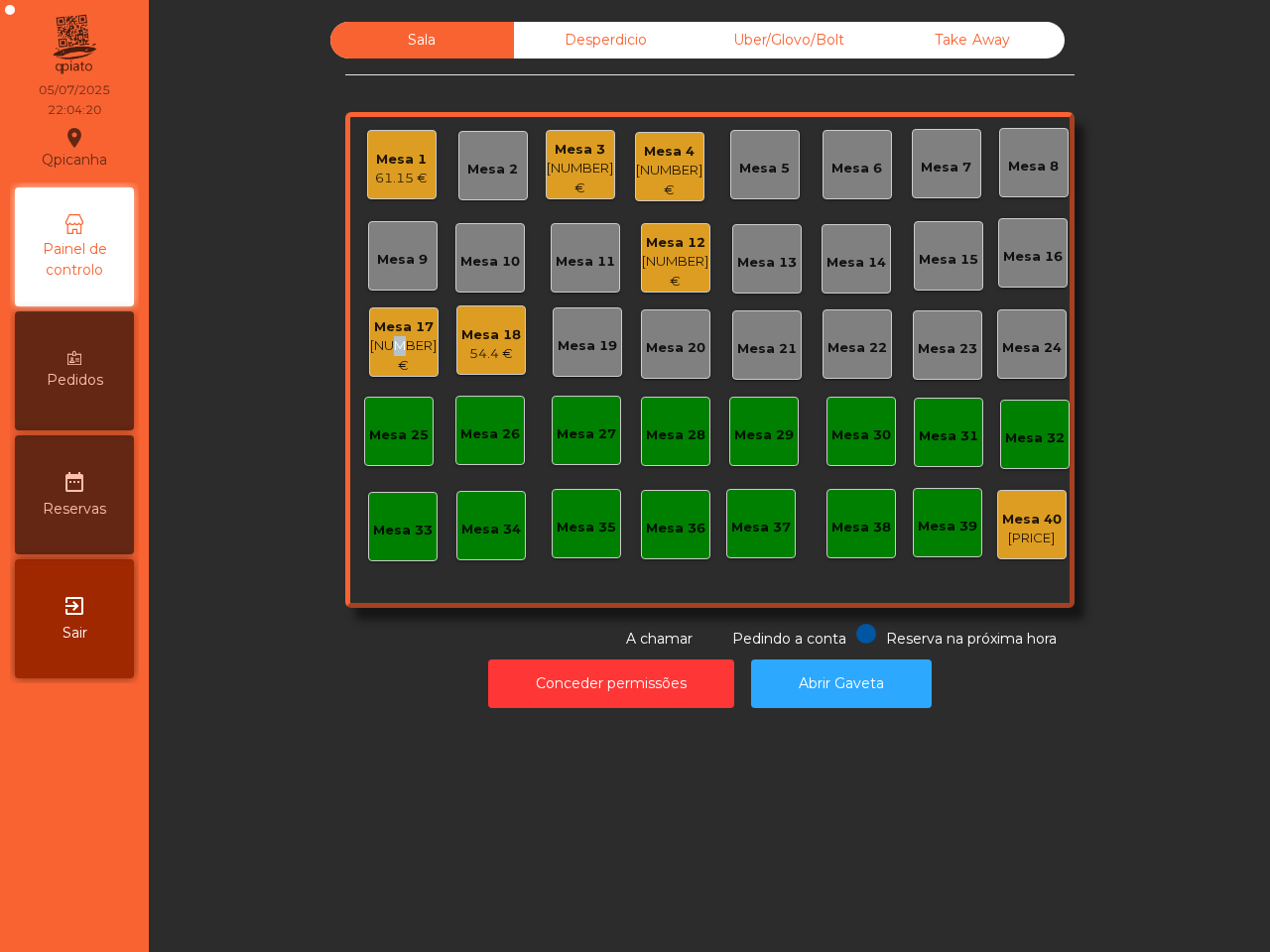 click on "[NUMBER] €" at bounding box center [401, 178] 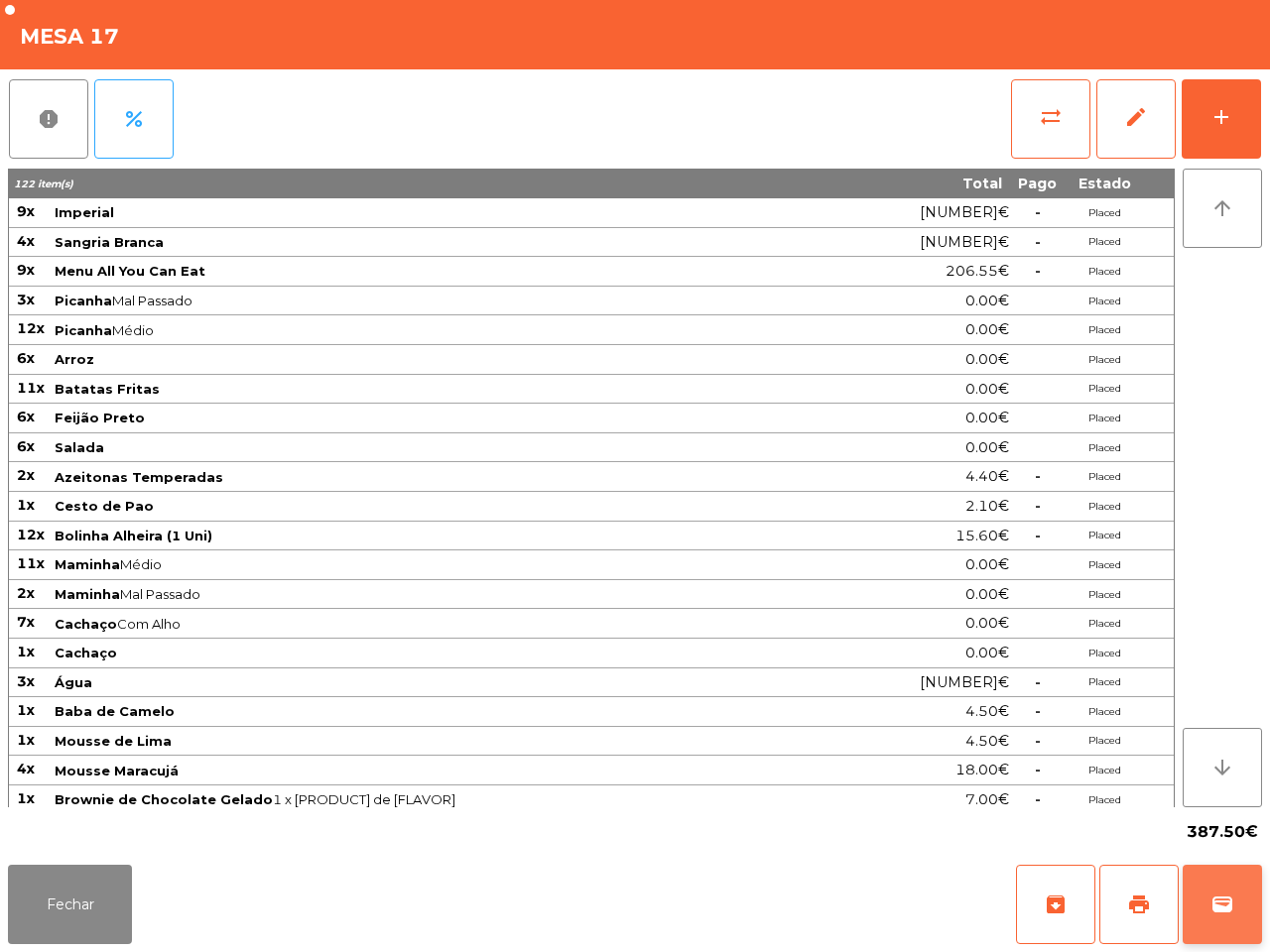 click on "wallet" at bounding box center [1222, 904] 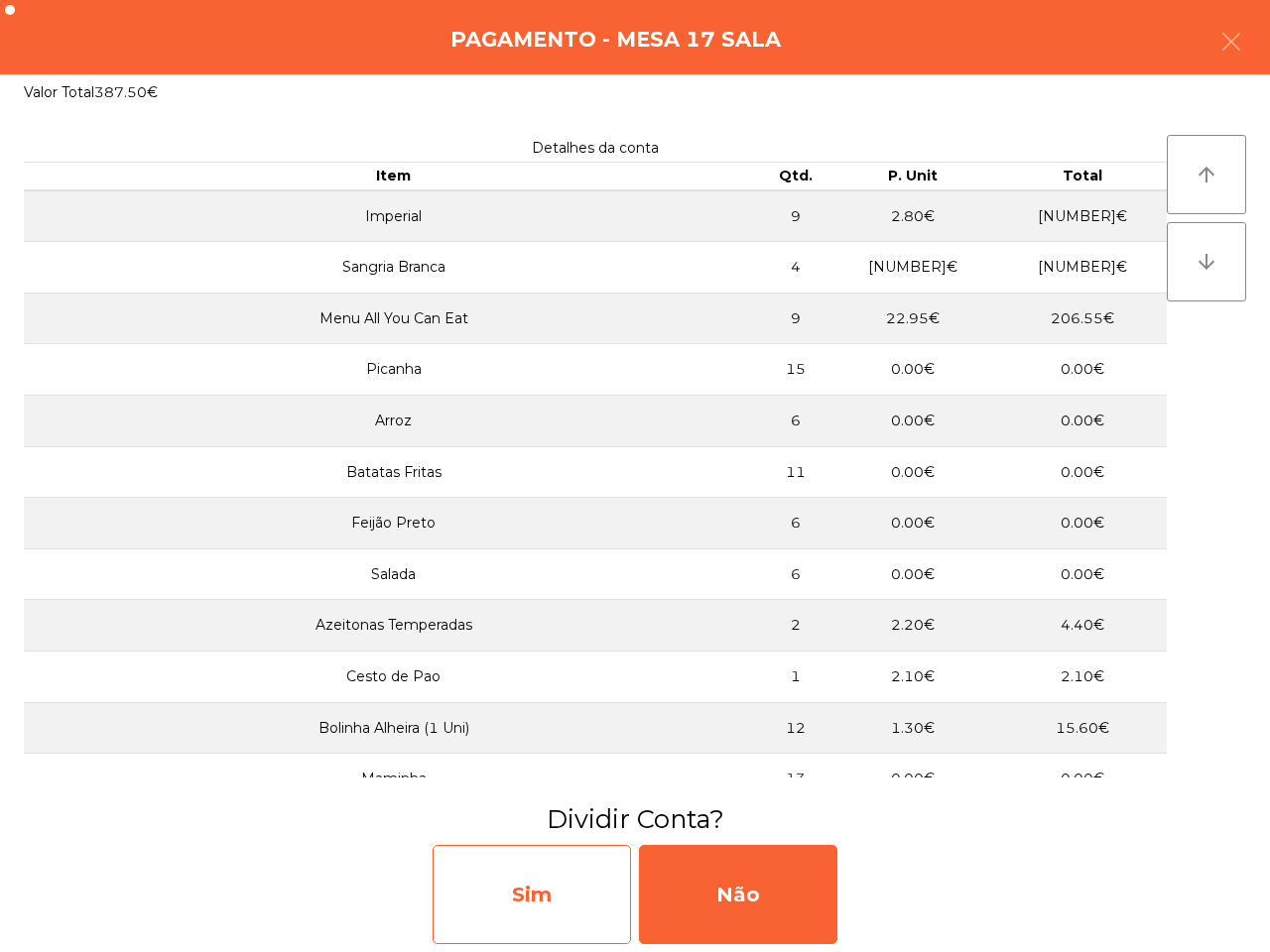click on "Sim" at bounding box center (532, 894) 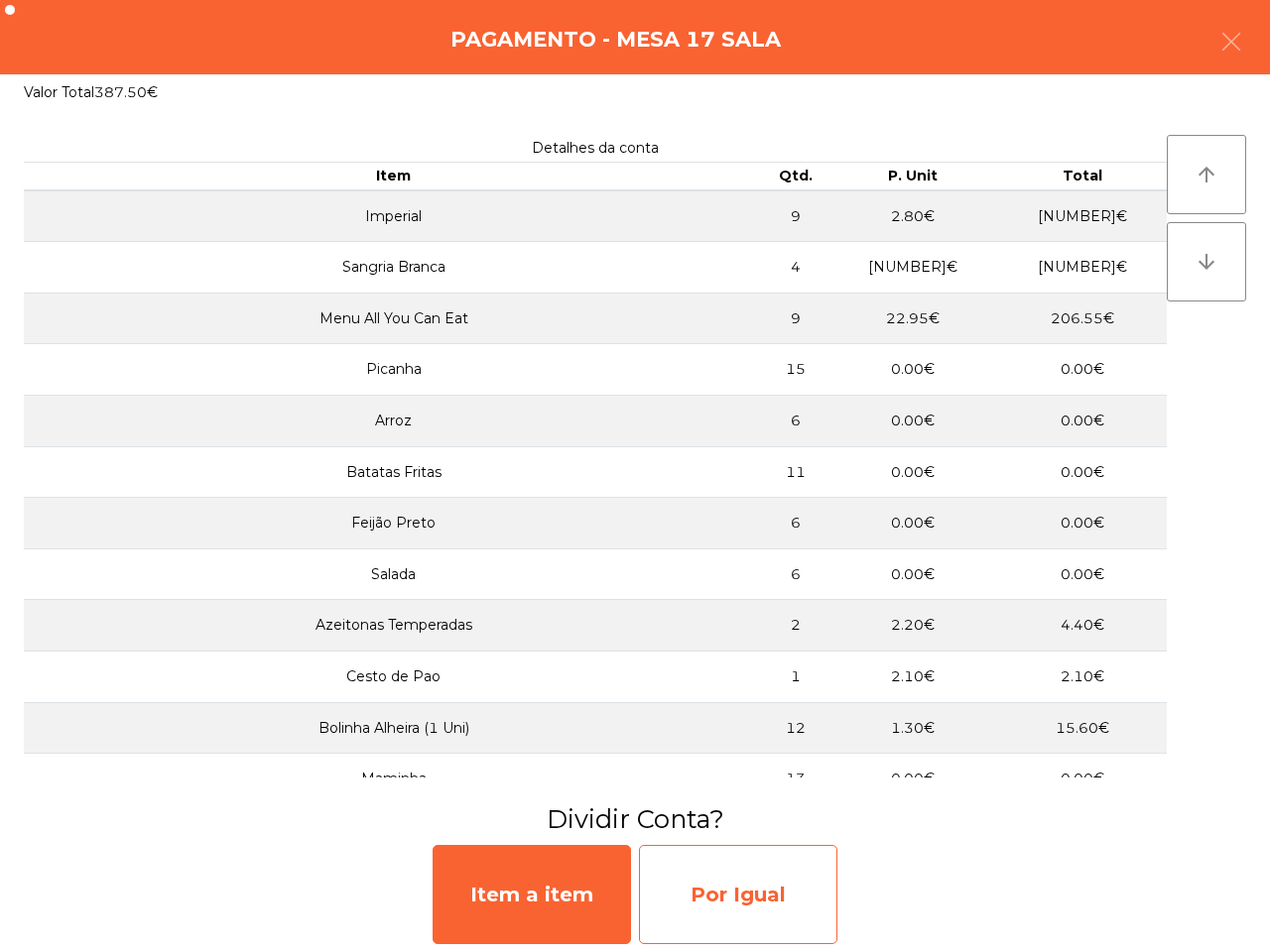 click on "Por Igual" at bounding box center (738, 894) 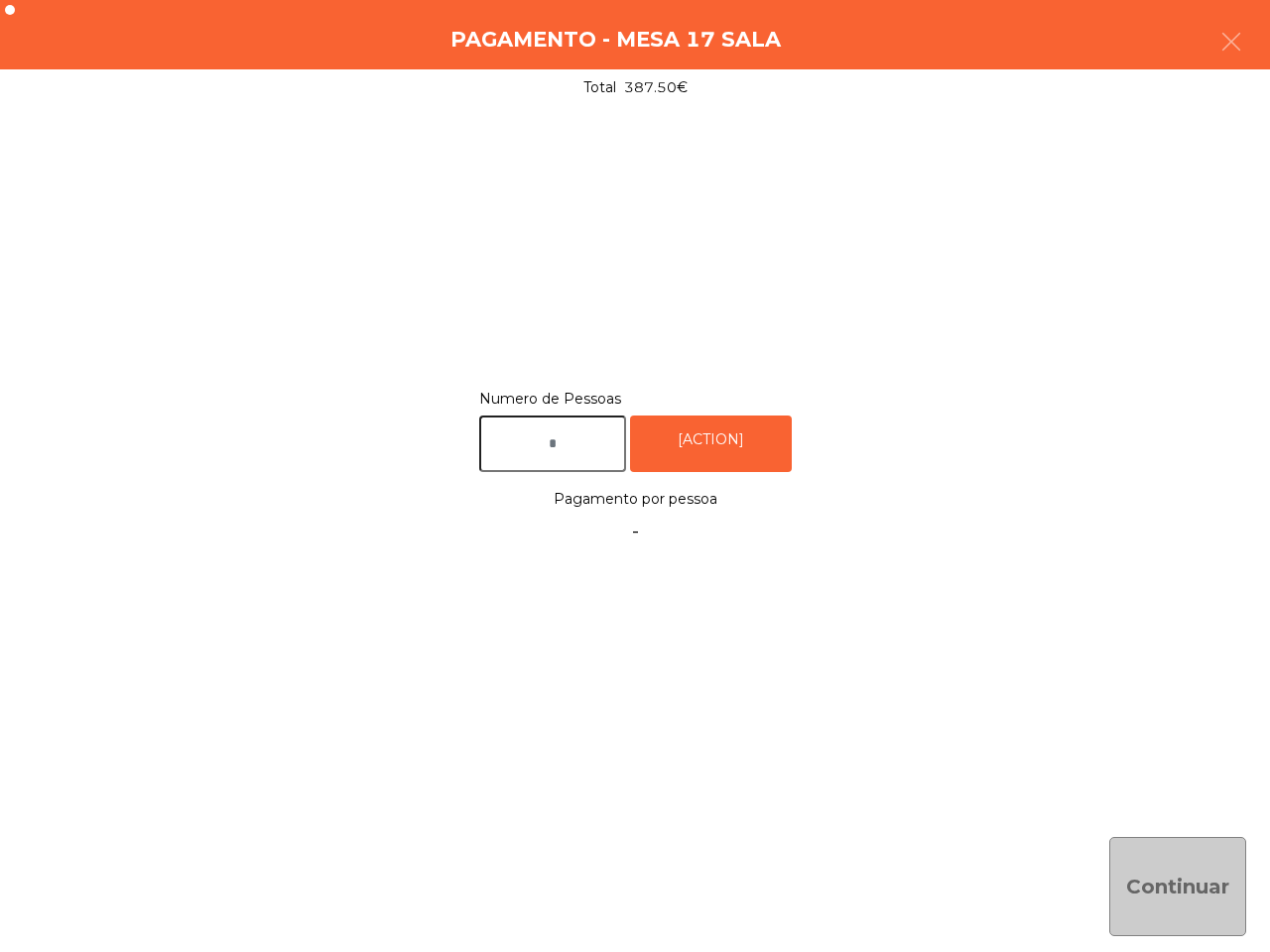 click at bounding box center (553, 443) 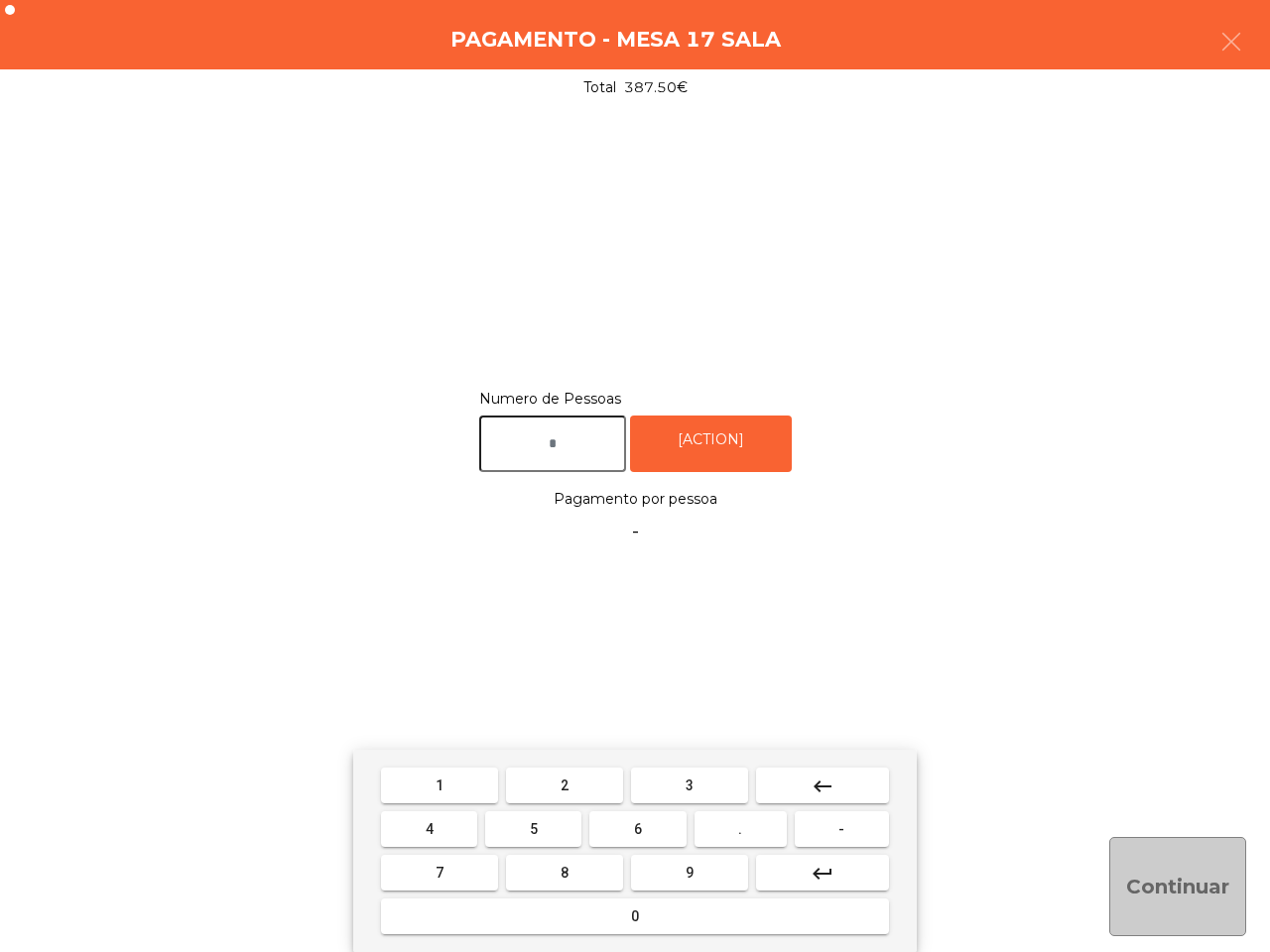 click on "2" at bounding box center [440, 785] 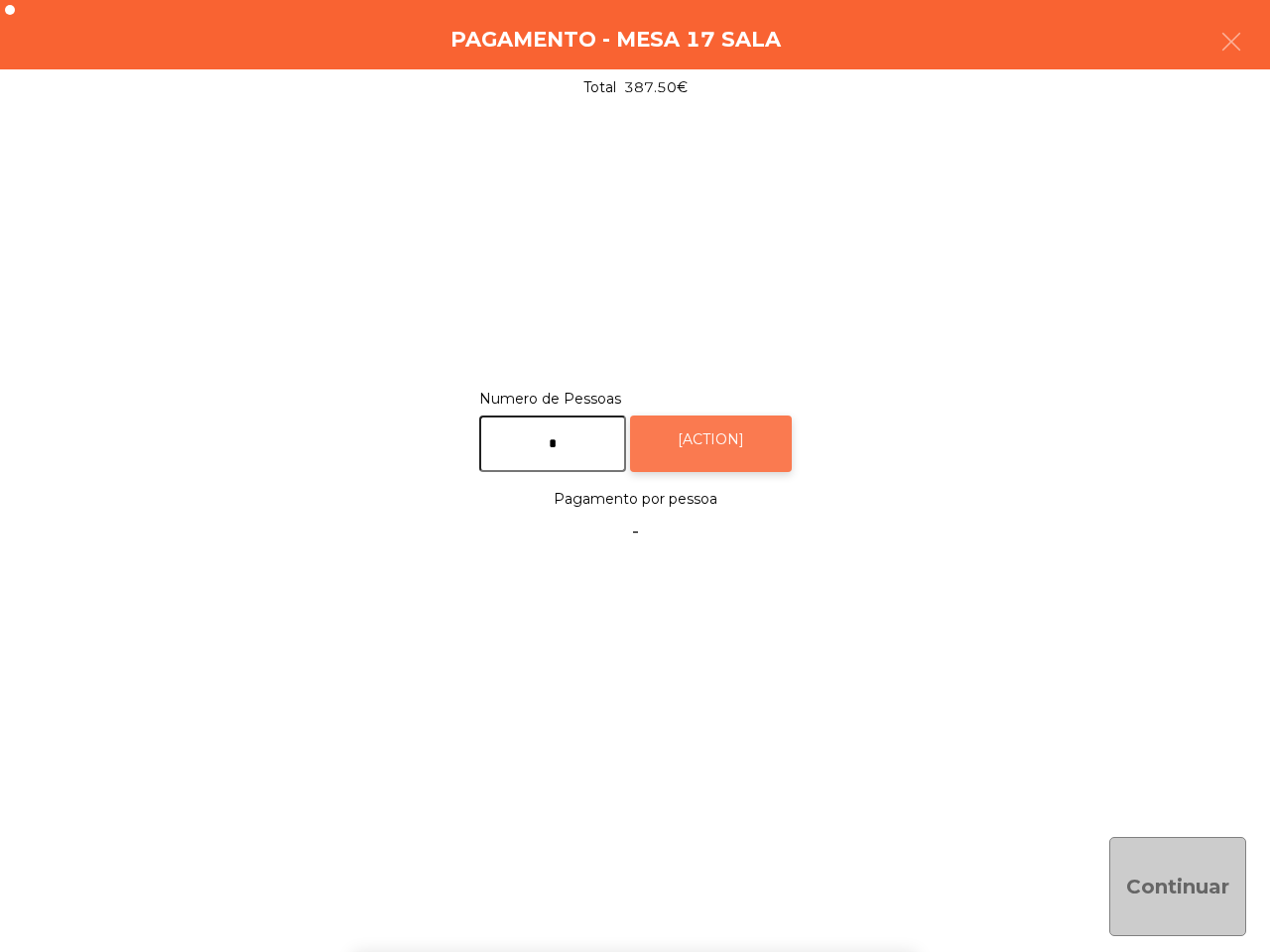 click on "[ACTION]" at bounding box center (710, 443) 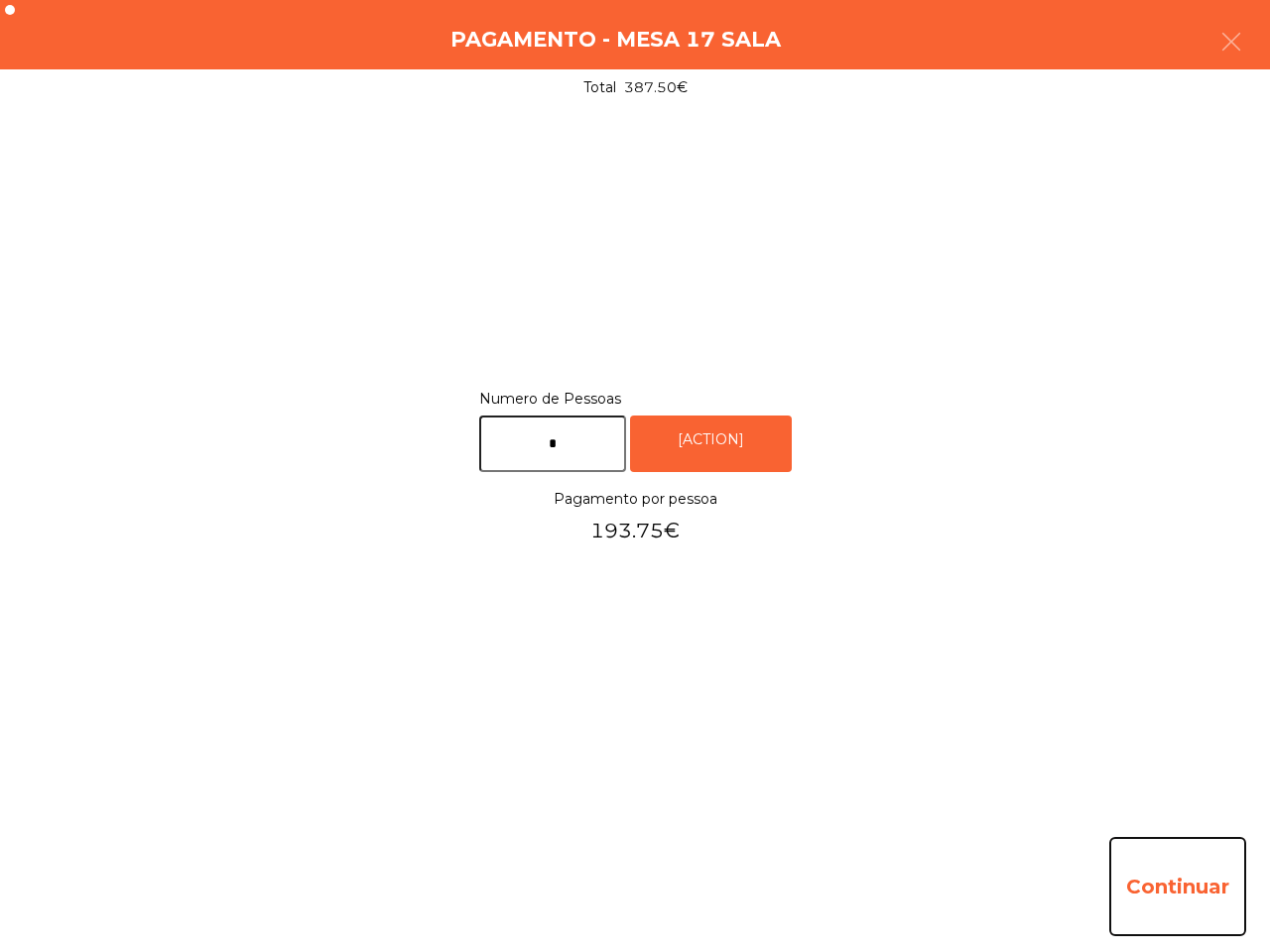 click on "Continuar" at bounding box center [1178, 887] 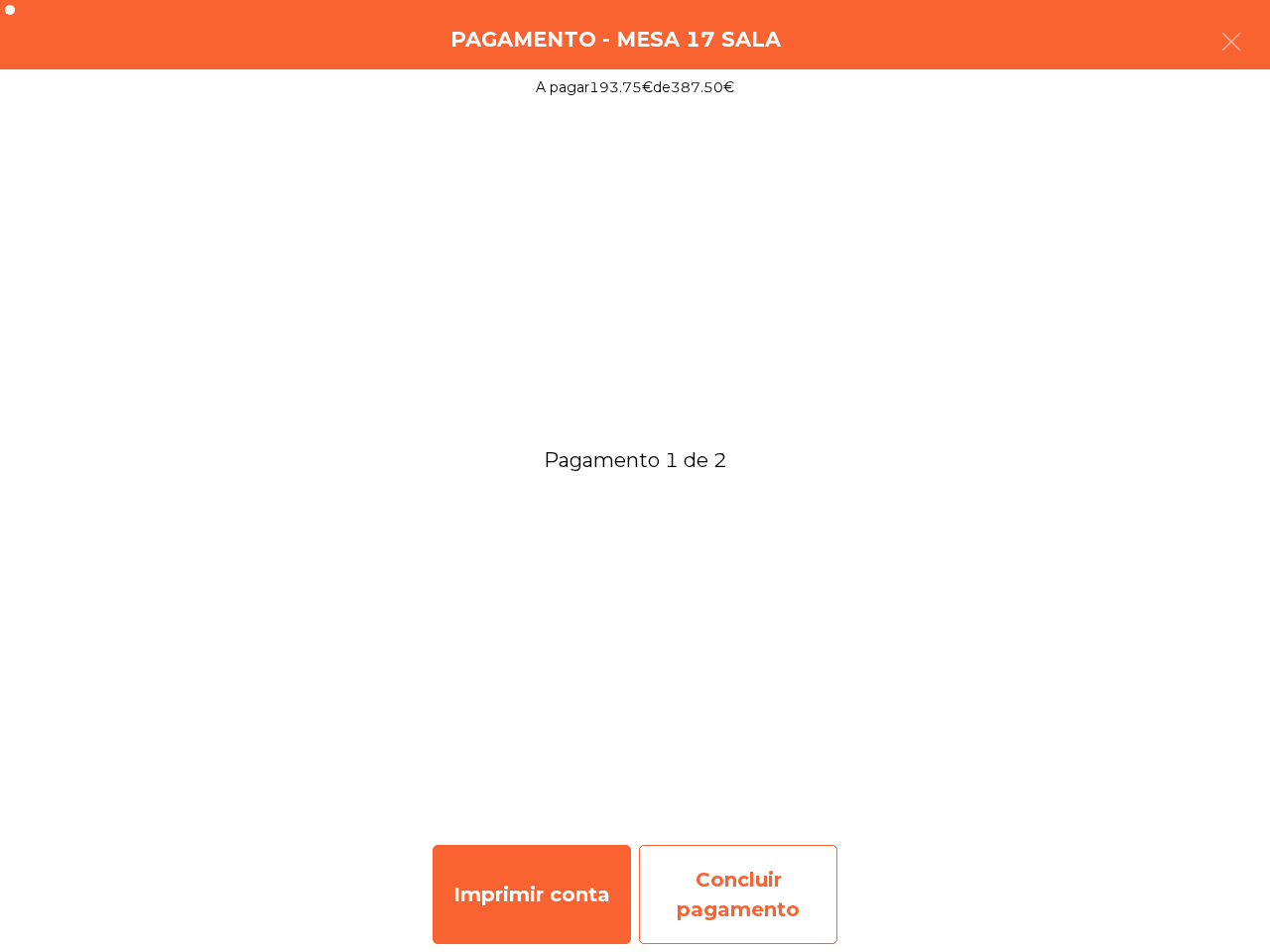 click on "Concluir pagamento" at bounding box center [738, 894] 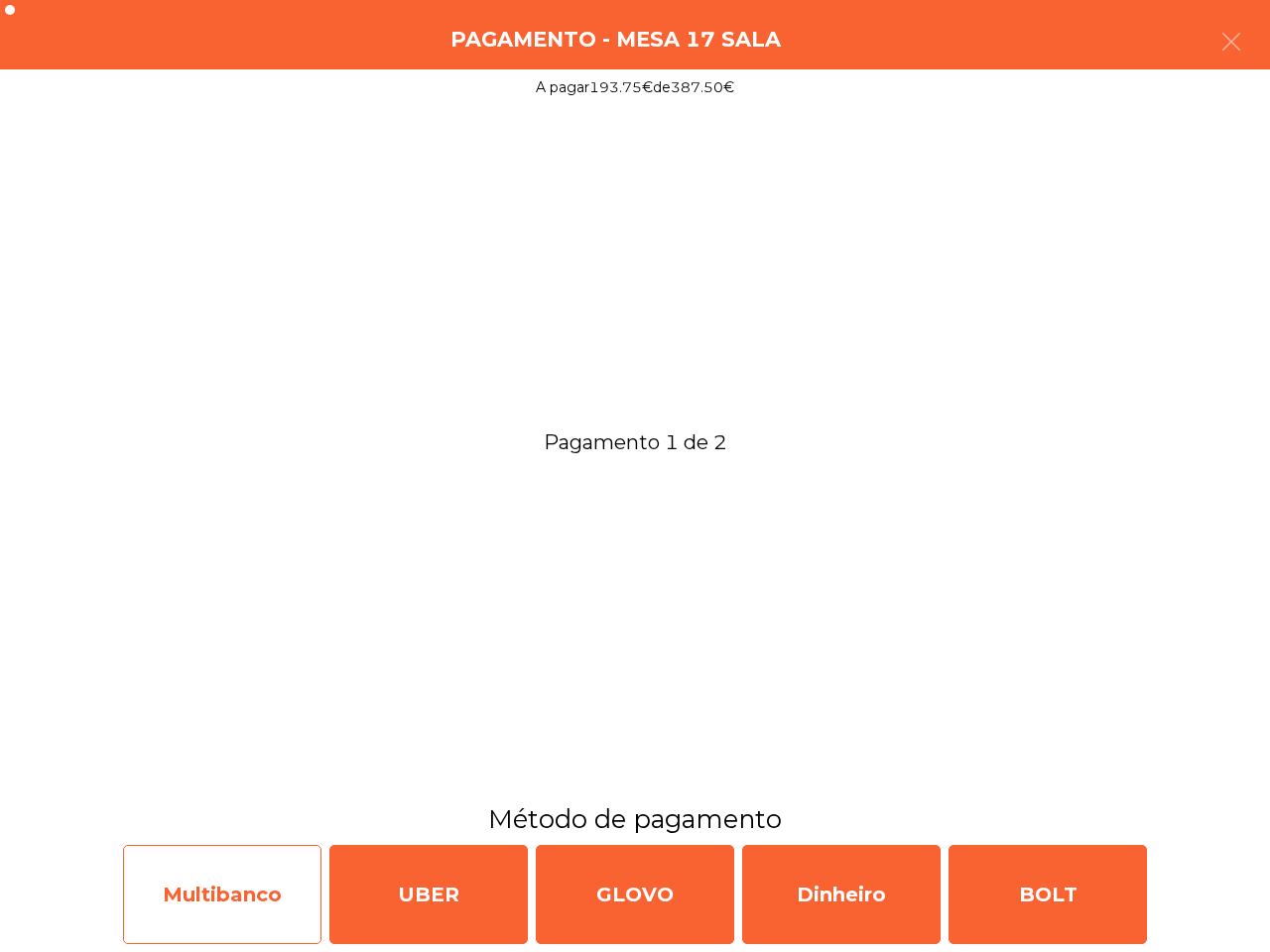 click on "Multibanco" at bounding box center (222, 894) 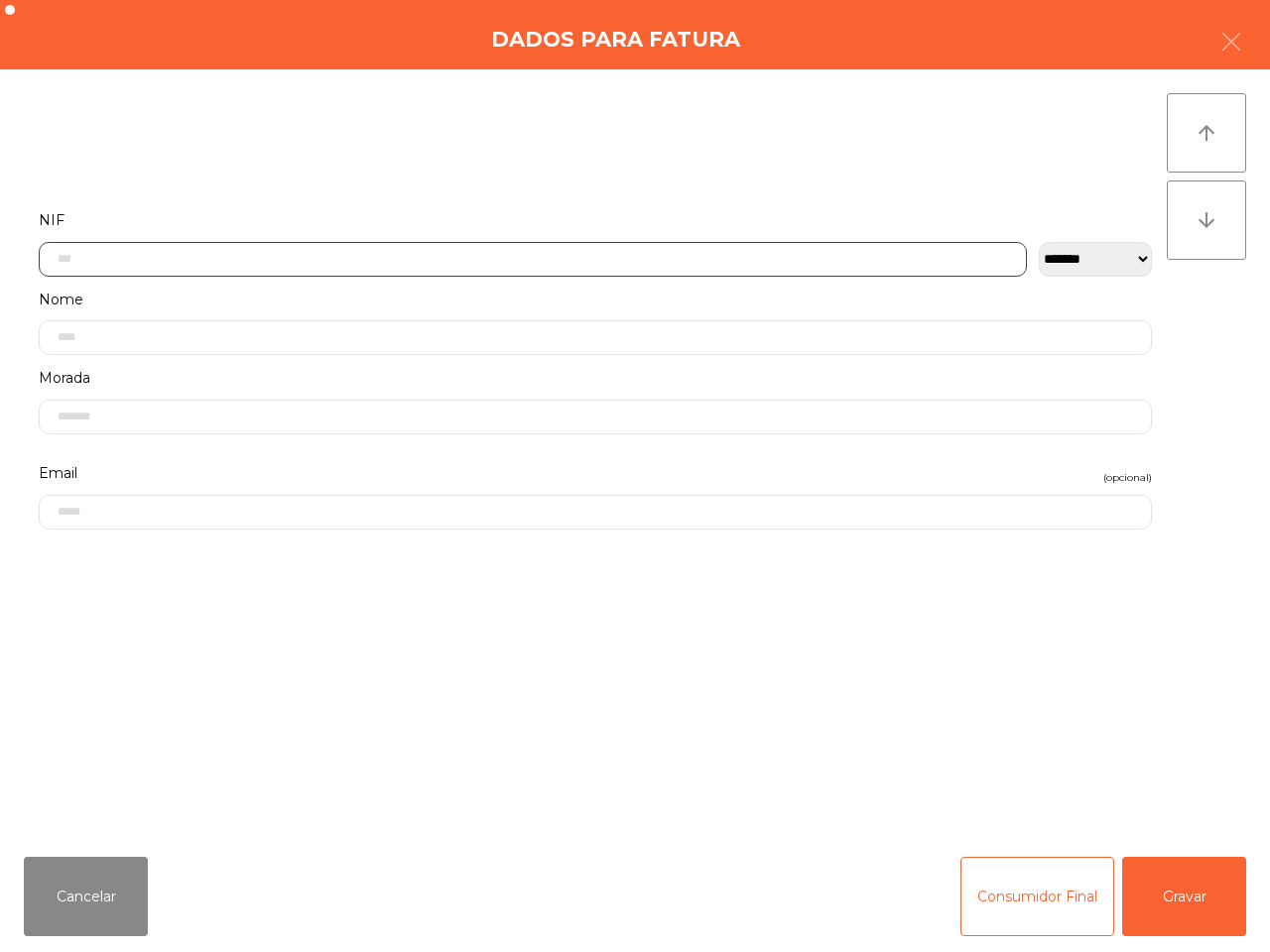 click at bounding box center [533, 259] 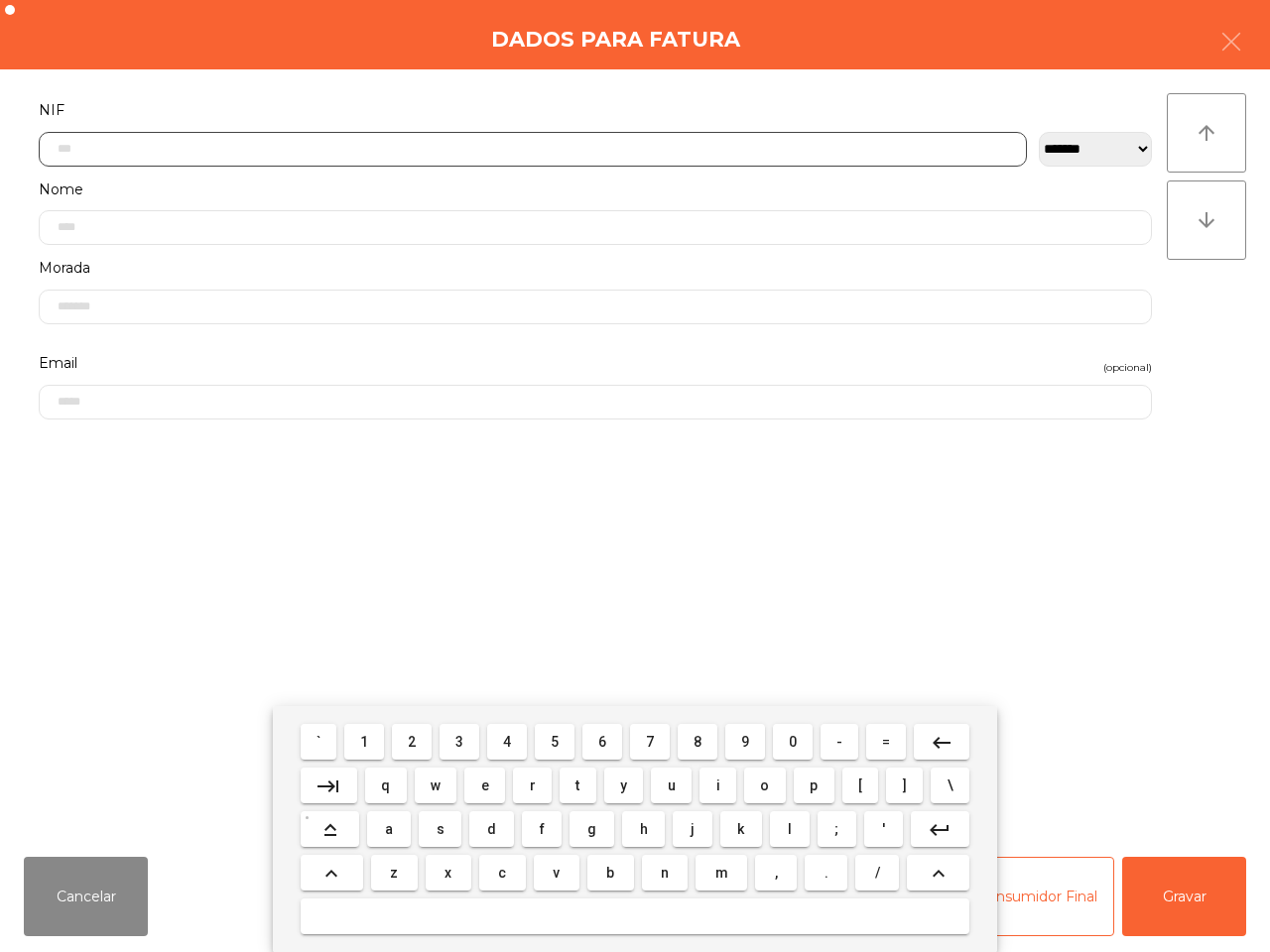 scroll, scrollTop: 111, scrollLeft: 0, axis: vertical 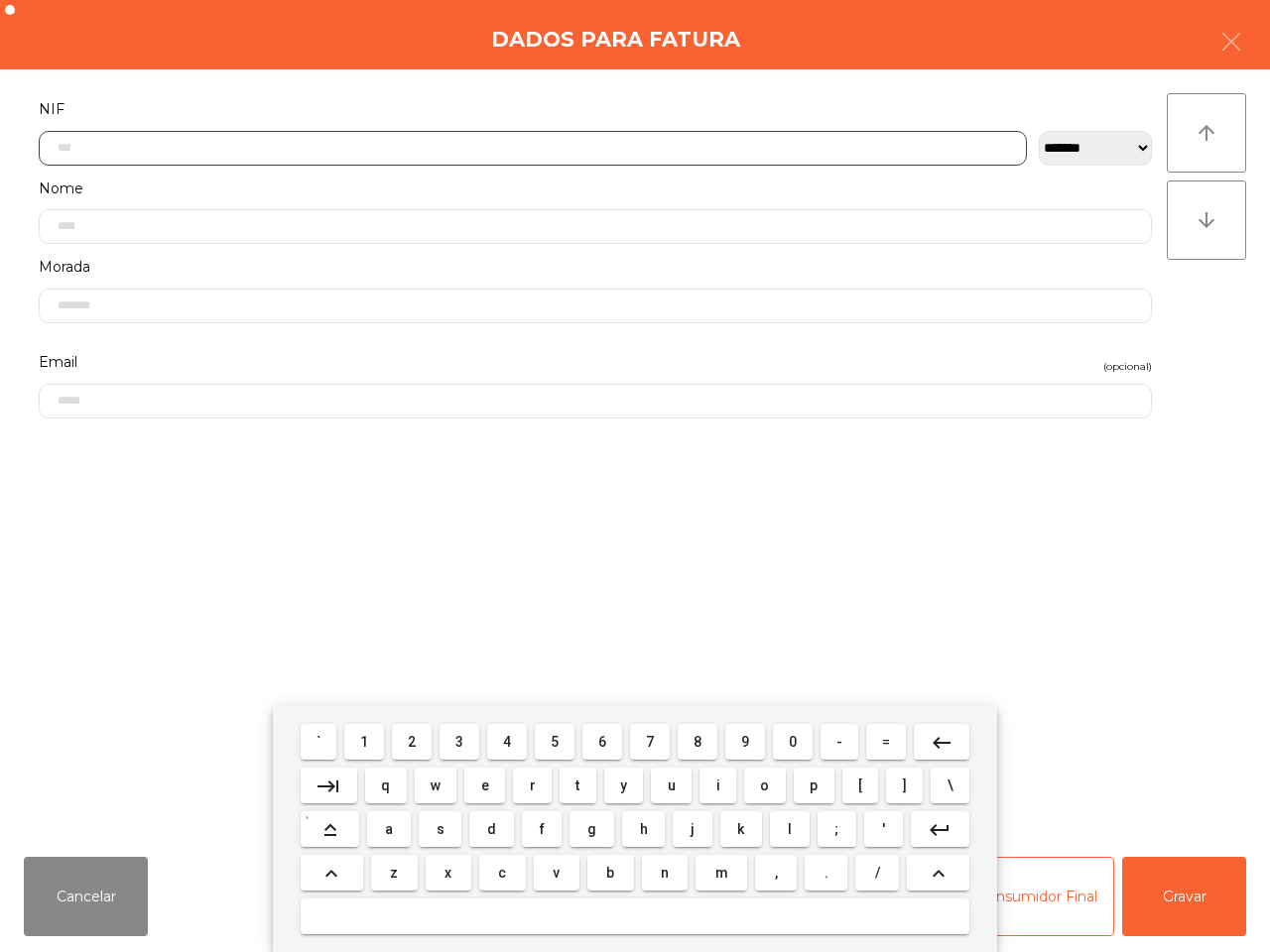 click on "5" at bounding box center (318, 742) 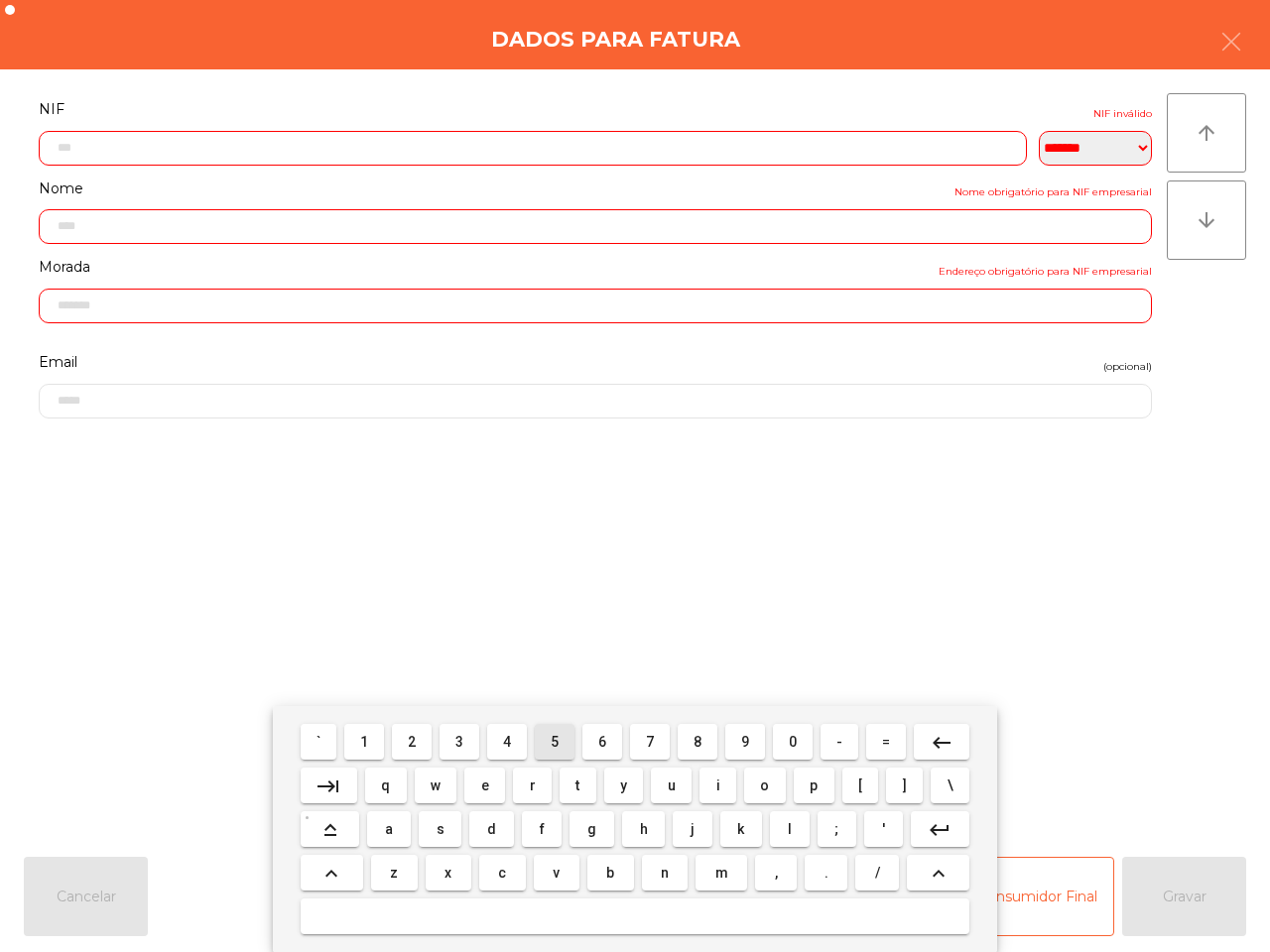 click on "1" at bounding box center [318, 742] 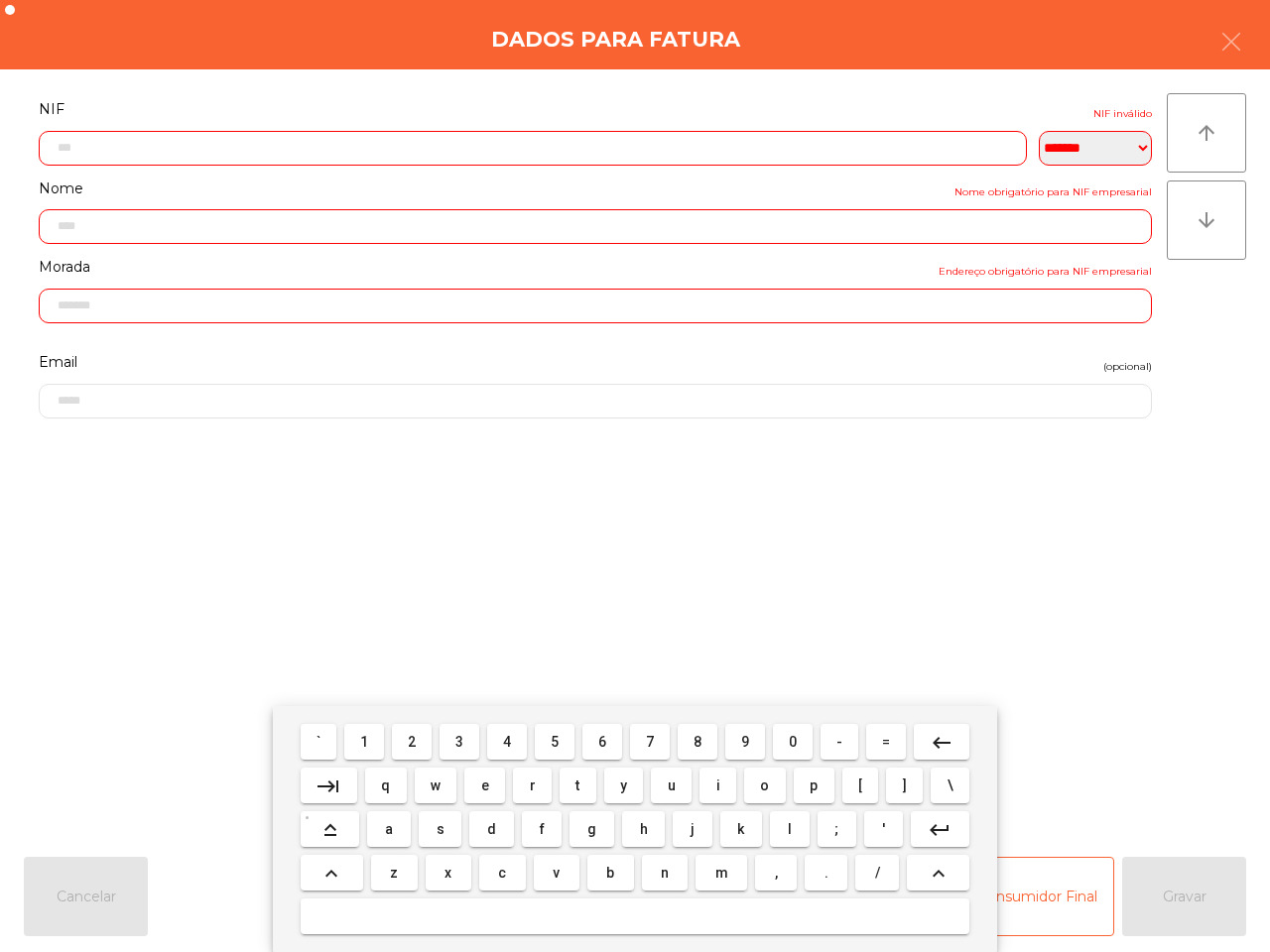 click on "4" at bounding box center (318, 742) 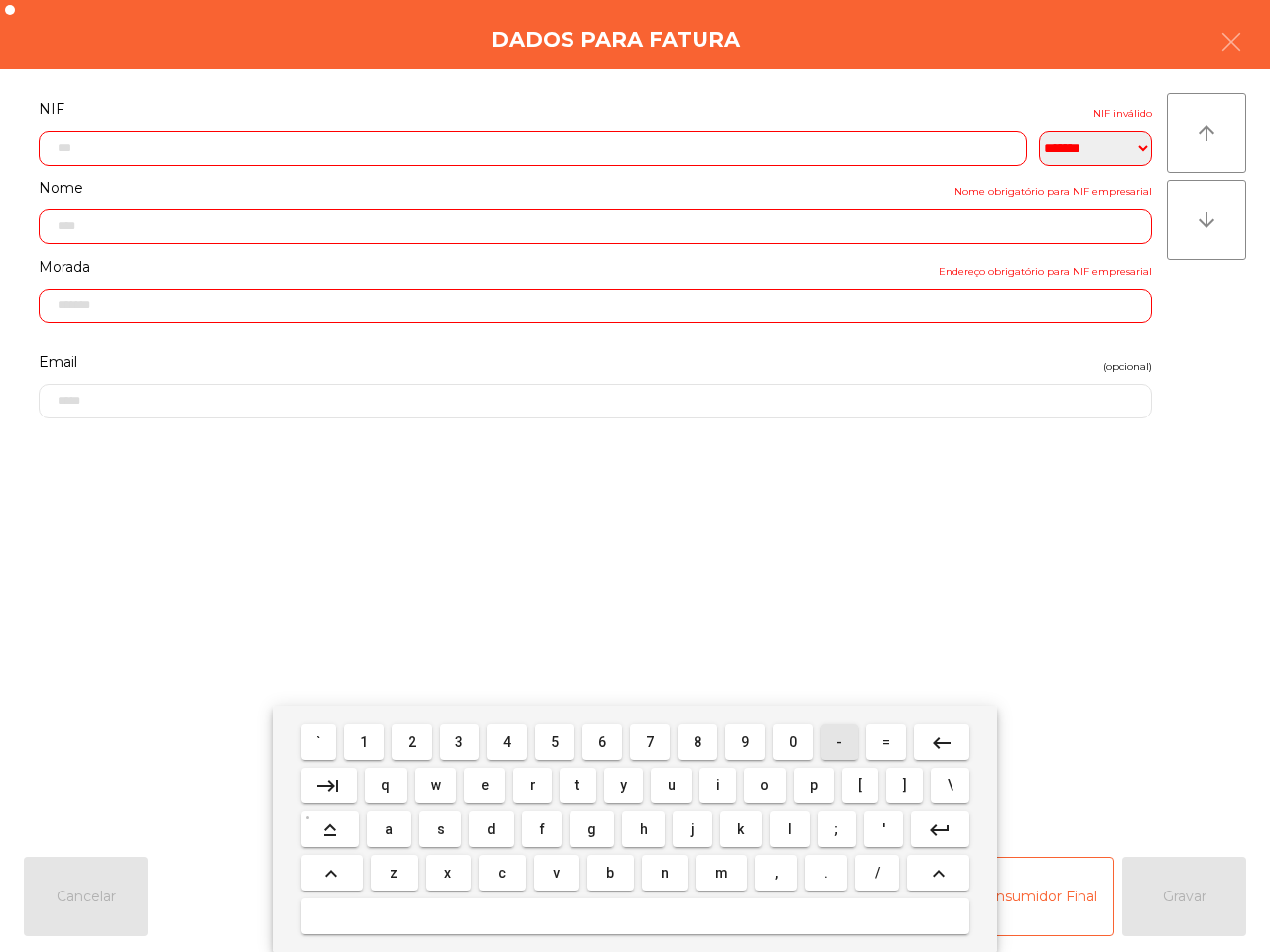 click on "-" at bounding box center (318, 742) 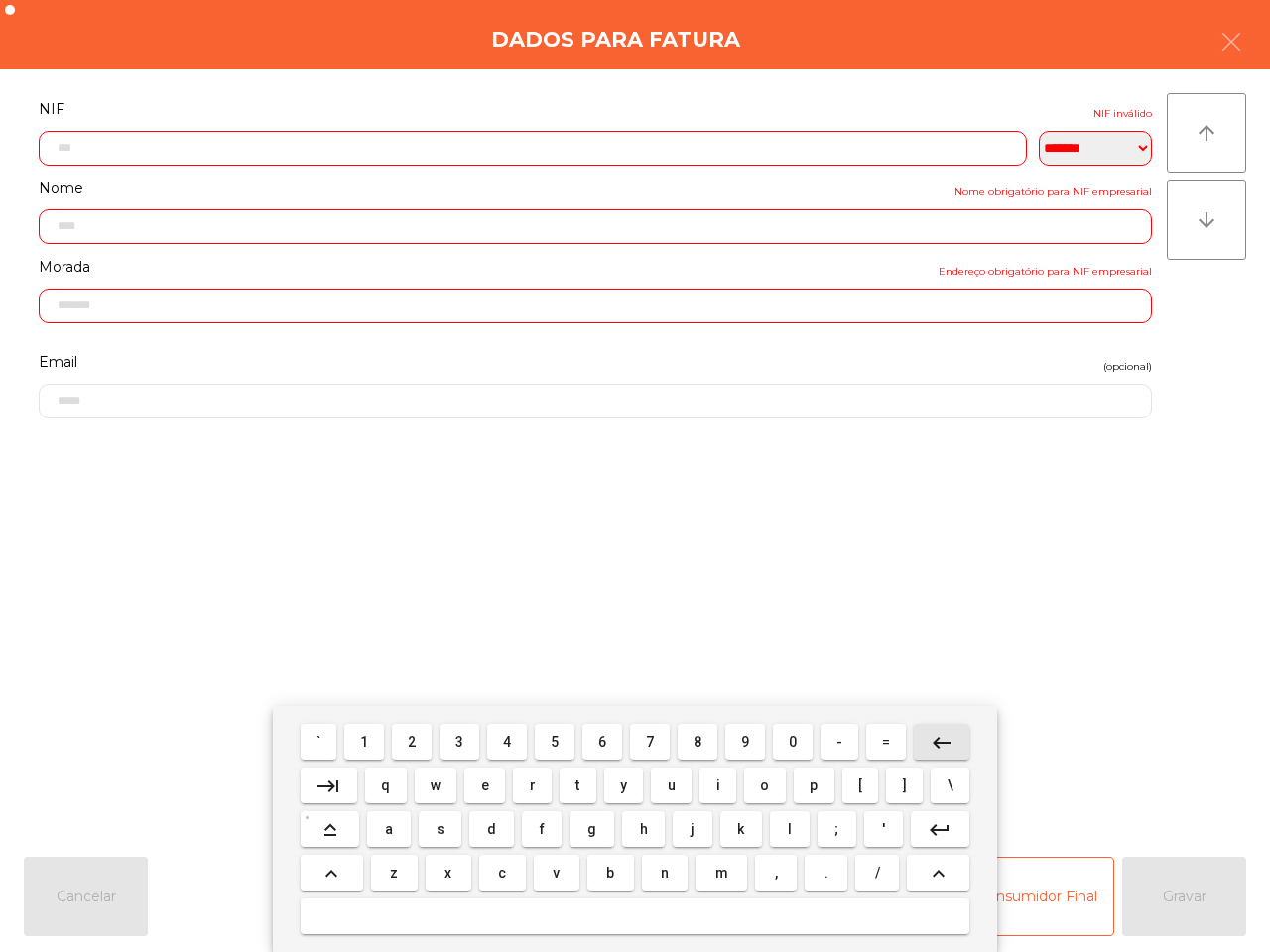 click on "keyboard_backspace" at bounding box center (942, 743) 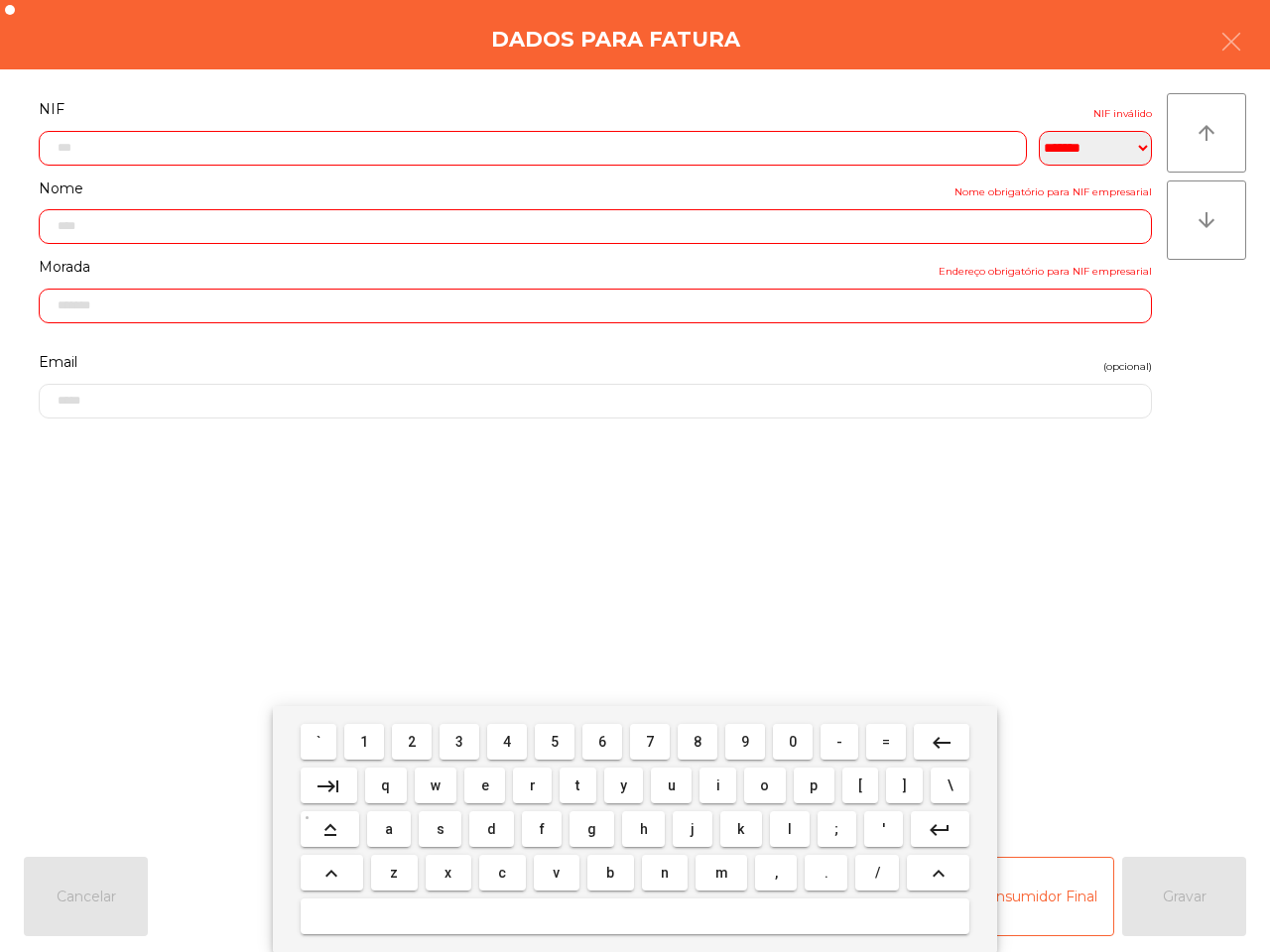 click on "0" at bounding box center (318, 742) 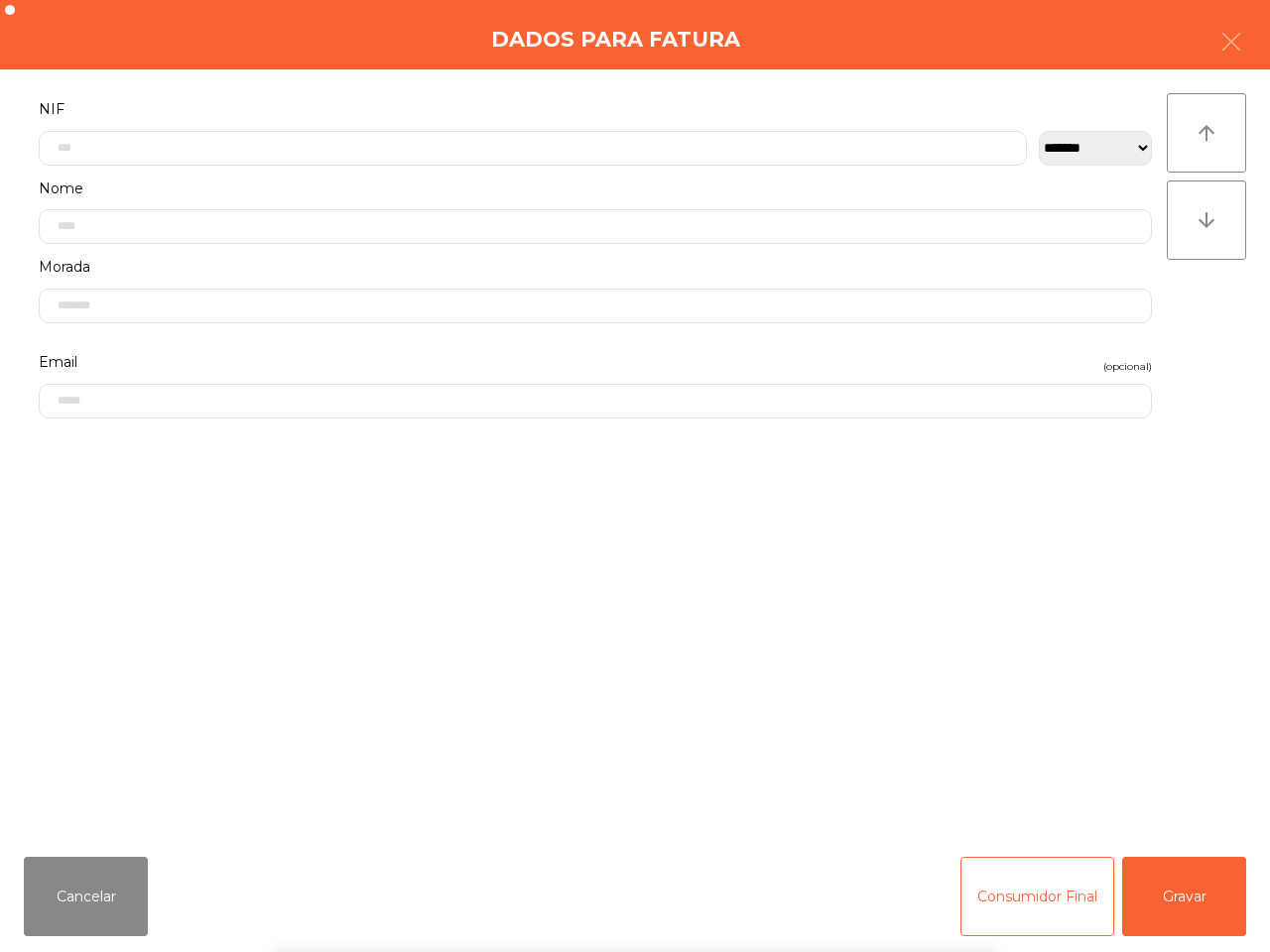 click on "` 1 2 3 4 5 6 7 8 9 0 - = keyboard_backspace keyboard_tab q w e r t y u i o p [ ] \ keyboard_capslock a s d f g h j k l ; ' keyboard_return keyboard_arrow_up z x c v b n m , . / keyboard_arrow_up" at bounding box center (635, 829) 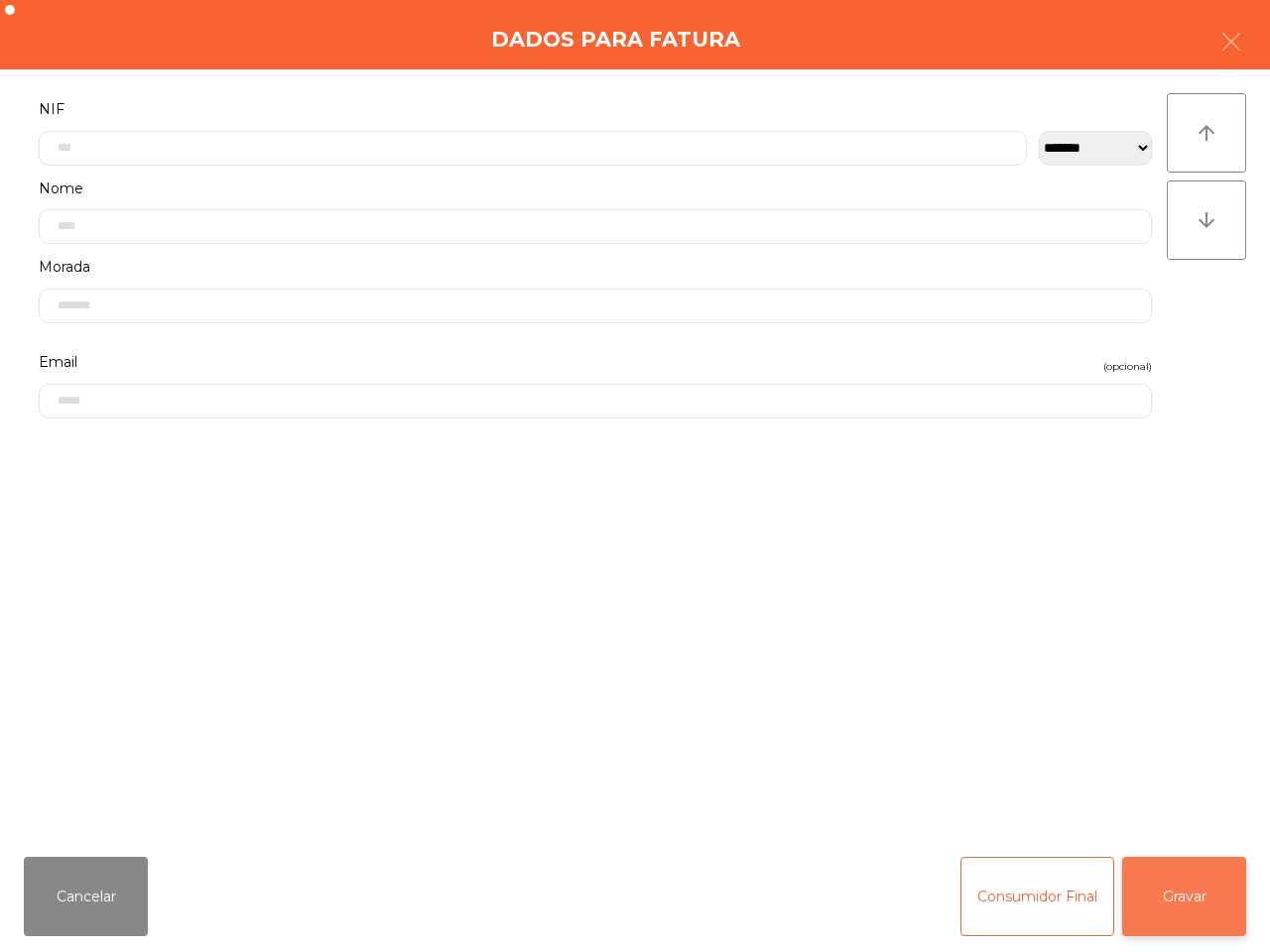 click on "Gravar" at bounding box center [1184, 896] 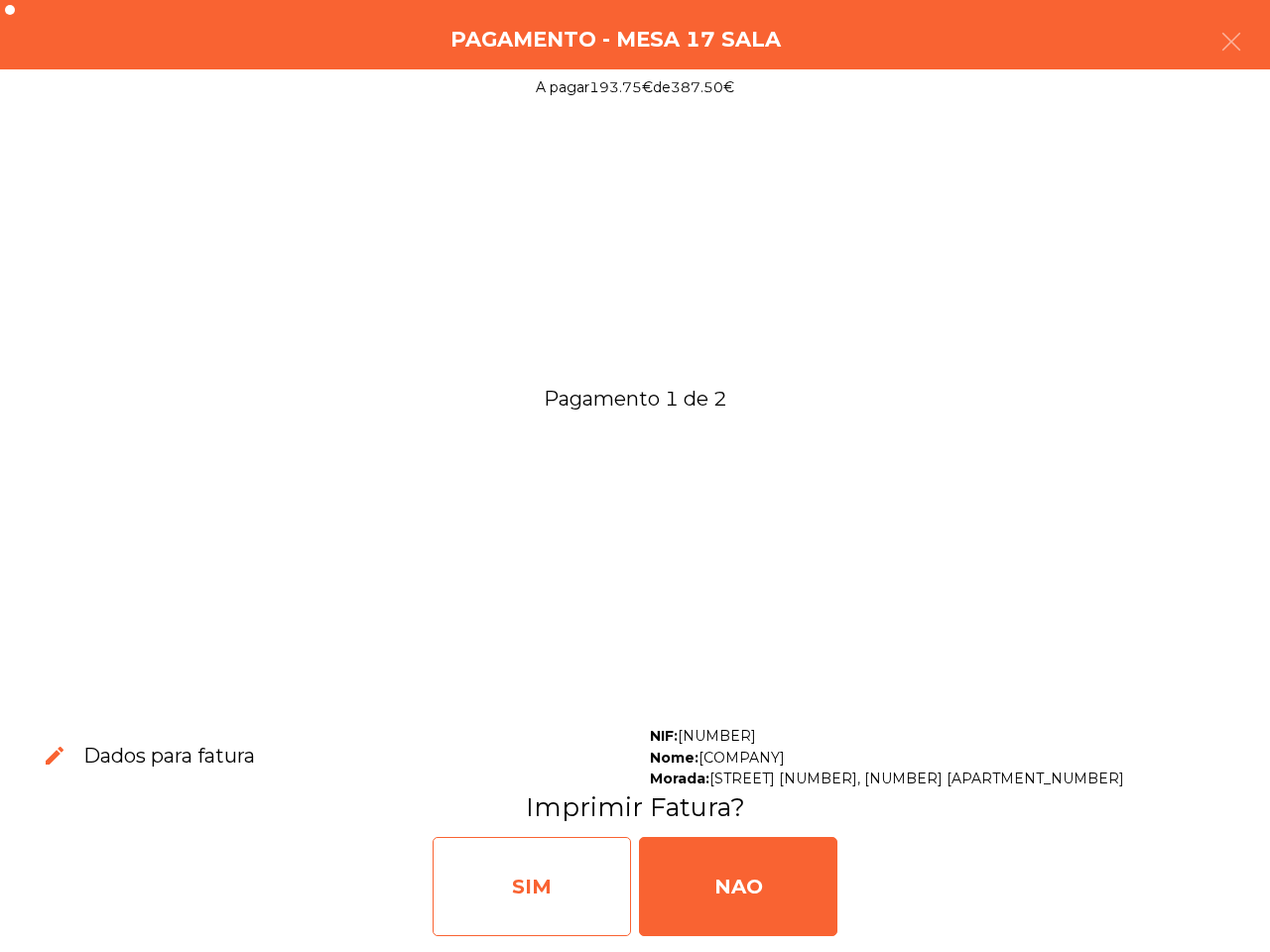 click on "SIM" at bounding box center [532, 887] 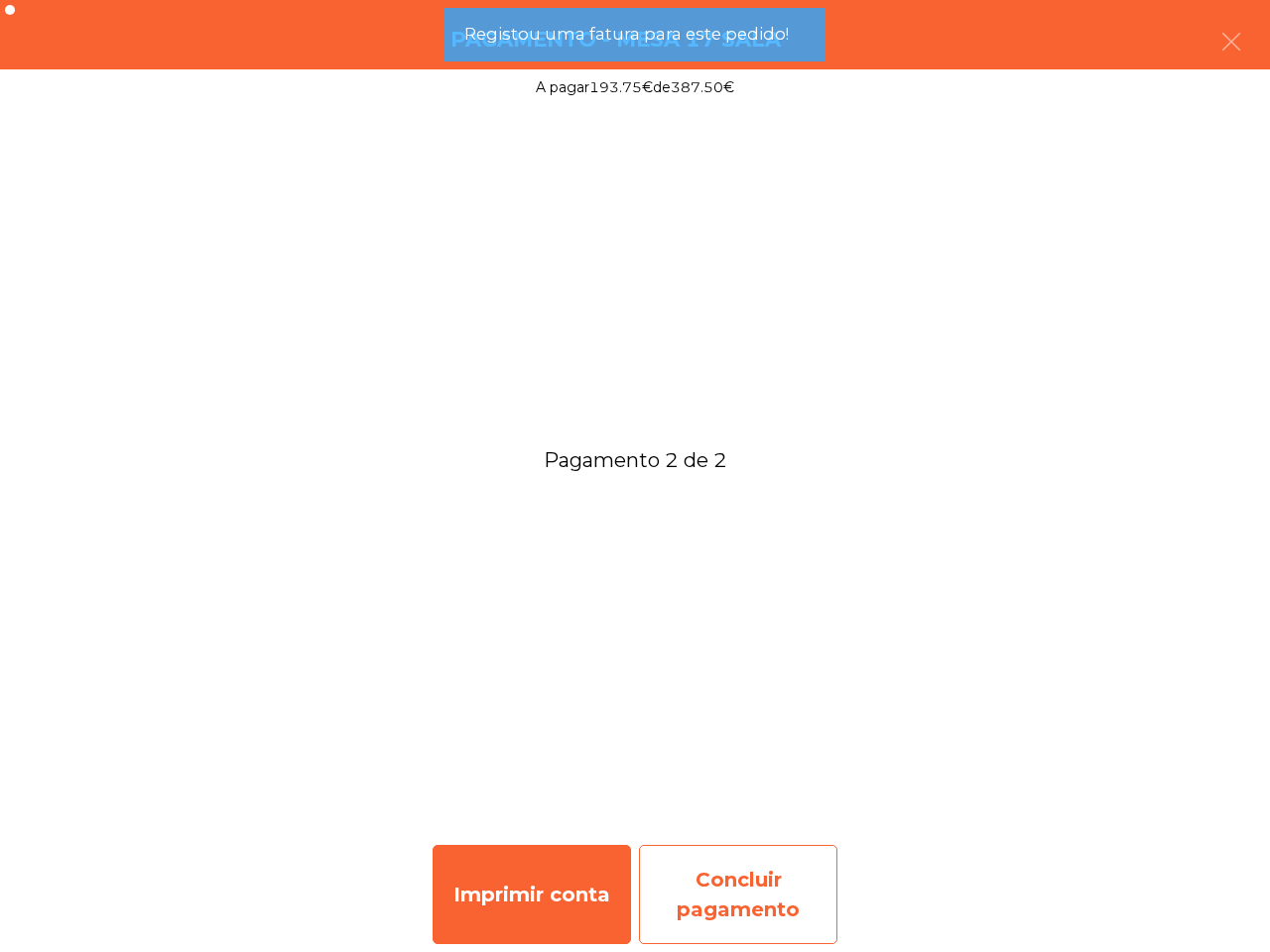 click on "Imprimir conta   Concluir pagamento" at bounding box center [635, 894] 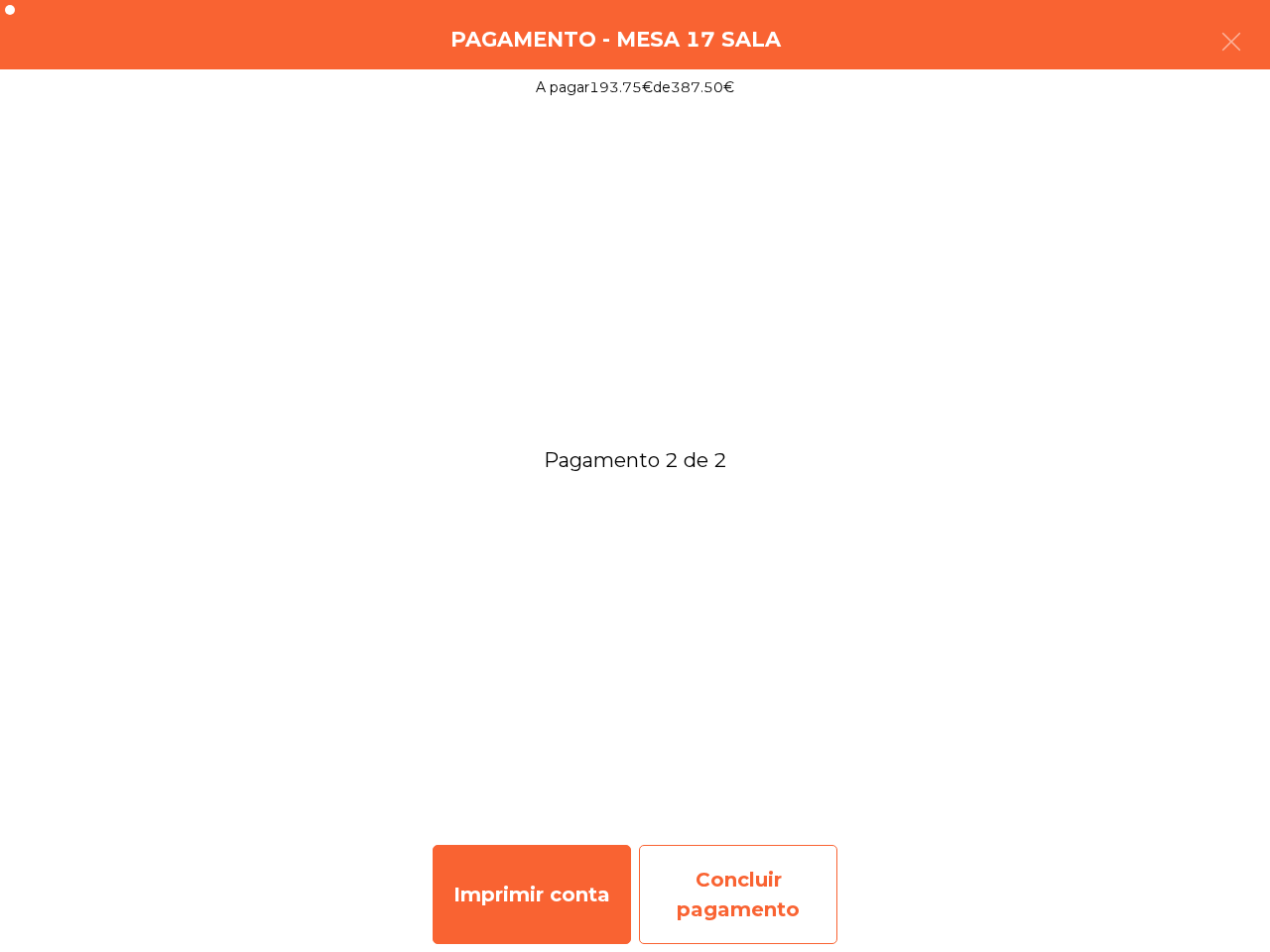 click on "Concluir pagamento" at bounding box center (738, 894) 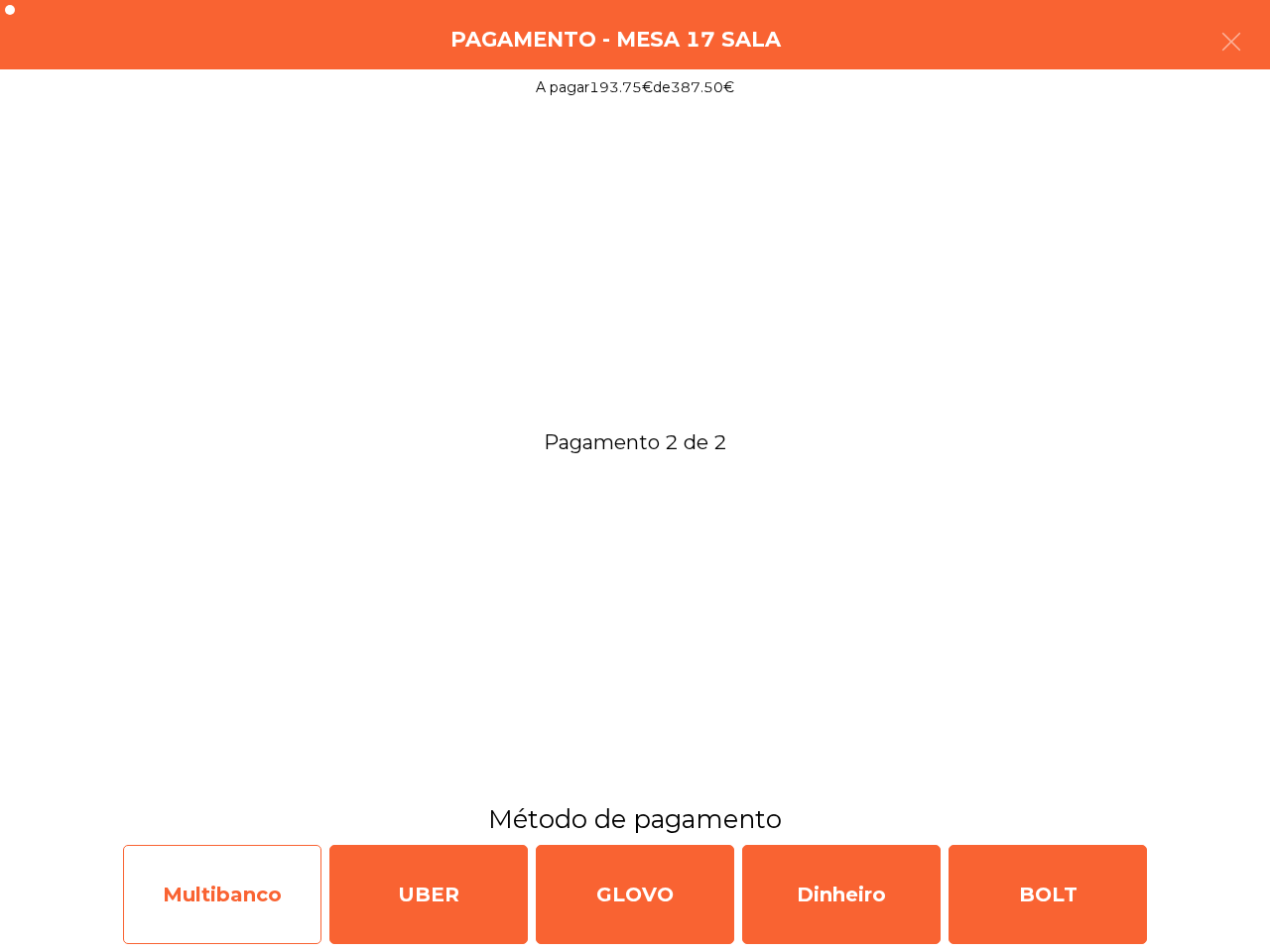click on "Multibanco" at bounding box center (222, 894) 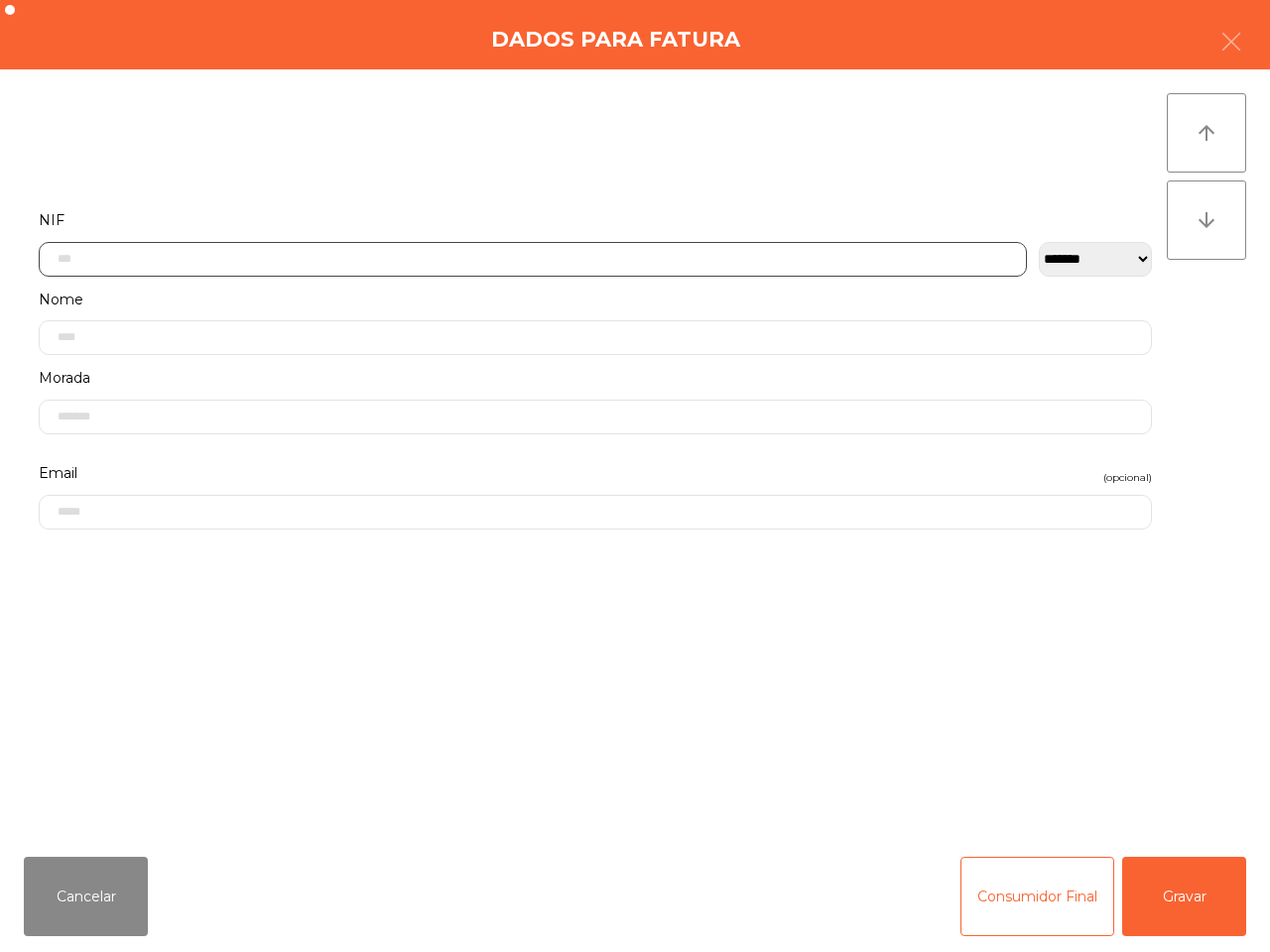 click at bounding box center (533, 259) 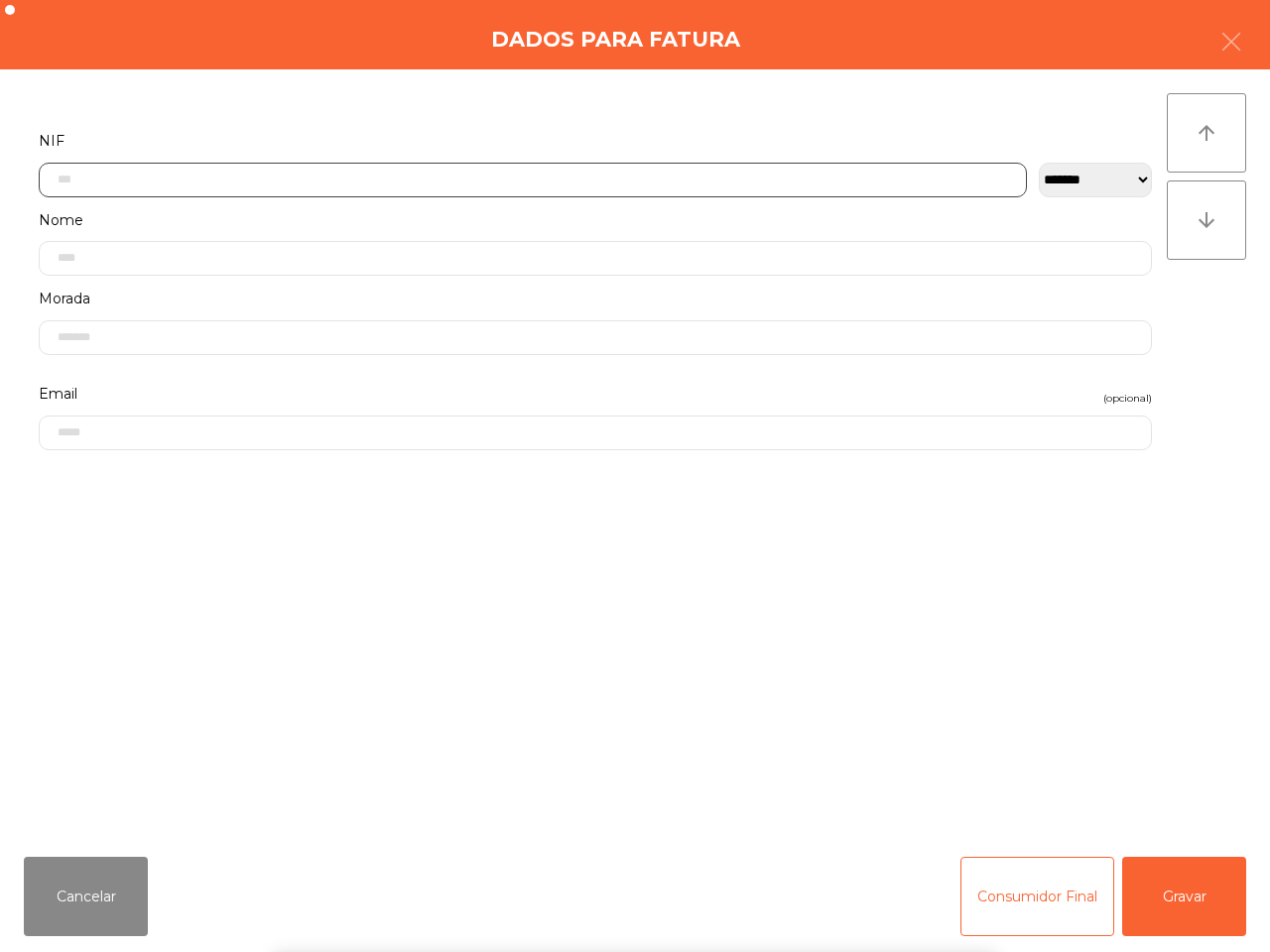 scroll, scrollTop: 111, scrollLeft: 0, axis: vertical 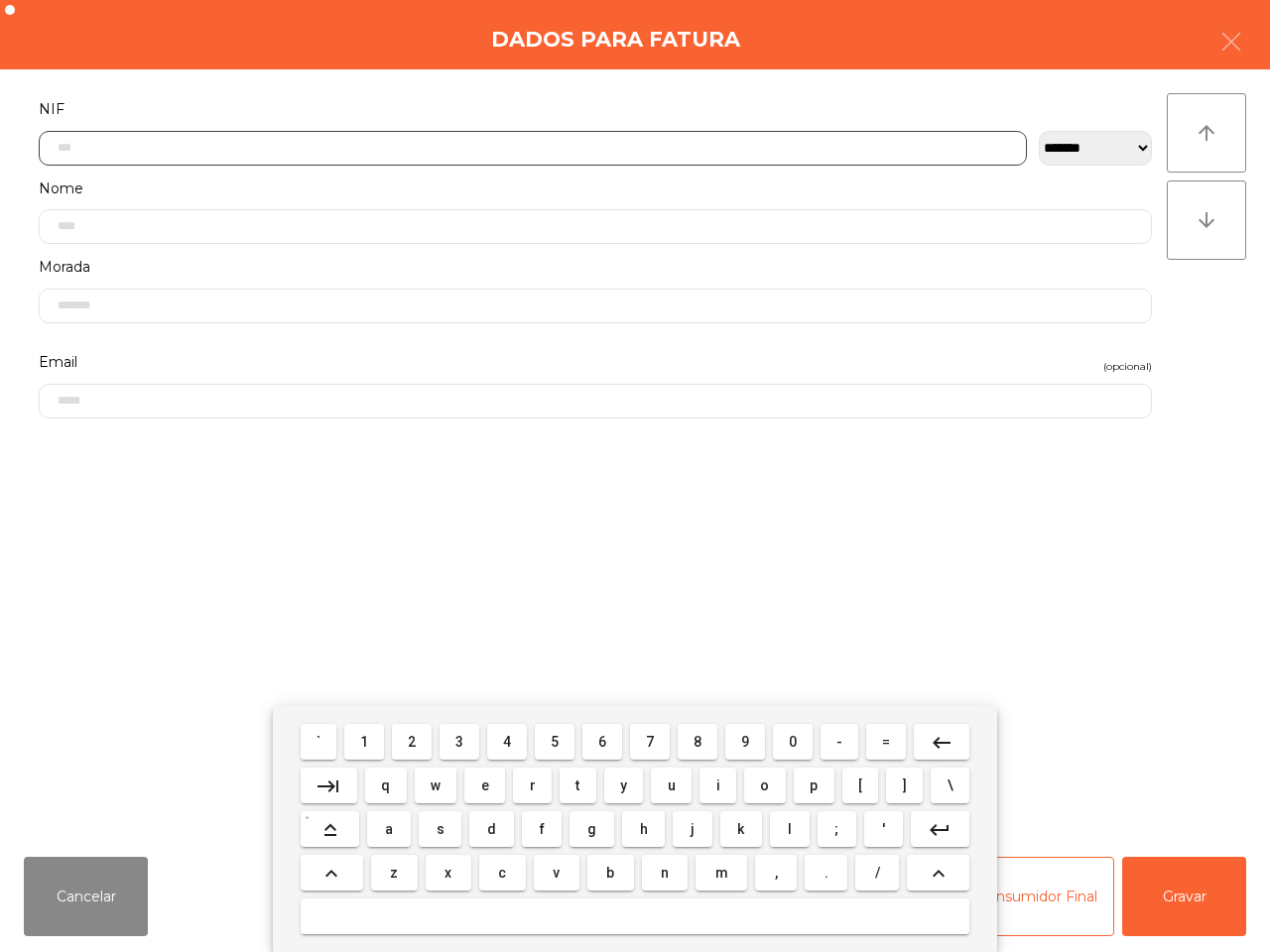click on "2" at bounding box center (318, 742) 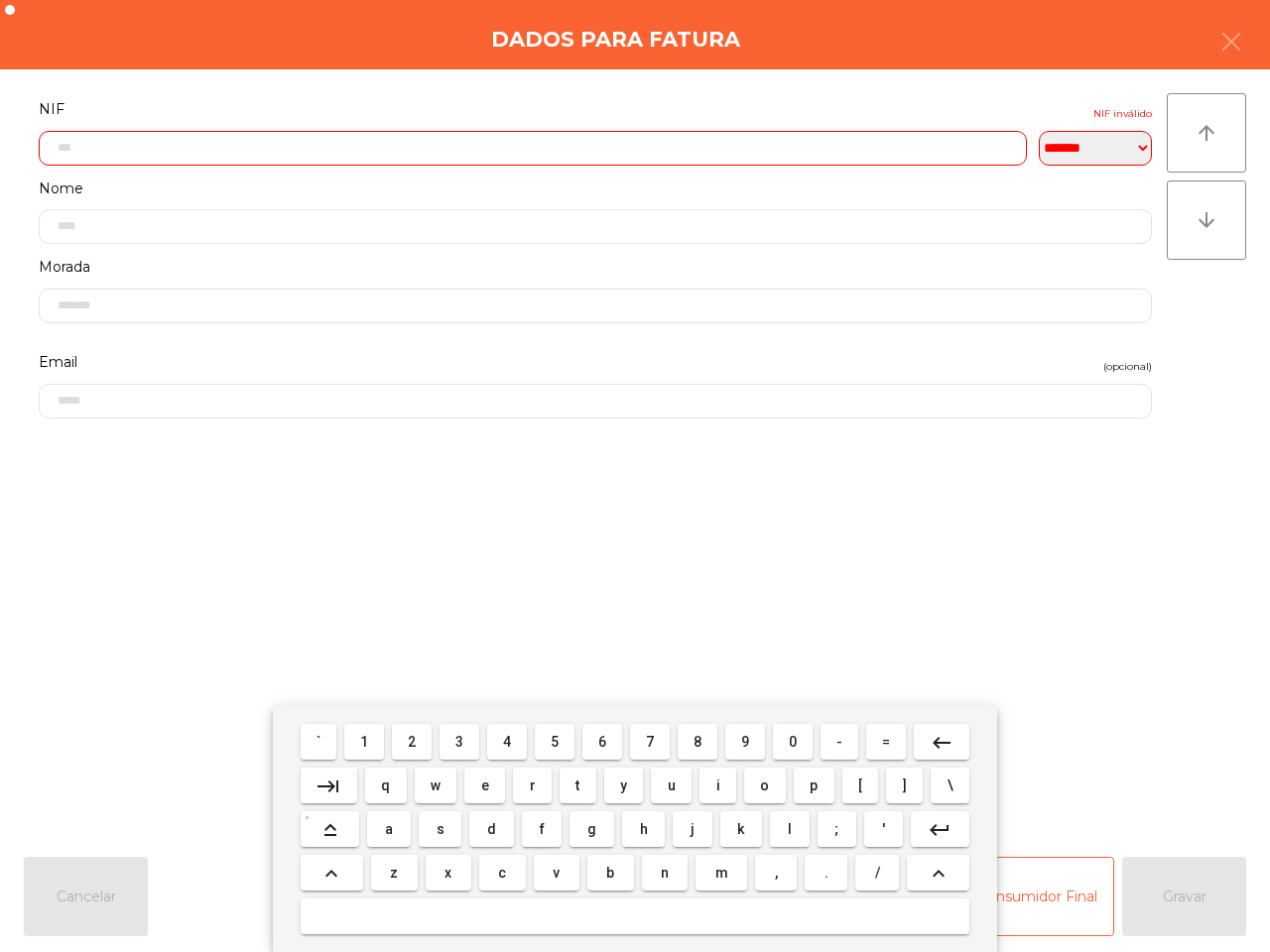 click on "5" at bounding box center [318, 742] 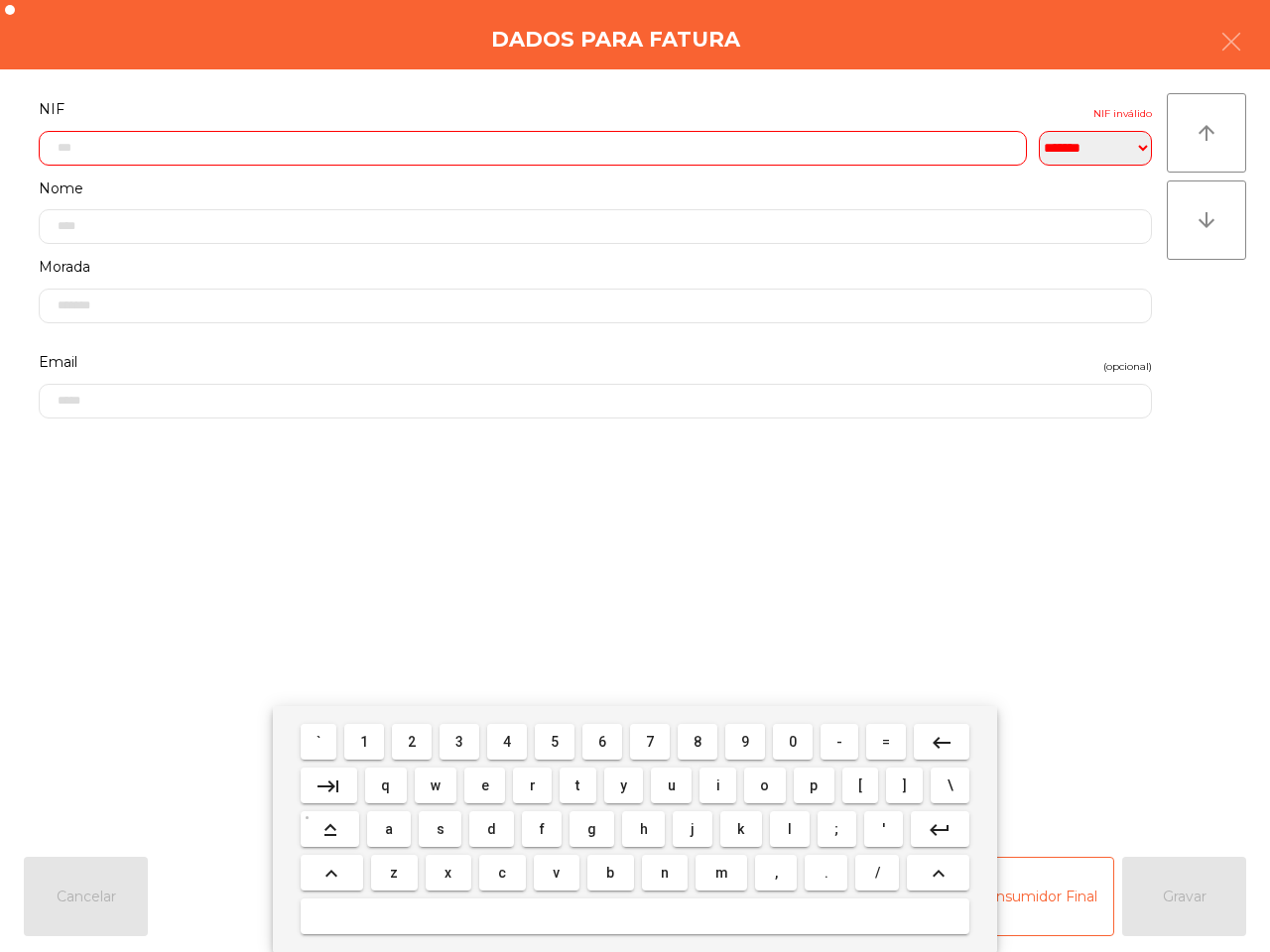 click on "1" at bounding box center (318, 742) 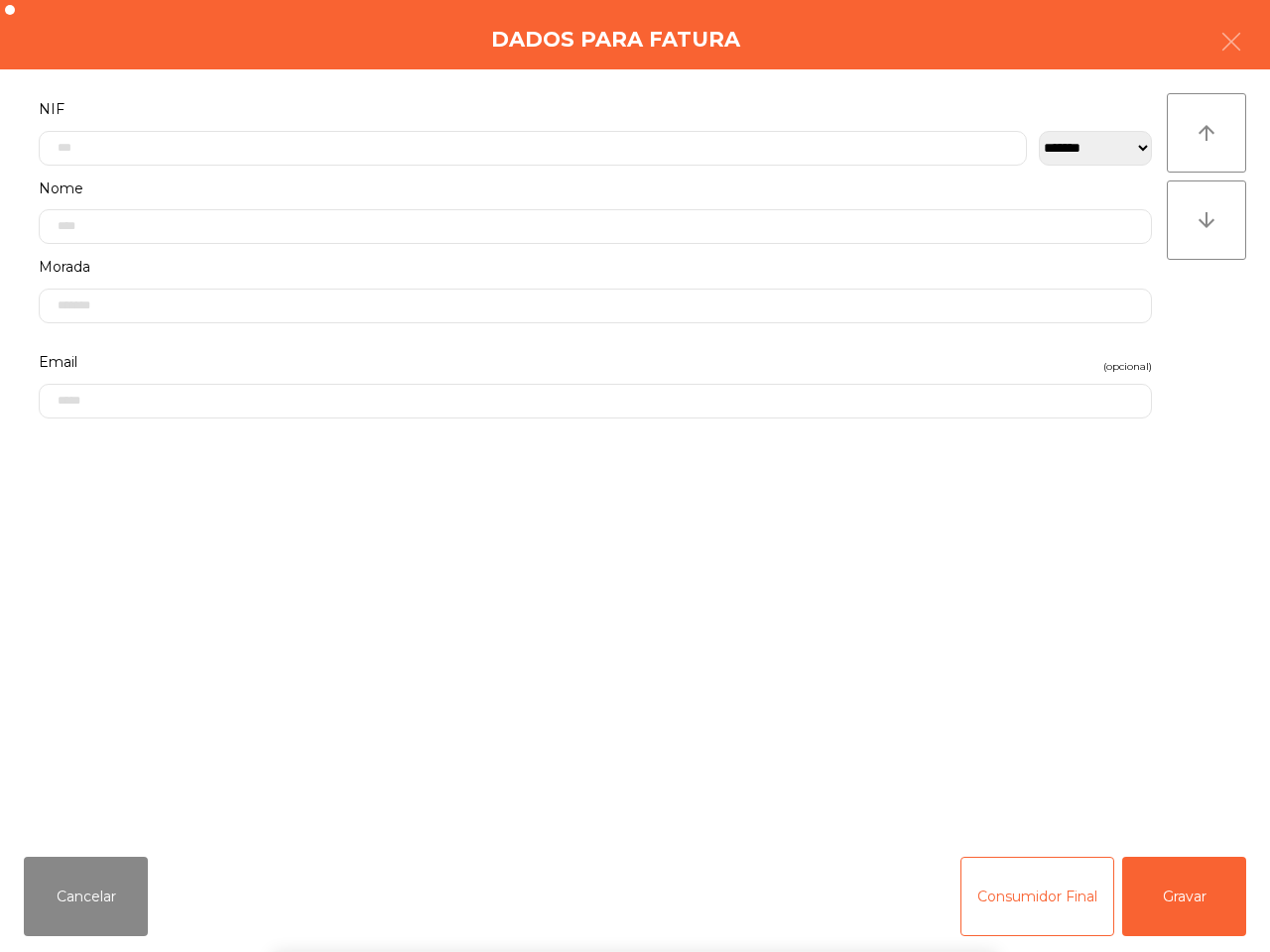 click on "` 1 2 3 4 5 6 7 8 9 0 - = keyboard_backspace keyboard_tab q w e r t y u i o p [ ] \ keyboard_capslock a s d f g h j k l ; ' keyboard_return keyboard_arrow_up z x c v b n m , . / keyboard_arrow_up" at bounding box center (635, 829) 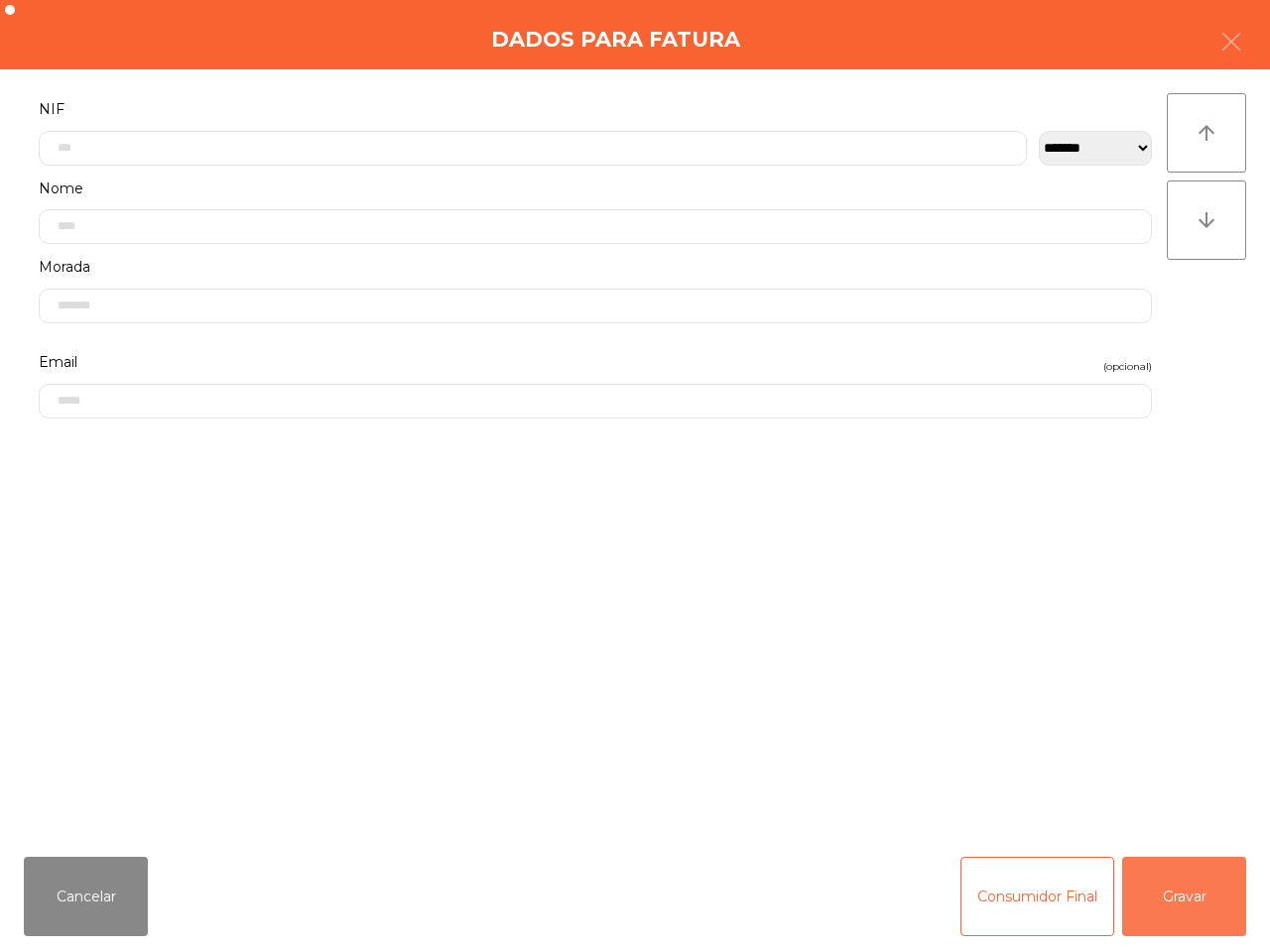click on "Gravar" at bounding box center [1184, 896] 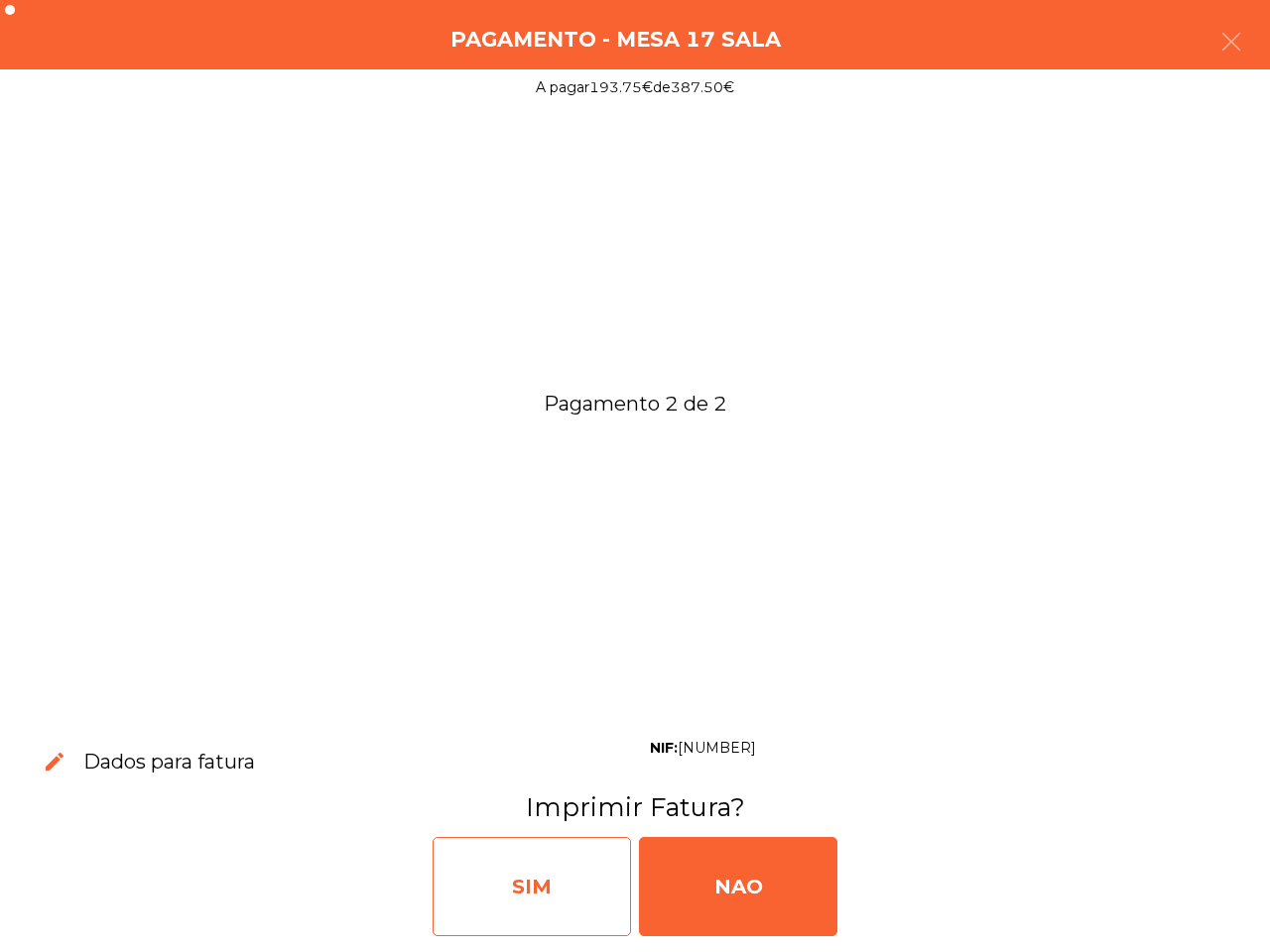click on "SIM" at bounding box center [532, 887] 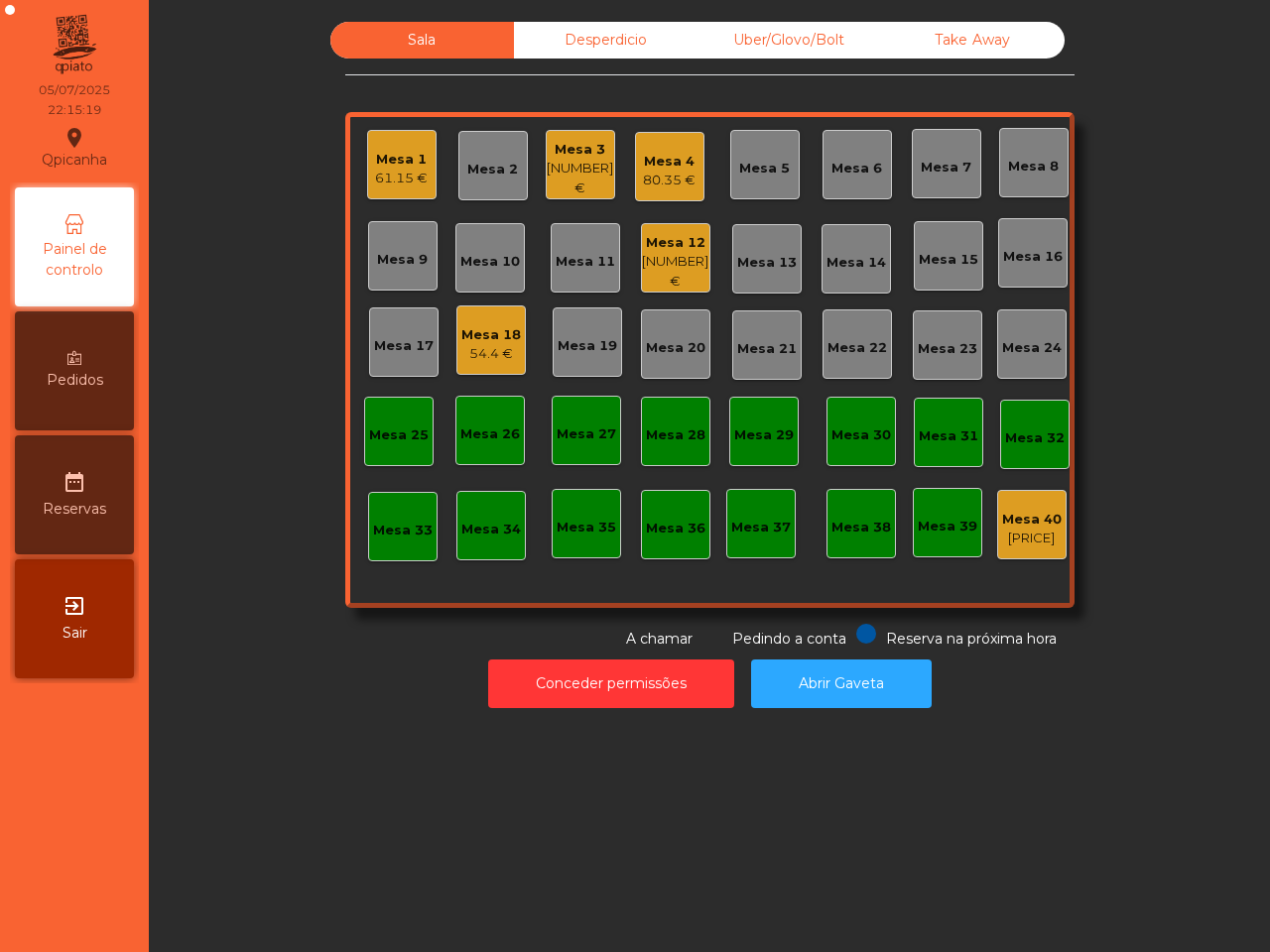 drag, startPoint x: 712, startPoint y: 269, endPoint x: 696, endPoint y: 273, distance: 16.492423 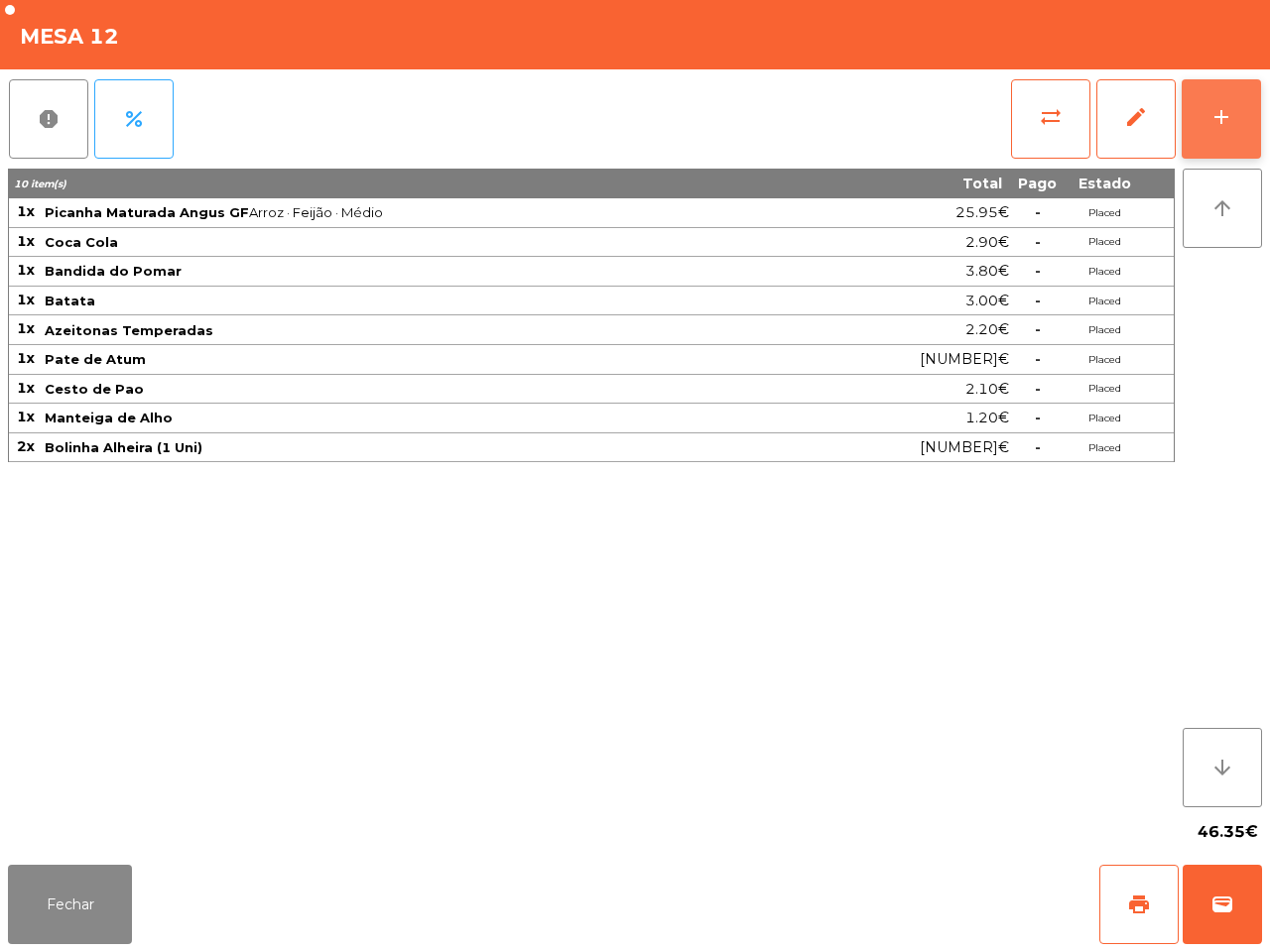 click on "add" at bounding box center [1221, 119] 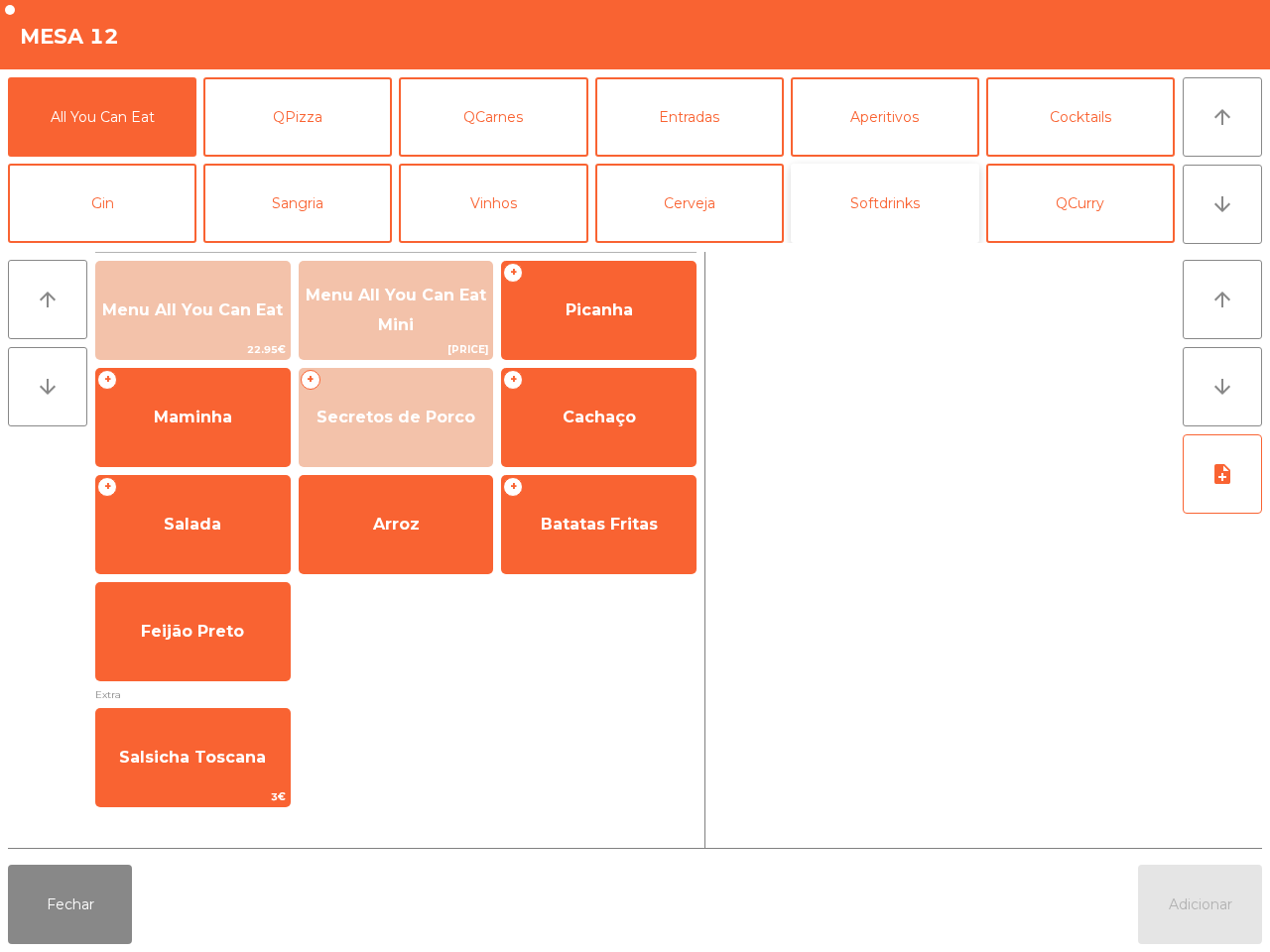 click on "Softdrinks" at bounding box center (885, 203) 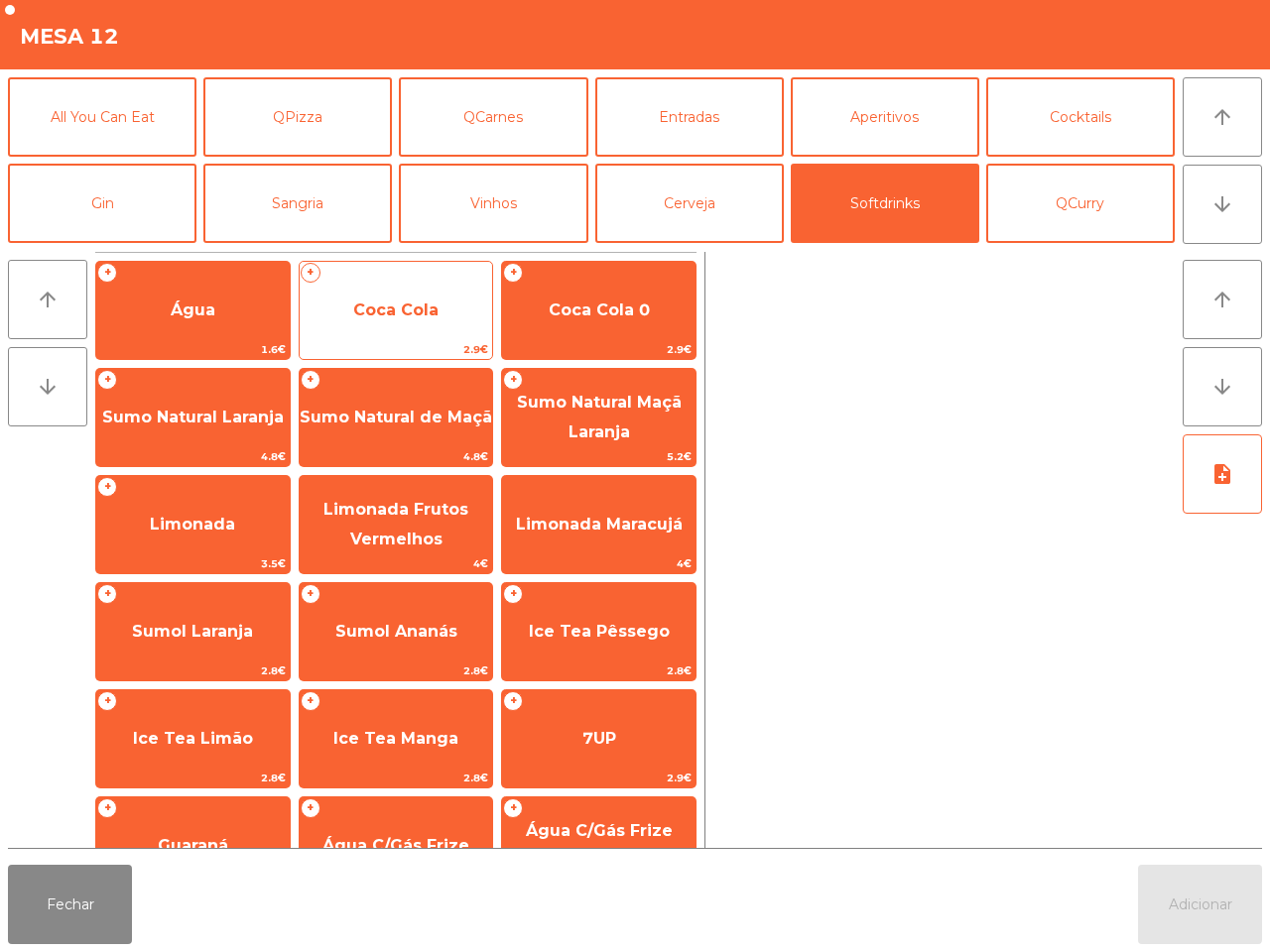 click on "Coca Cola" at bounding box center (192, 309) 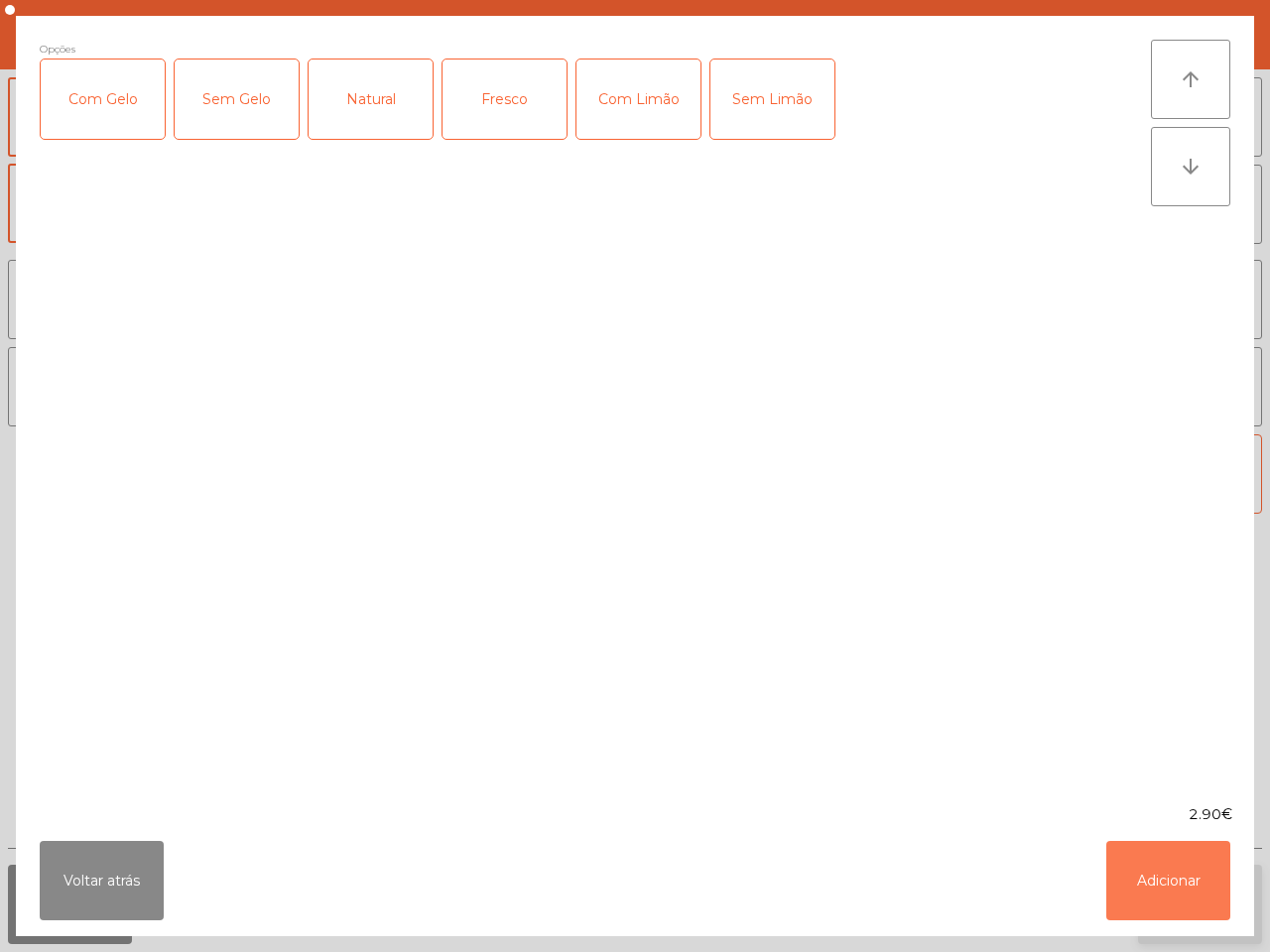 click on "Adicionar" at bounding box center [1168, 881] 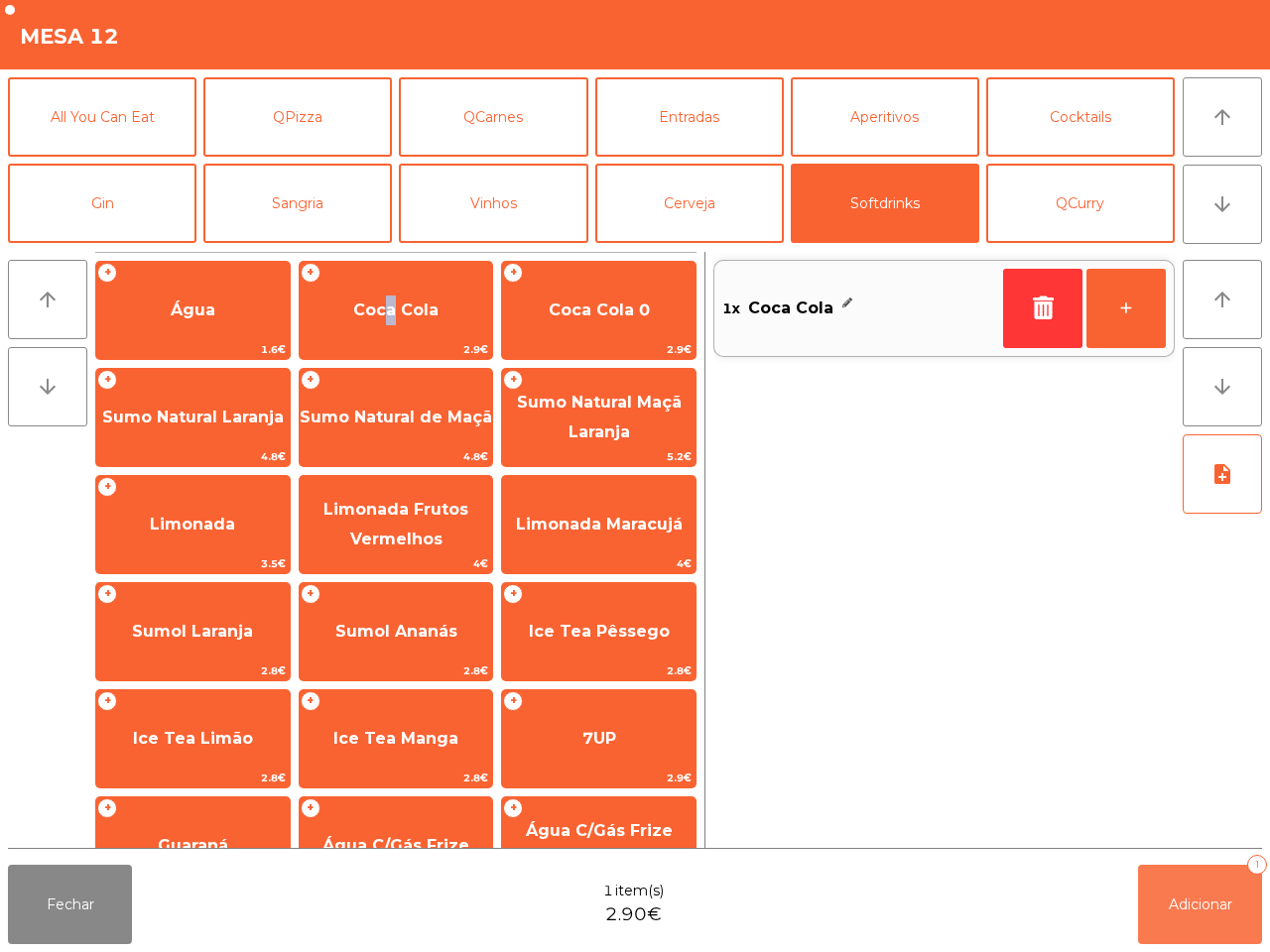 click on "Adicionar   1" at bounding box center (1200, 904) 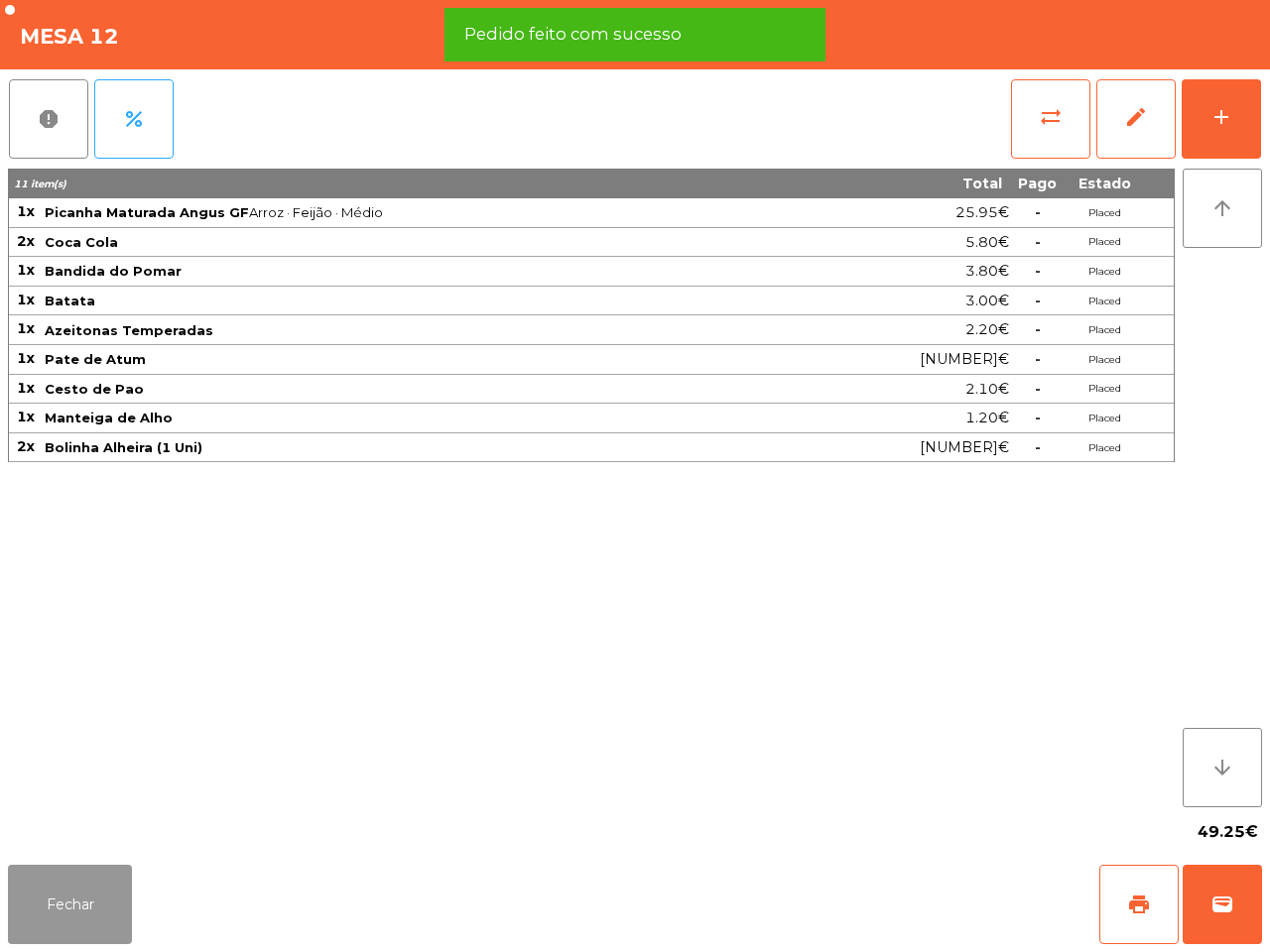 click on "Fechar" at bounding box center [69, 904] 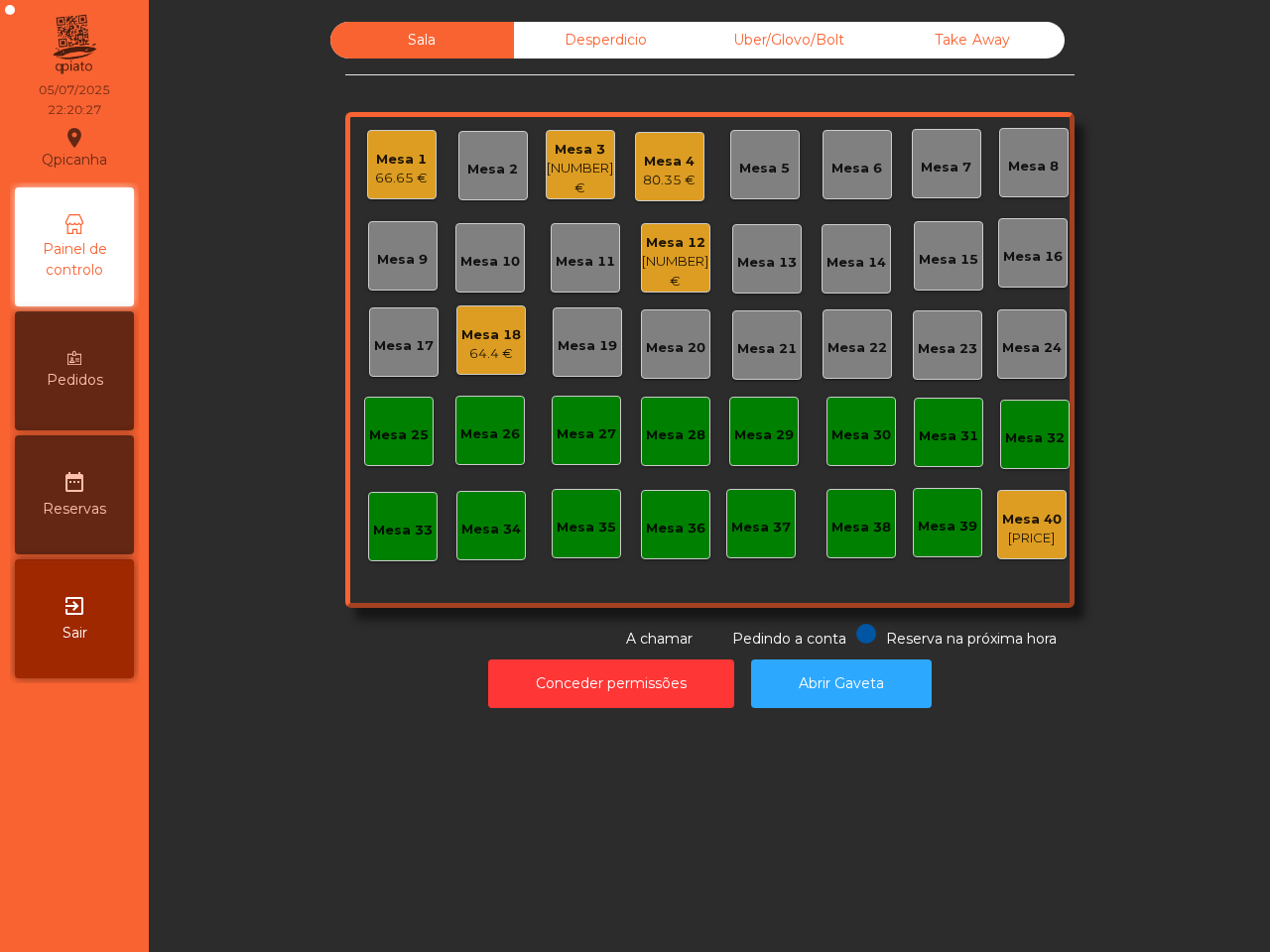 drag, startPoint x: 97, startPoint y: 898, endPoint x: 62, endPoint y: 950, distance: 62.681736 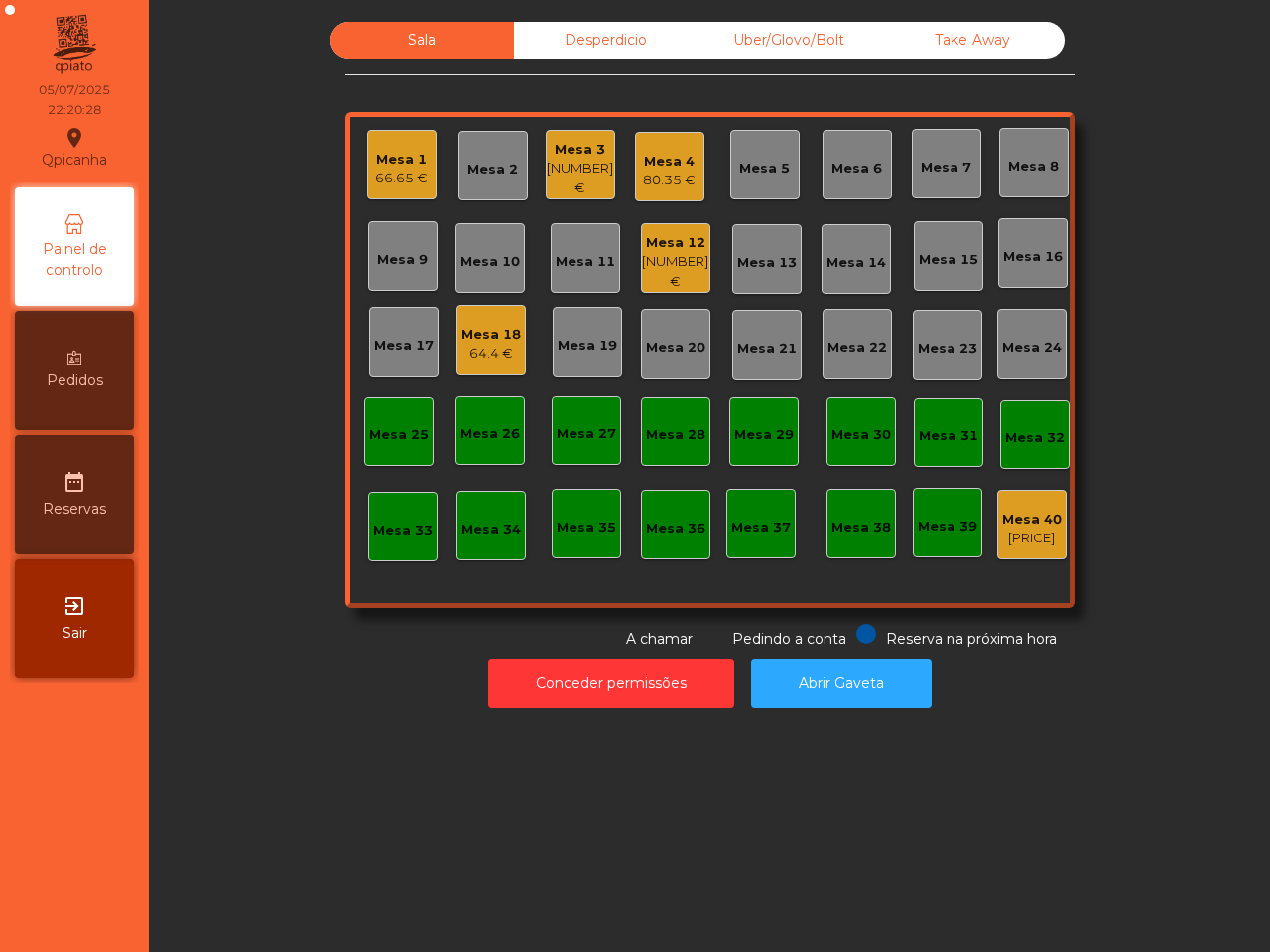 click on "80.35 €" at bounding box center [401, 178] 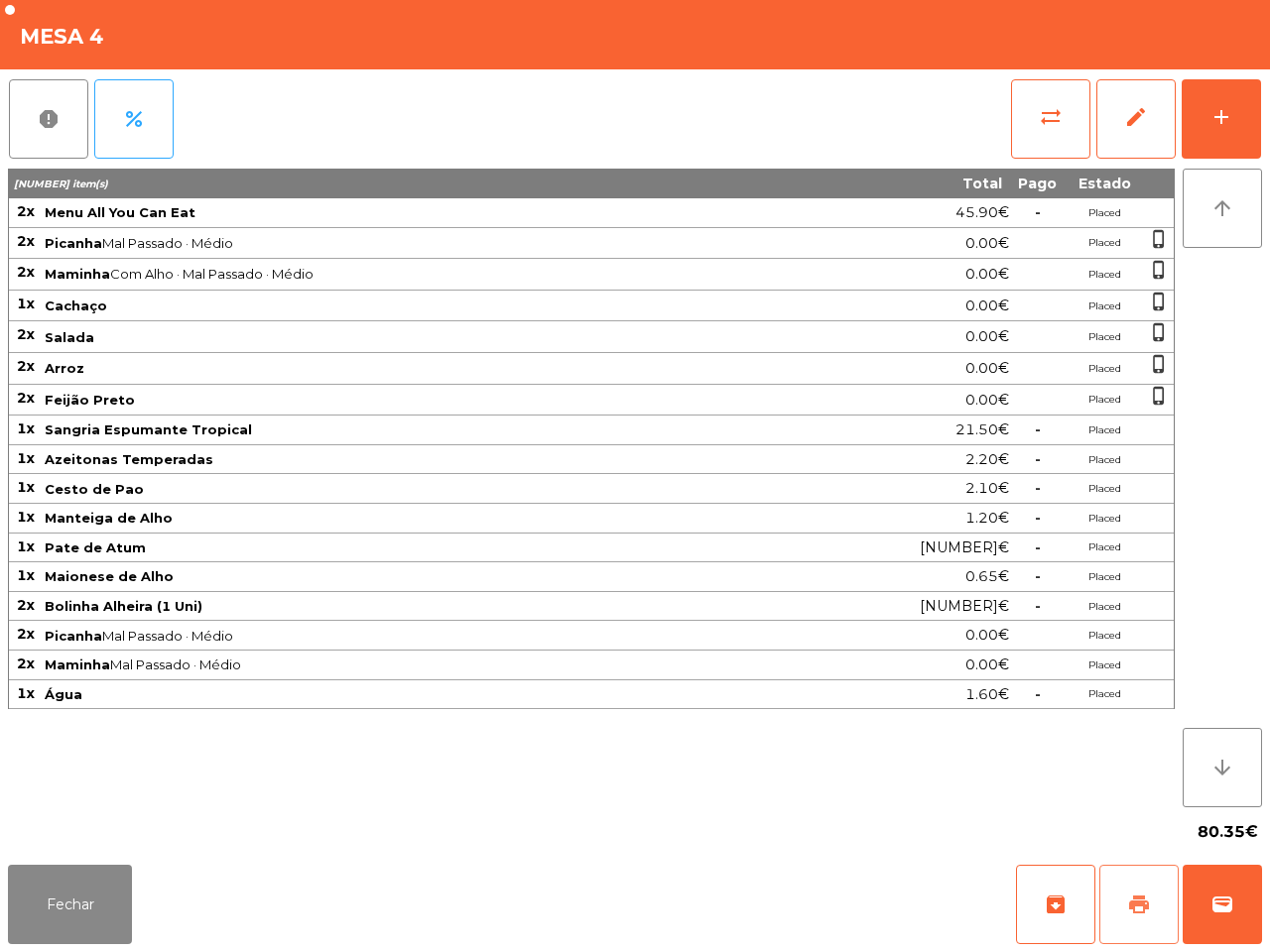 click on "print" at bounding box center [1056, 904] 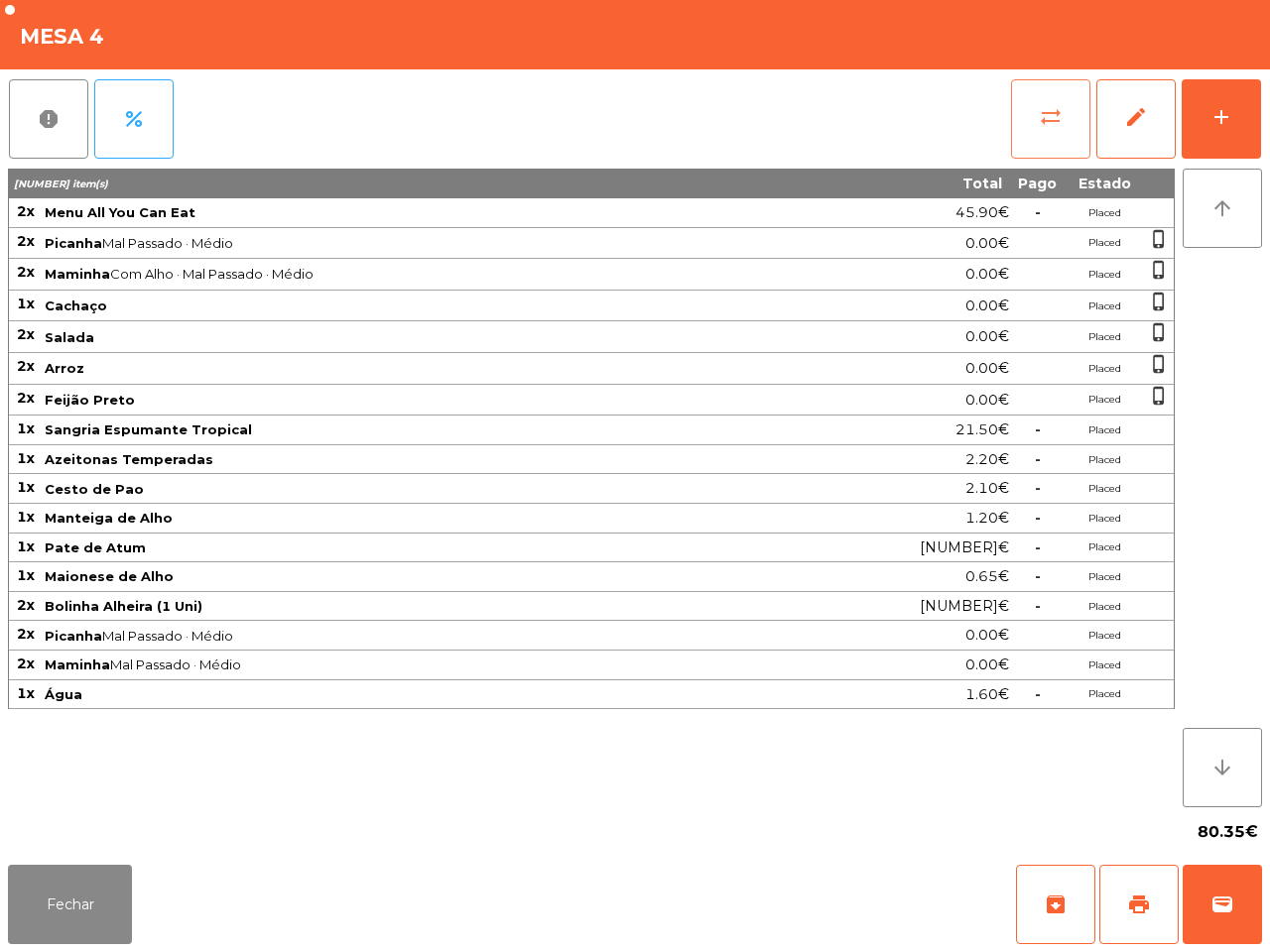 click on "sync_alt" at bounding box center [1051, 119] 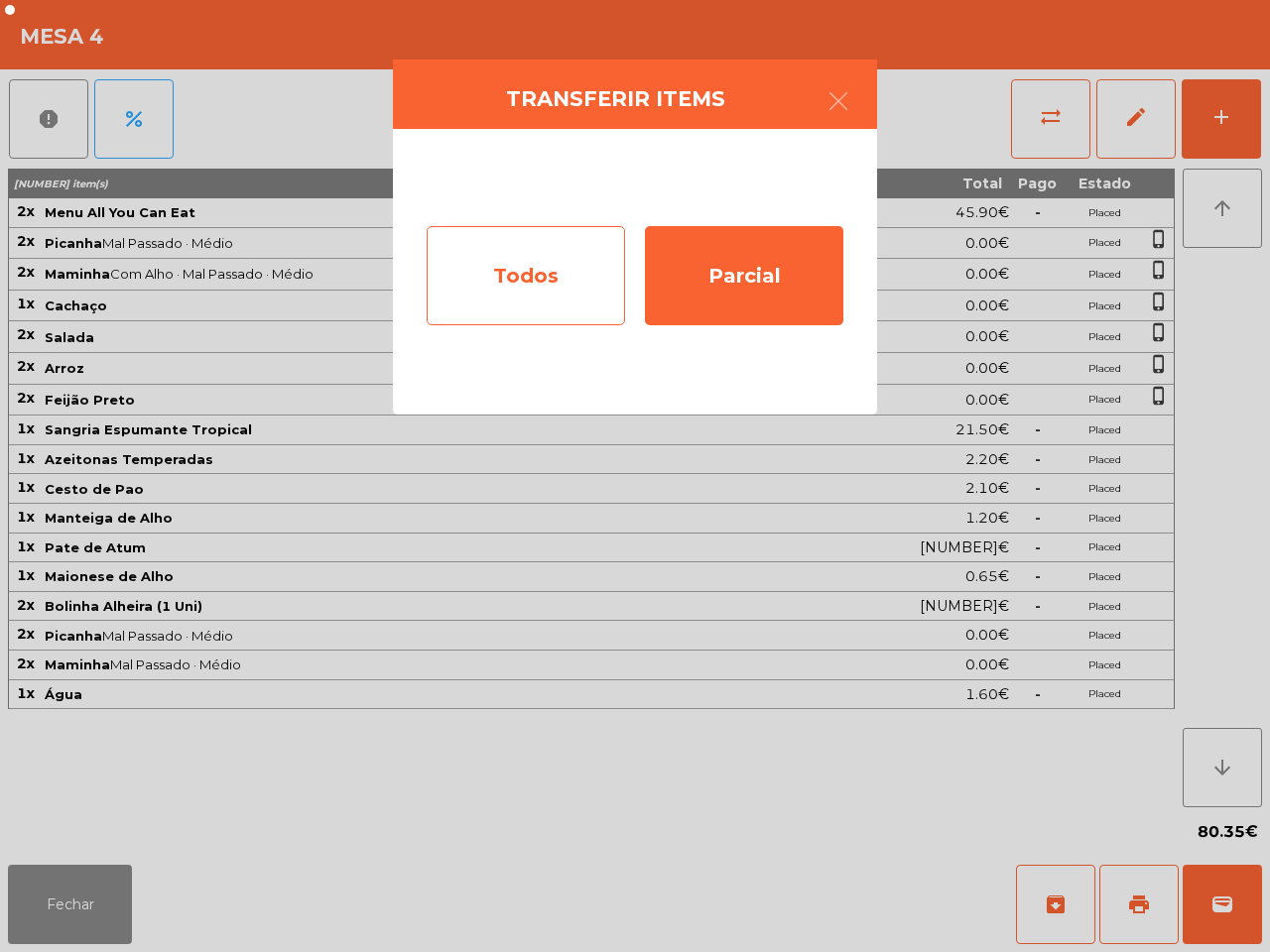 click on "Todos" at bounding box center (526, 276) 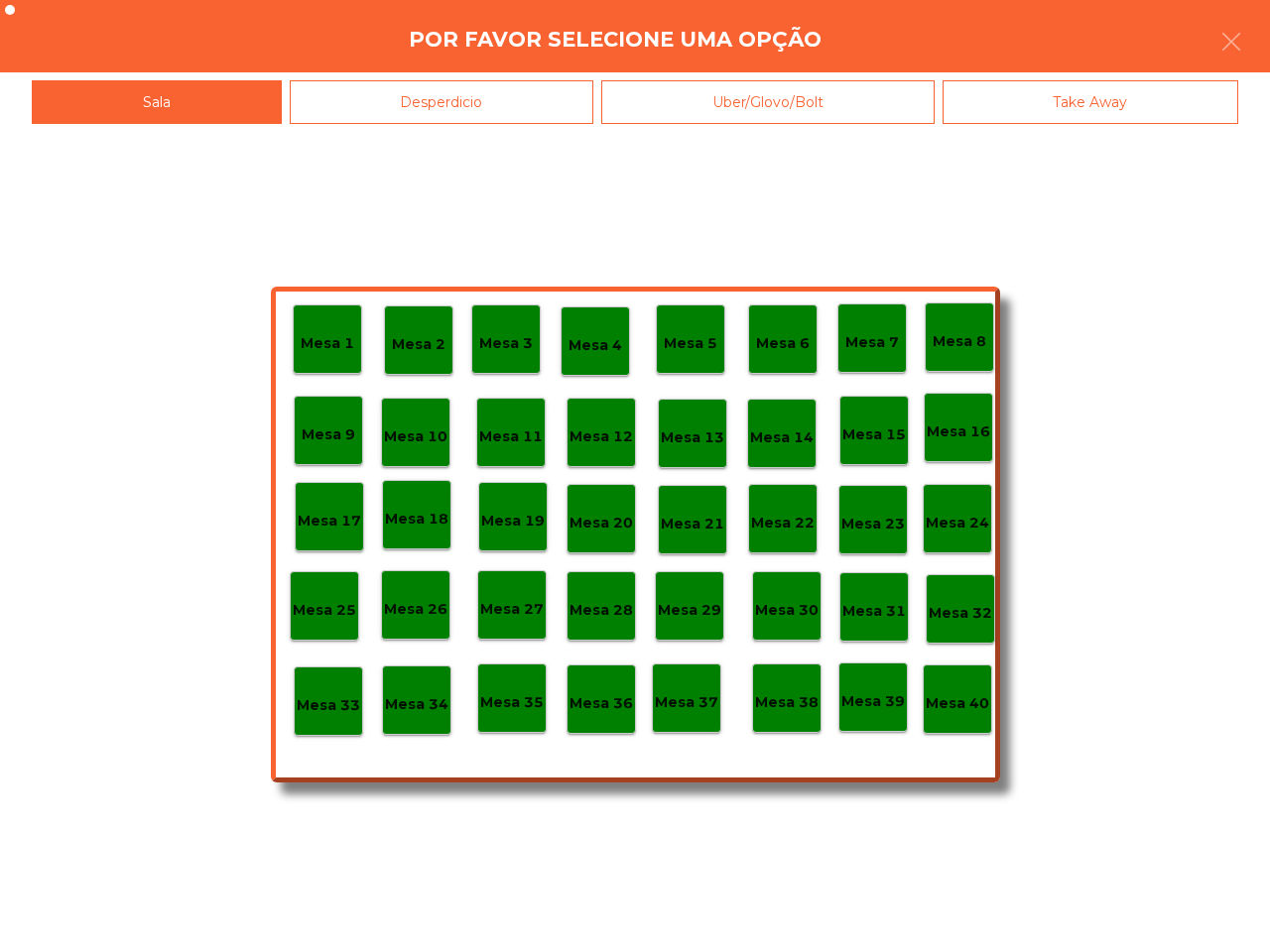click on "Mesa 40" at bounding box center [957, 699] 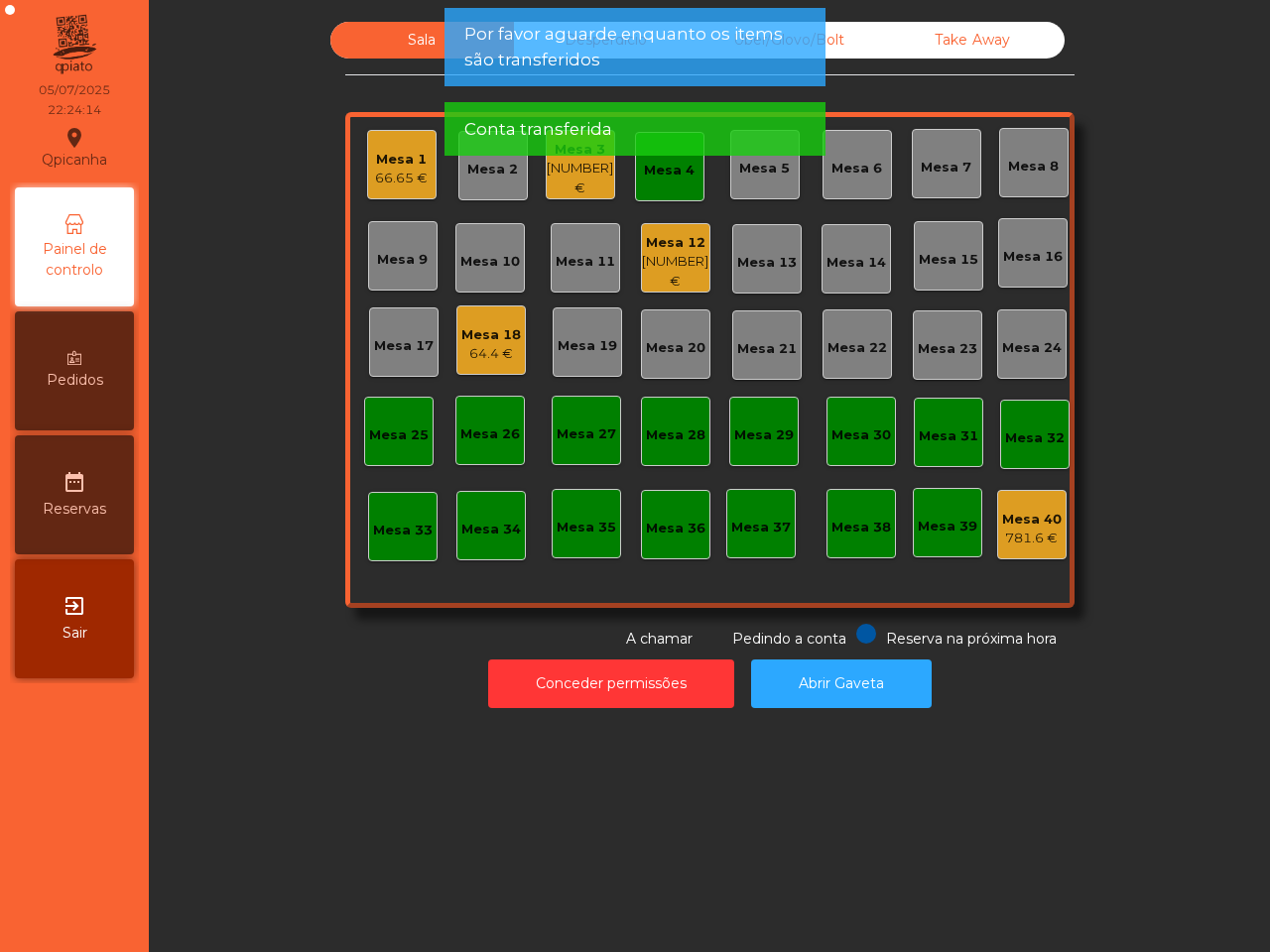 click on "Conta transferida" at bounding box center [635, 129] 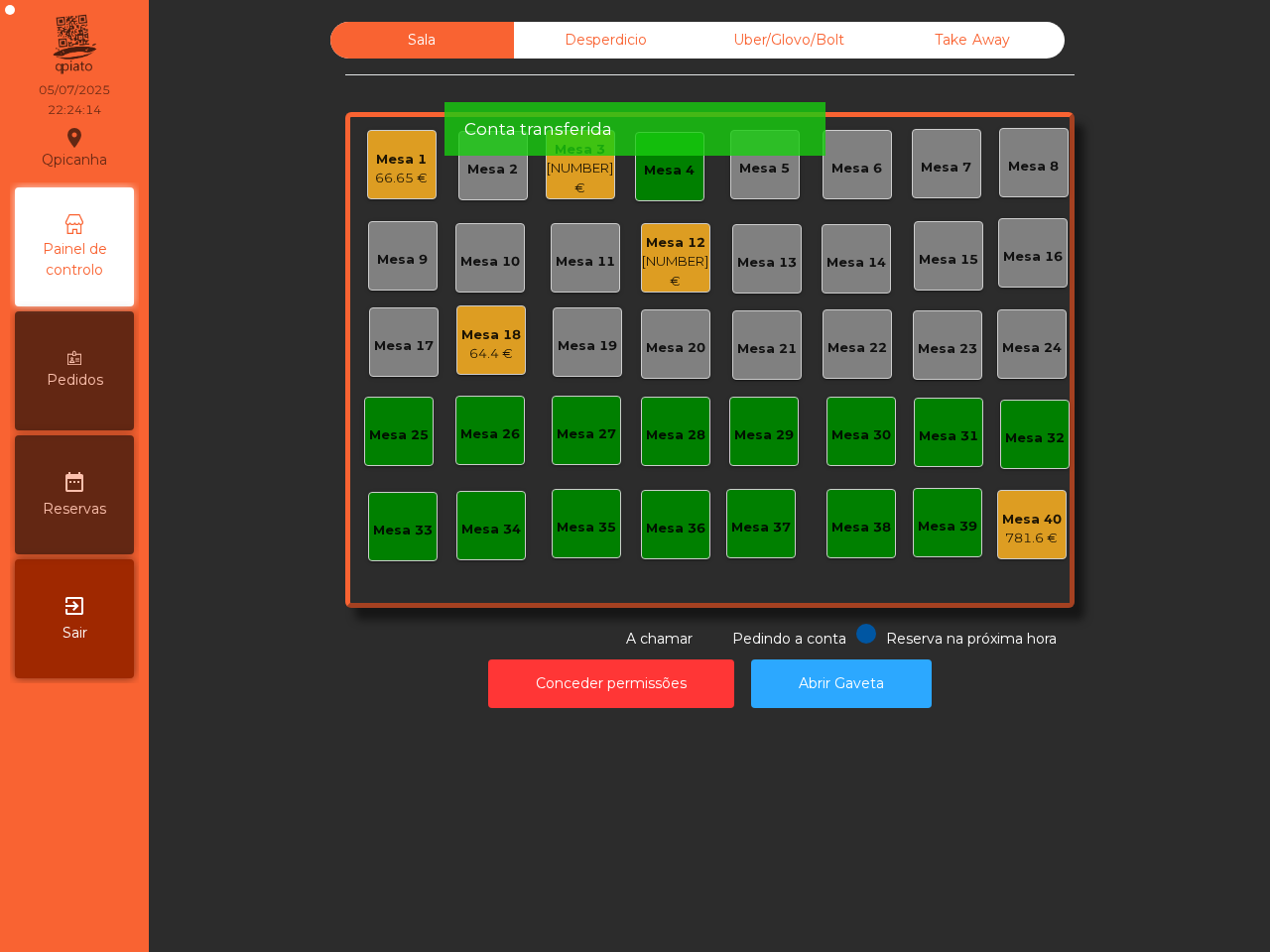click on "Por favor aguarde enquanto os items são transferidos Conta transferida" at bounding box center (635, 89) 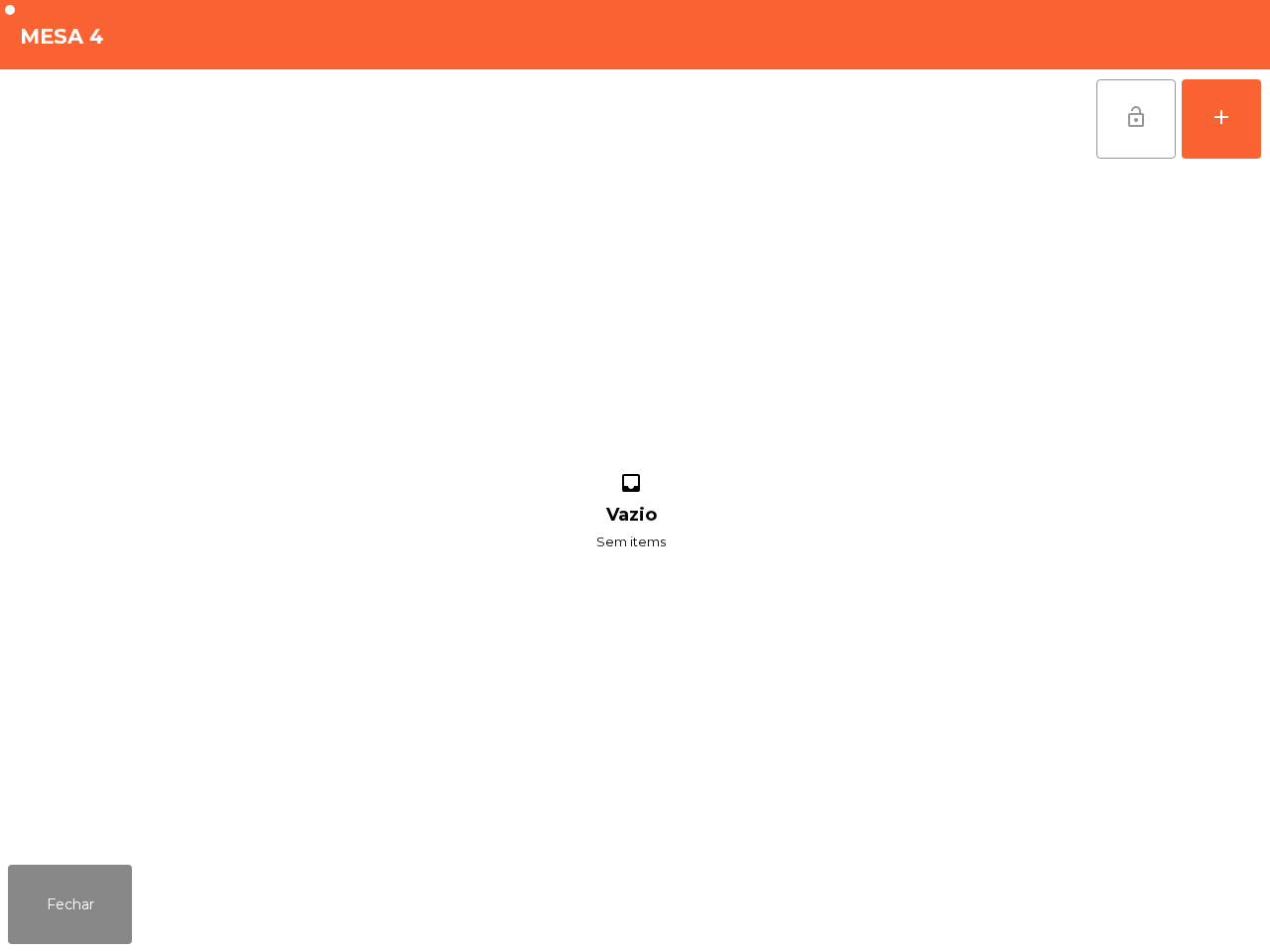 drag, startPoint x: 1128, startPoint y: 106, endPoint x: 1103, endPoint y: 121, distance: 29.15476 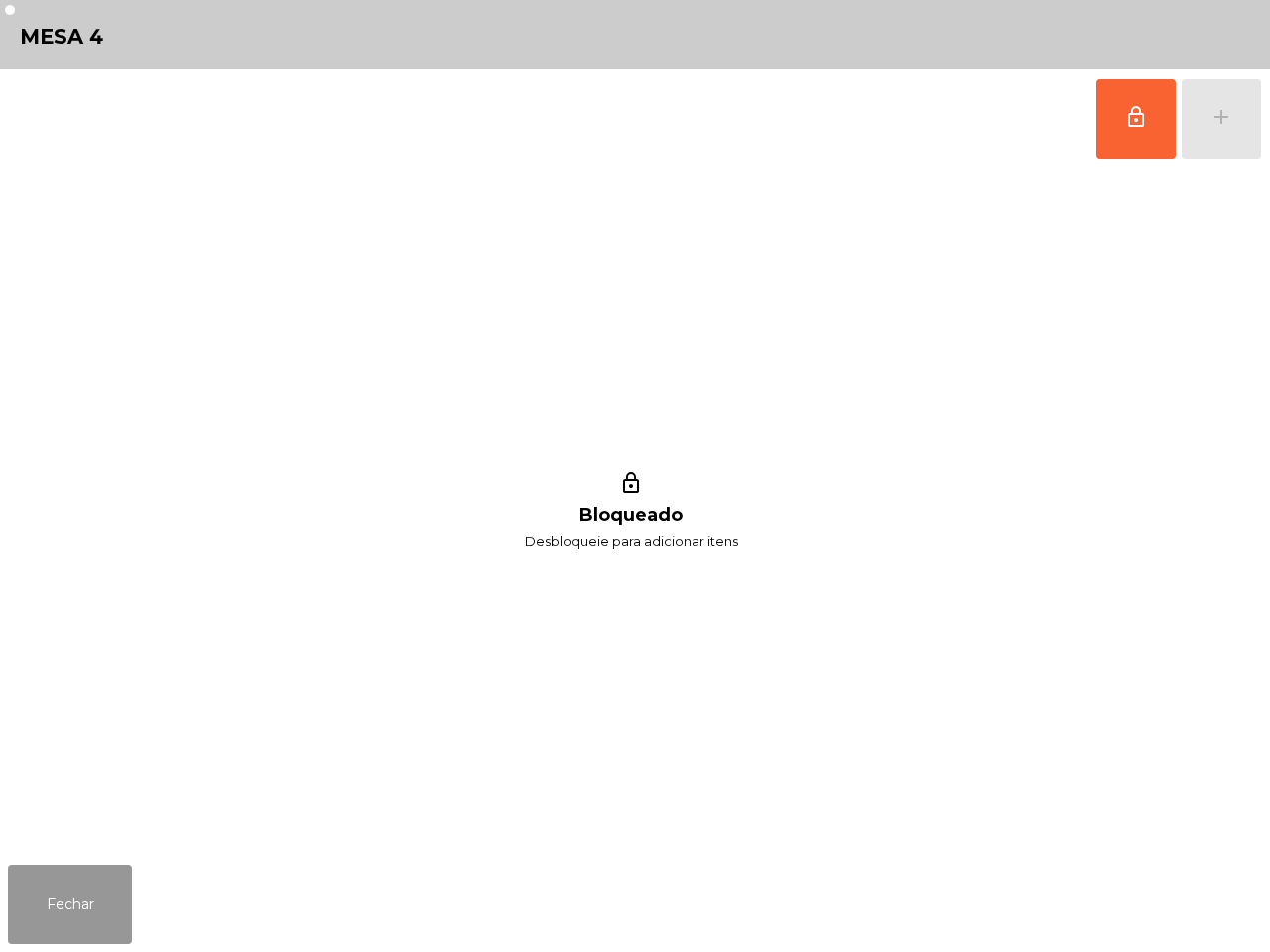 click on "Fechar" at bounding box center [69, 904] 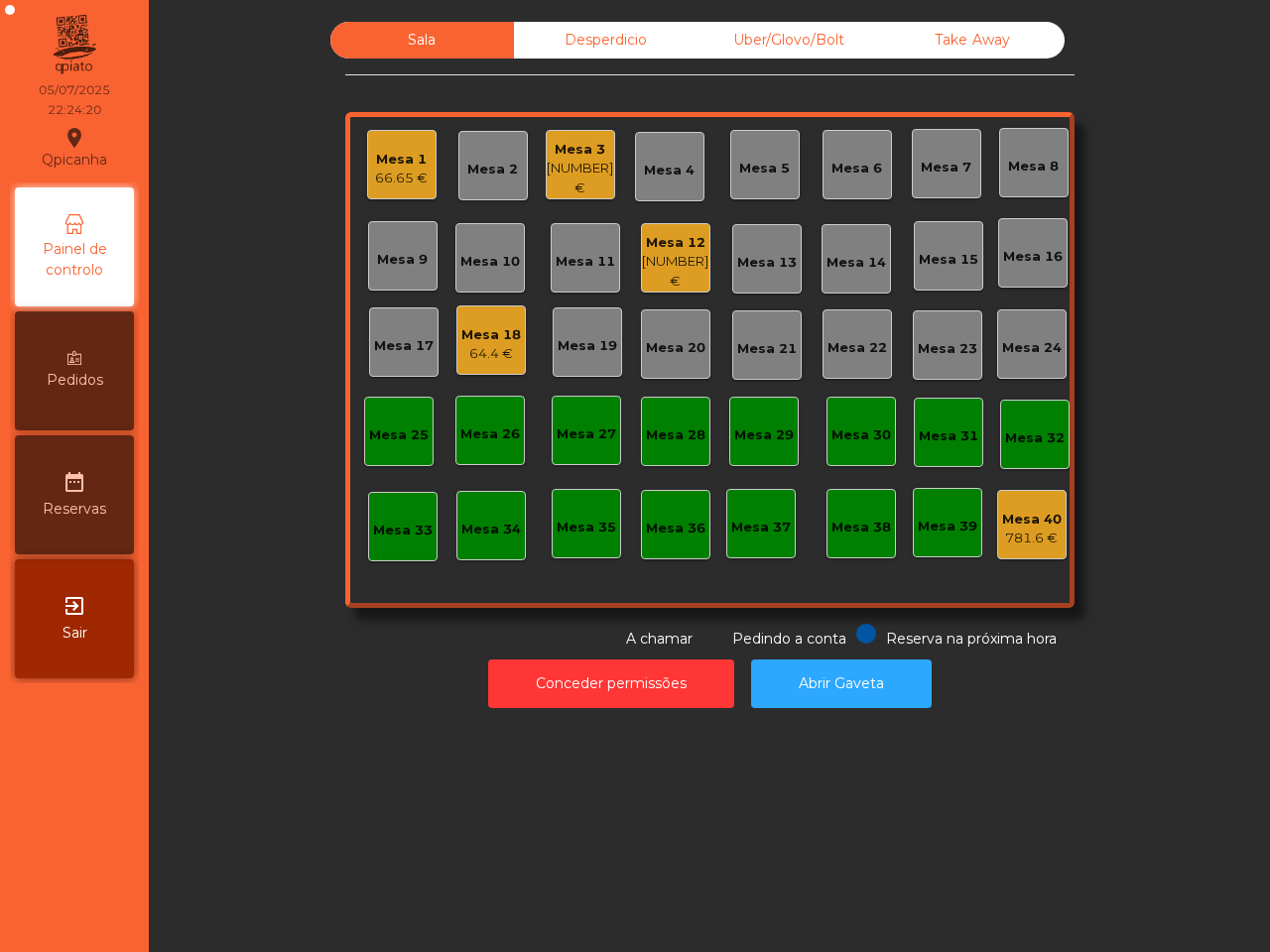 click on "80.9 €" at bounding box center [401, 178] 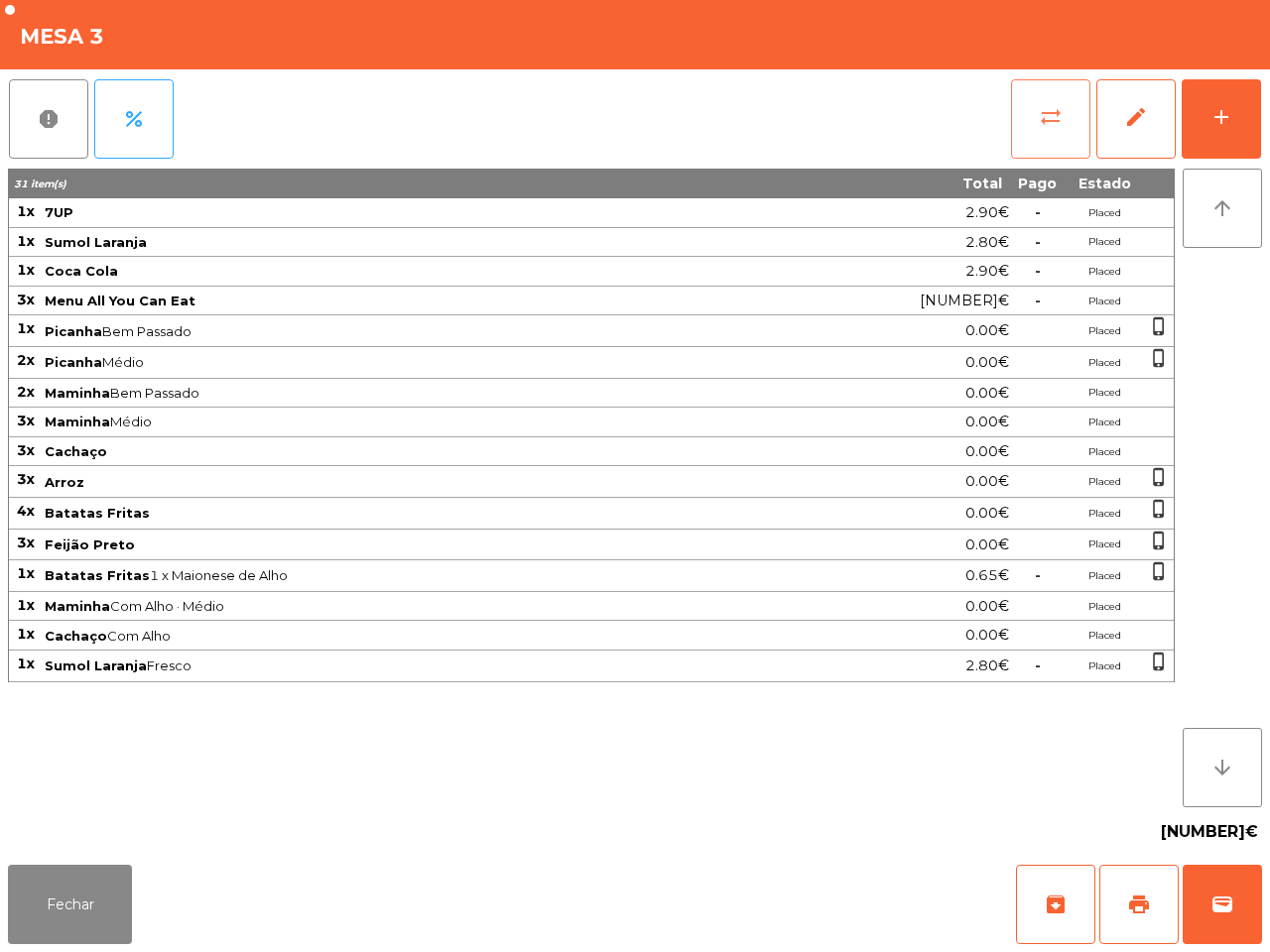 click on "sync_alt" at bounding box center [1051, 119] 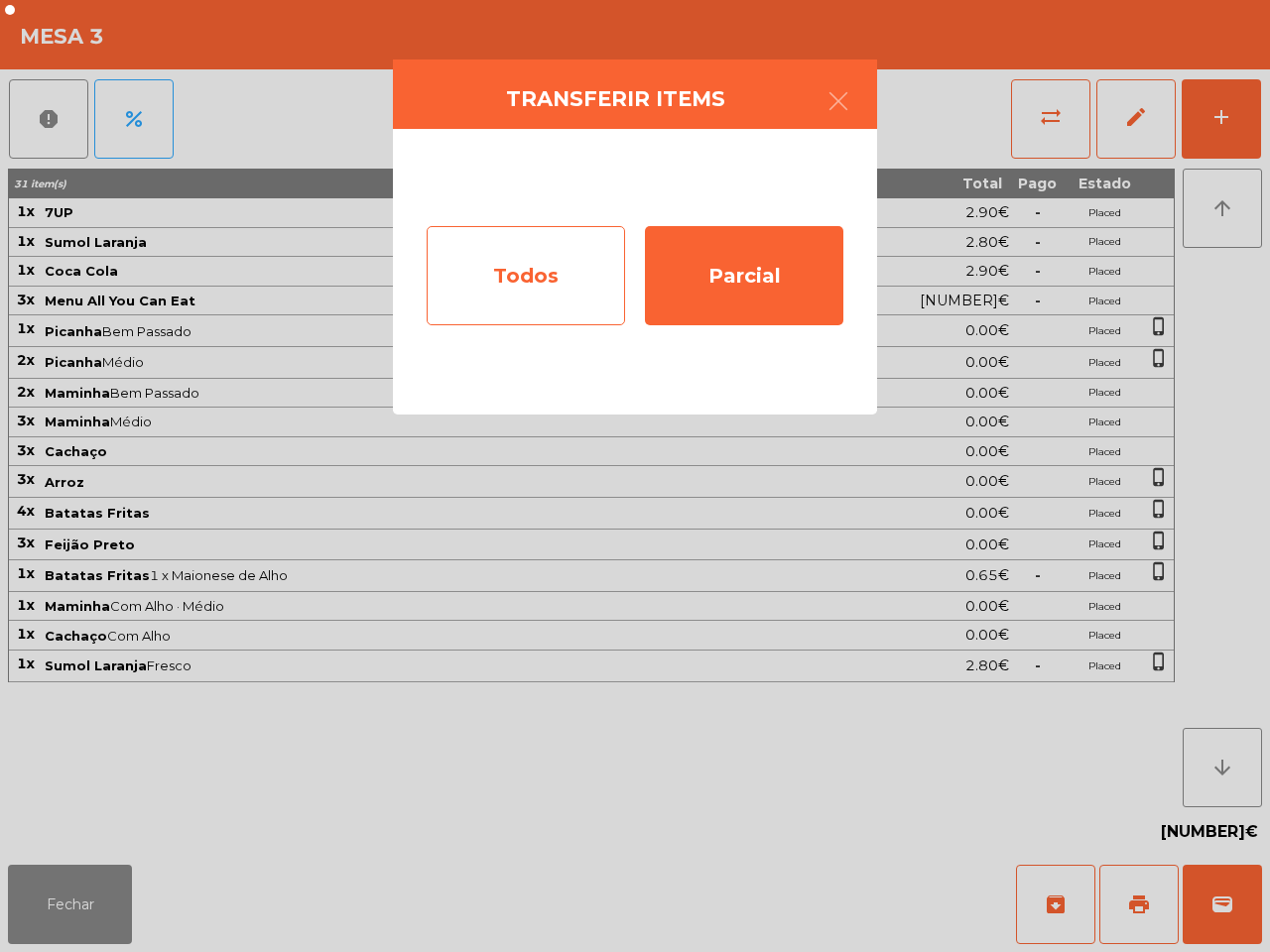click on "Todos" at bounding box center (526, 276) 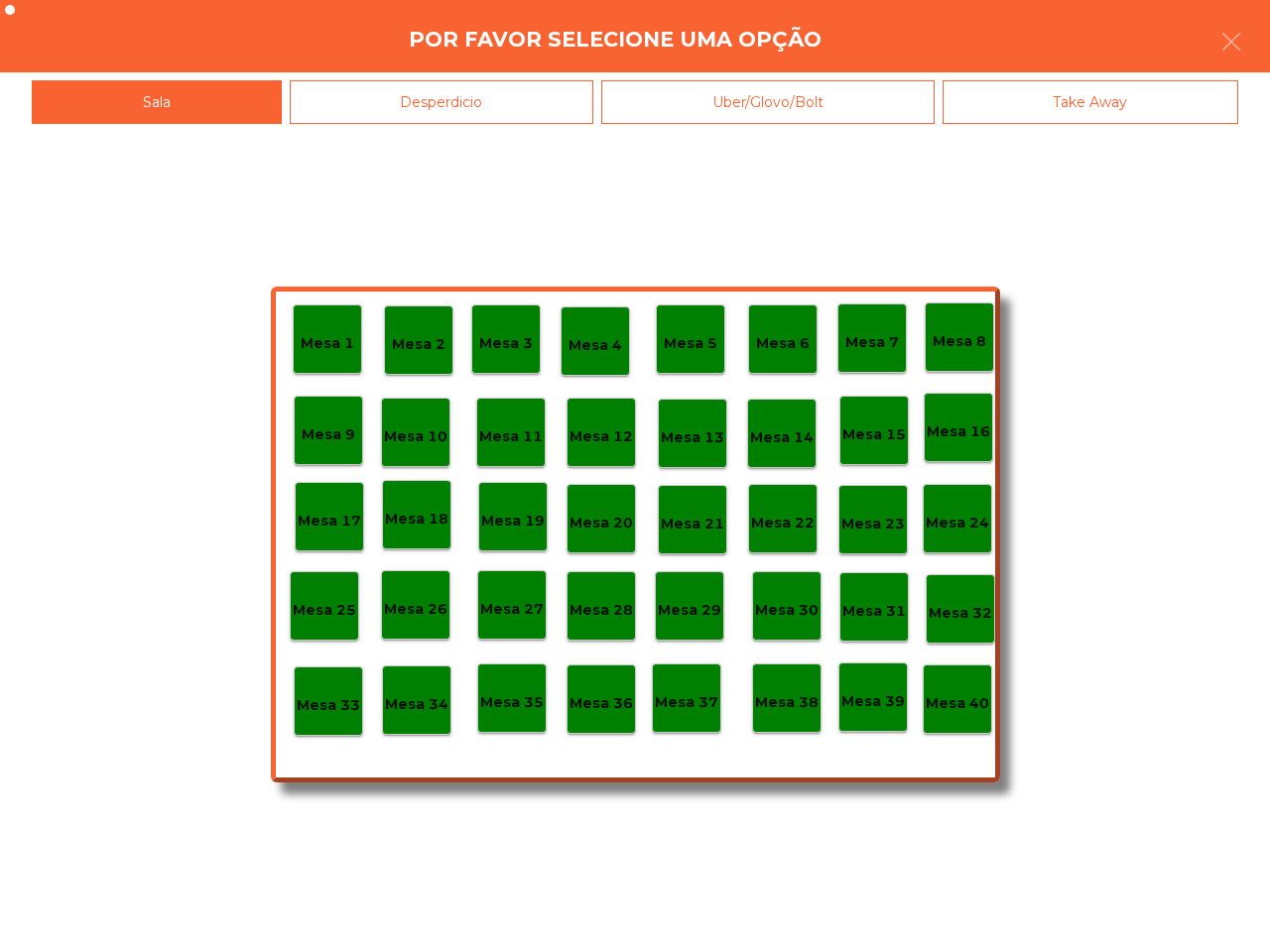 click on "Mesa 40" at bounding box center [327, 343] 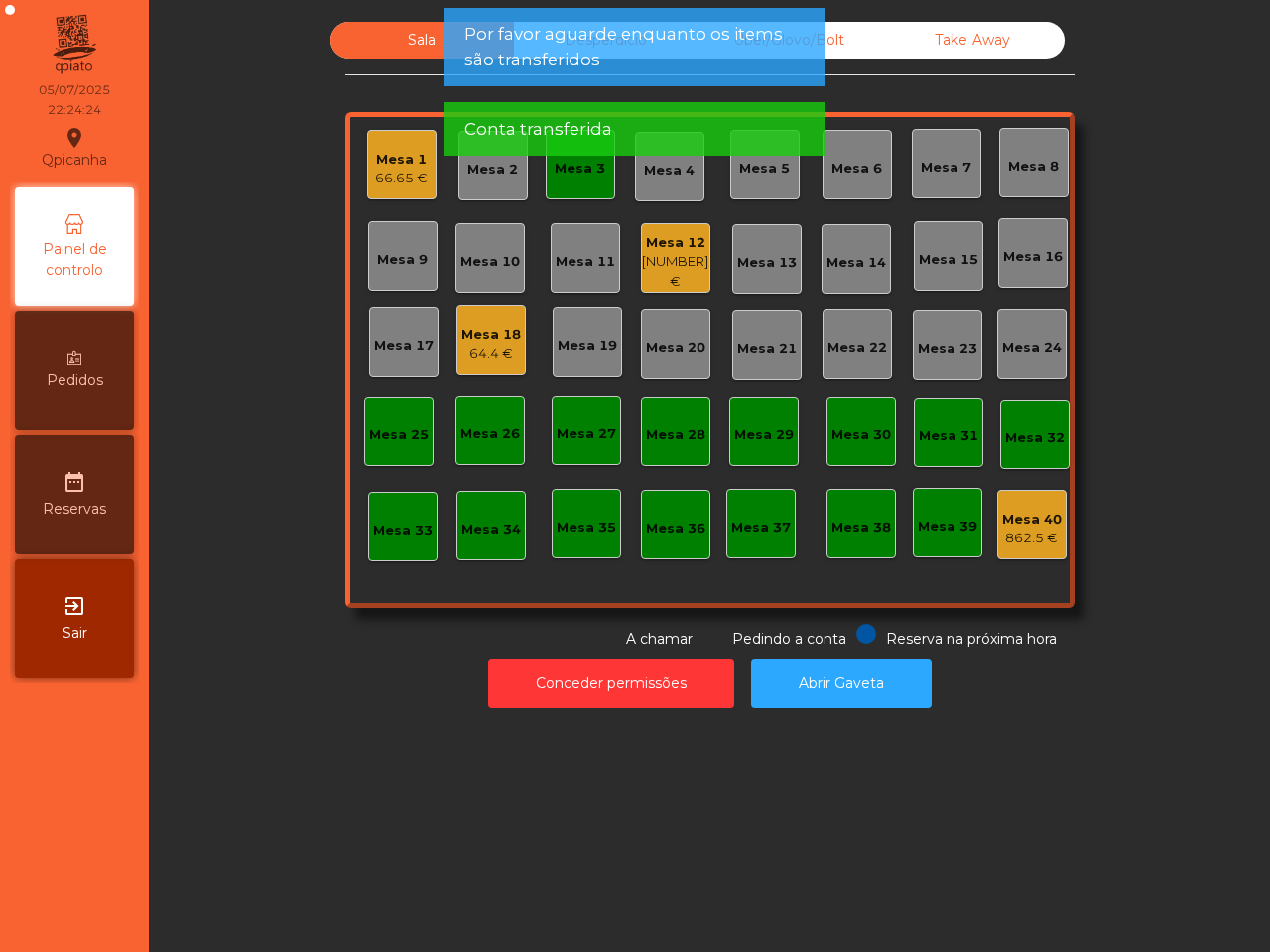 click on "Mesa 3" at bounding box center [580, 165] 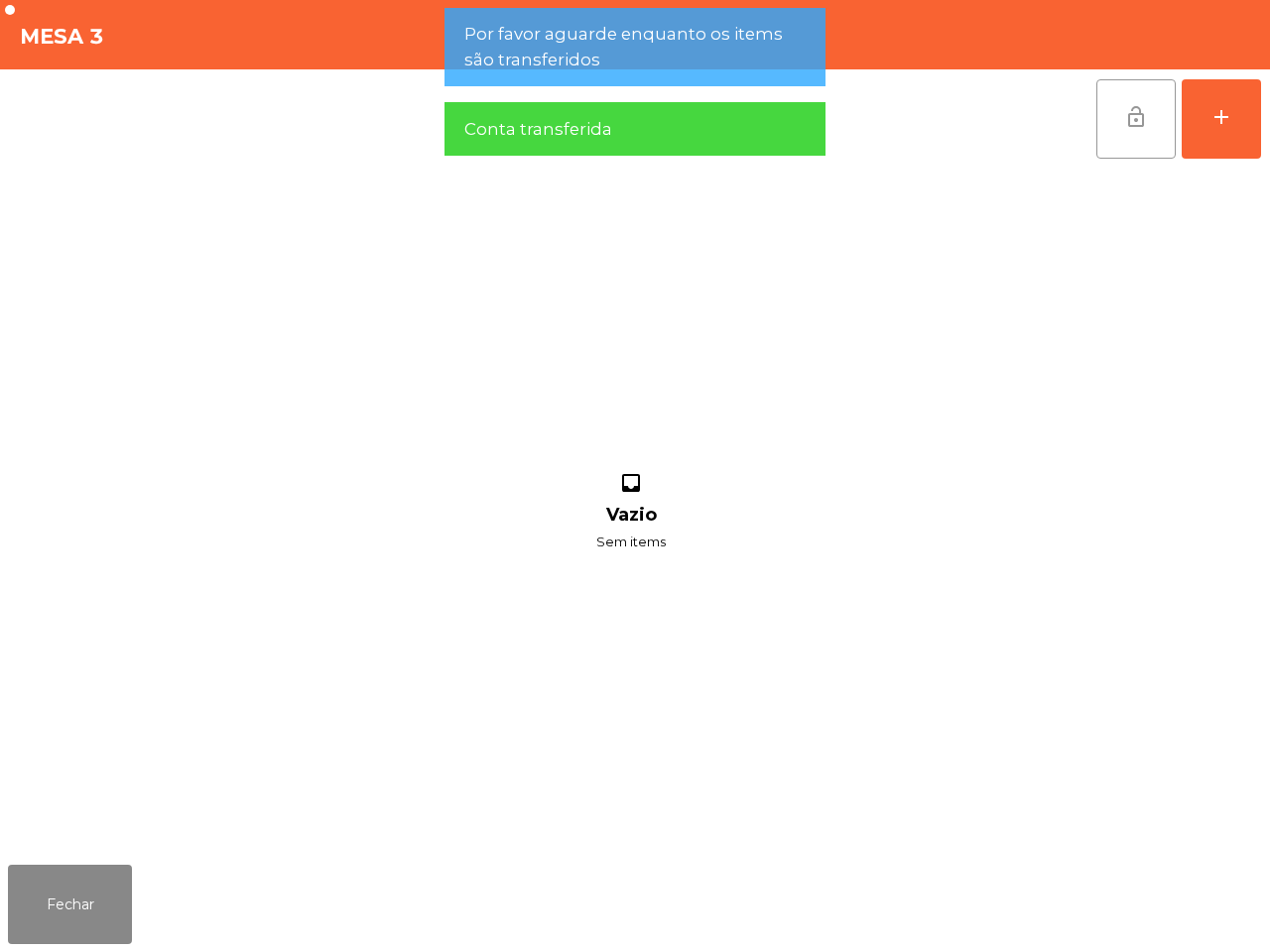 click on "lock_open" at bounding box center (1136, 119) 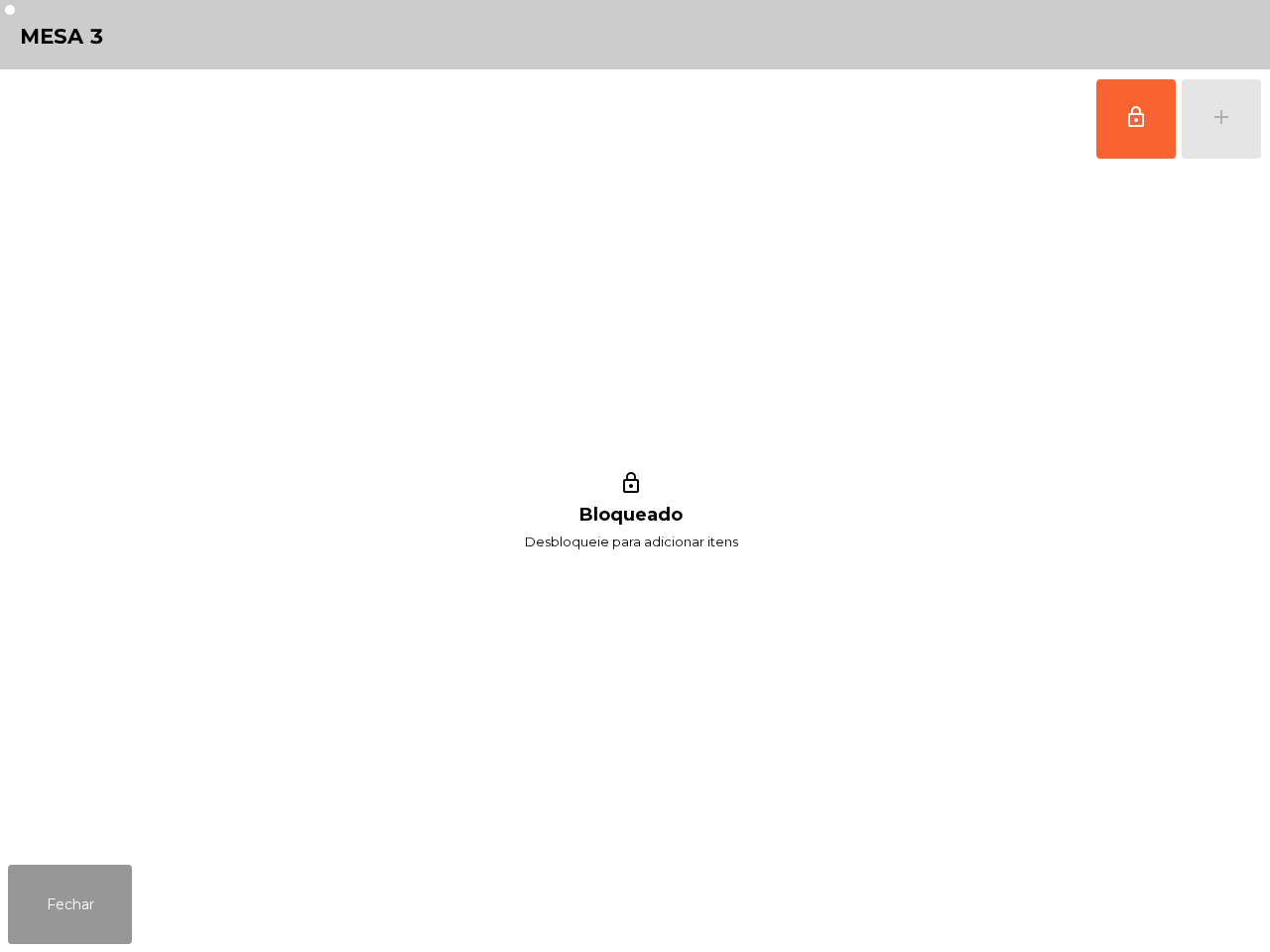 click on "Fechar" at bounding box center [69, 904] 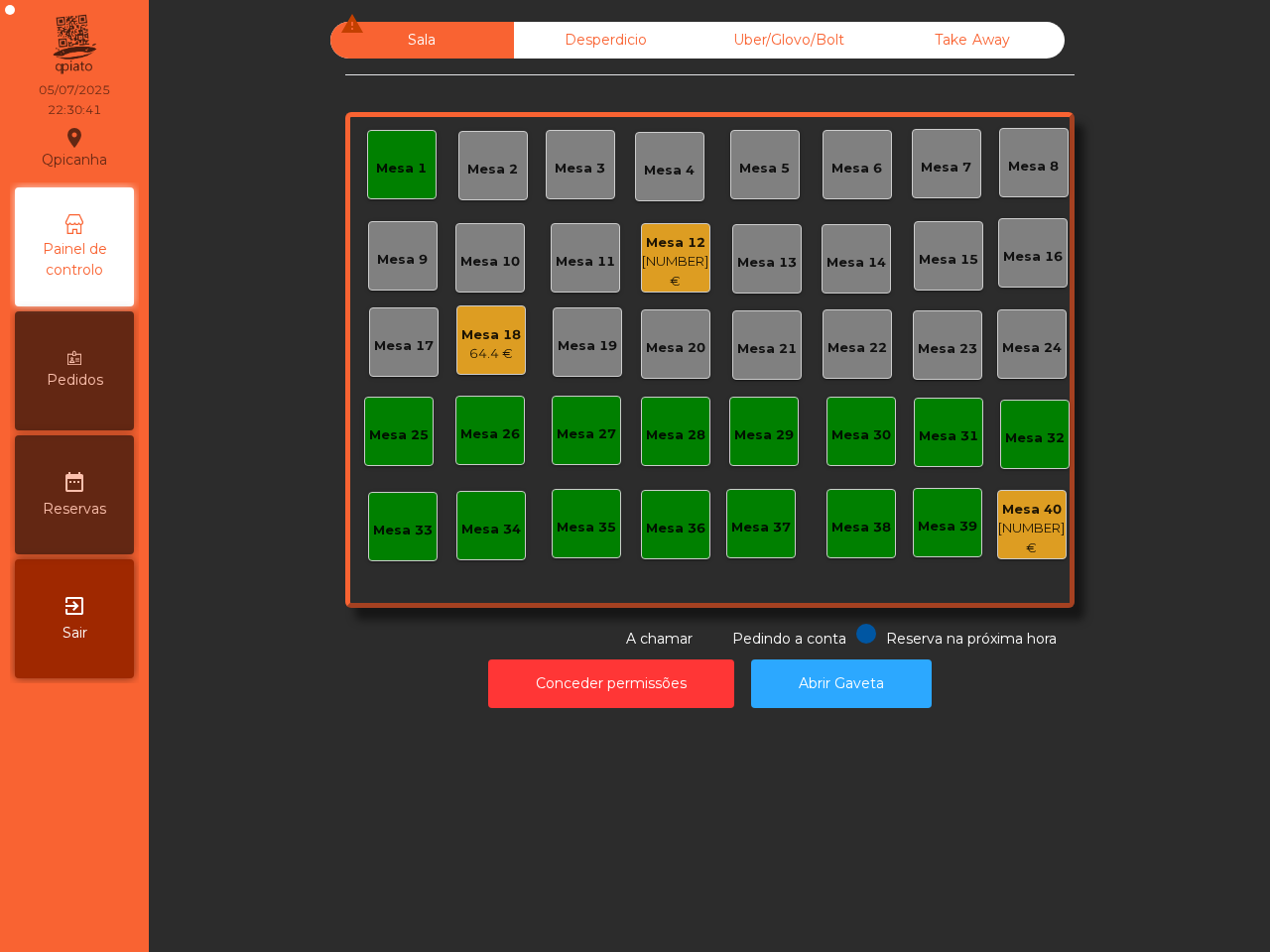 click on "64.4 €" at bounding box center [491, 354] 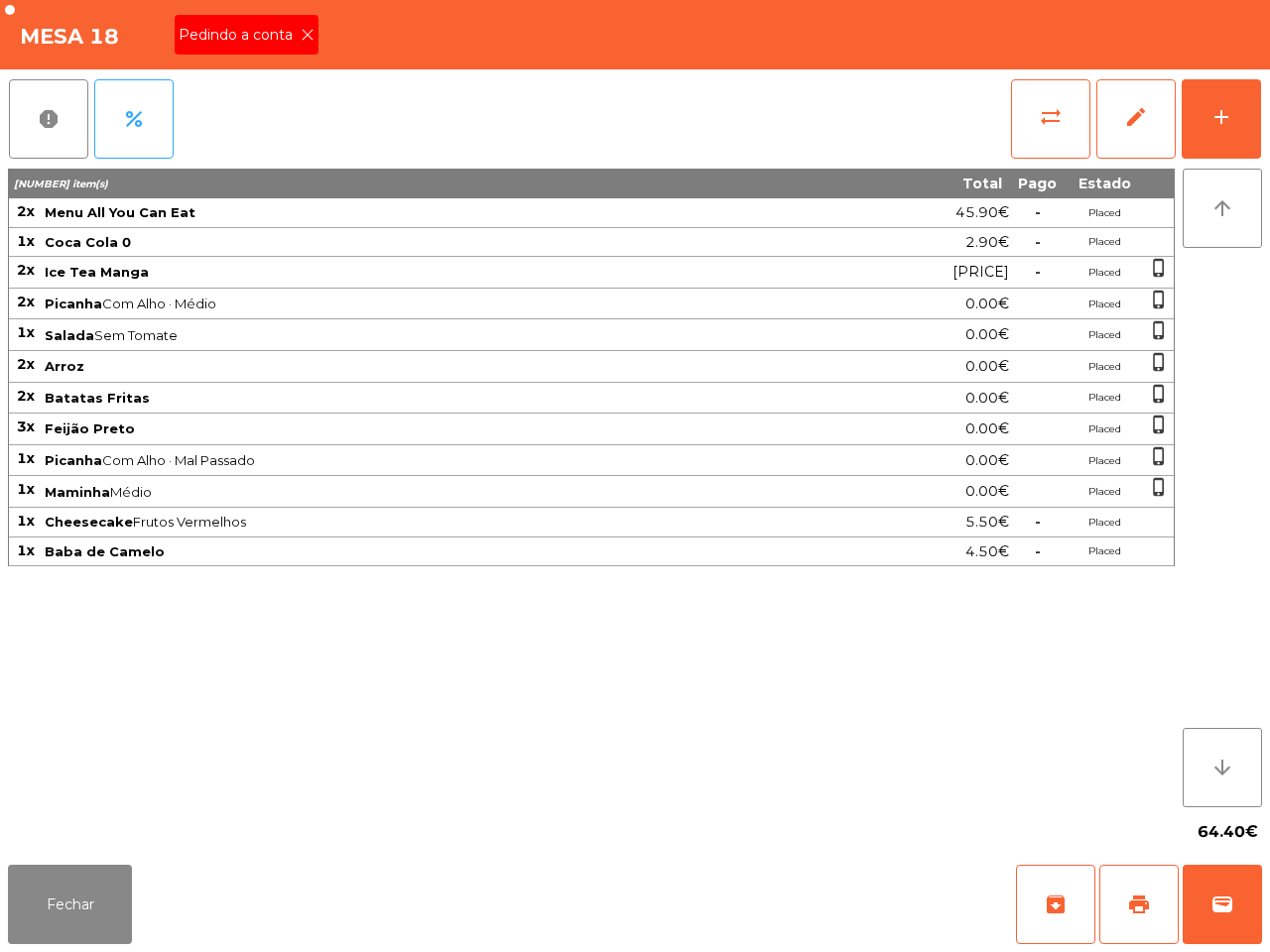 click on "Pedindo a conta" at bounding box center (239, 35) 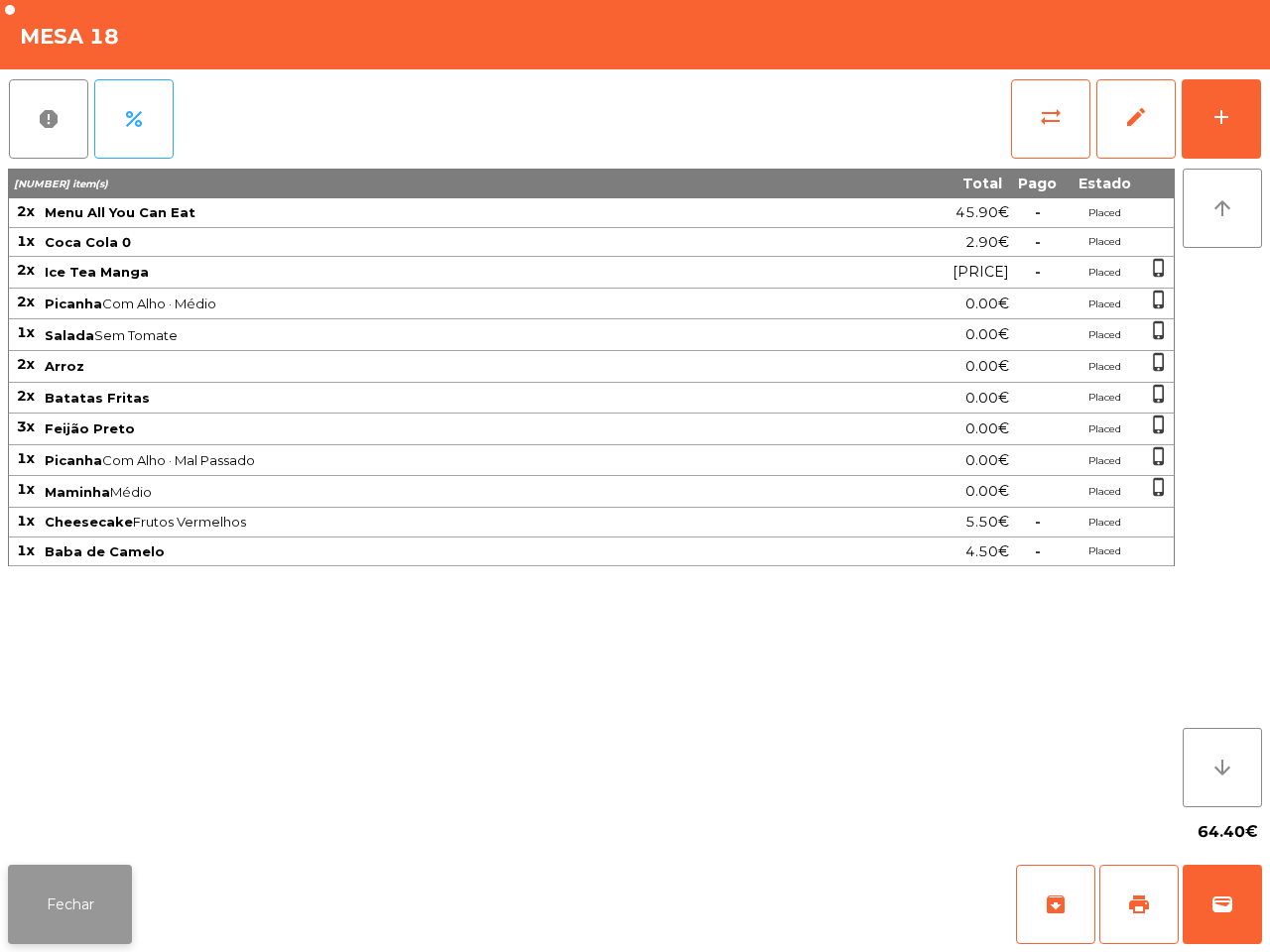 click on "Fechar" at bounding box center (69, 904) 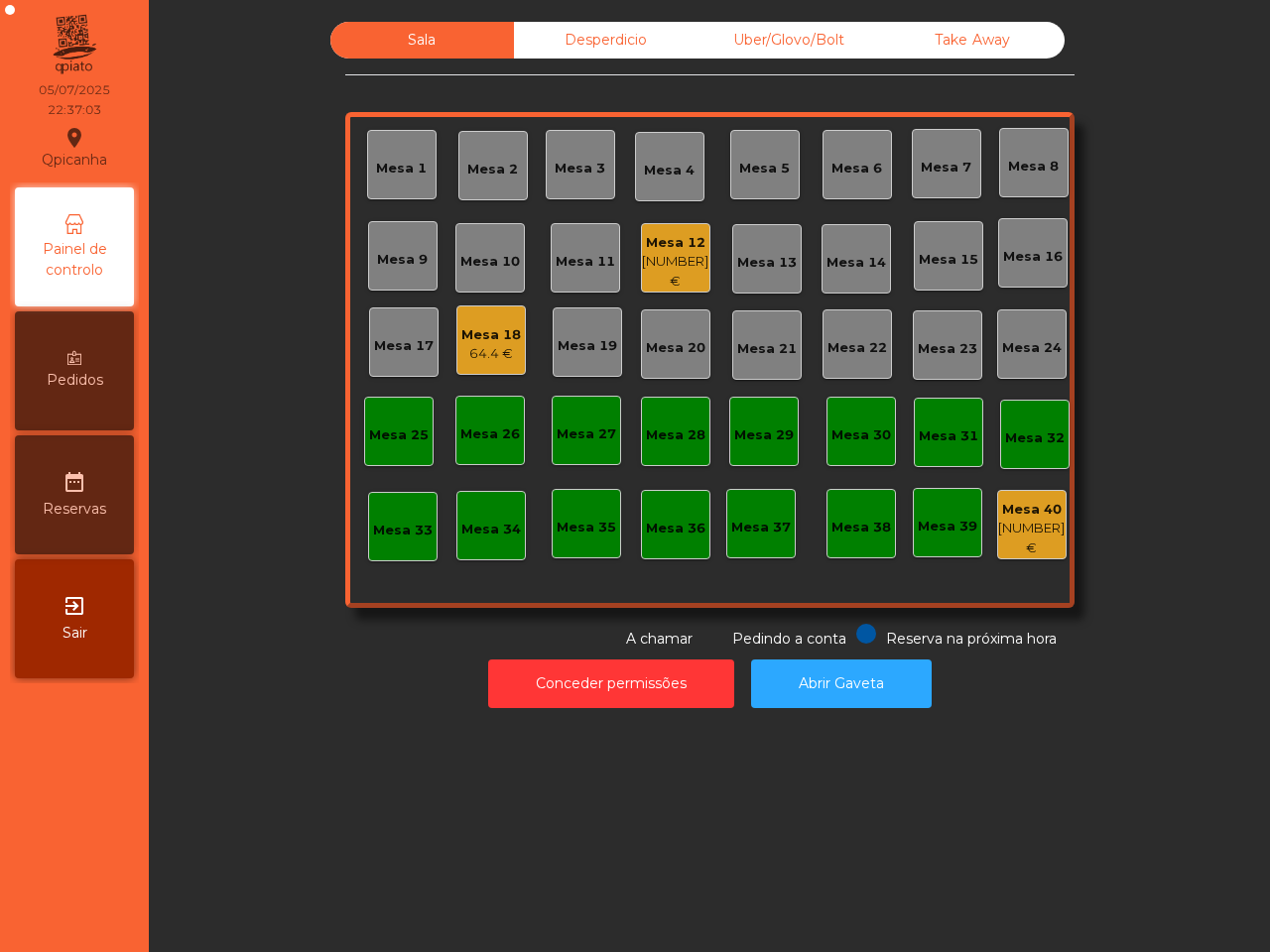 drag, startPoint x: 572, startPoint y: 294, endPoint x: 677, endPoint y: 291, distance: 105.04285 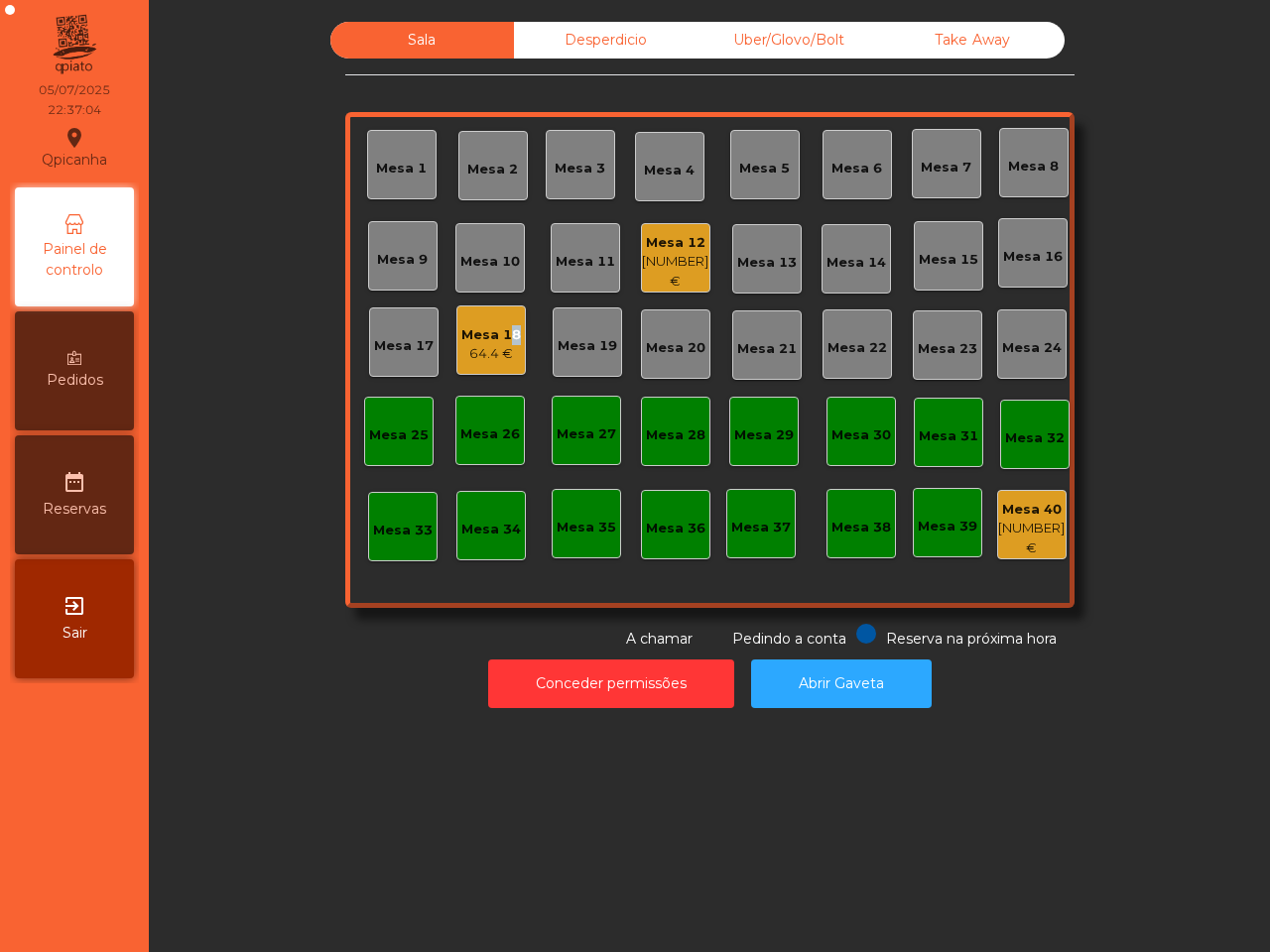 drag, startPoint x: 502, startPoint y: 332, endPoint x: 491, endPoint y: 337, distance: 12.083046 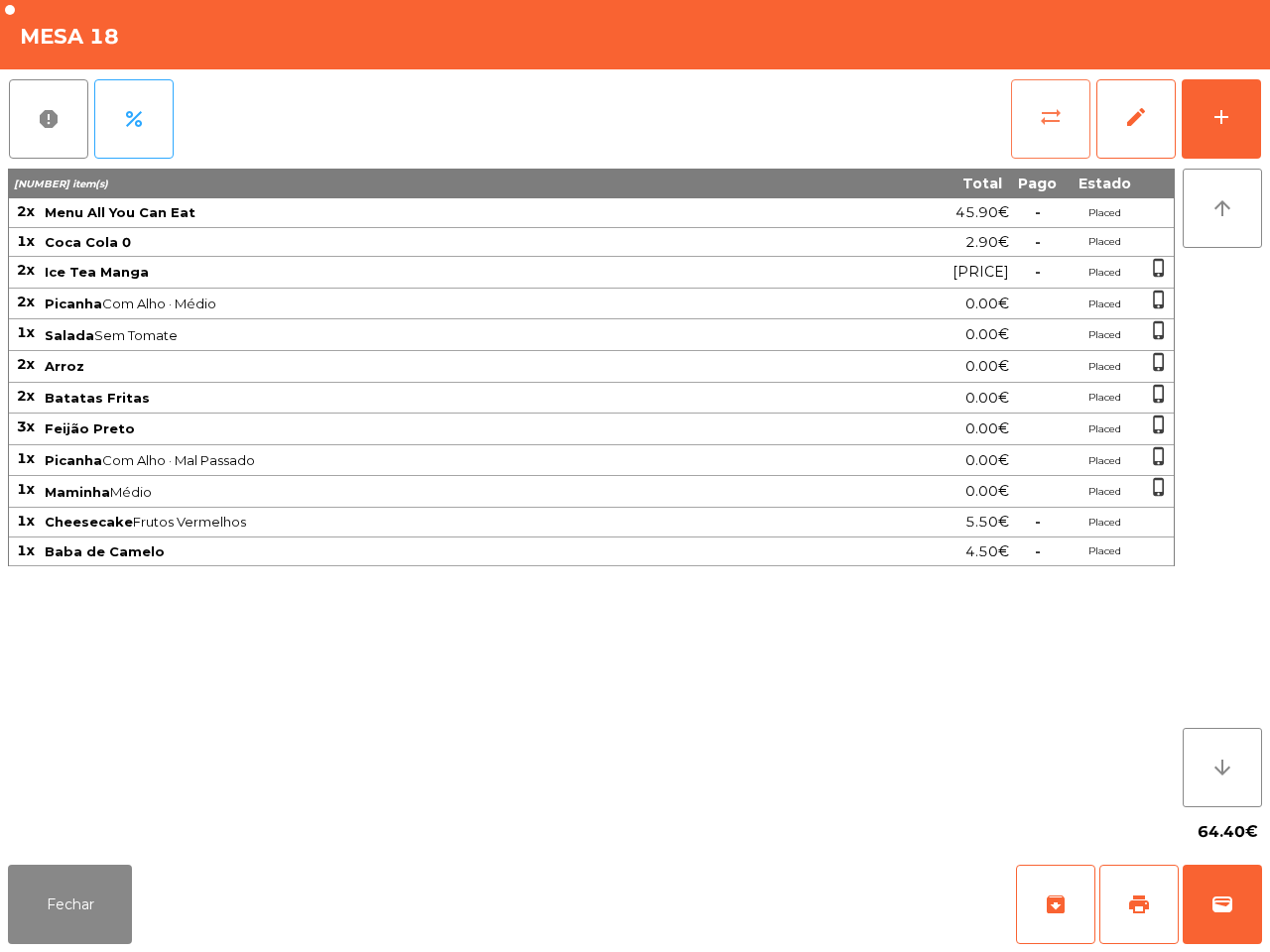 click on "sync_alt" at bounding box center (1051, 119) 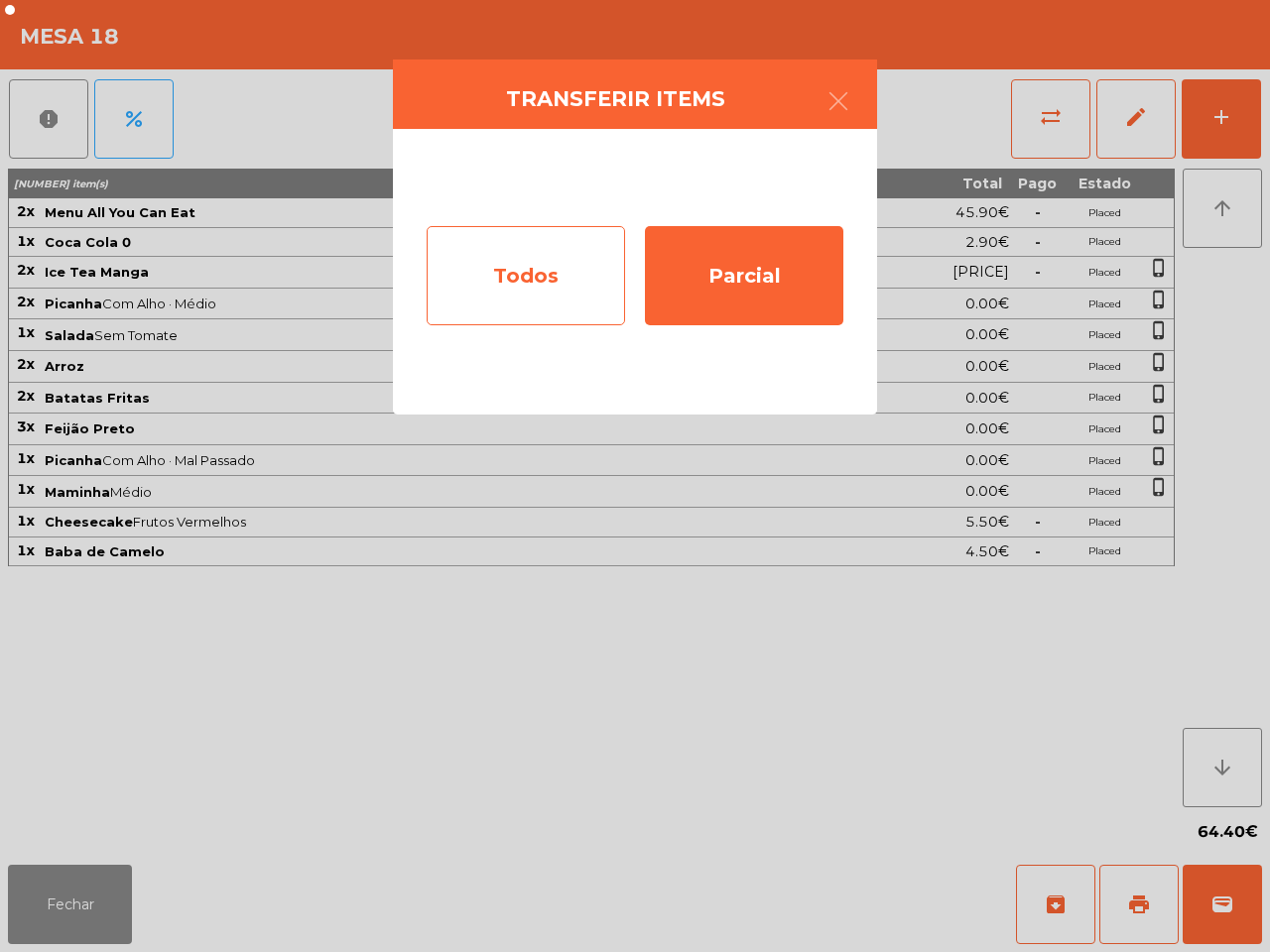 click on "Todos" at bounding box center [526, 276] 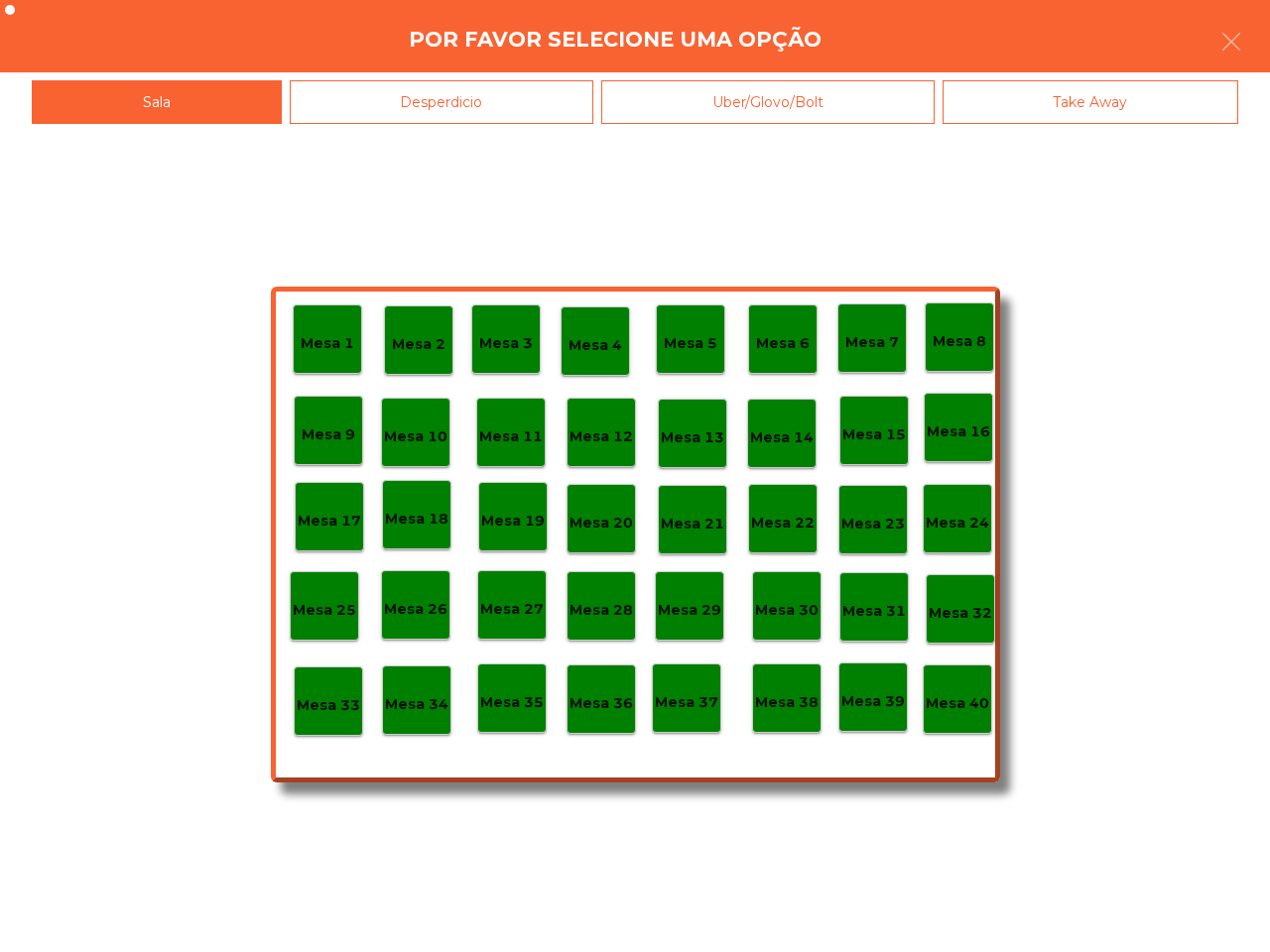 click on "Mesa 40" at bounding box center (327, 343) 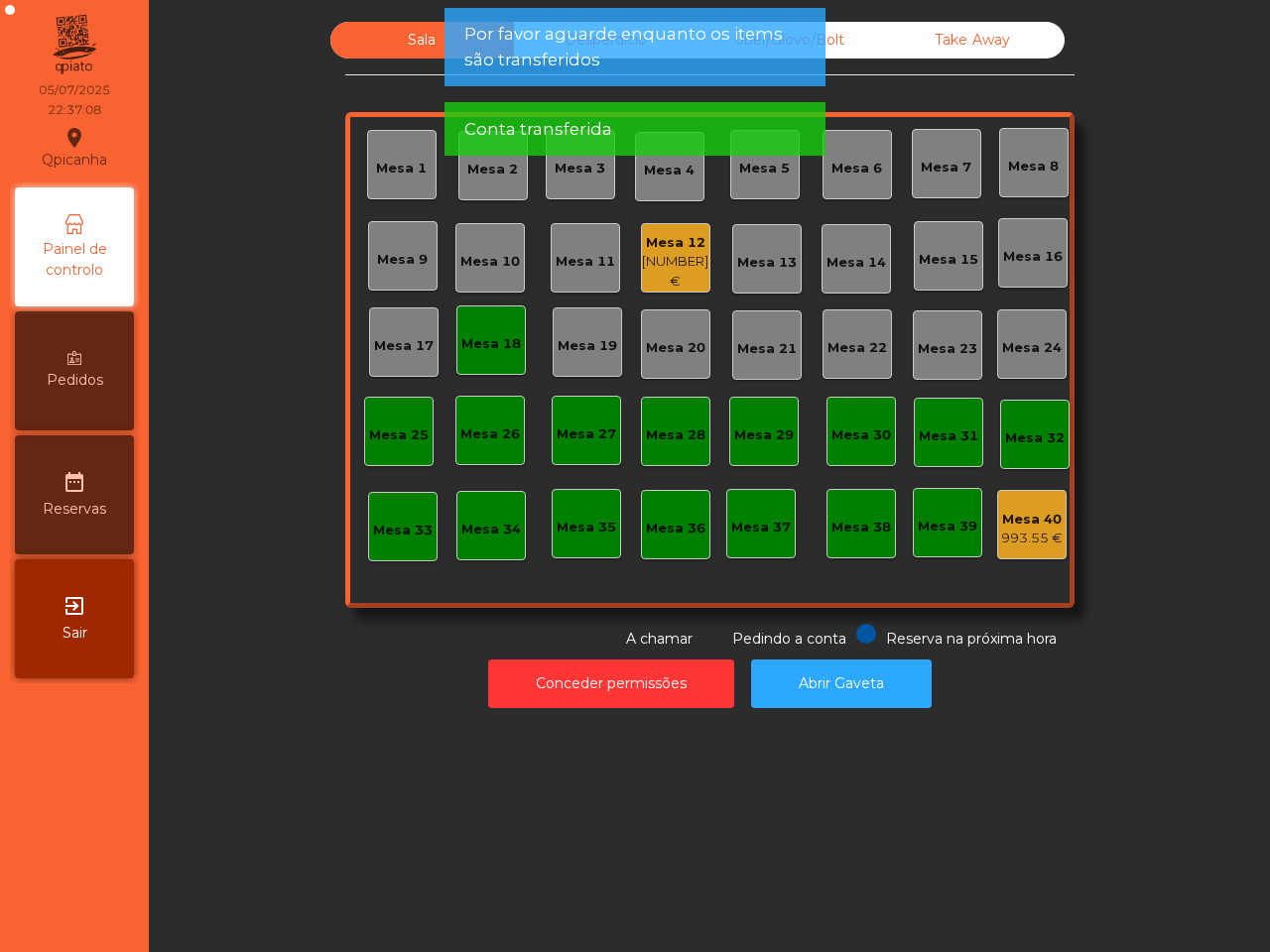 click on "Mesa 18" at bounding box center [491, 340] 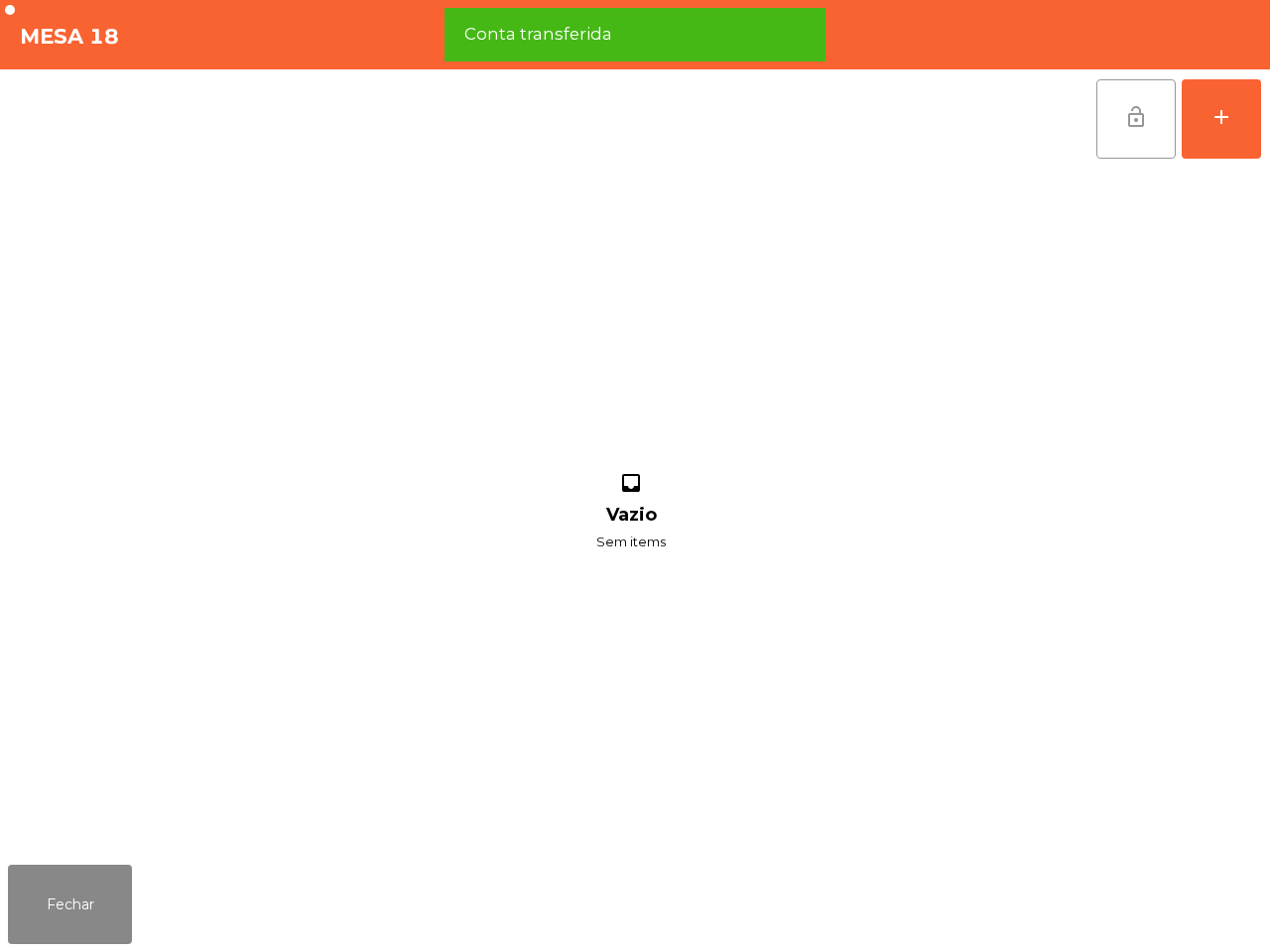 click on "lock_open" at bounding box center [1136, 119] 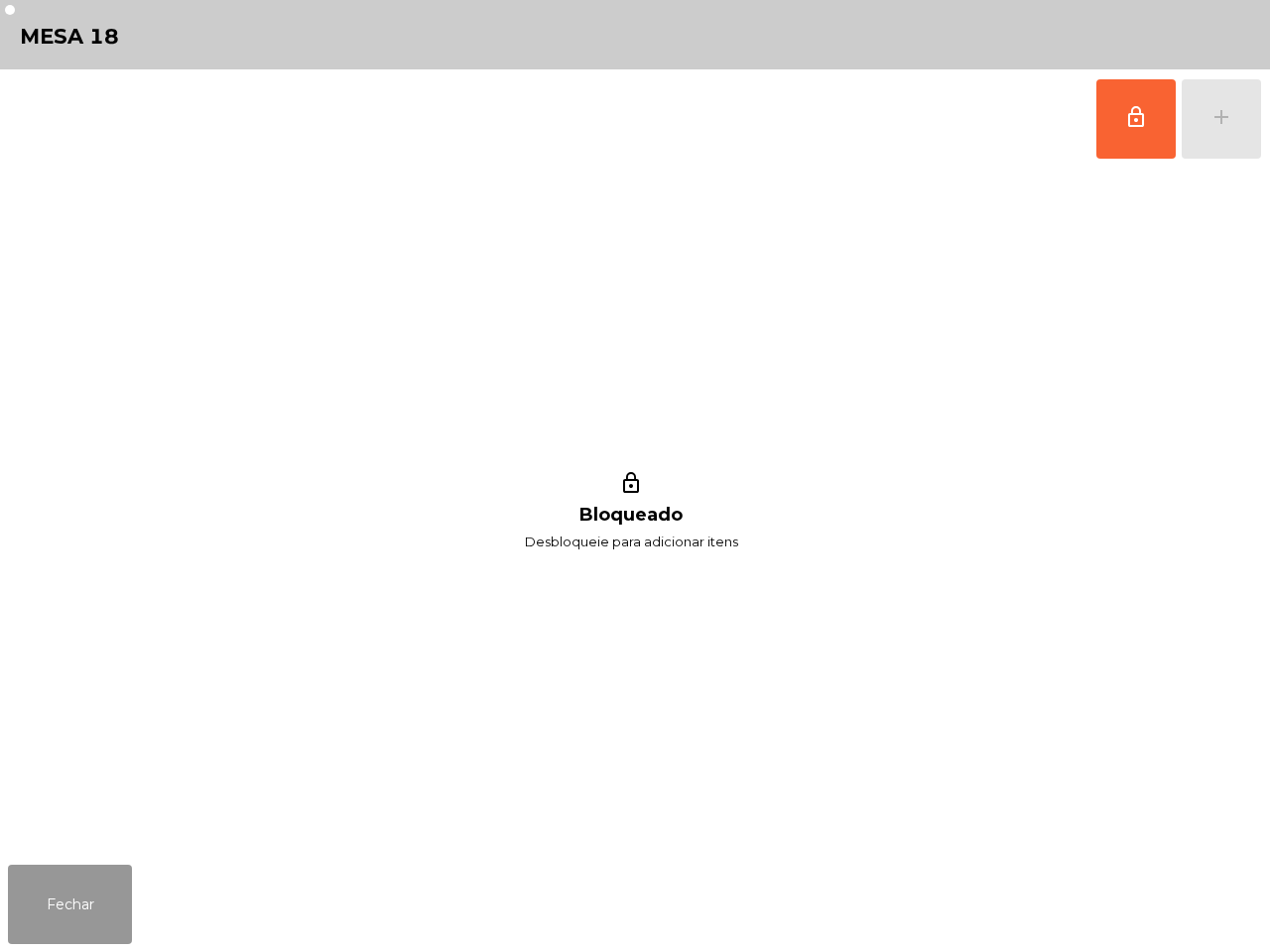 click on "Fechar" at bounding box center (69, 904) 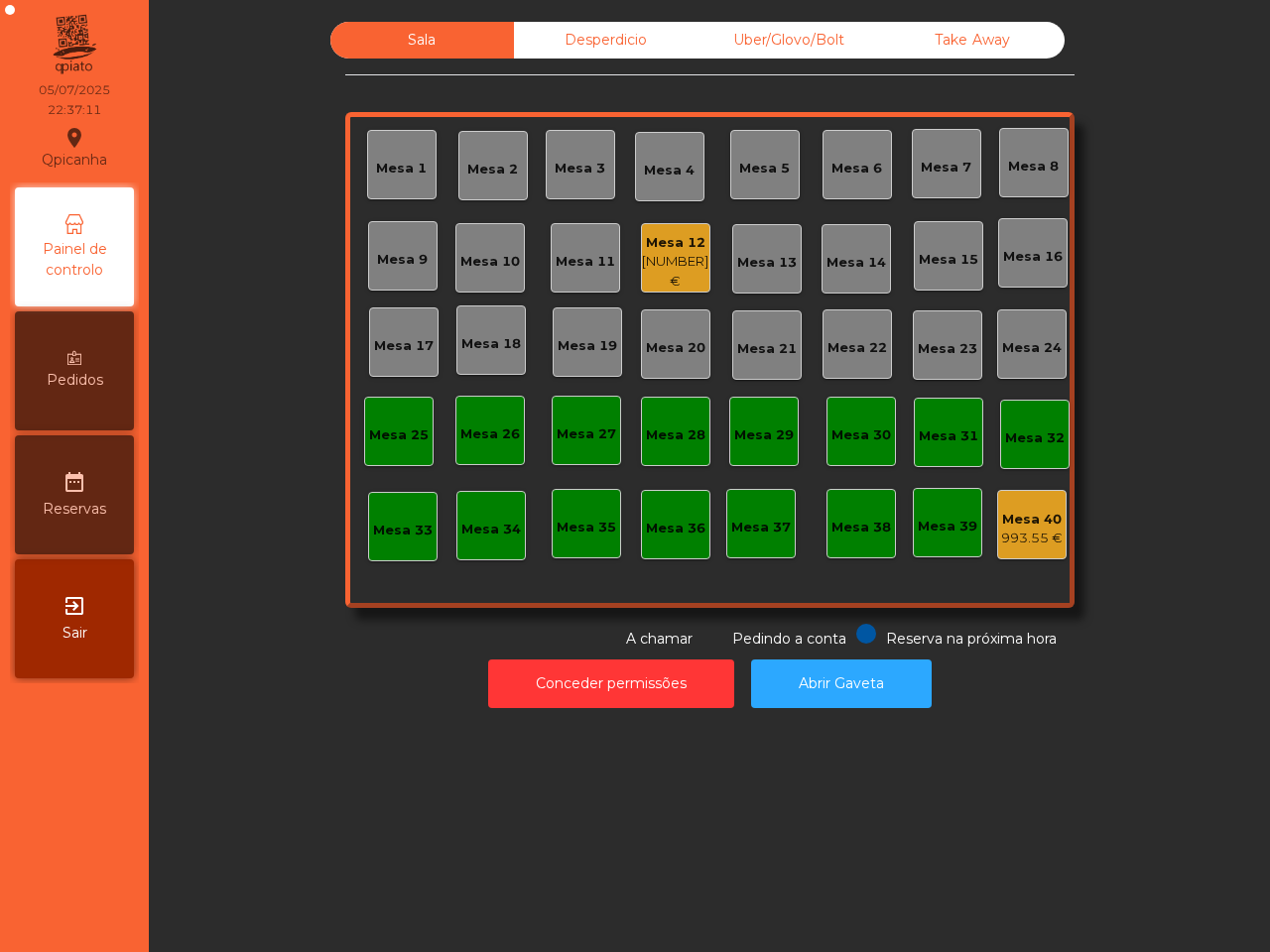 click on "Mesa 12" at bounding box center (676, 243) 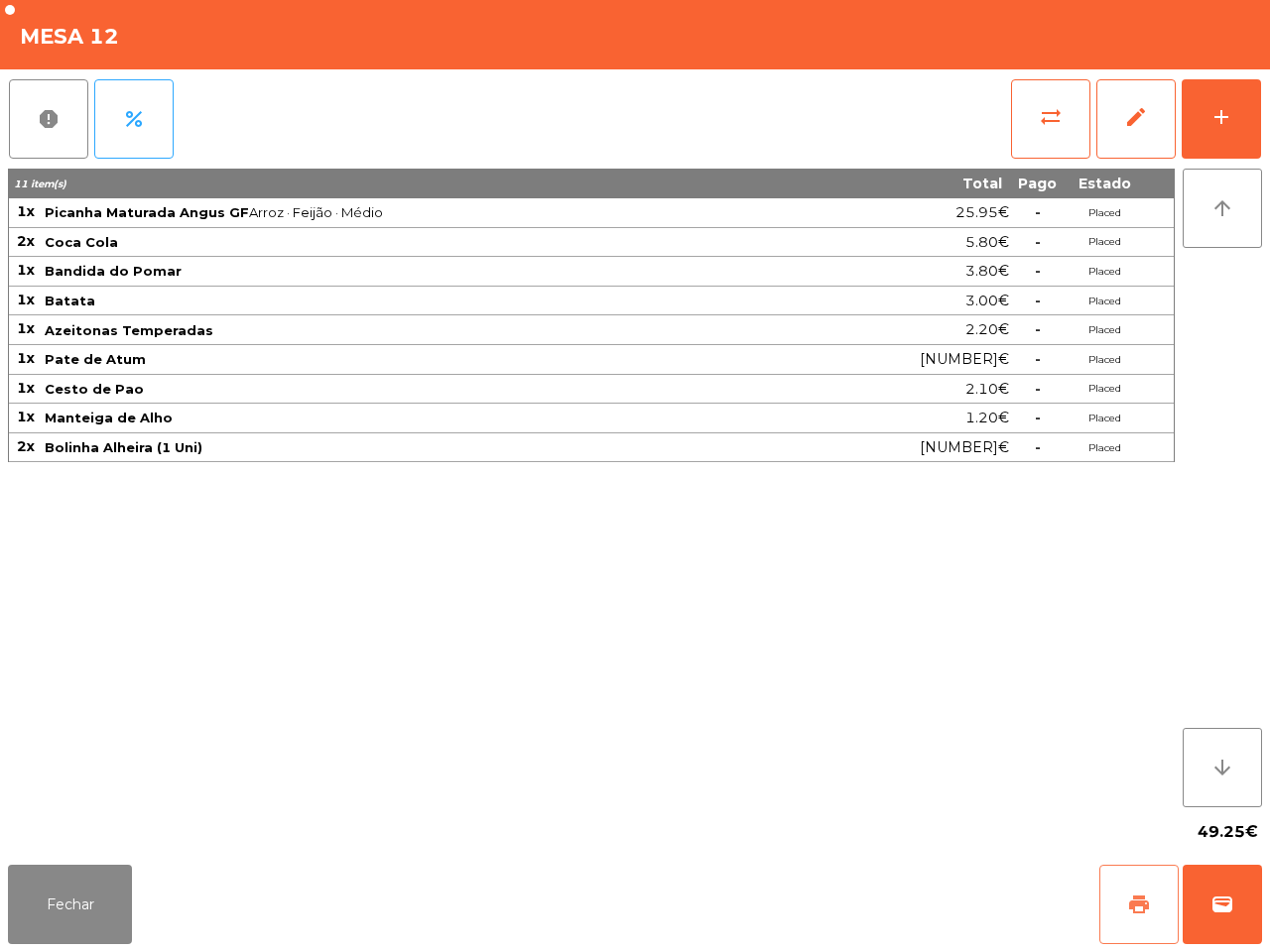 click on "print" at bounding box center [1139, 904] 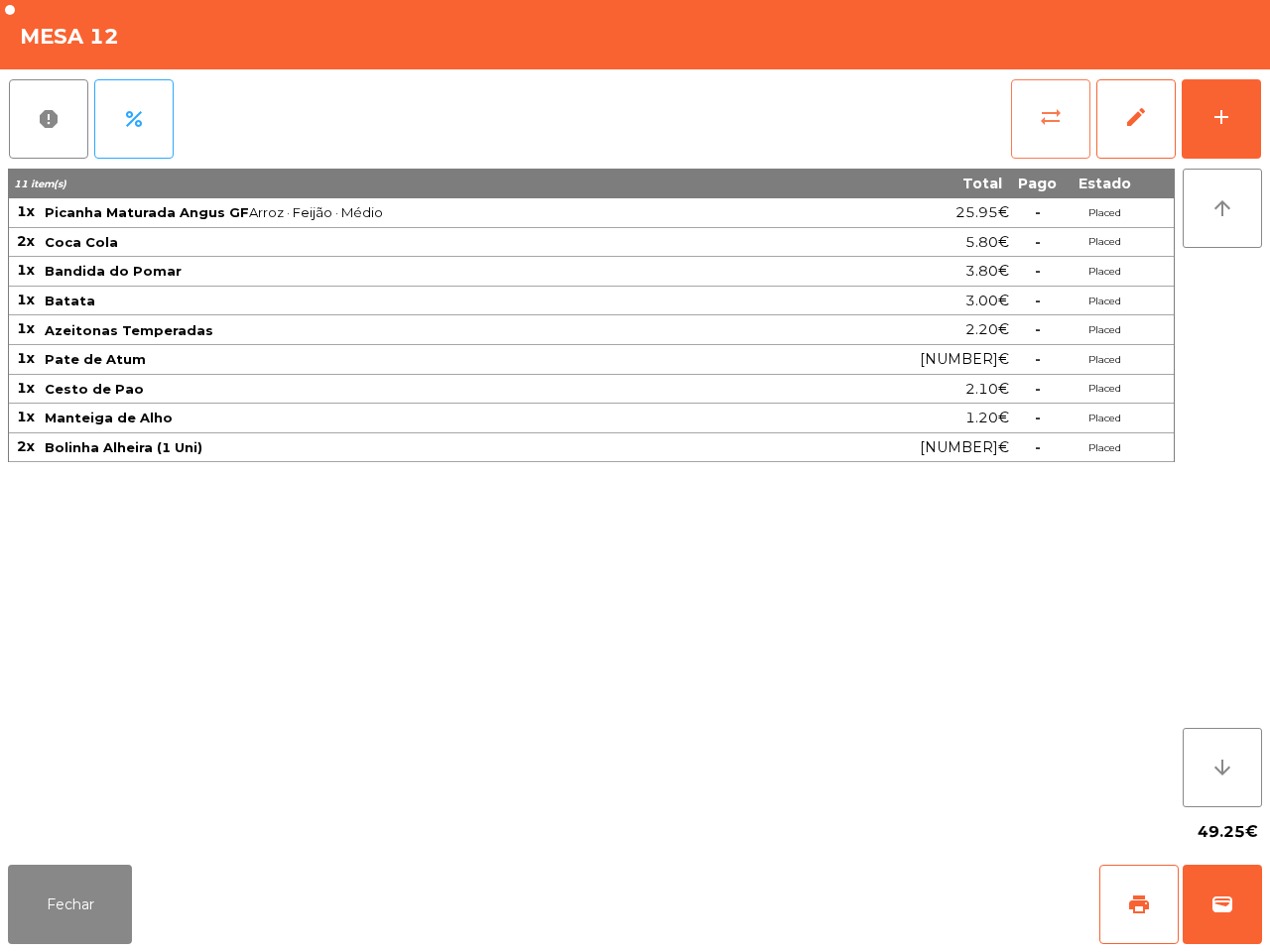 click on "sync_alt" at bounding box center [1051, 117] 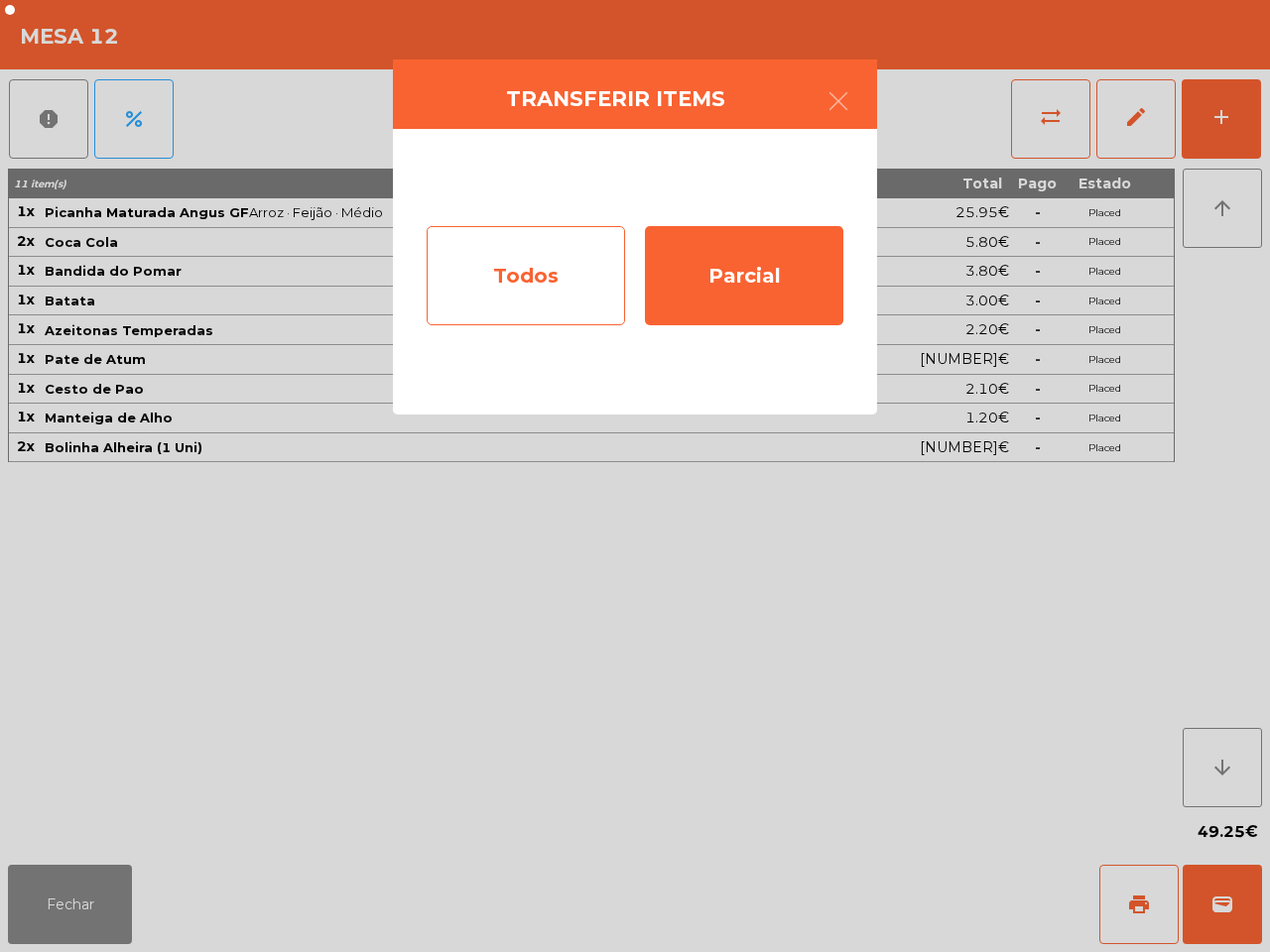 click on "Todos" at bounding box center [526, 276] 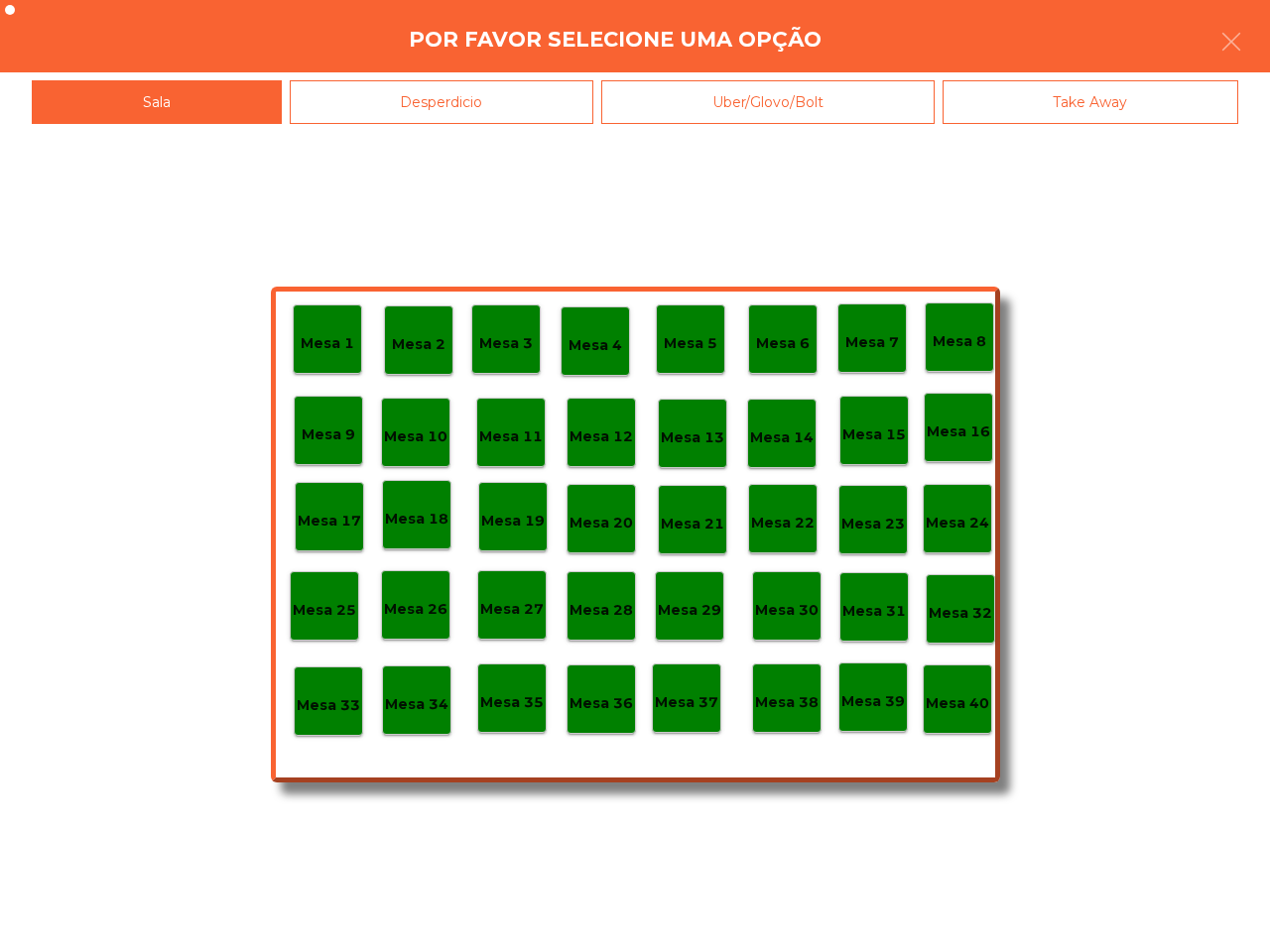 click on "Mesa 40" at bounding box center [327, 343] 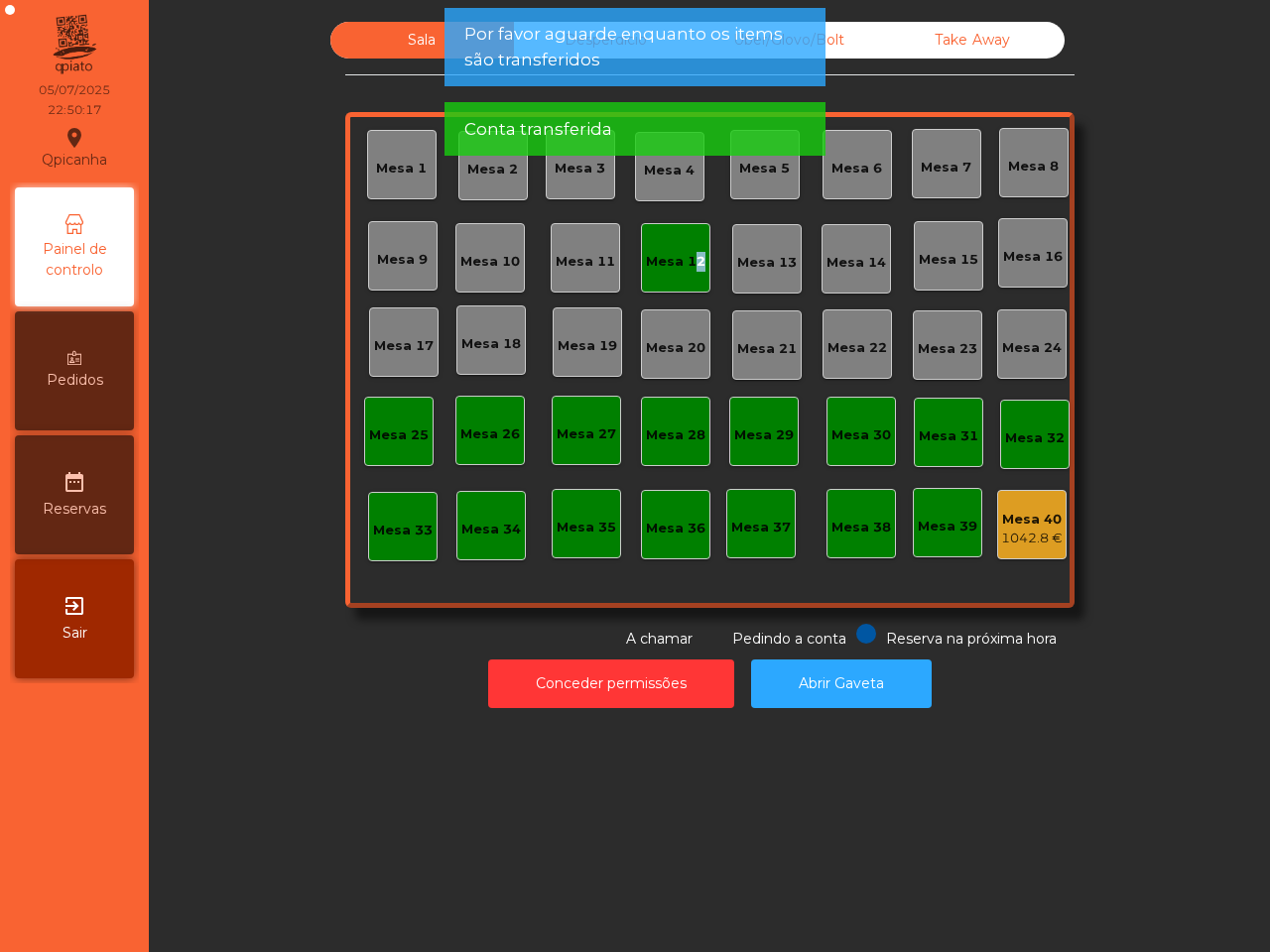 click on "Mesa 12" at bounding box center (401, 169) 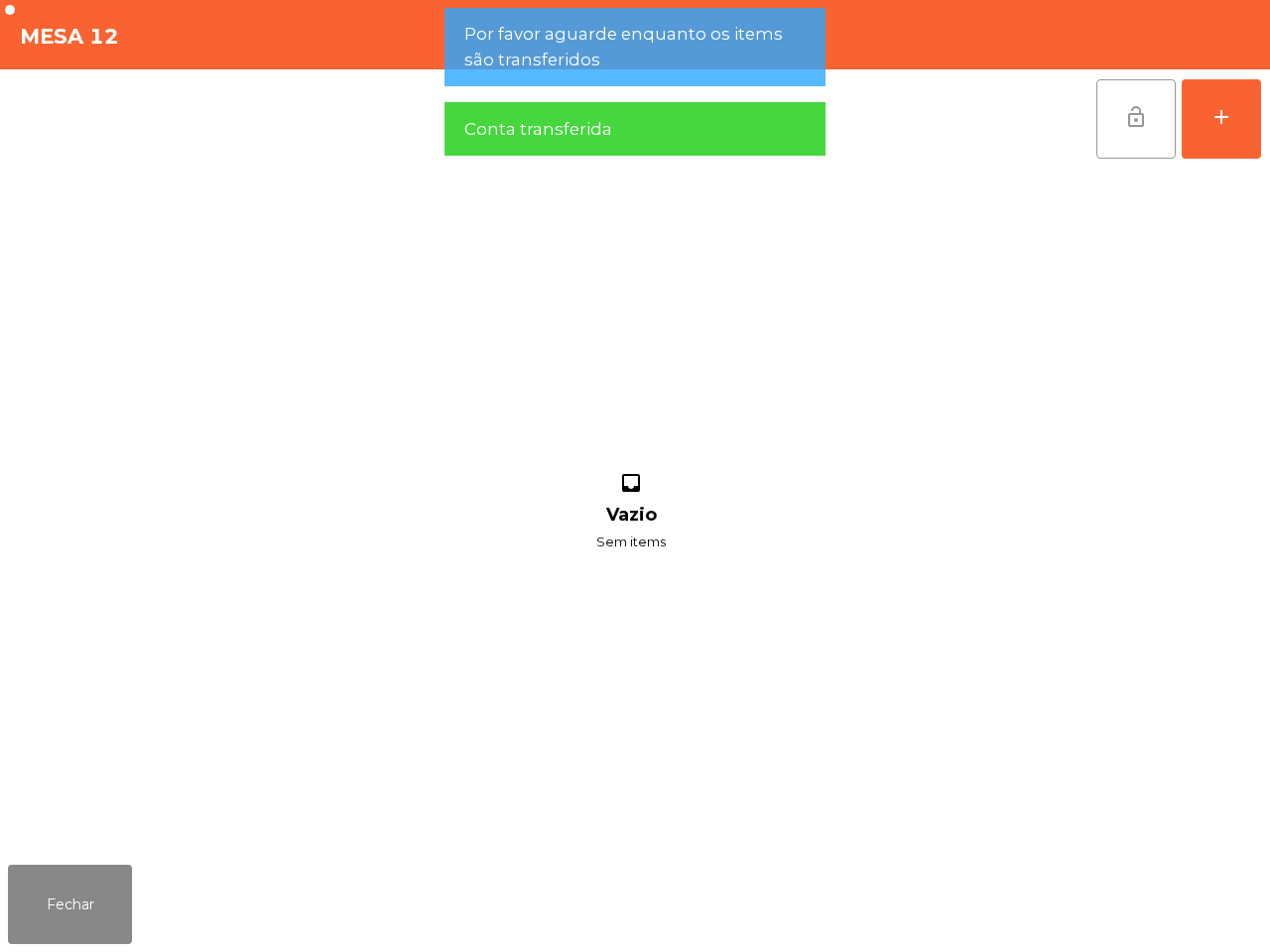 click on "lock_open" at bounding box center (1136, 117) 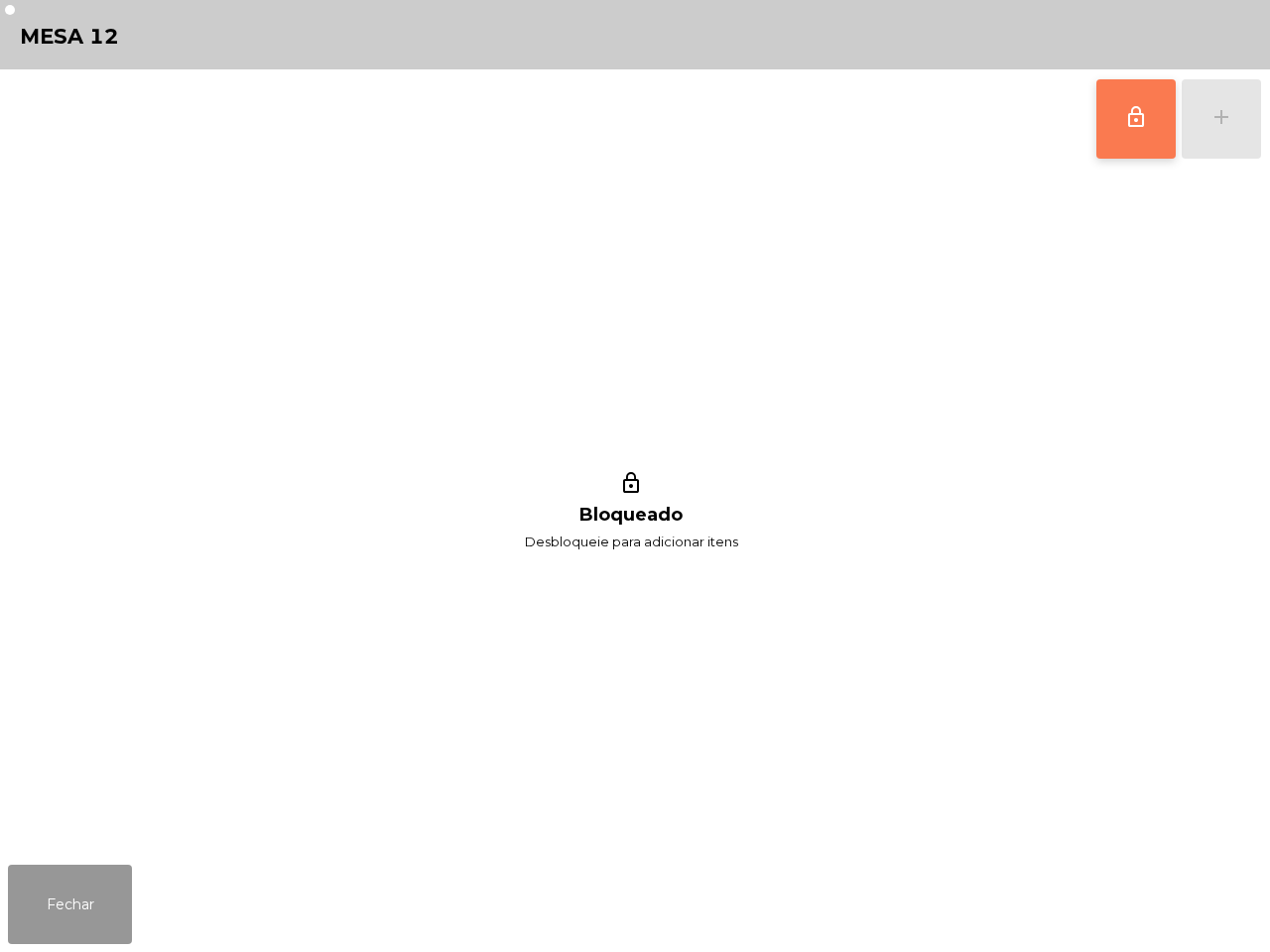 click on "Fechar" at bounding box center (69, 904) 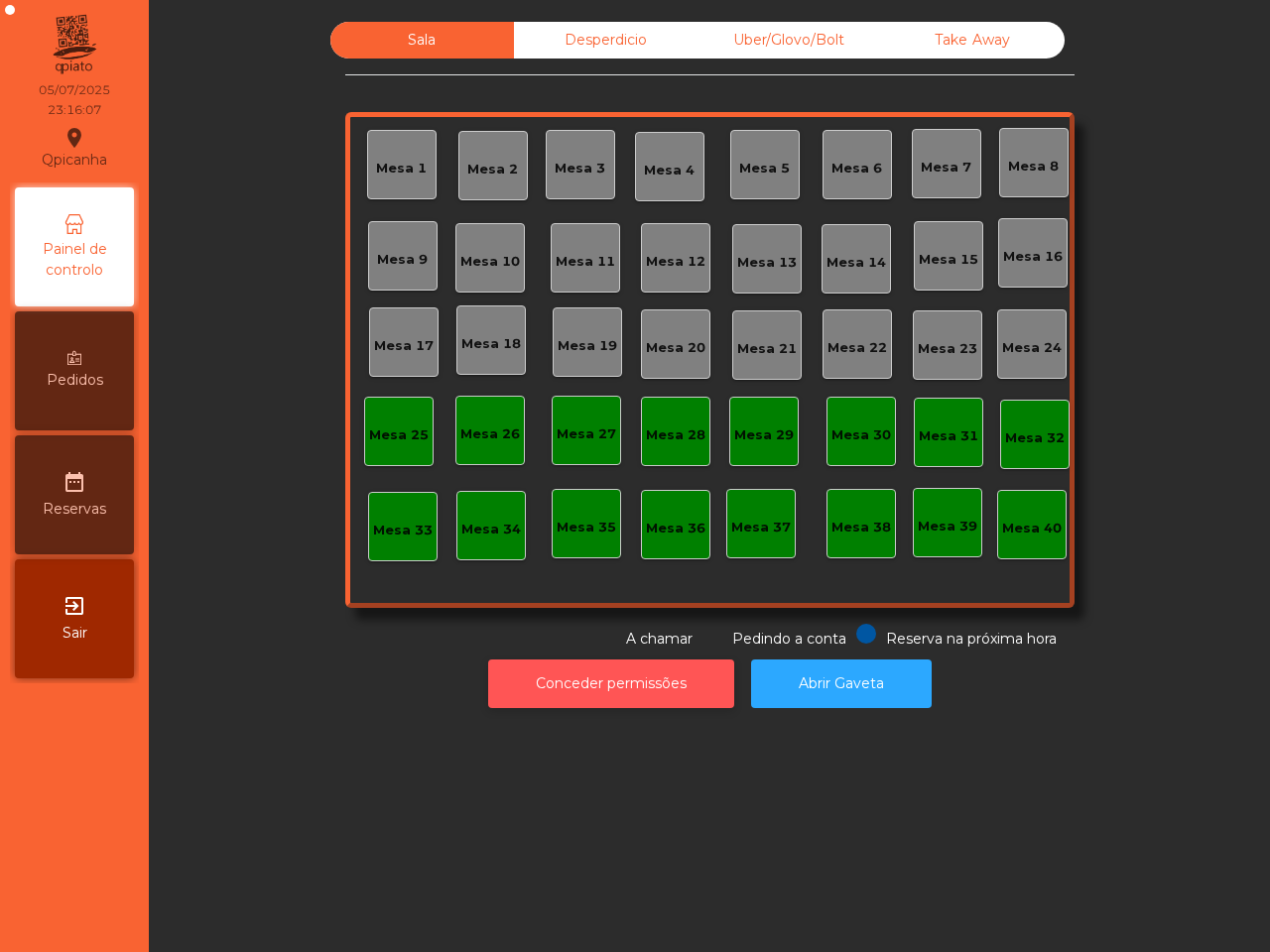 click on "Conceder permissões" at bounding box center [611, 683] 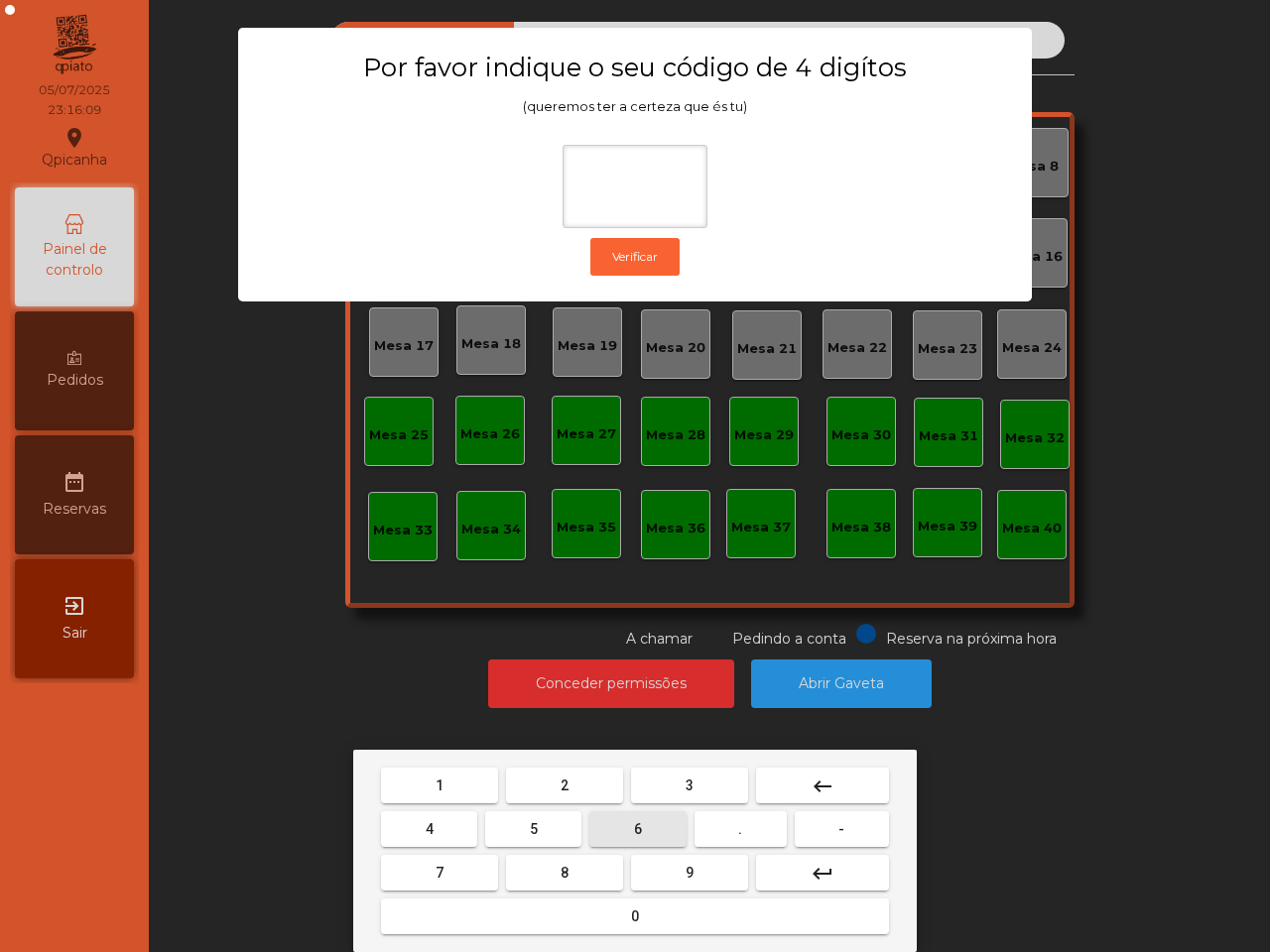 click on "6" at bounding box center (440, 785) 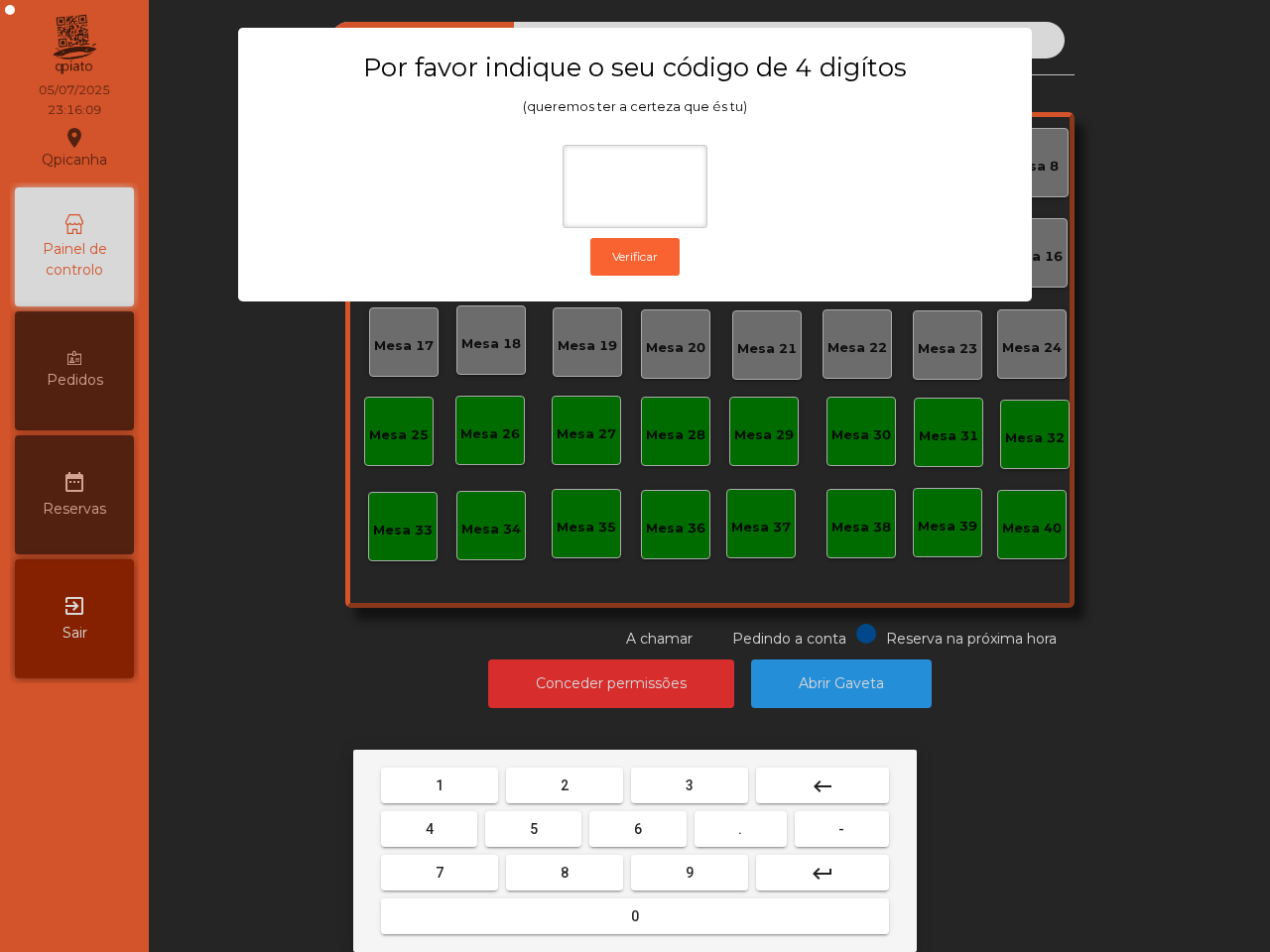 click on "5" at bounding box center (440, 785) 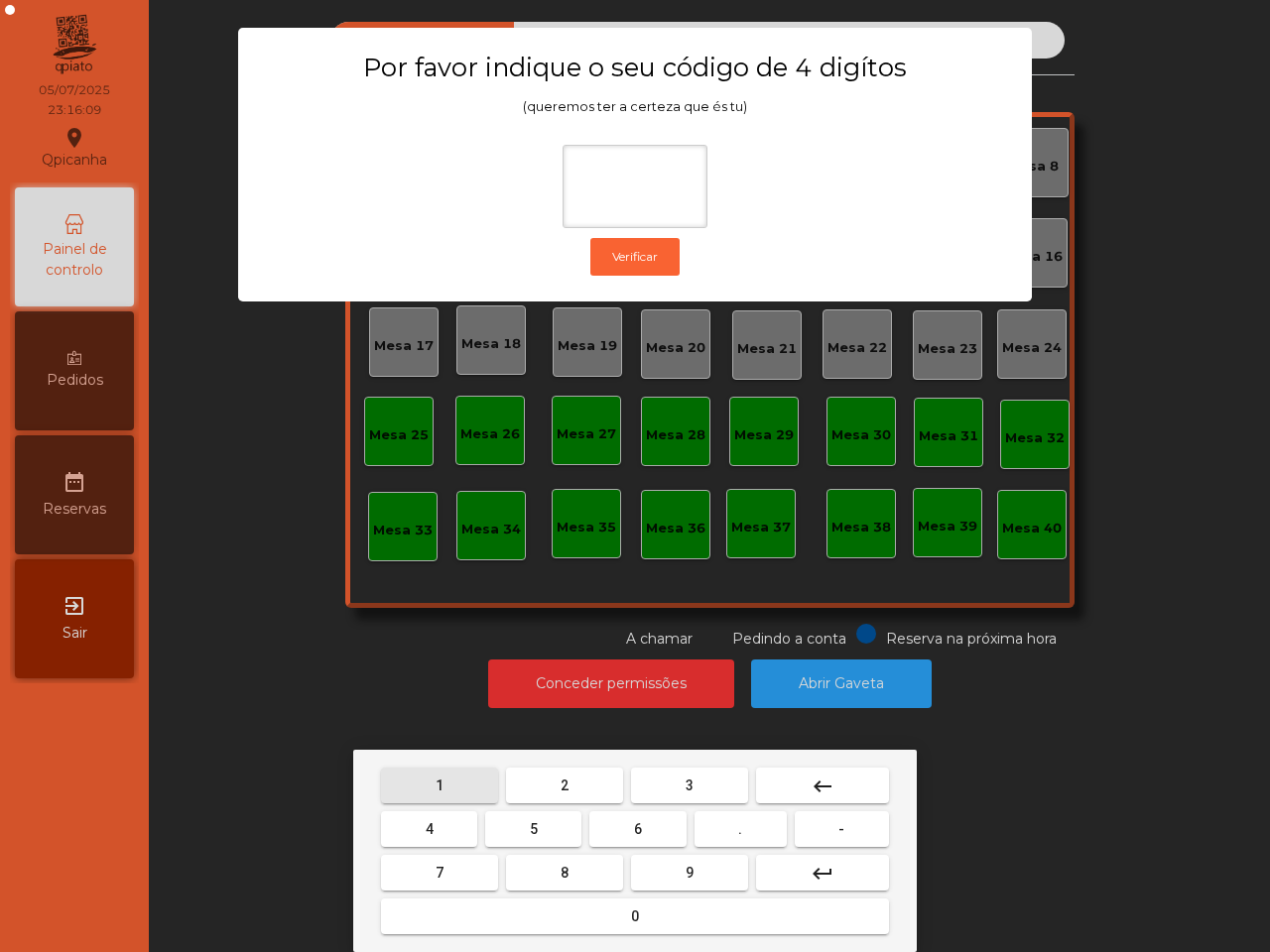 click on "1" at bounding box center [440, 785] 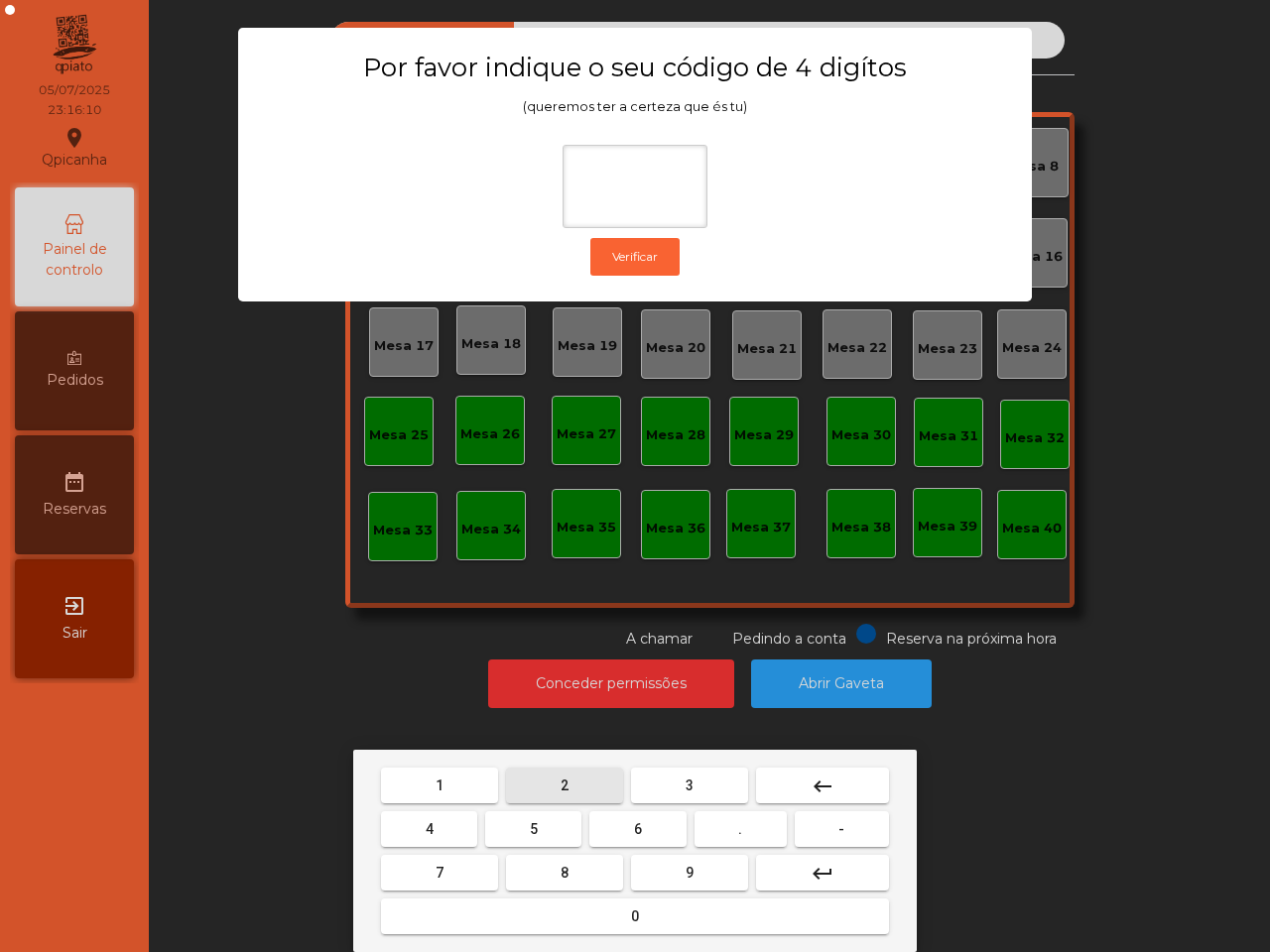 click on "2" at bounding box center [440, 785] 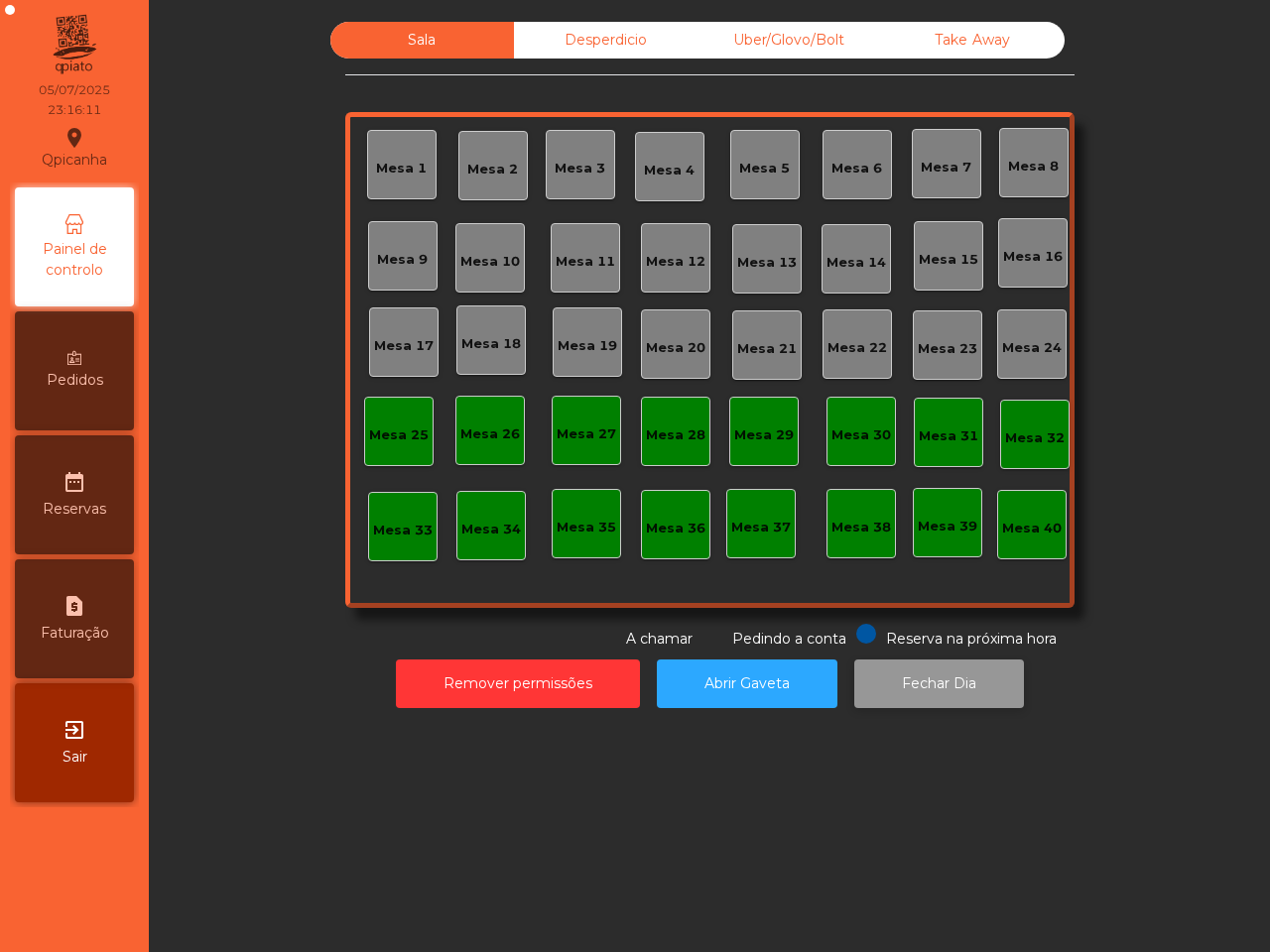 click on "Fechar Dia" at bounding box center [939, 683] 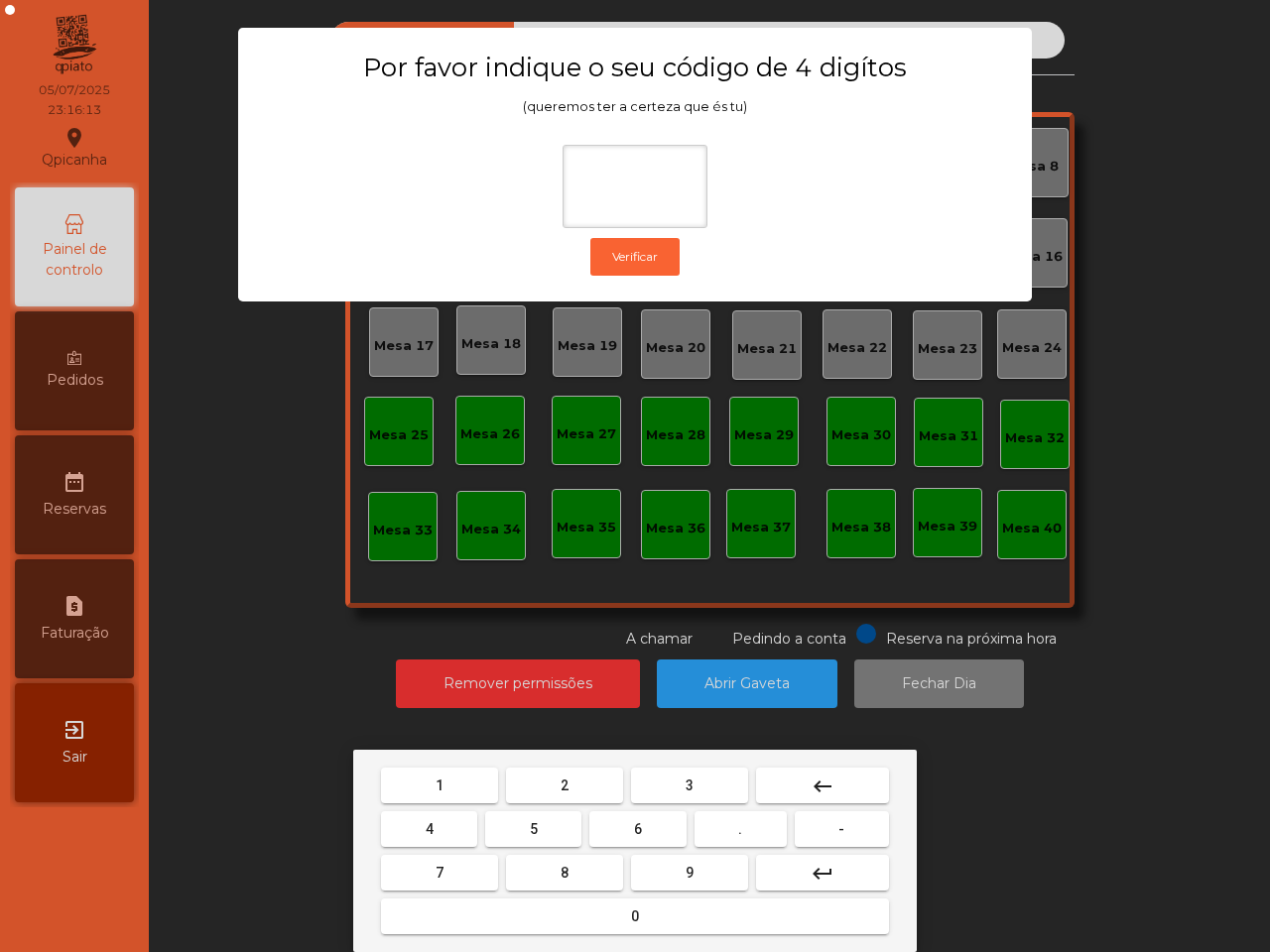 click on "6" at bounding box center (440, 785) 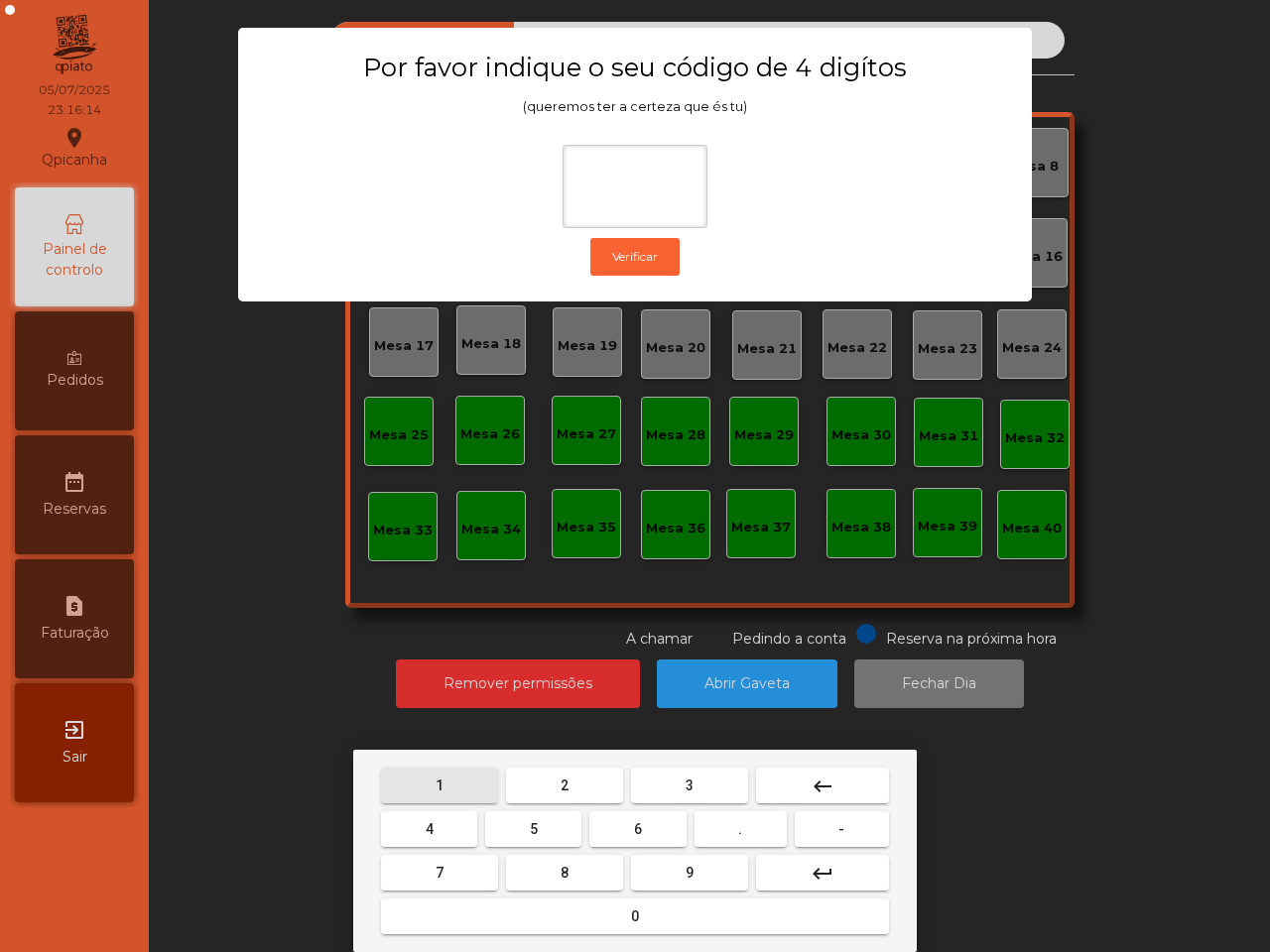 drag, startPoint x: 449, startPoint y: 783, endPoint x: 496, endPoint y: 783, distance: 47 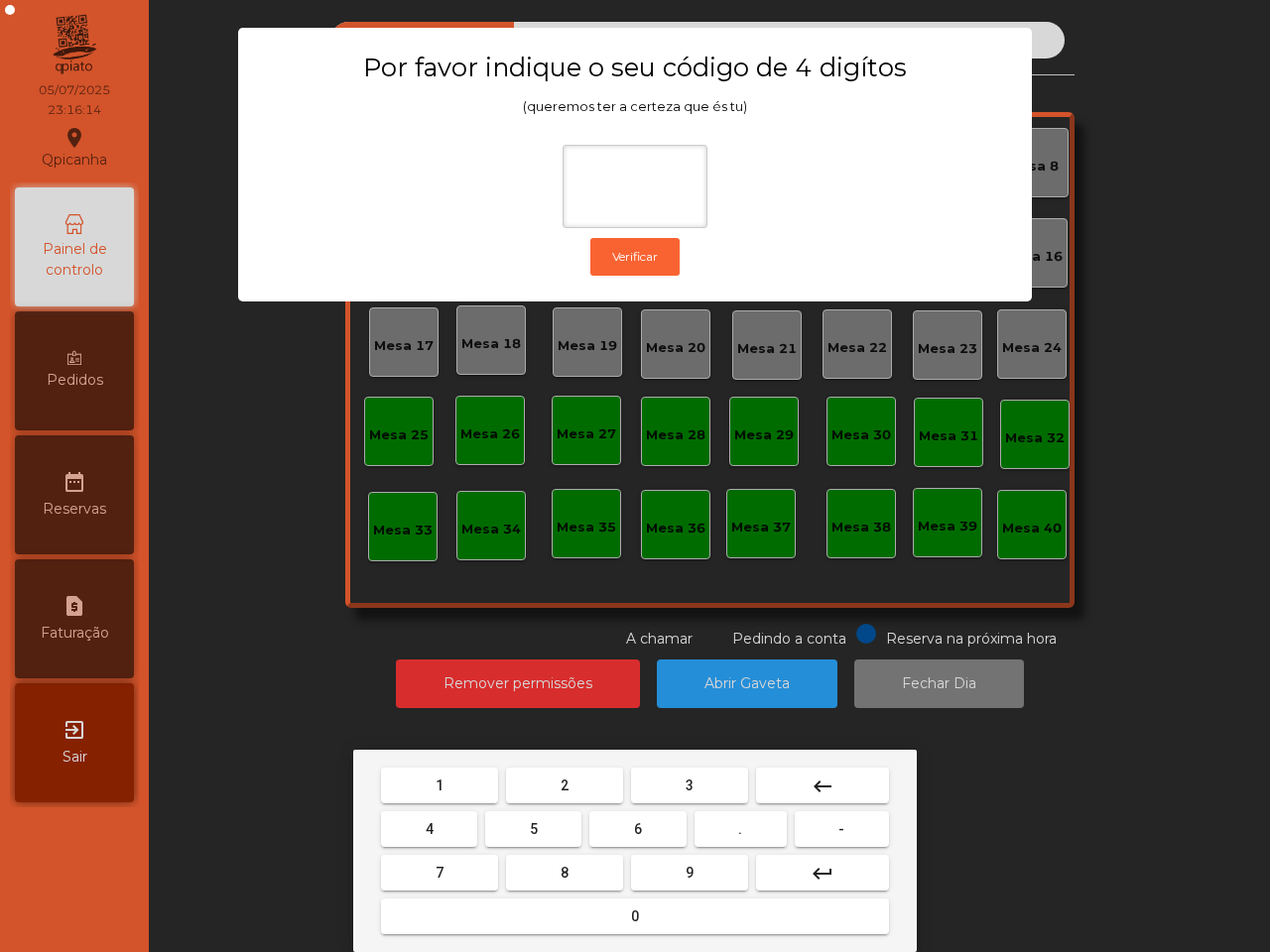 click on "2" at bounding box center [440, 785] 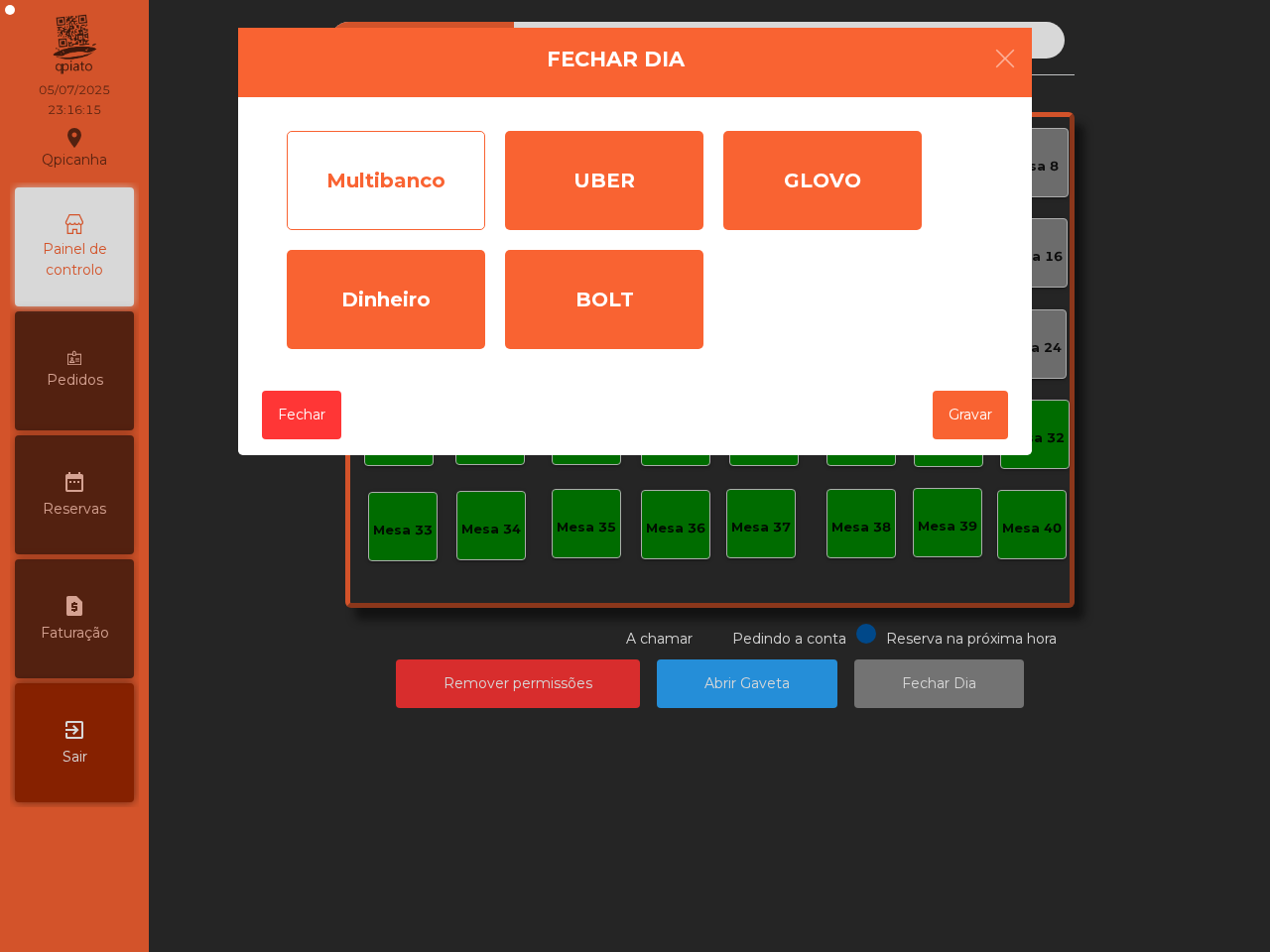 click on "Multibanco" at bounding box center [386, 180] 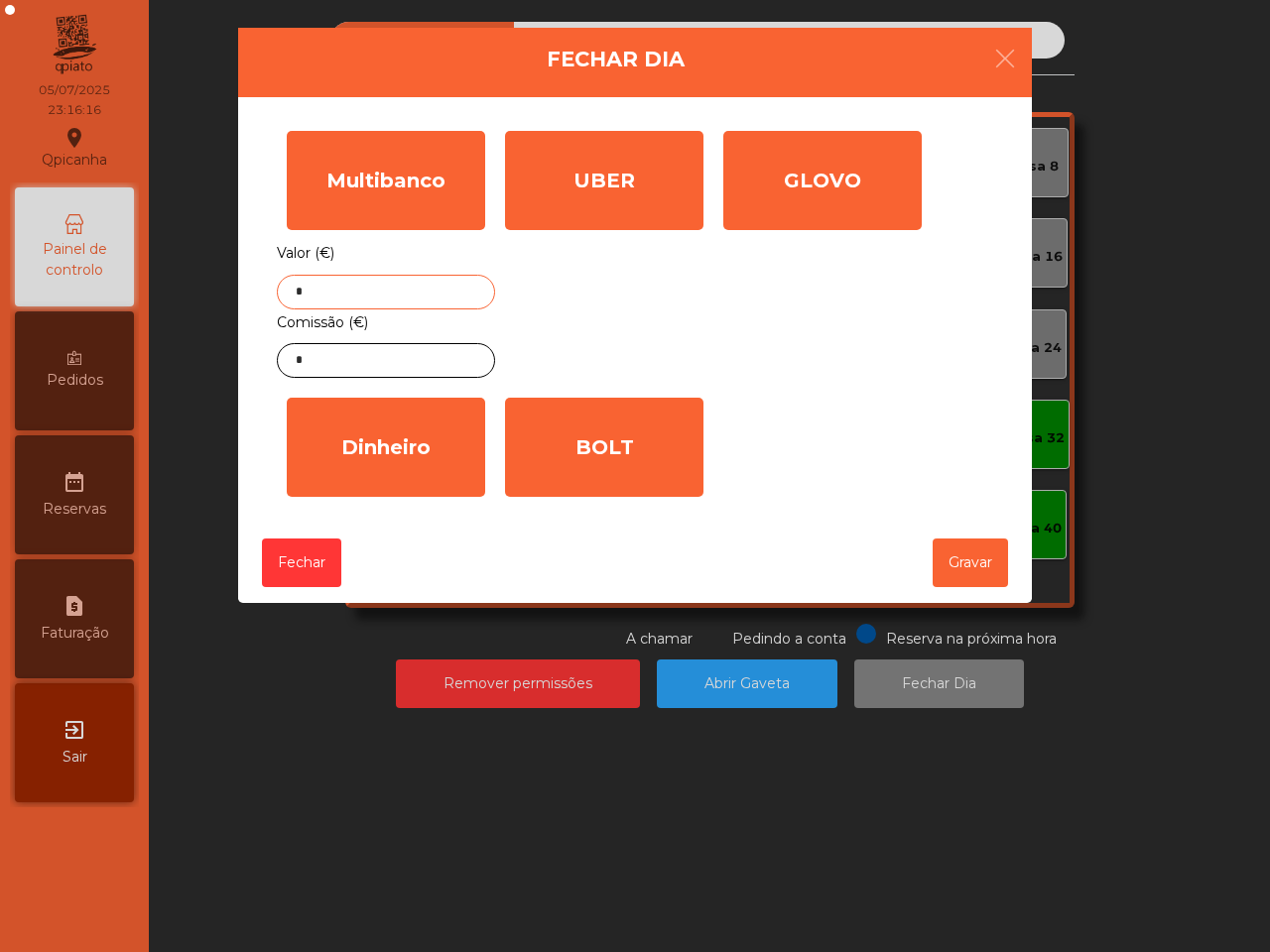 click on "*" at bounding box center (386, 292) 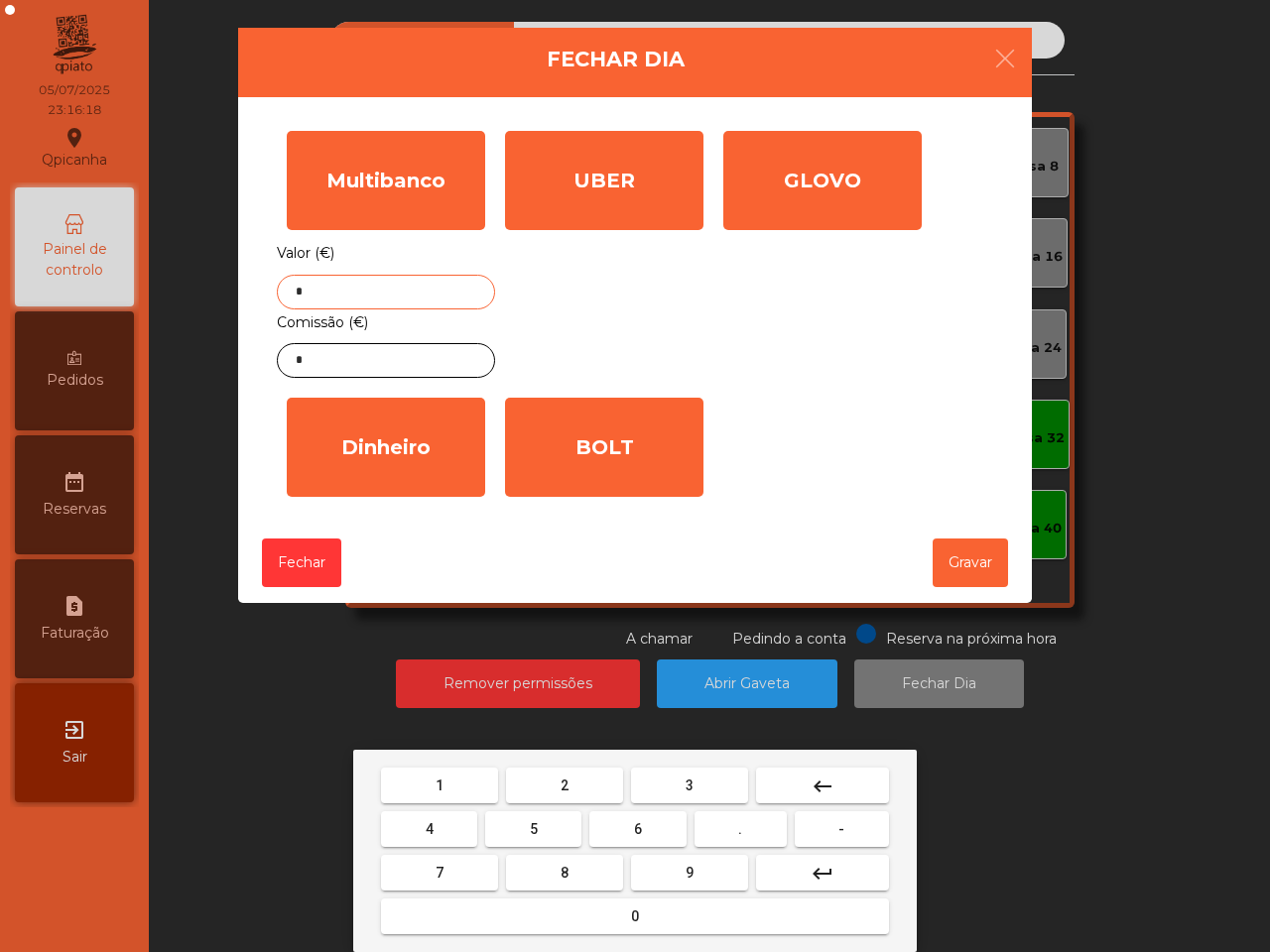 click on "1" at bounding box center (440, 785) 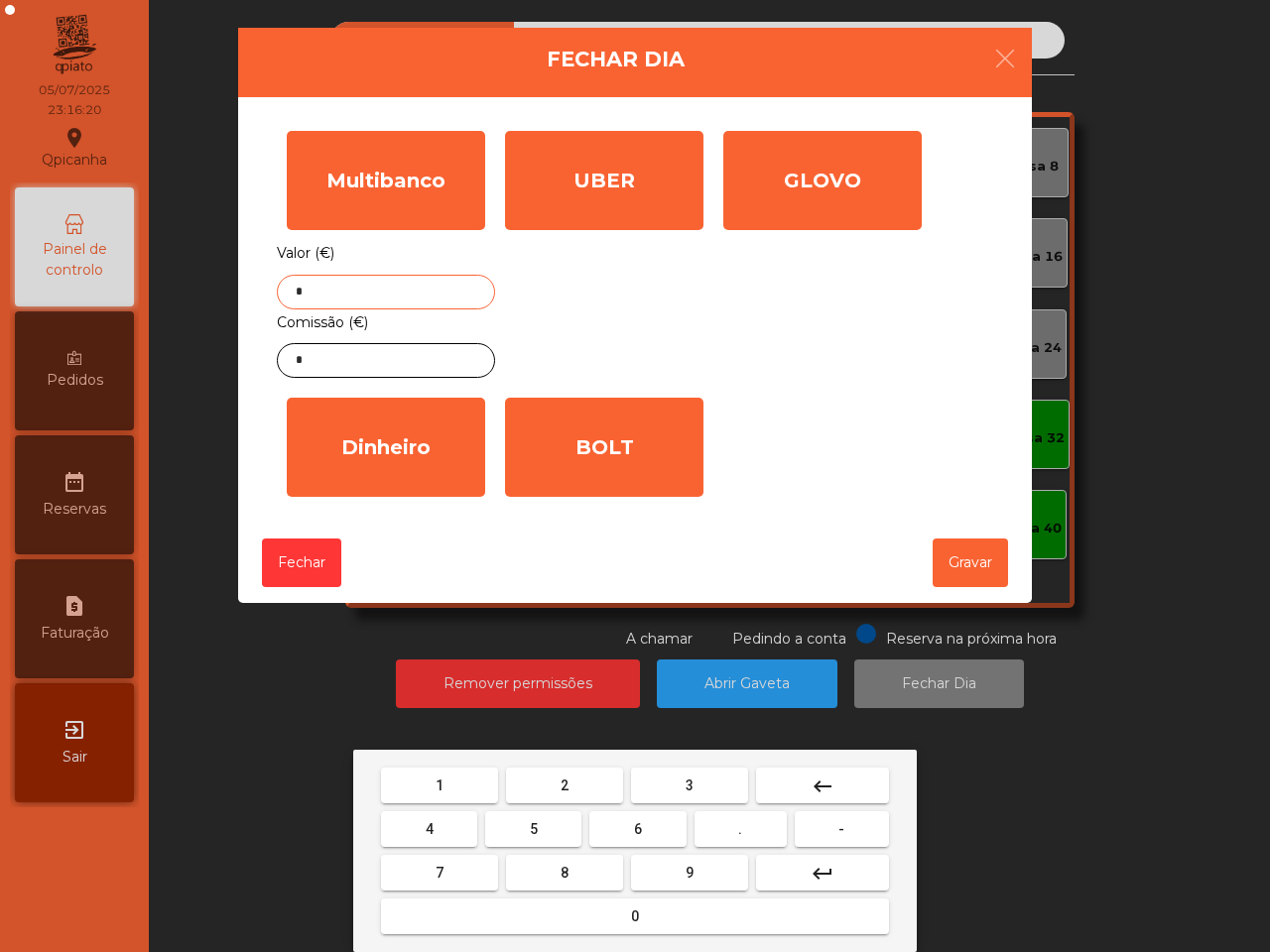 click on "8" at bounding box center (440, 785) 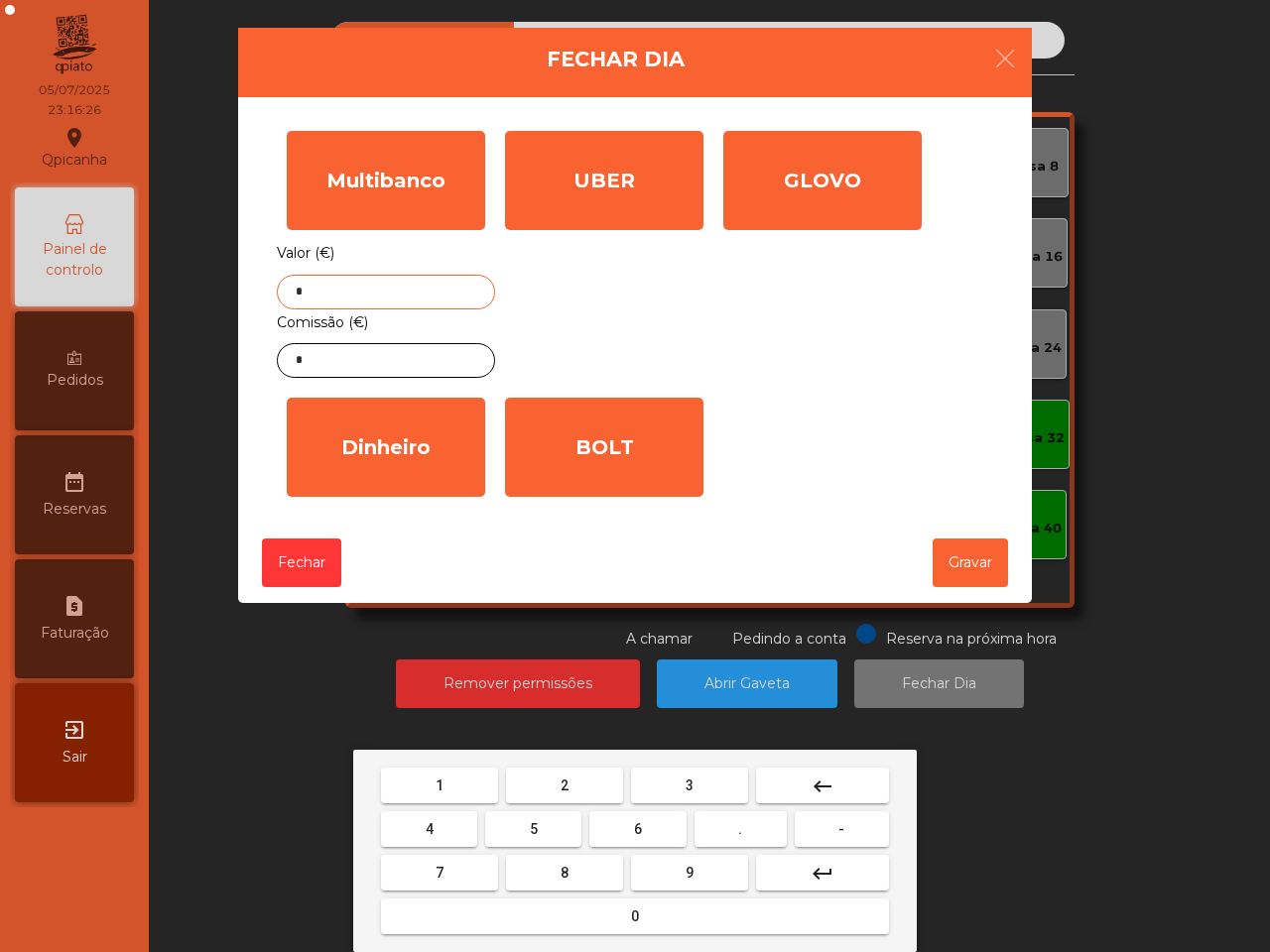 click on "4" at bounding box center (440, 785) 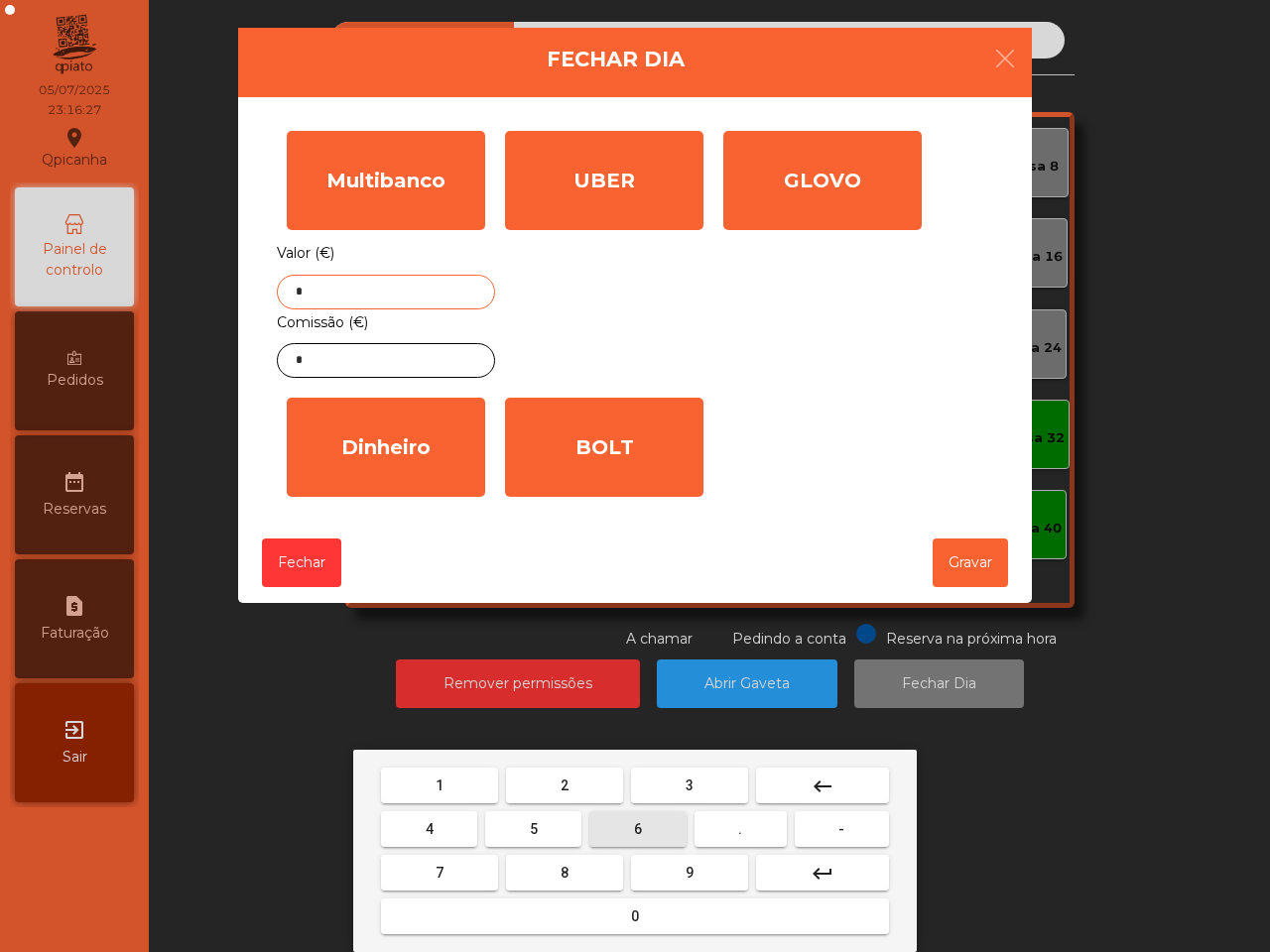 click on "6" at bounding box center (440, 785) 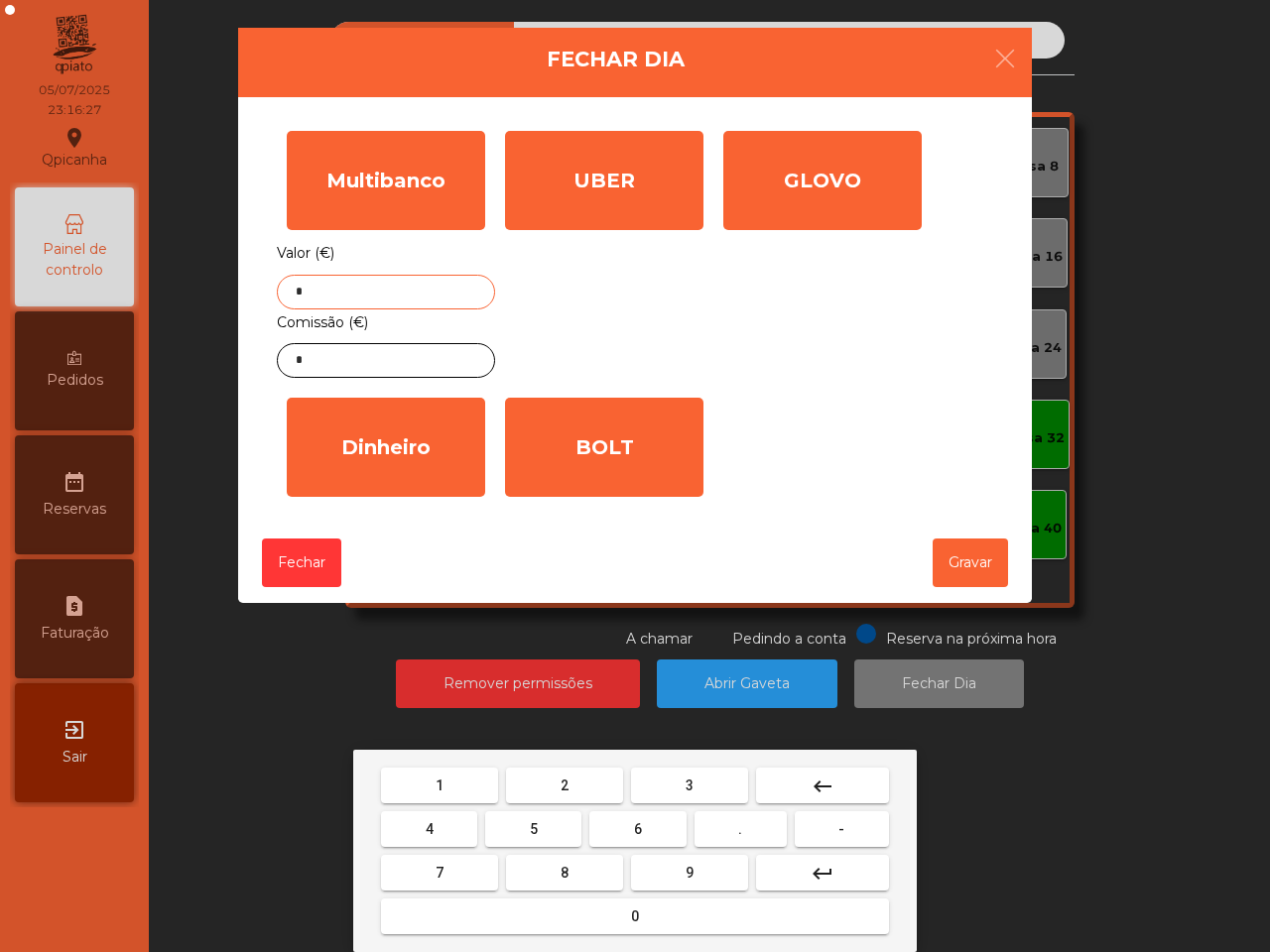 click on "." at bounding box center [440, 785] 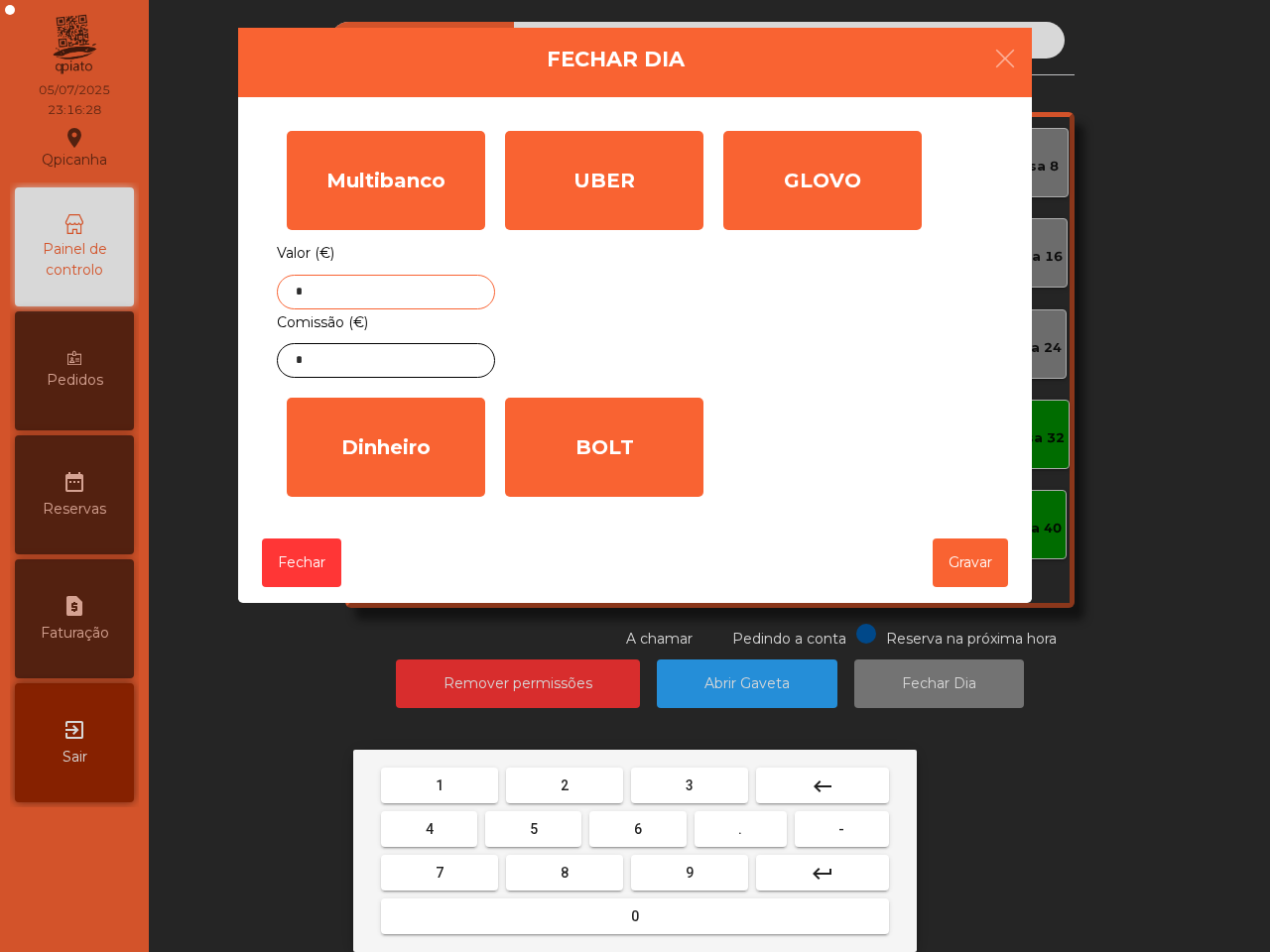 click on "2" at bounding box center [440, 785] 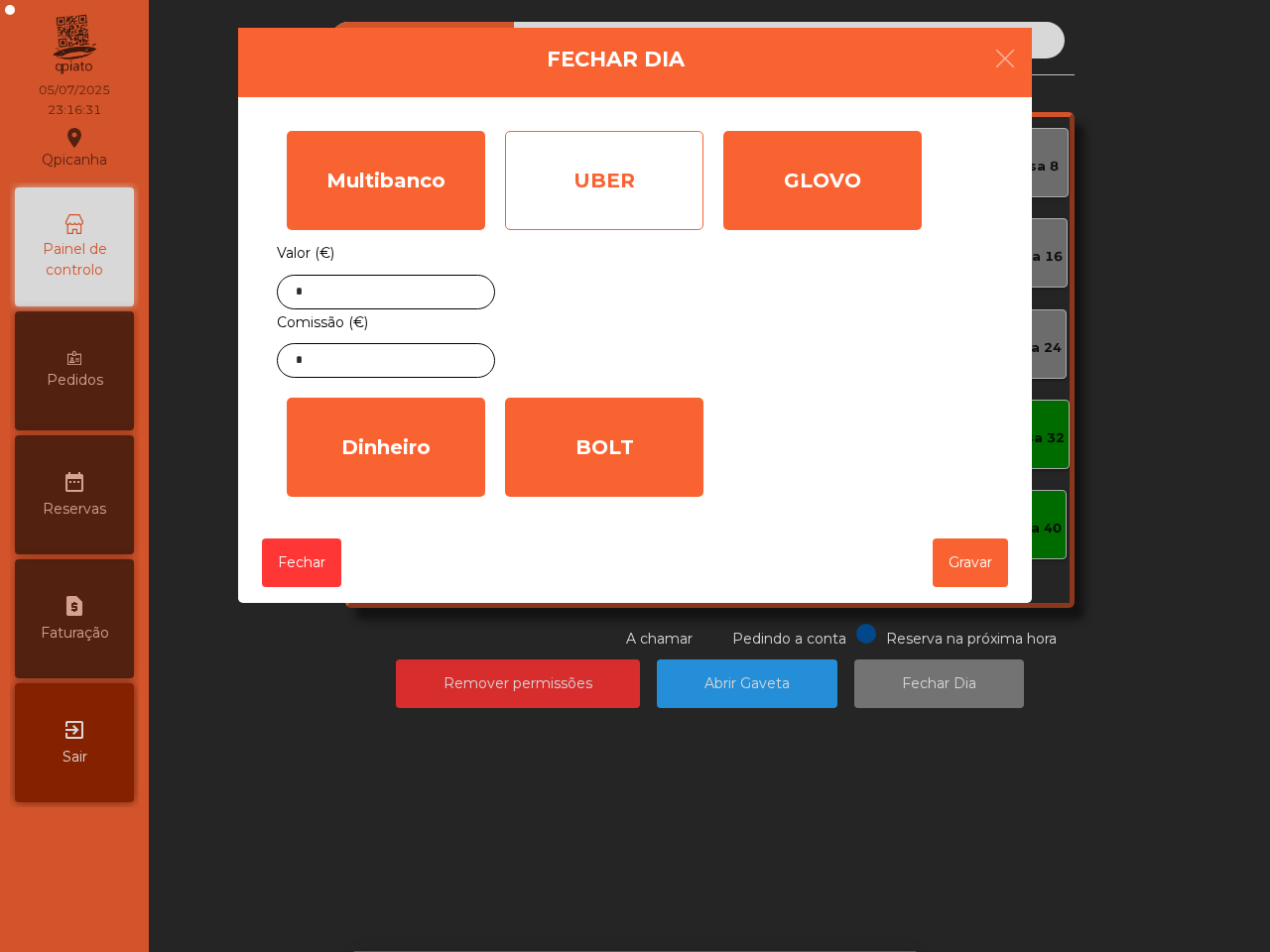 click on "UBER" at bounding box center (386, 180) 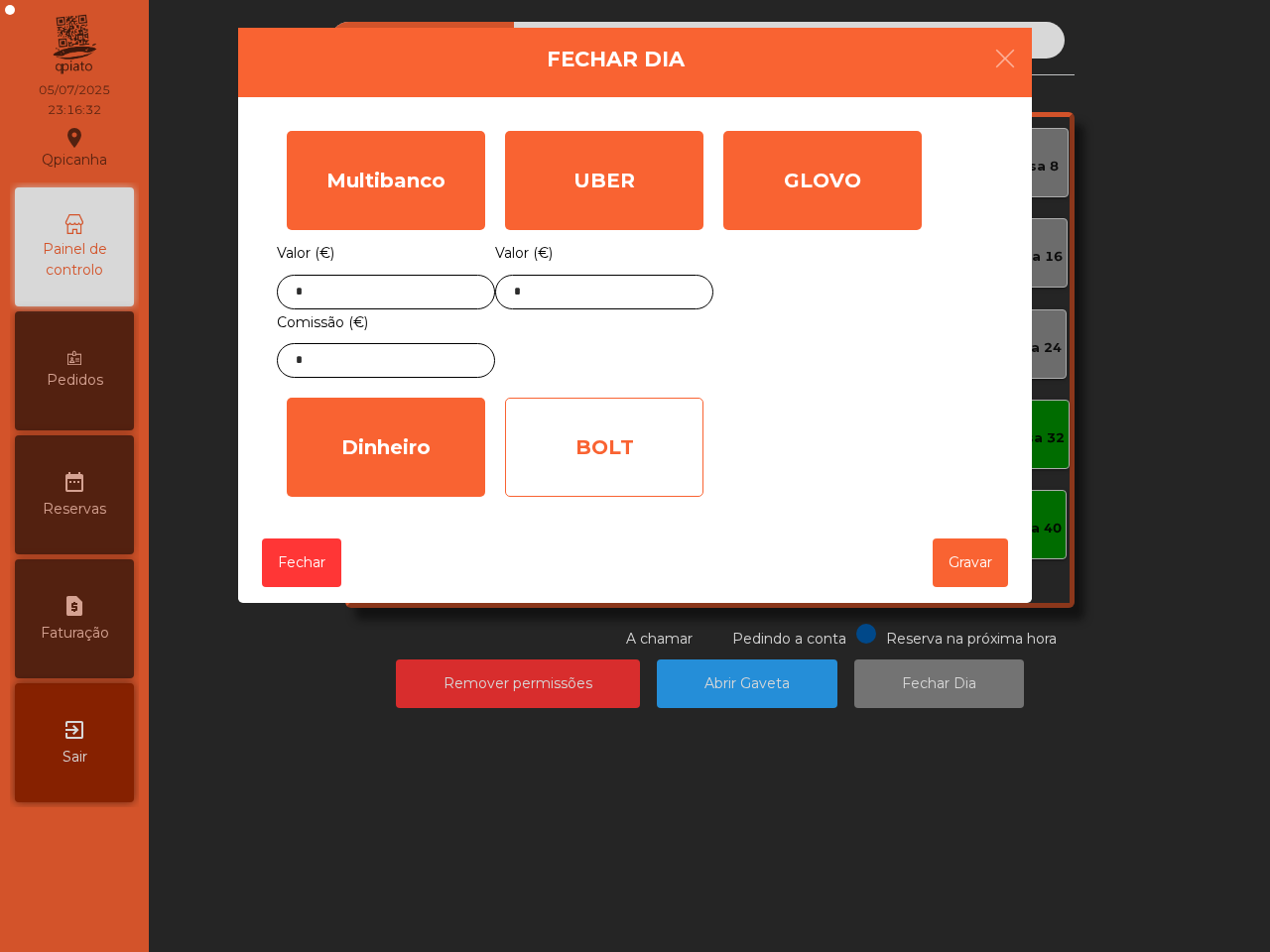 click on "BOLT" at bounding box center [386, 180] 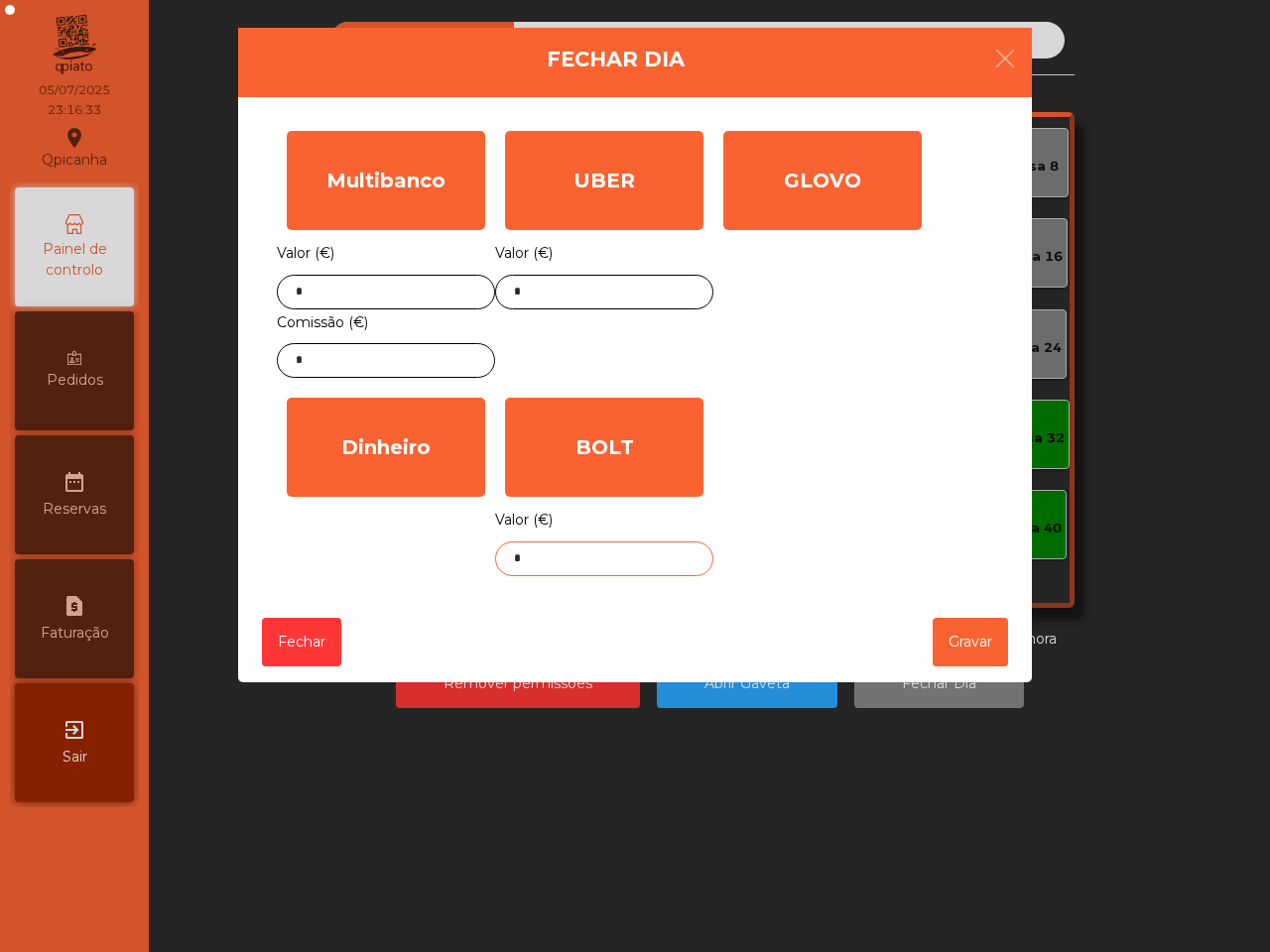 click on "*" at bounding box center [604, 292] 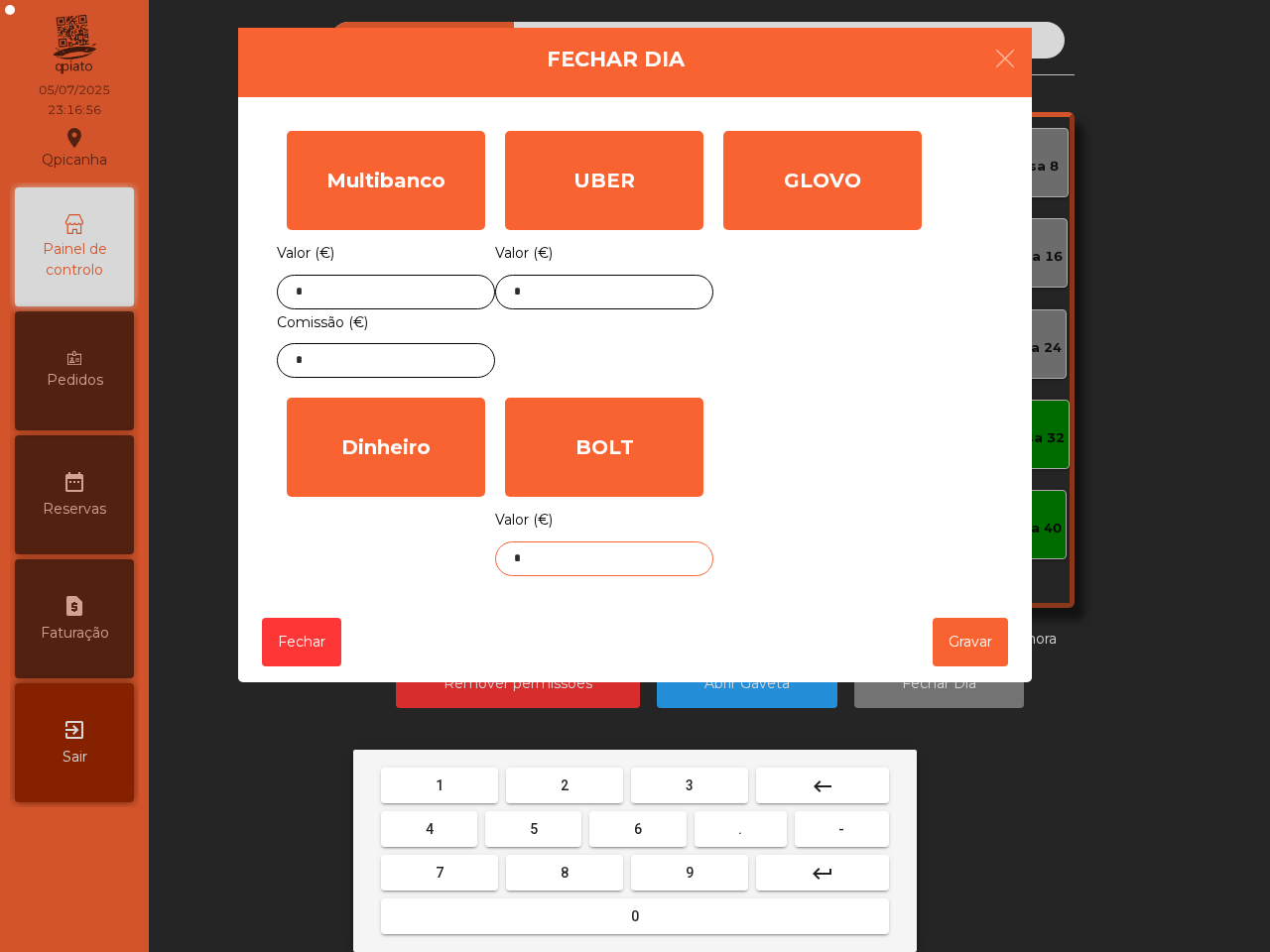click on "6" at bounding box center [440, 785] 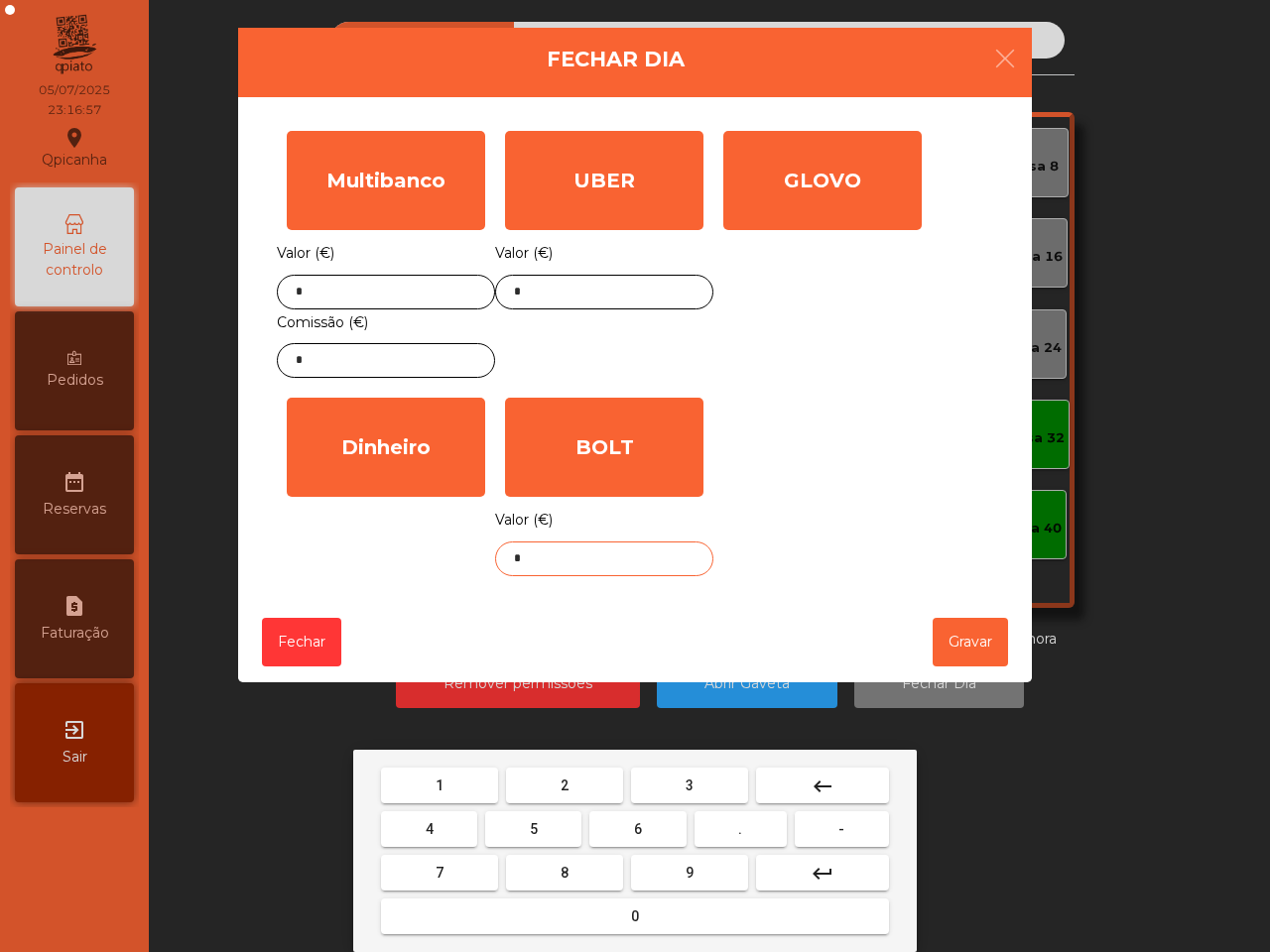 click on "." at bounding box center [440, 785] 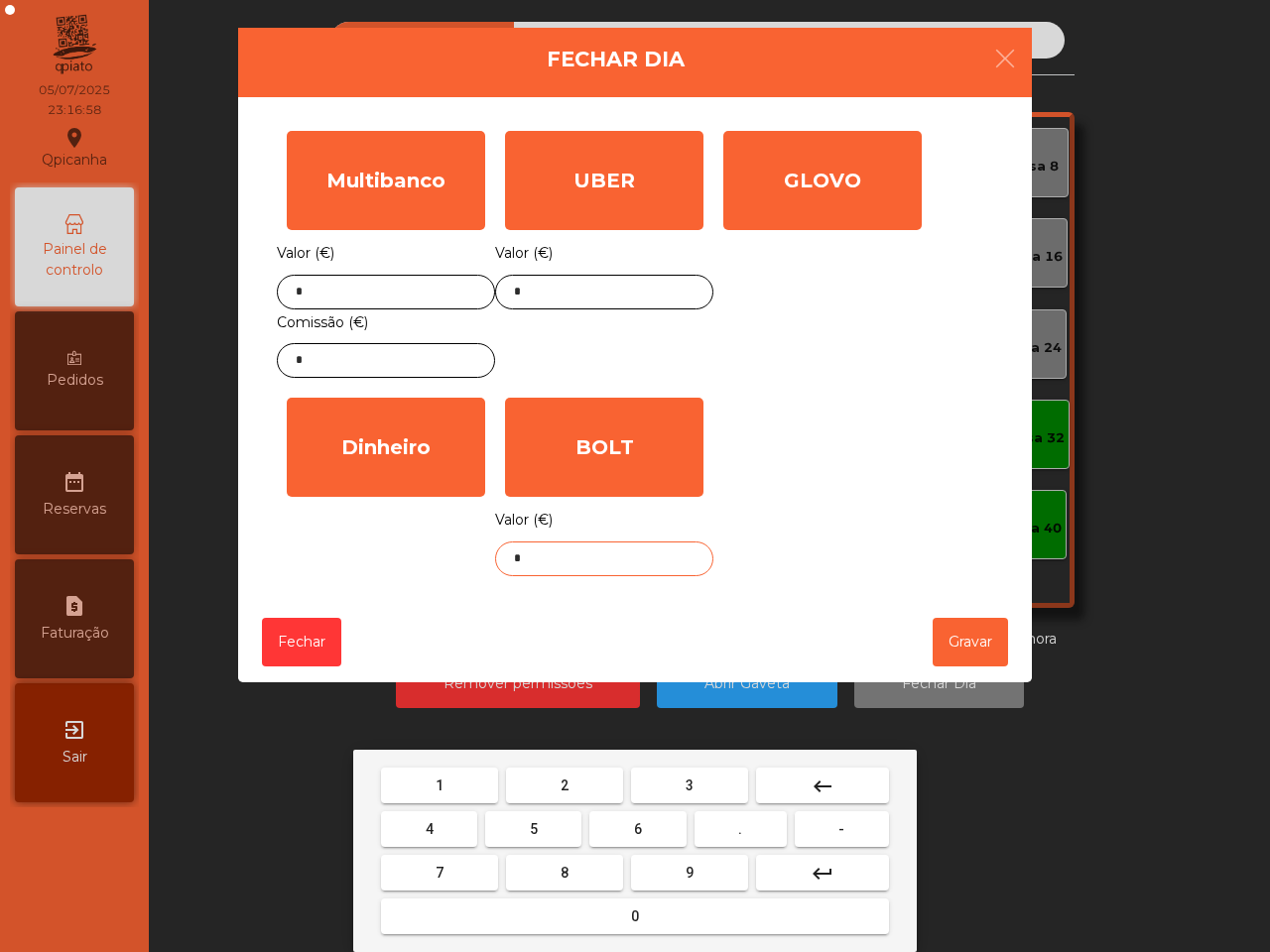 click on "2" at bounding box center [440, 785] 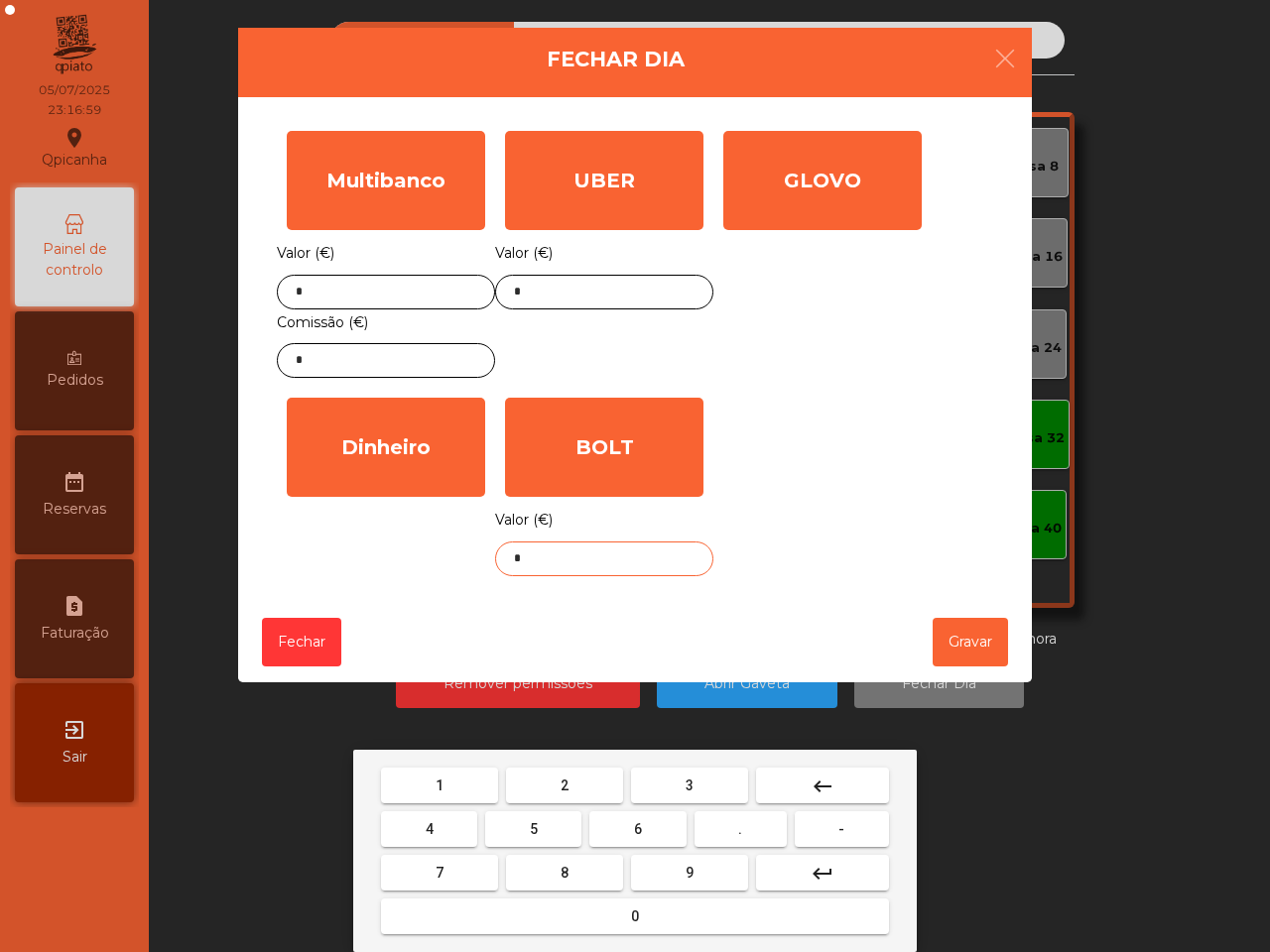 click on "9" at bounding box center (440, 785) 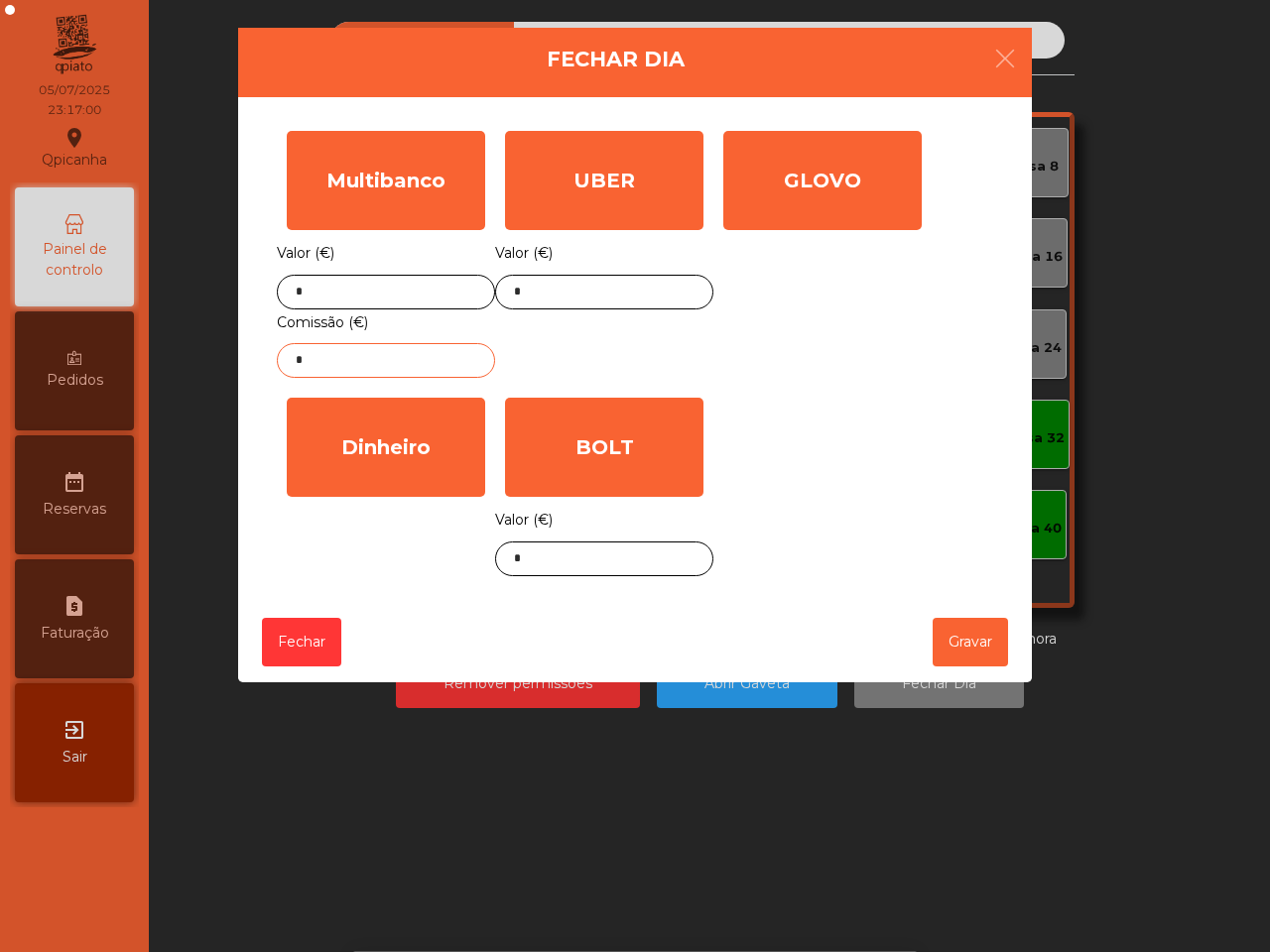 click on "*" at bounding box center [386, 360] 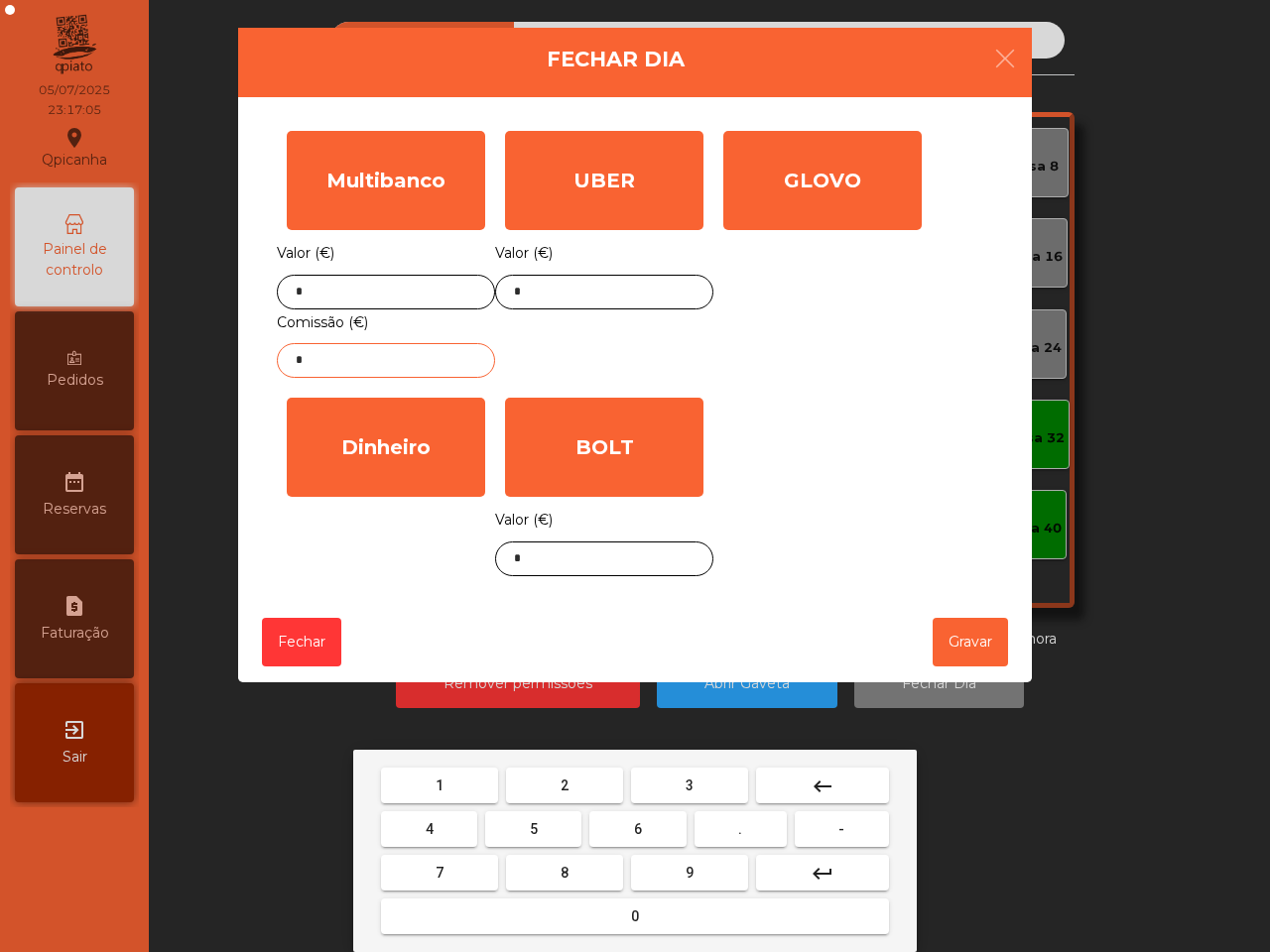 click on "3" at bounding box center [440, 785] 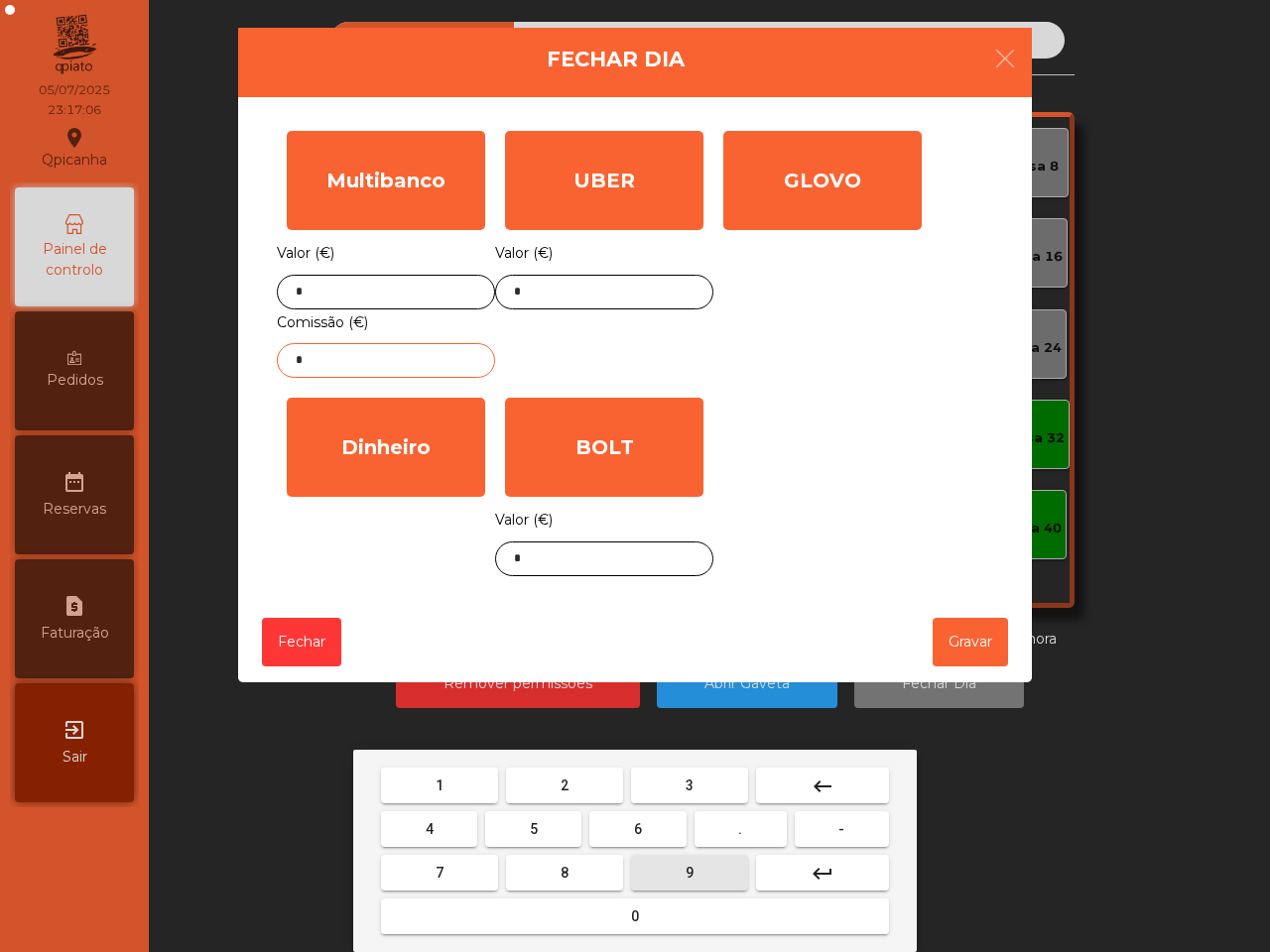 click on "9" at bounding box center (440, 785) 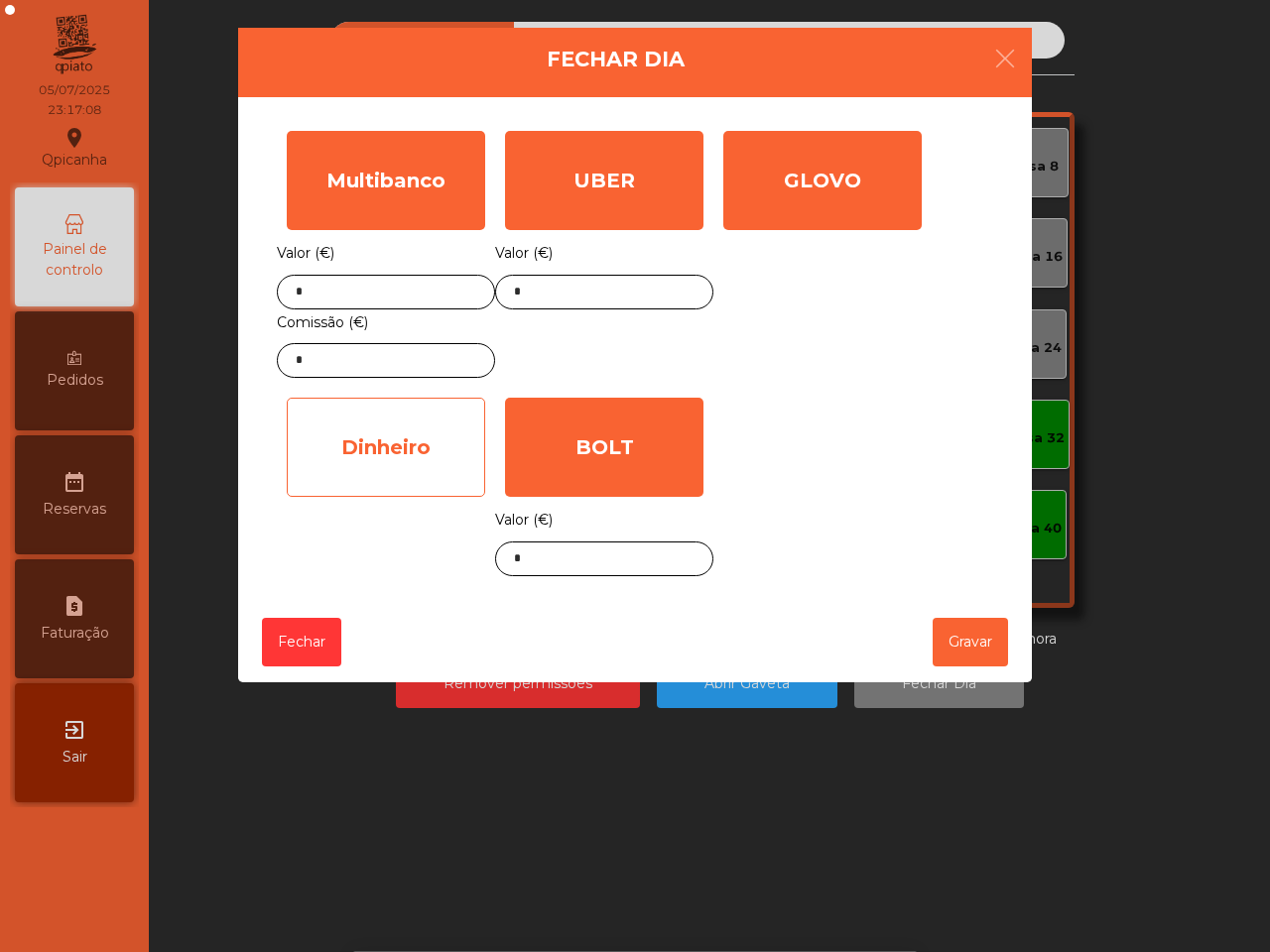 click on "Dinheiro" at bounding box center (386, 180) 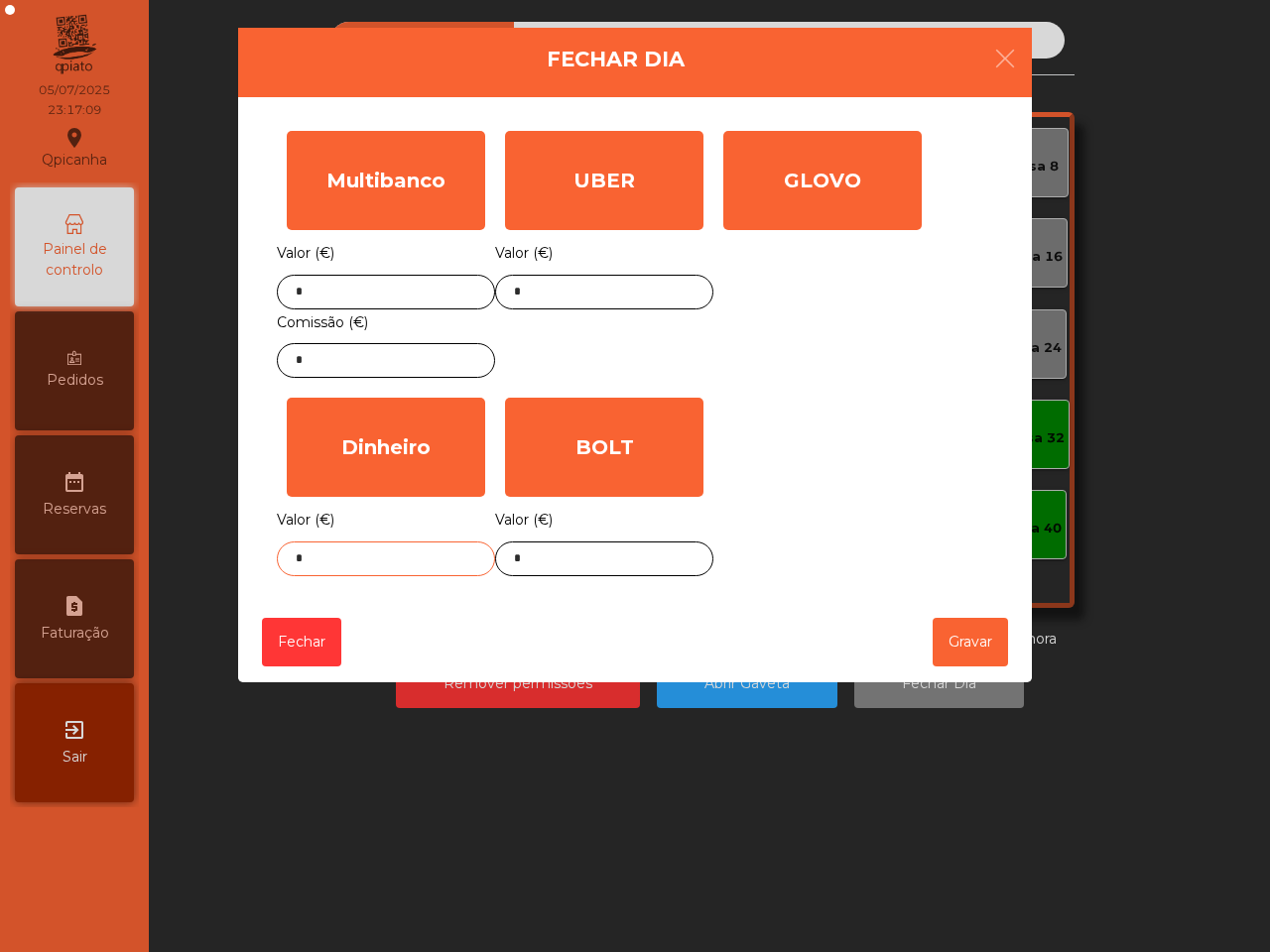 click on "*" at bounding box center (604, 292) 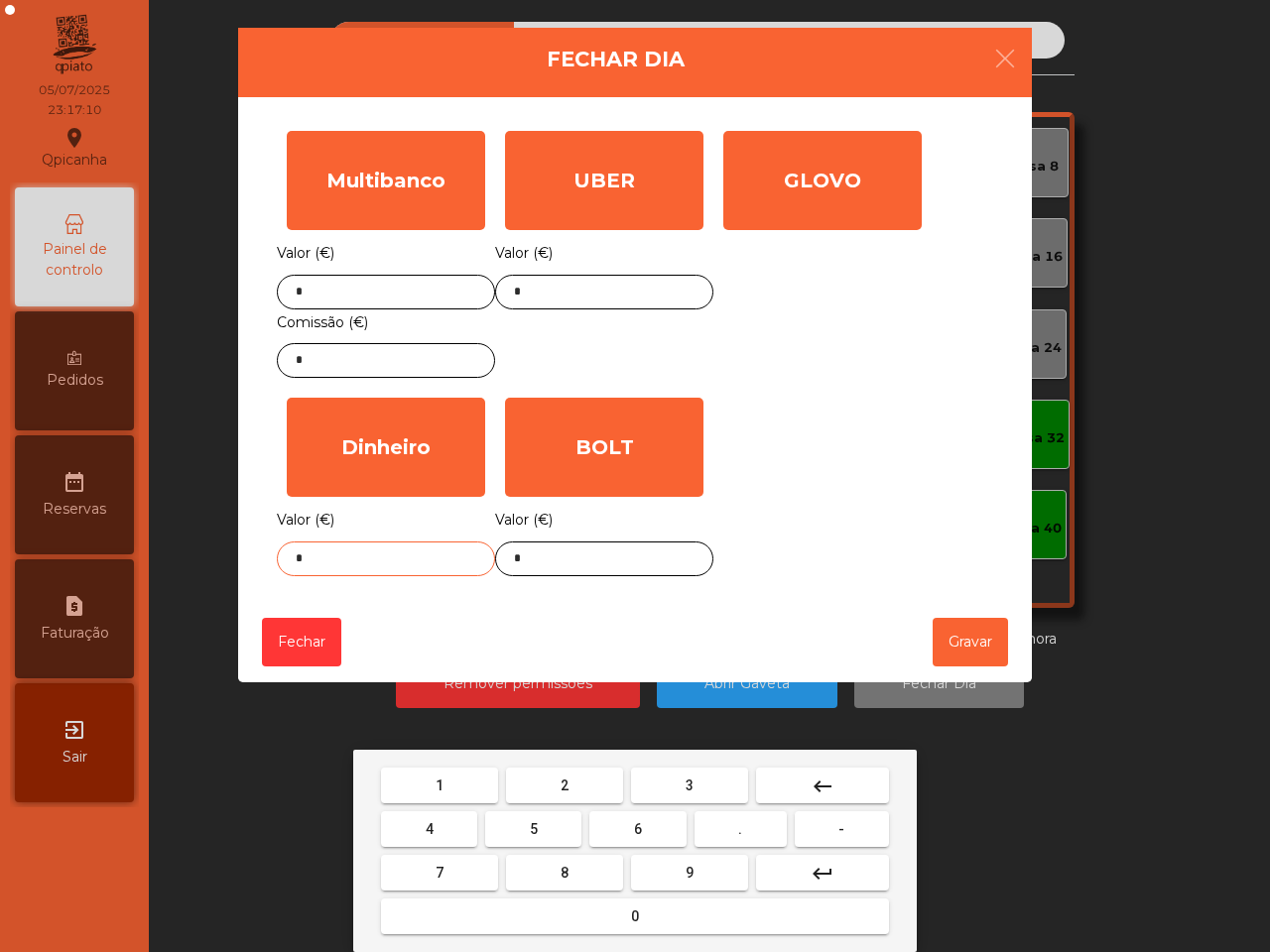 click on "0" at bounding box center [440, 785] 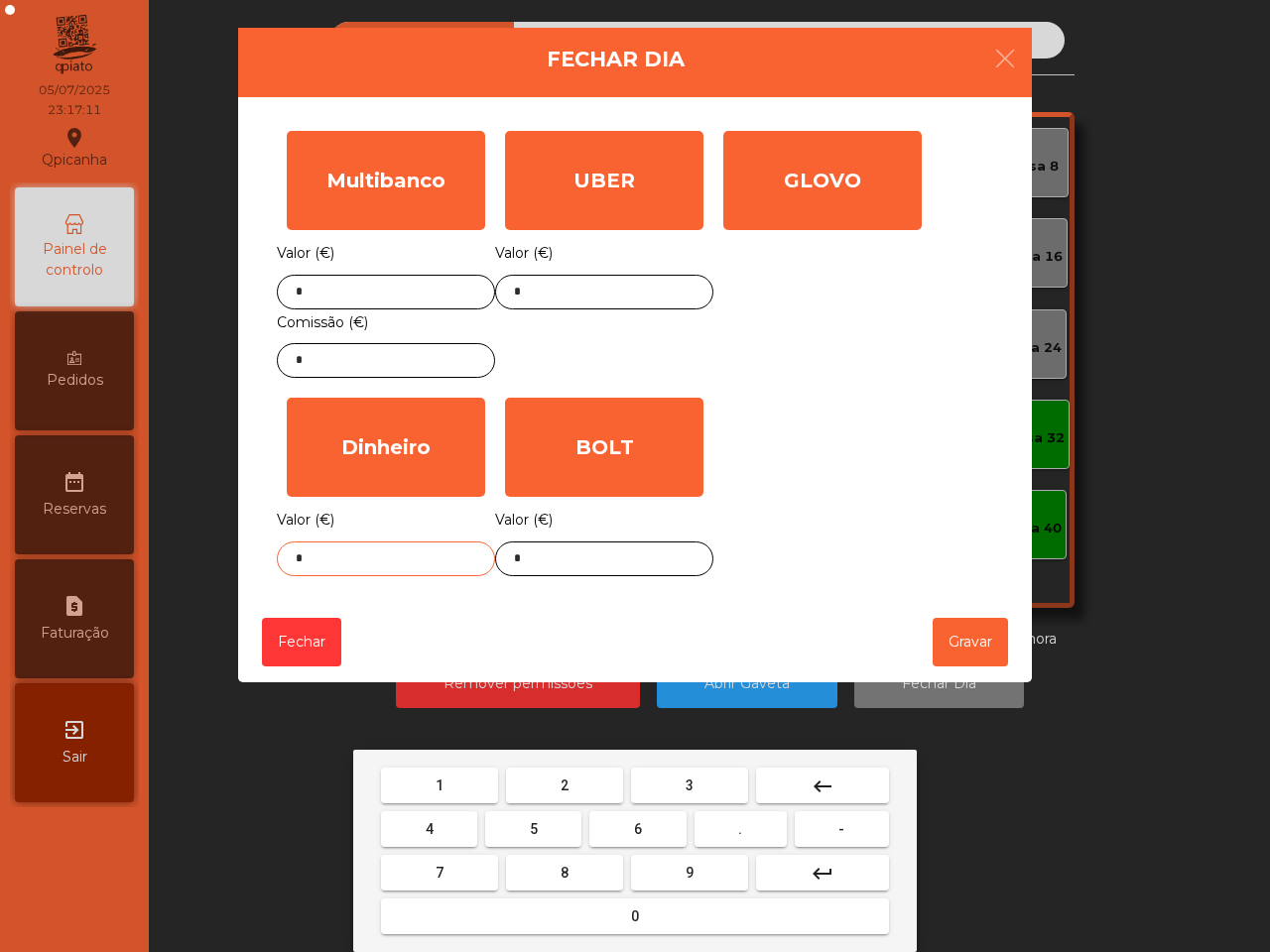 click on "." at bounding box center [440, 785] 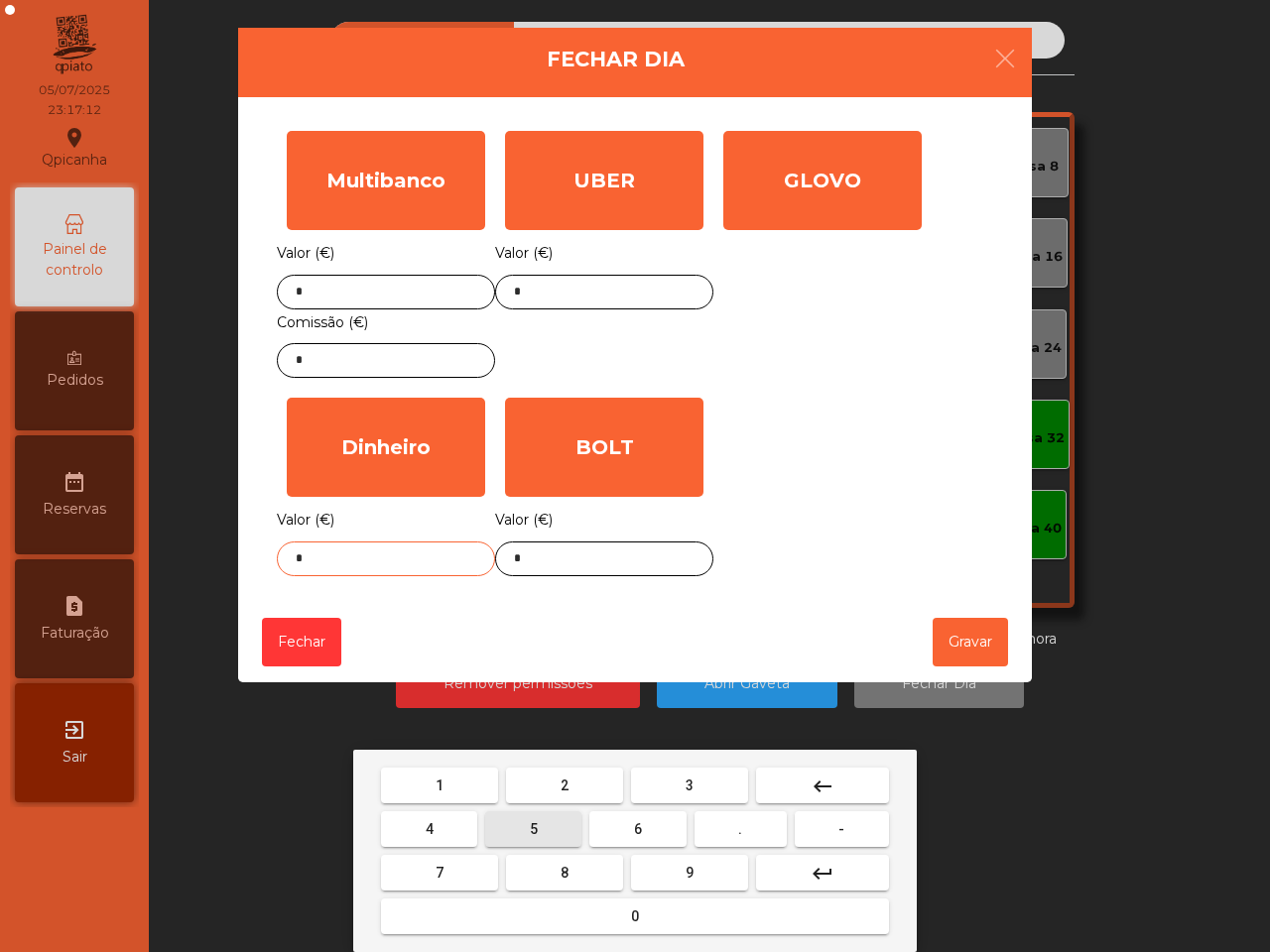click on "5" at bounding box center [440, 785] 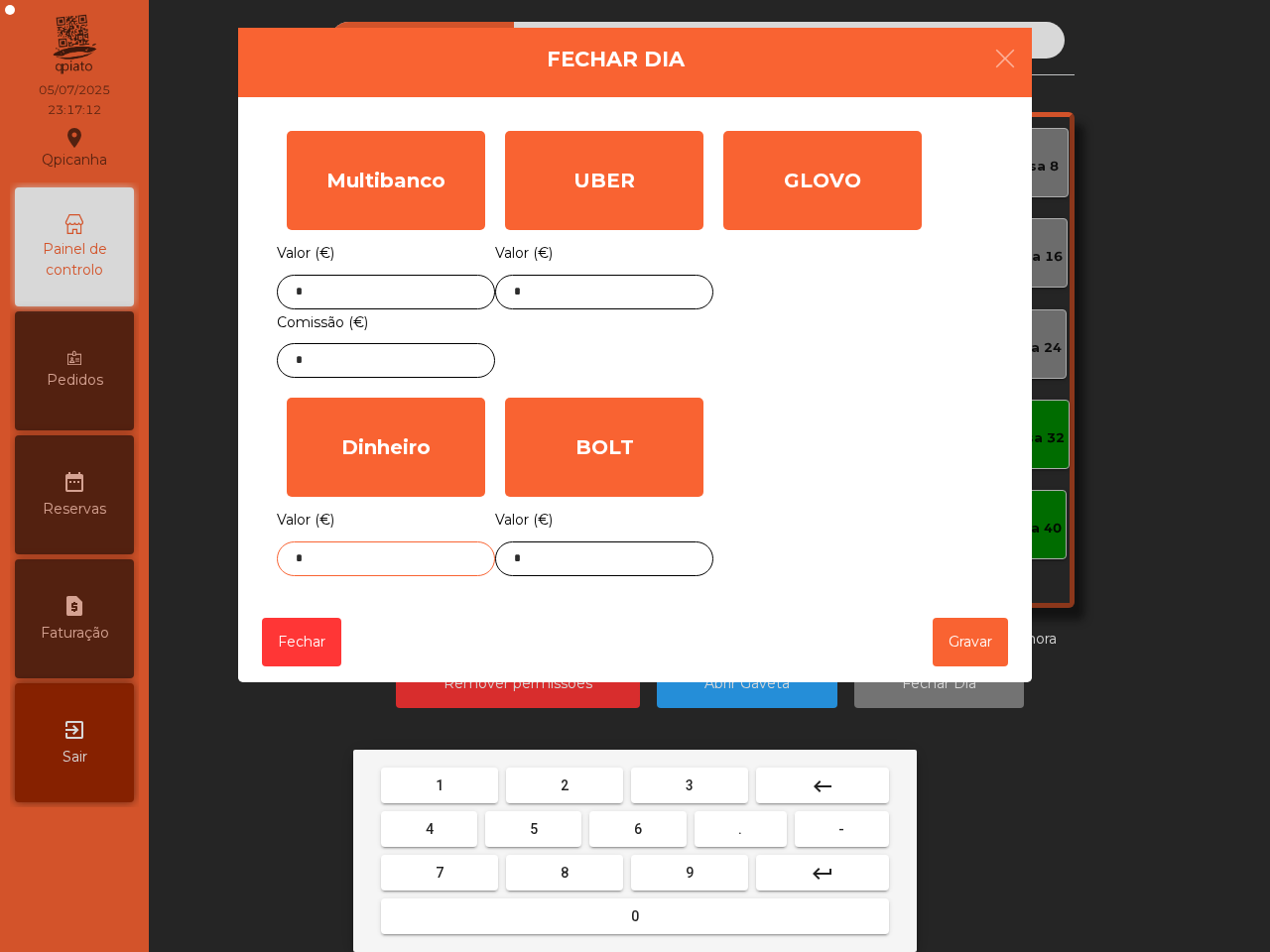 click on "8" at bounding box center [440, 785] 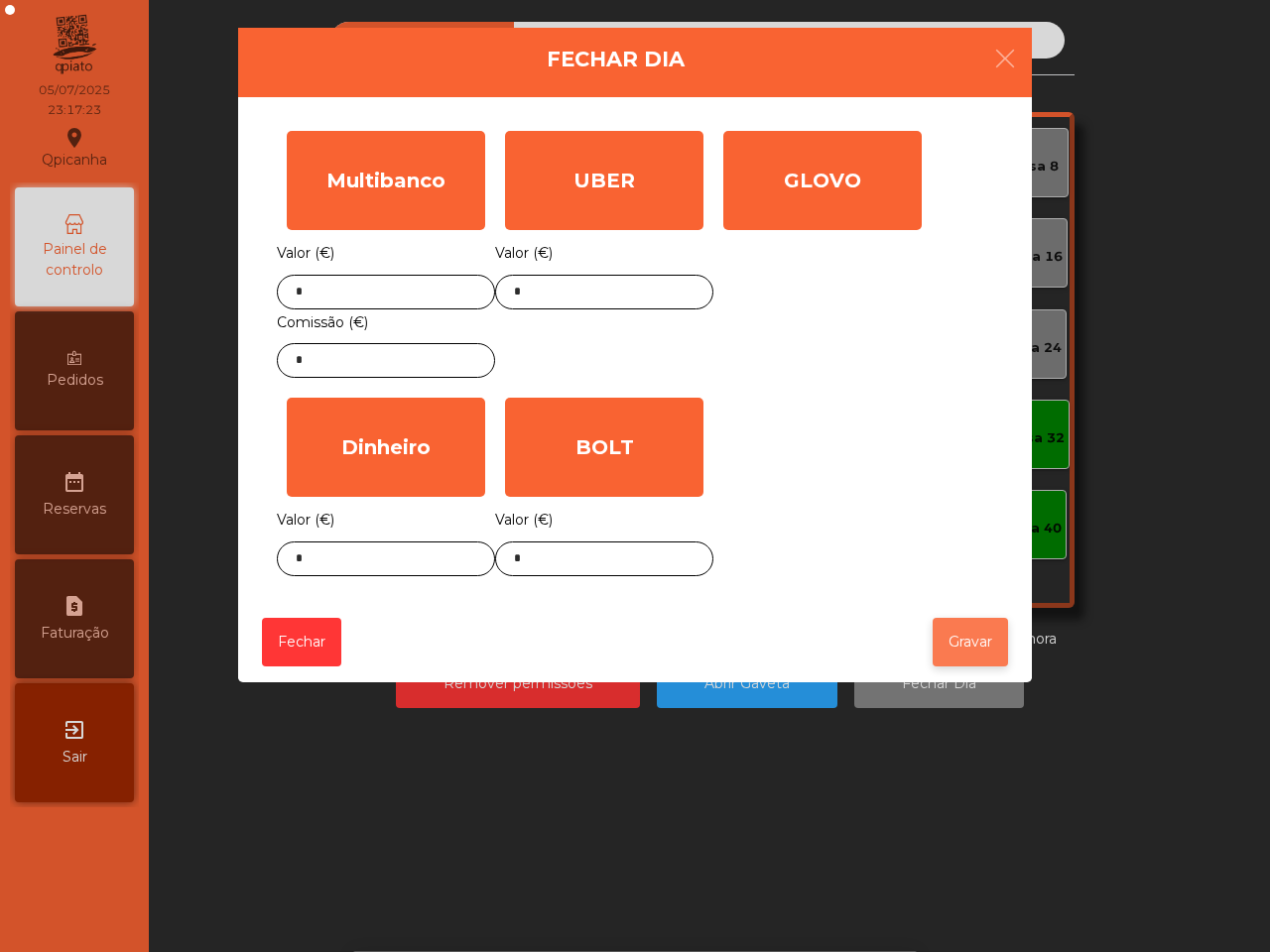 click on "Gravar" at bounding box center (970, 642) 